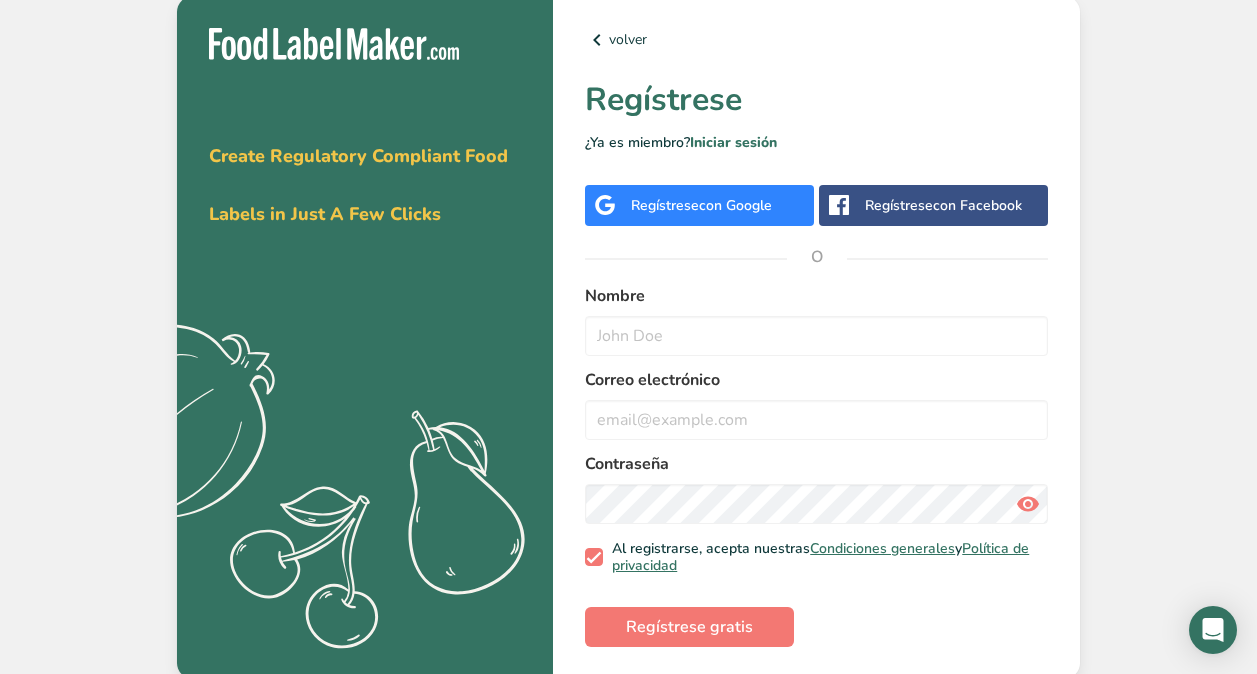 scroll, scrollTop: 0, scrollLeft: 0, axis: both 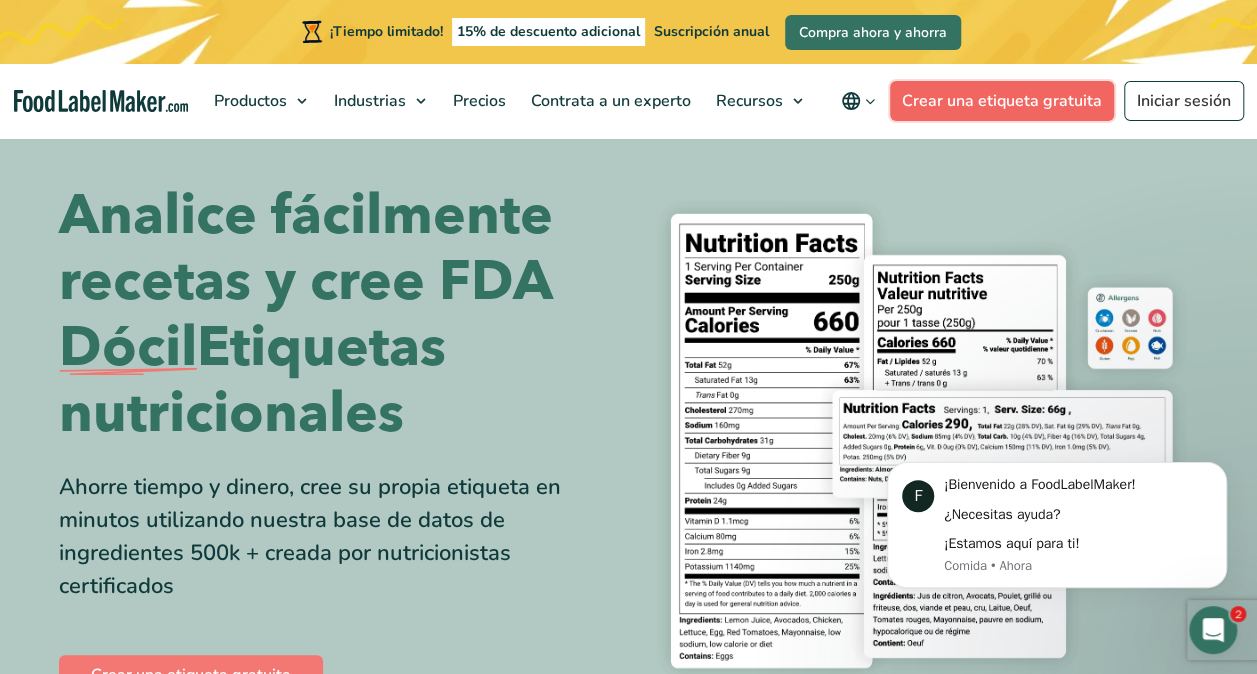 click on "Crear una etiqueta gratuita" at bounding box center (1002, 101) 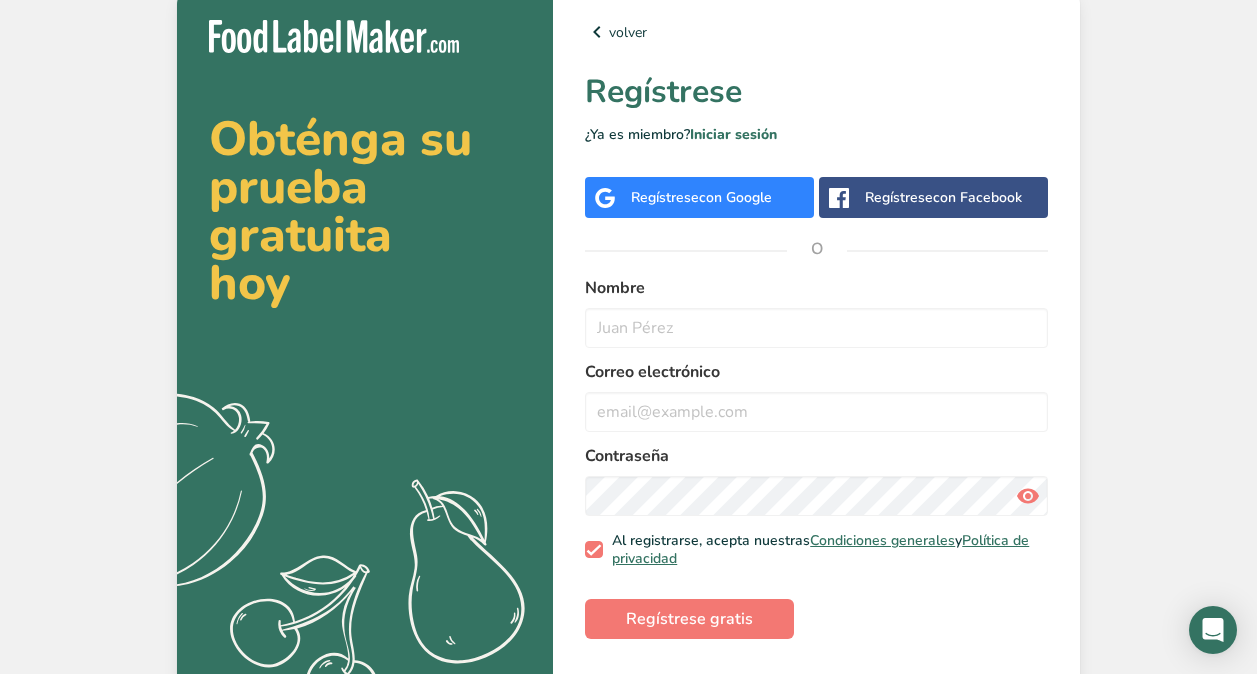 scroll, scrollTop: 0, scrollLeft: 0, axis: both 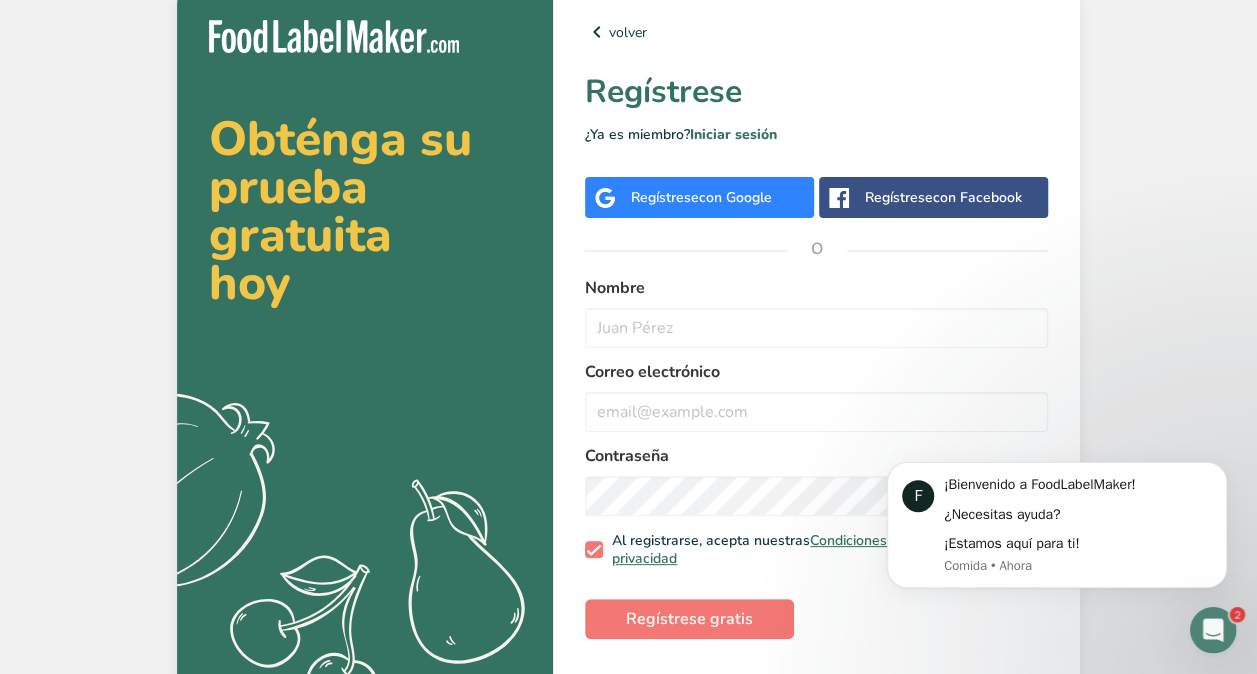 click on "con Google" at bounding box center [735, 197] 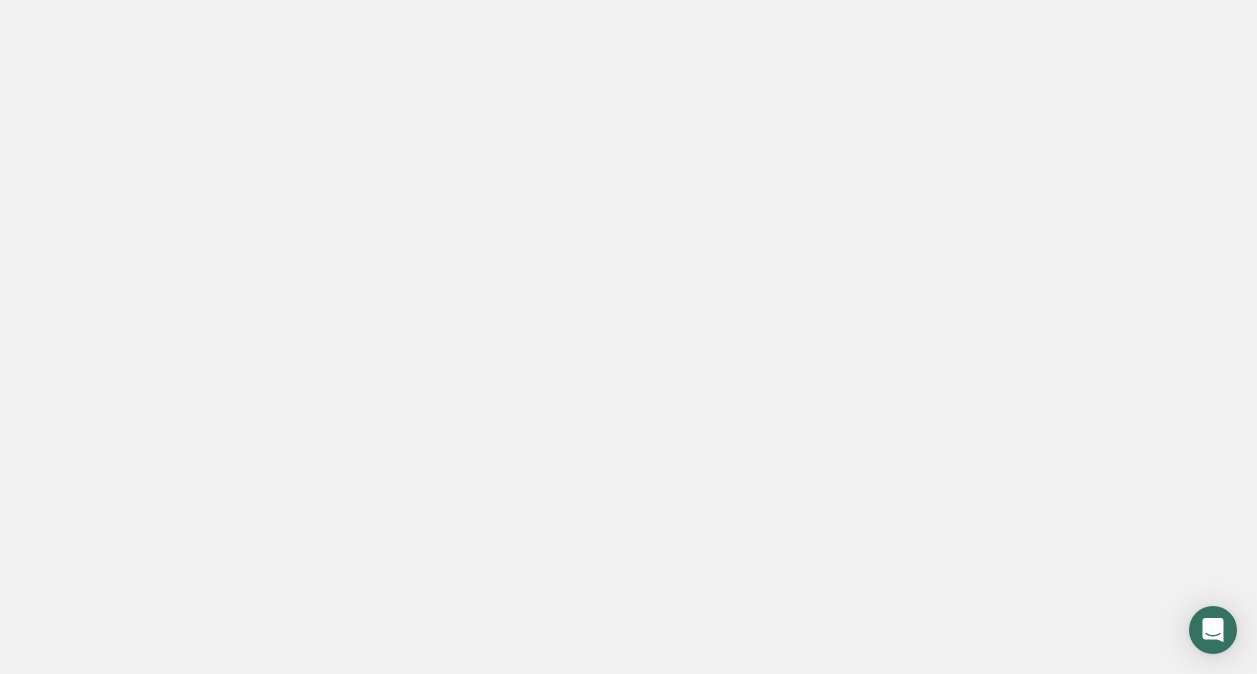 scroll, scrollTop: 0, scrollLeft: 0, axis: both 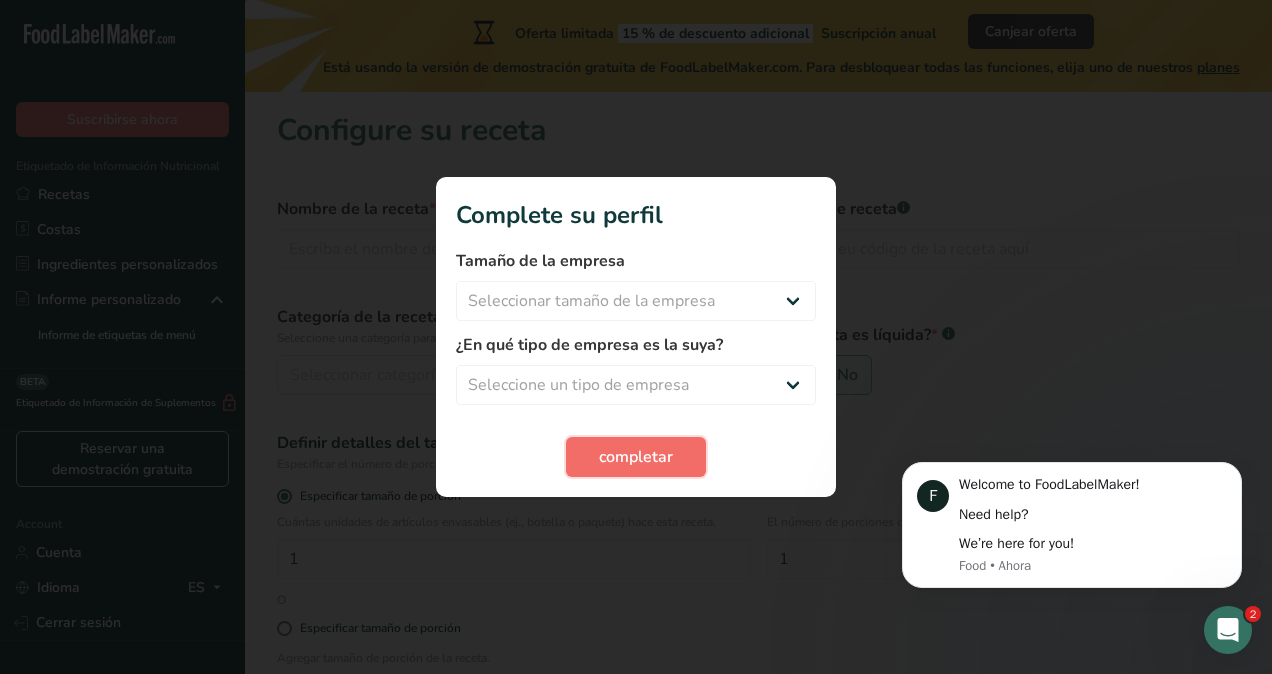 click on "completar" at bounding box center (636, 457) 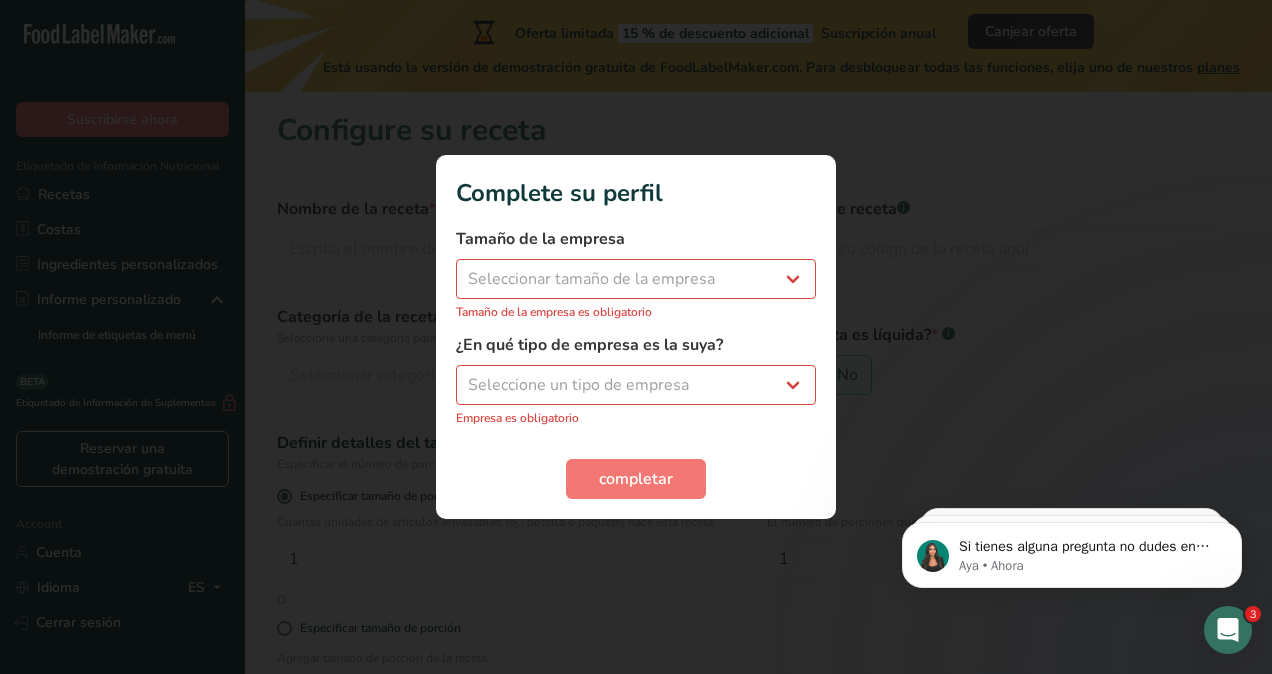 drag, startPoint x: 988, startPoint y: 30, endPoint x: 988, endPoint y: 41, distance: 11 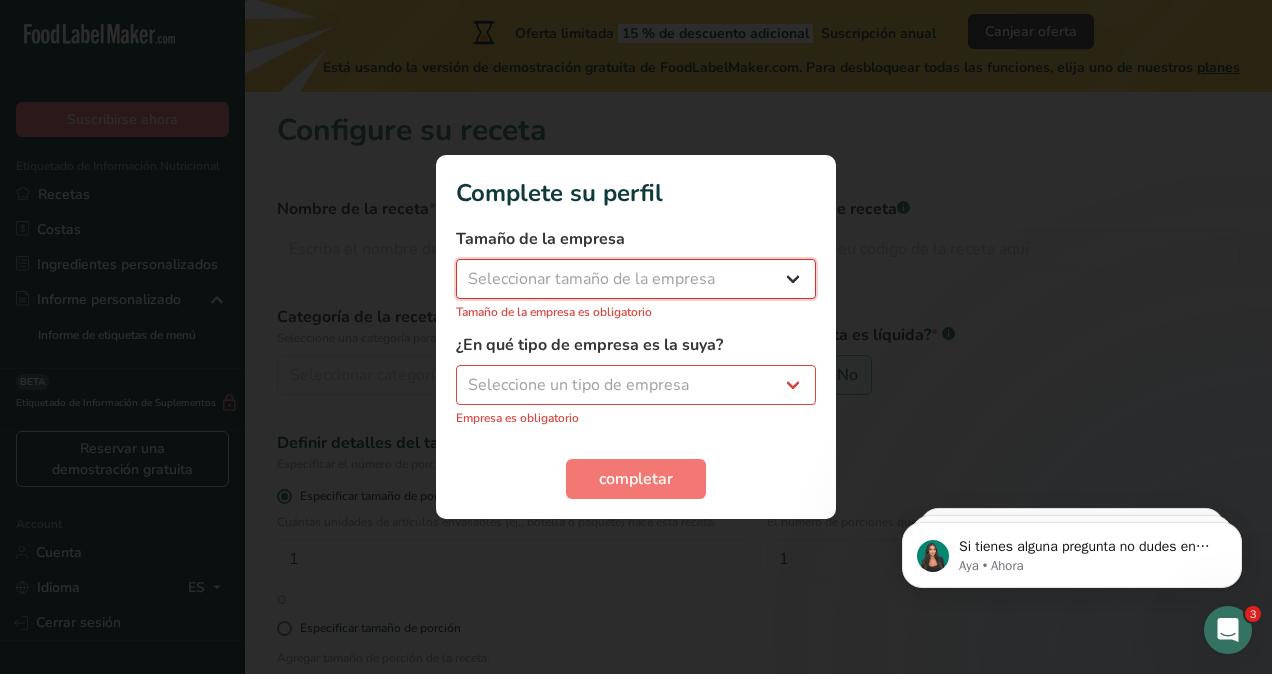 click on "Seleccionar tamaño de la empresa
Menos de 10 empleados
De 10 a 50 empleados
De 51 a 500 empleados
Más de 500 empleados" at bounding box center (636, 279) 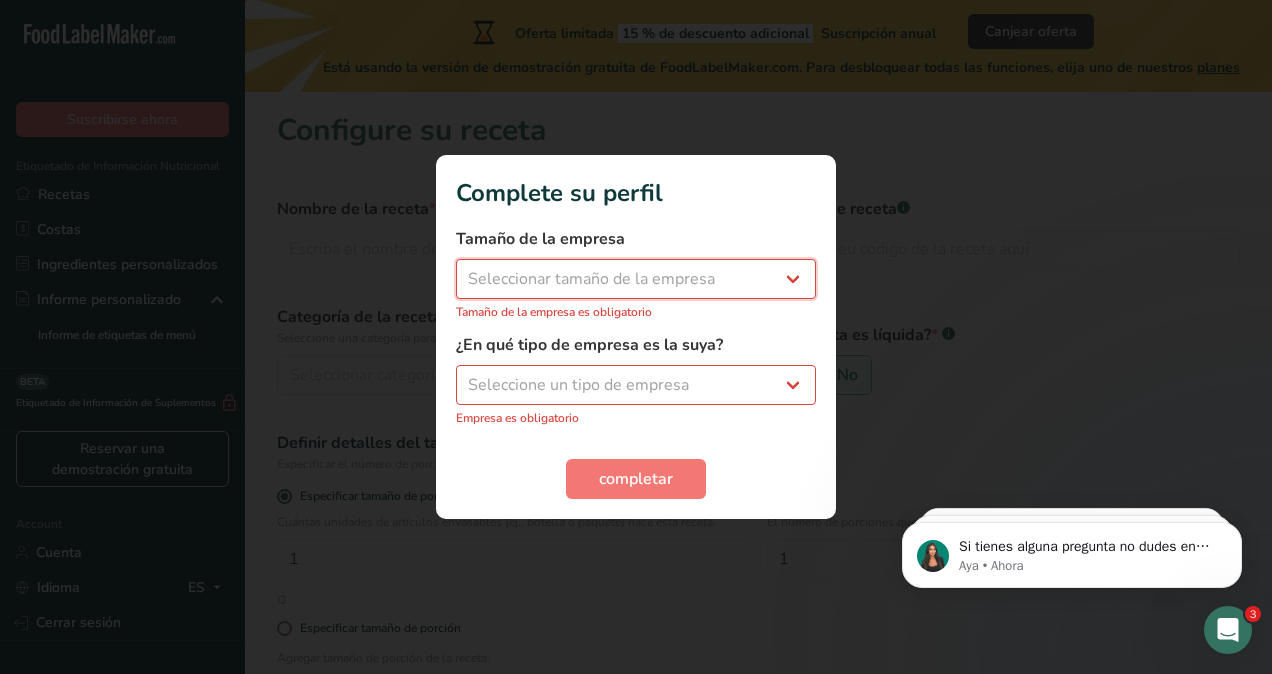select on "1" 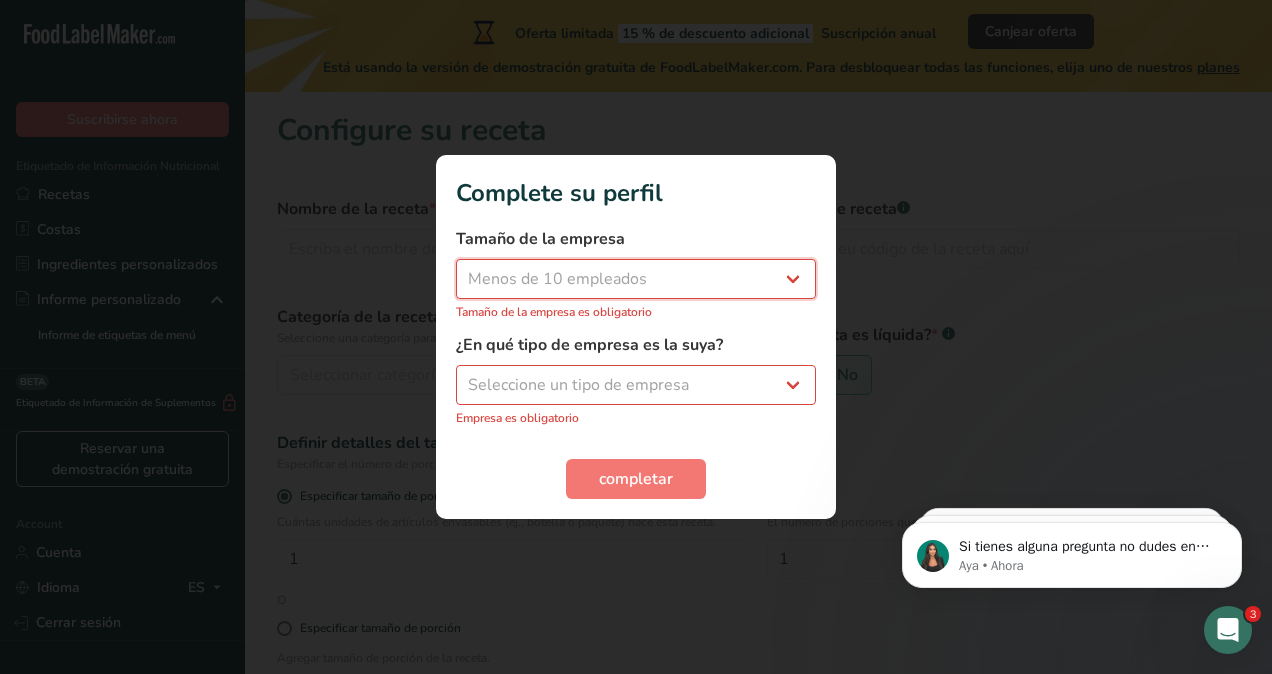 click on "Seleccionar tamaño de la empresa
Menos de 10 empleados
De 10 a 50 empleados
De 51 a 500 empleados
Más de 500 empleados" at bounding box center (636, 279) 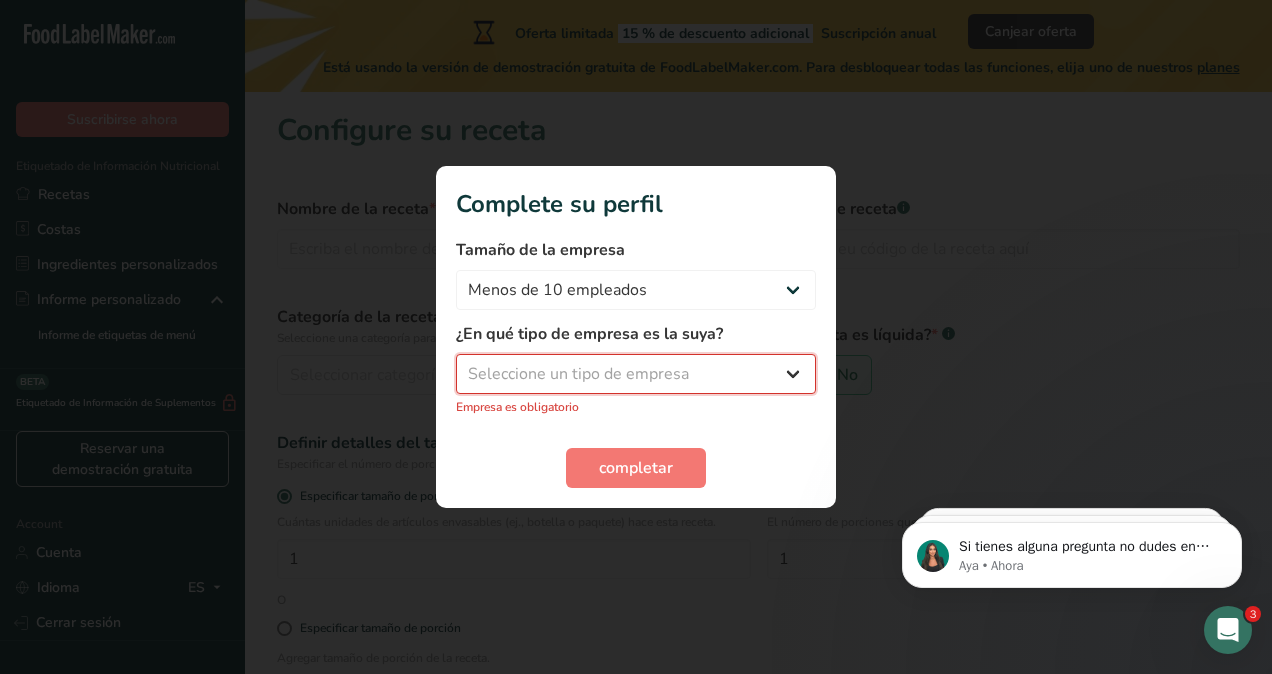 click on "Seleccione un tipo de empresa
Fabricante de alimentos envasados
Restaurante y cafetería
Panadería
Empresa de comidas preparadas y cáterin
Nutricionista
Bloguero gastronómico
Entrenador personal
Otro" at bounding box center [636, 374] 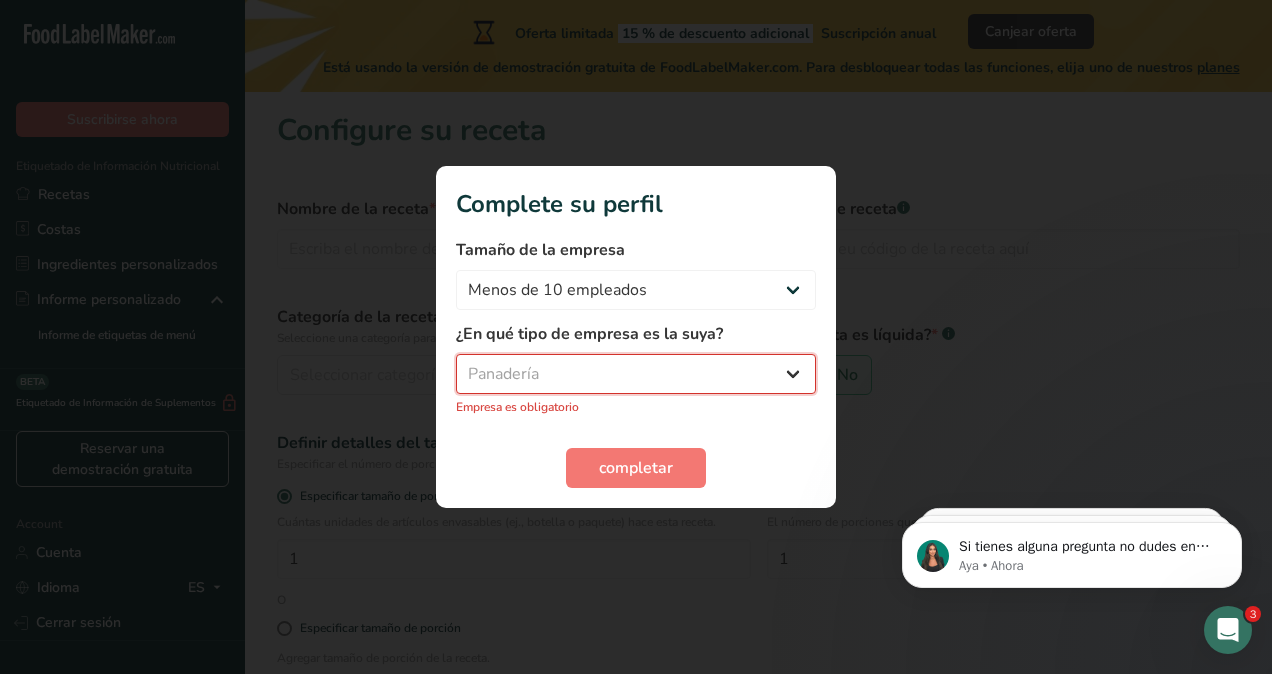 click on "Seleccione un tipo de empresa
Fabricante de alimentos envasados
Restaurante y cafetería
Panadería
Empresa de comidas preparadas y cáterin
Nutricionista
Bloguero gastronómico
Entrenador personal
Otro" at bounding box center (636, 374) 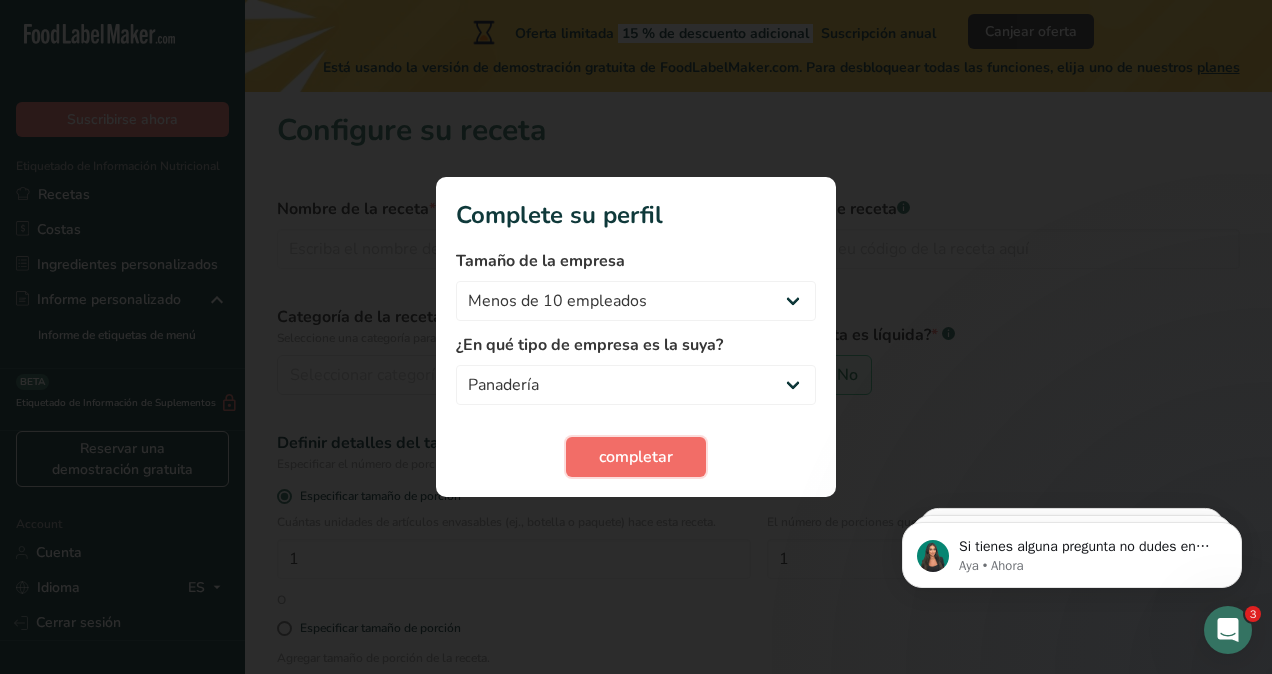 click on "completar" at bounding box center (636, 457) 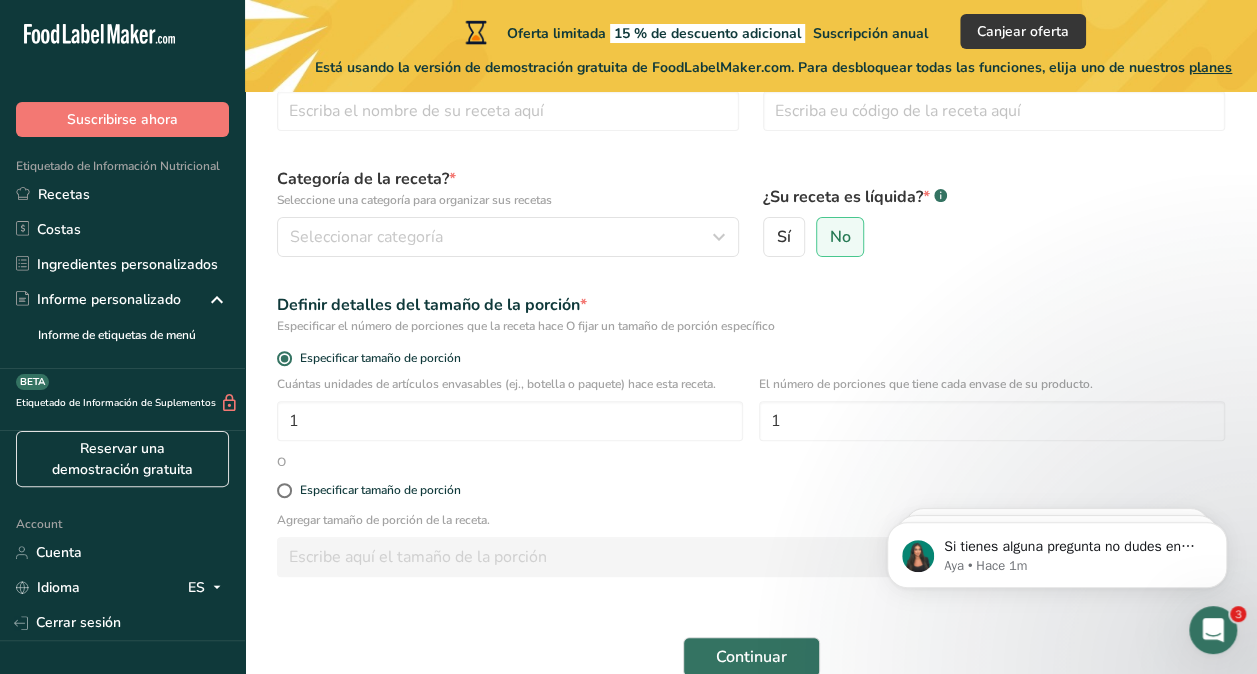scroll, scrollTop: 0, scrollLeft: 0, axis: both 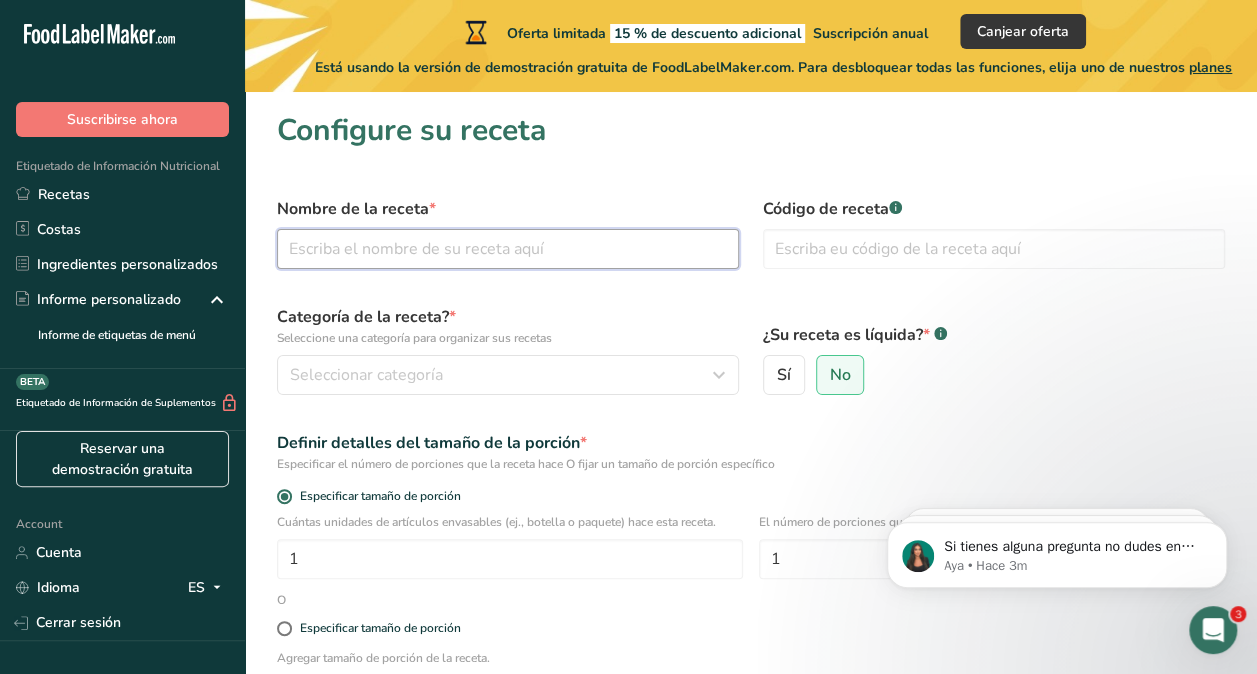 click at bounding box center (508, 249) 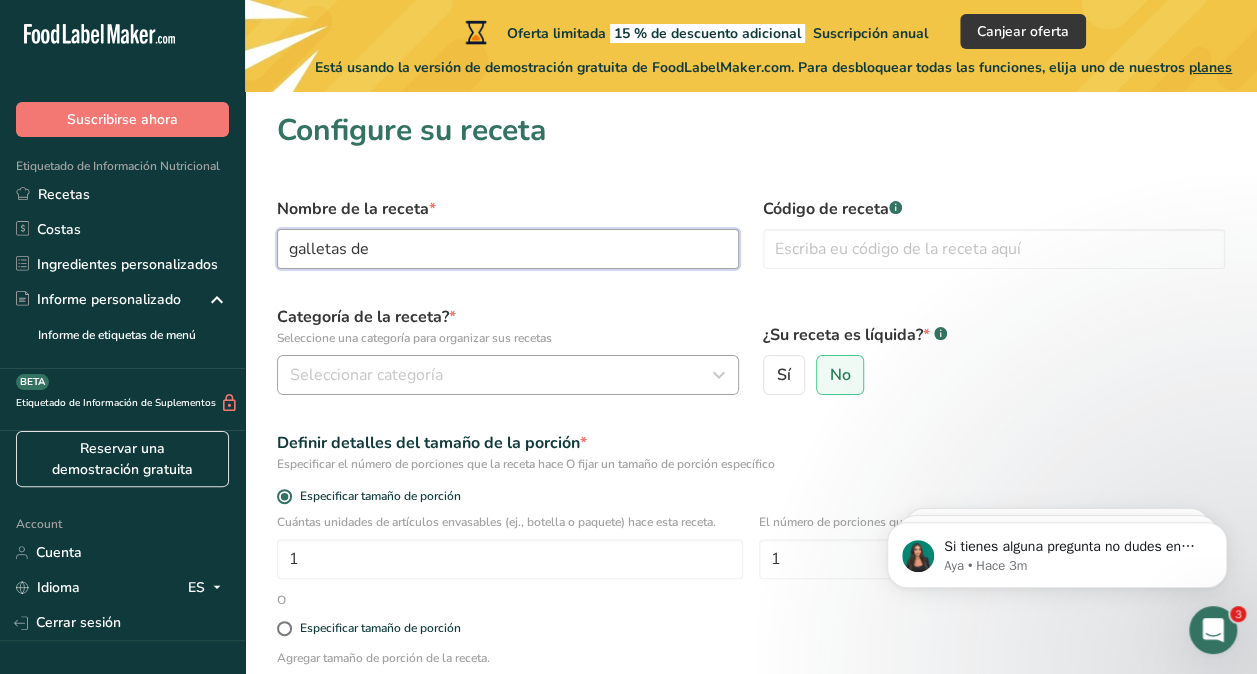 type on "galletas de" 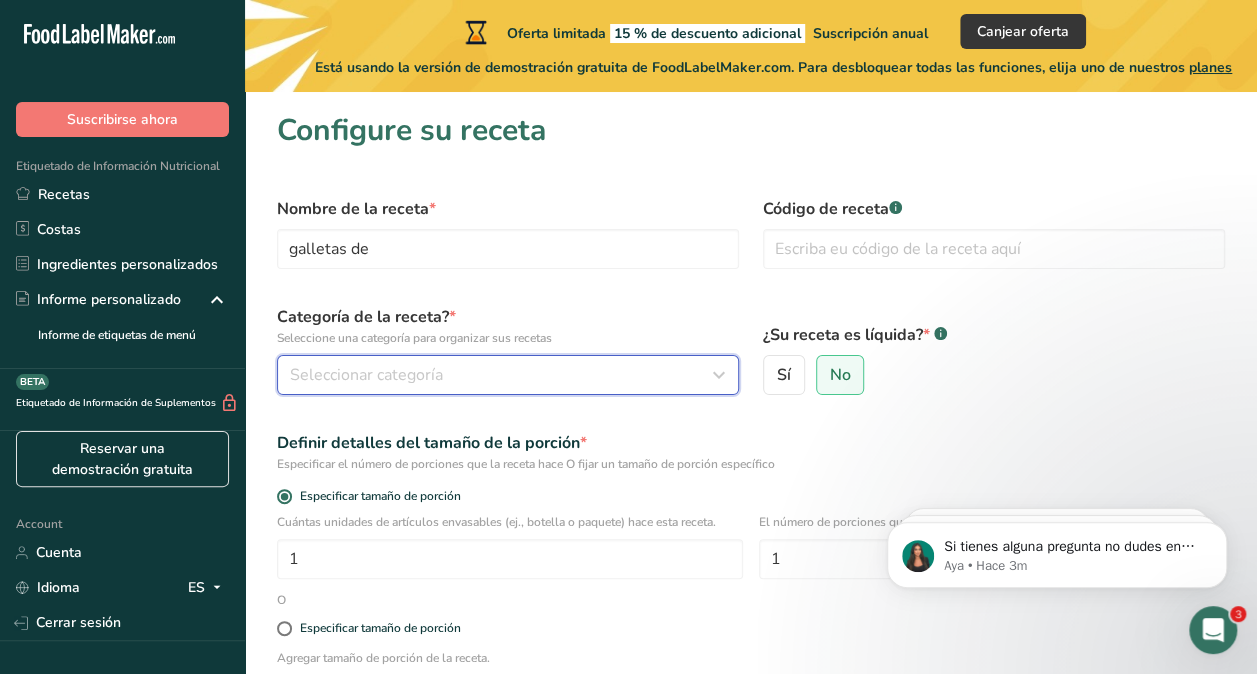 click at bounding box center (719, 375) 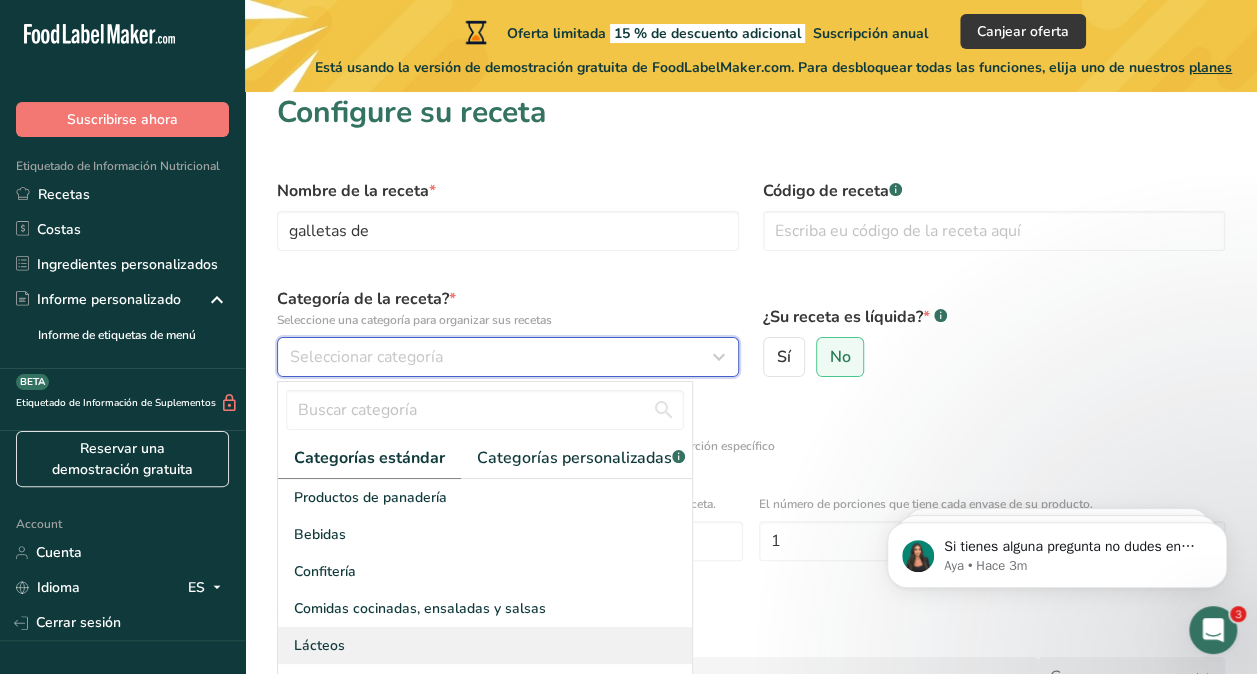scroll, scrollTop: 17, scrollLeft: 0, axis: vertical 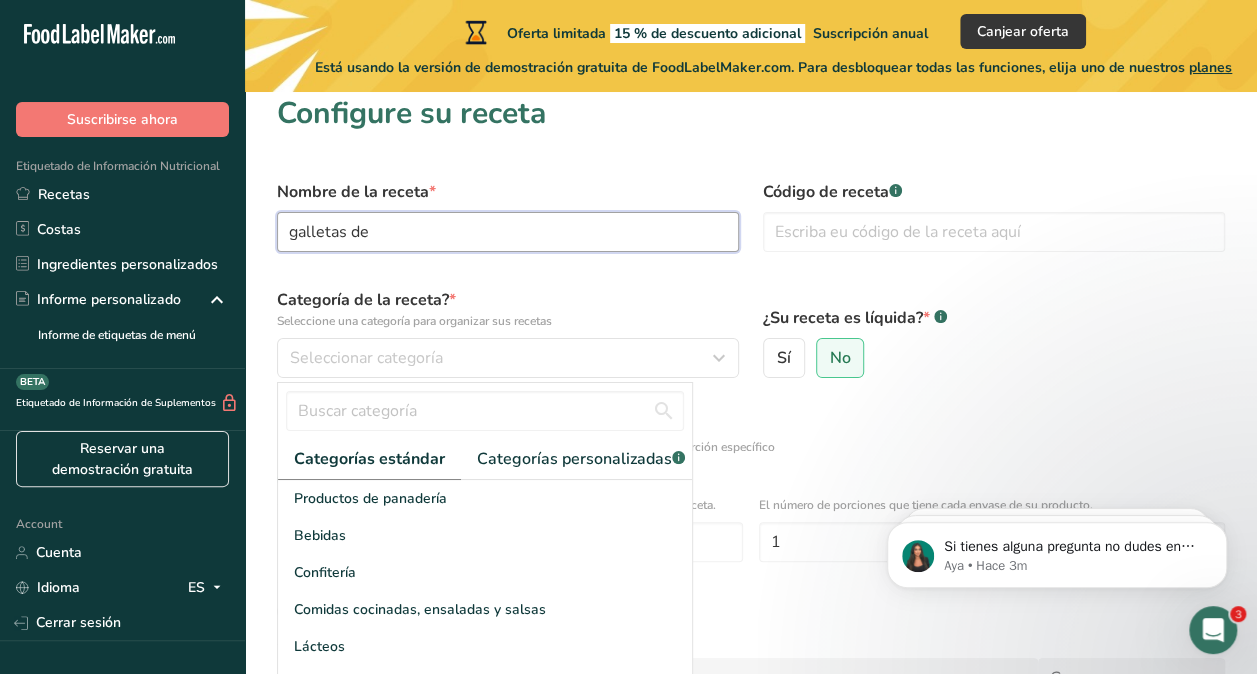 click on "galletas de" at bounding box center (508, 232) 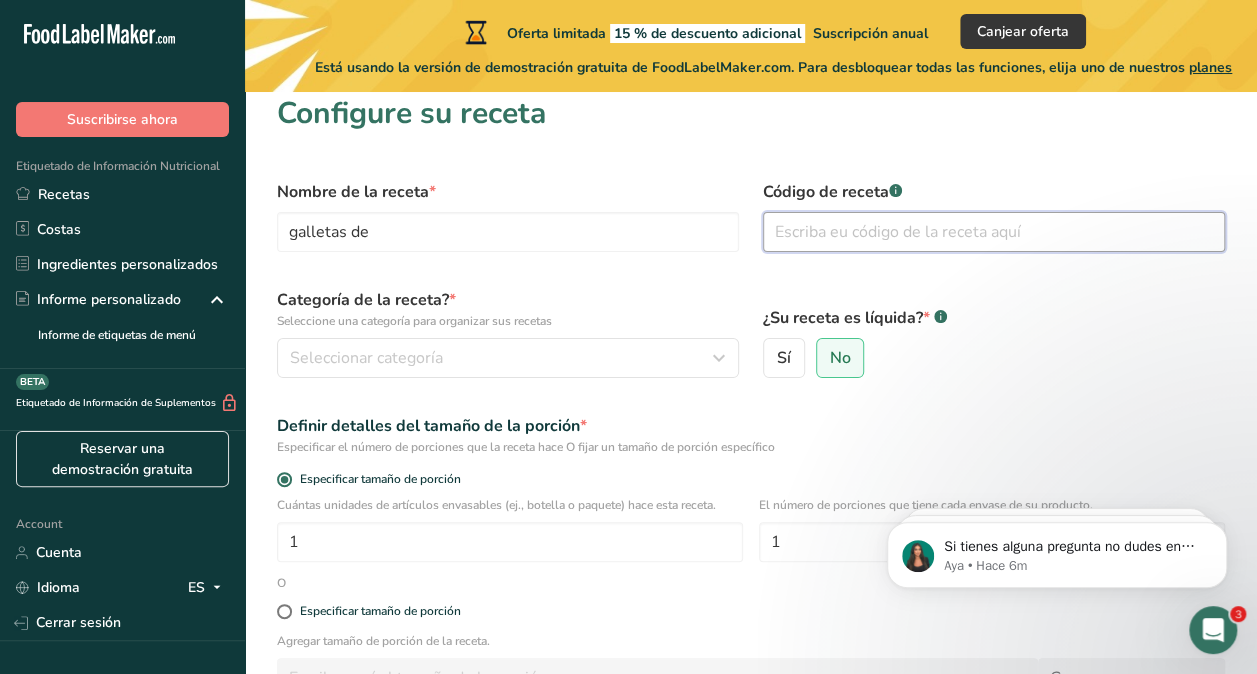 click at bounding box center (994, 232) 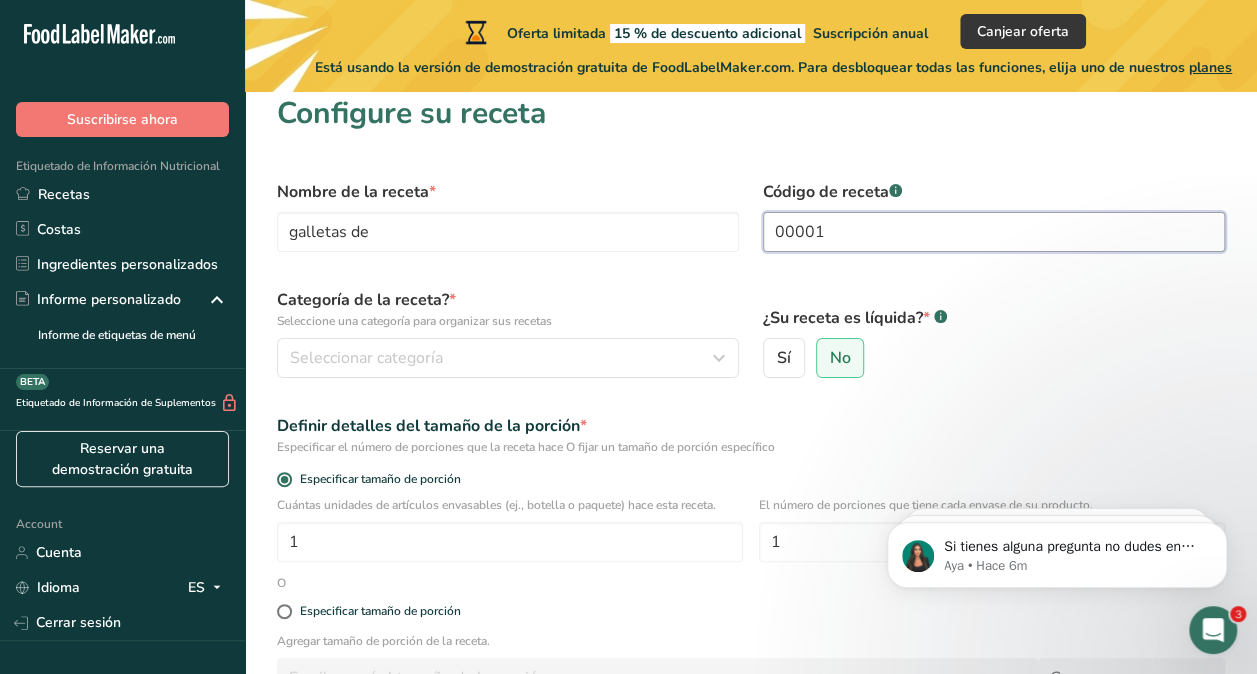 click on "00001" at bounding box center (994, 232) 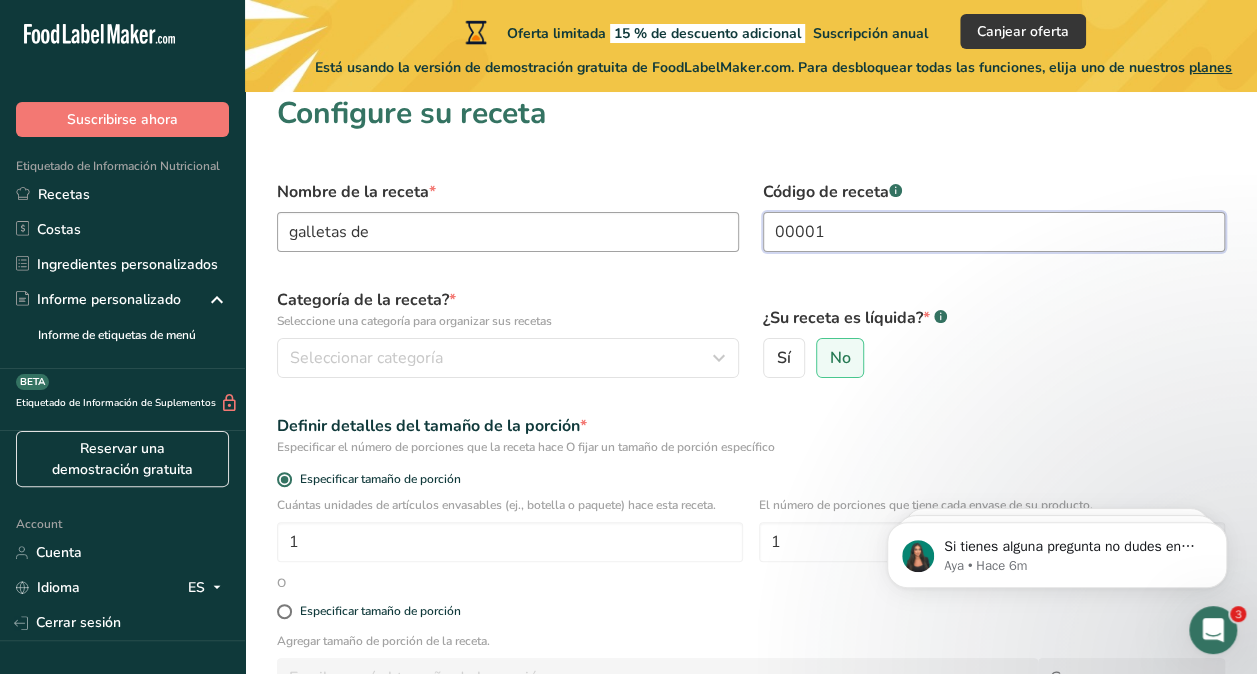 type on "00001" 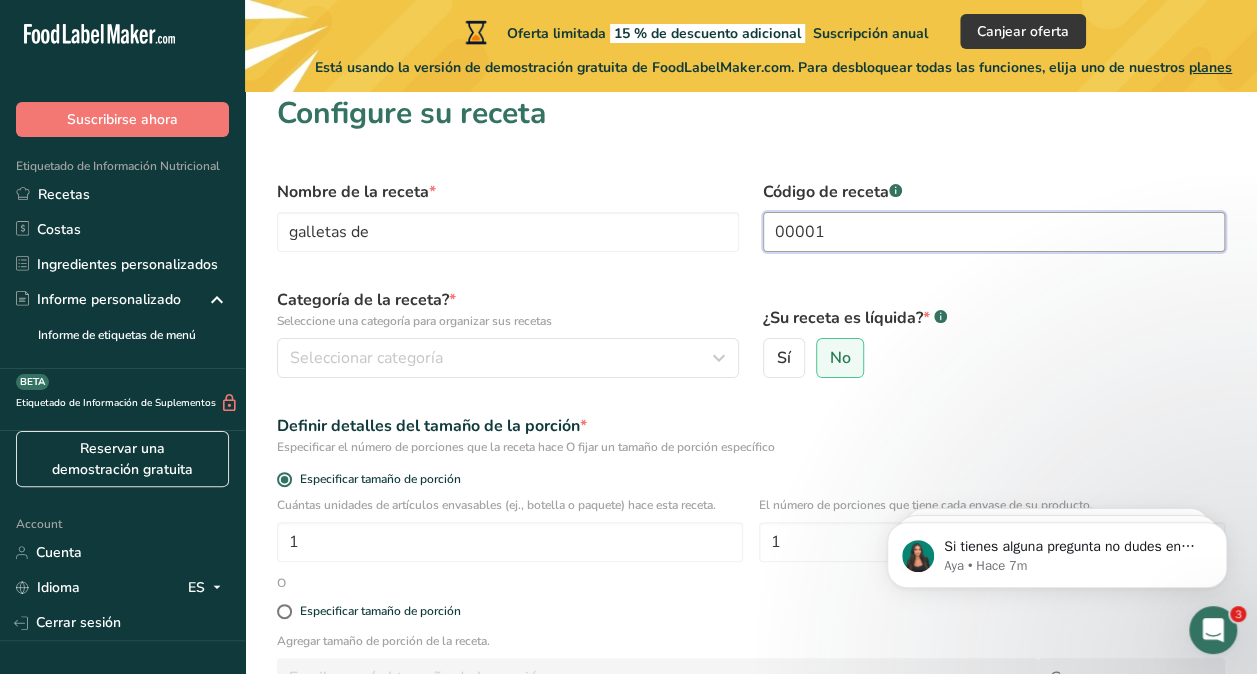 click on "00001" at bounding box center (994, 232) 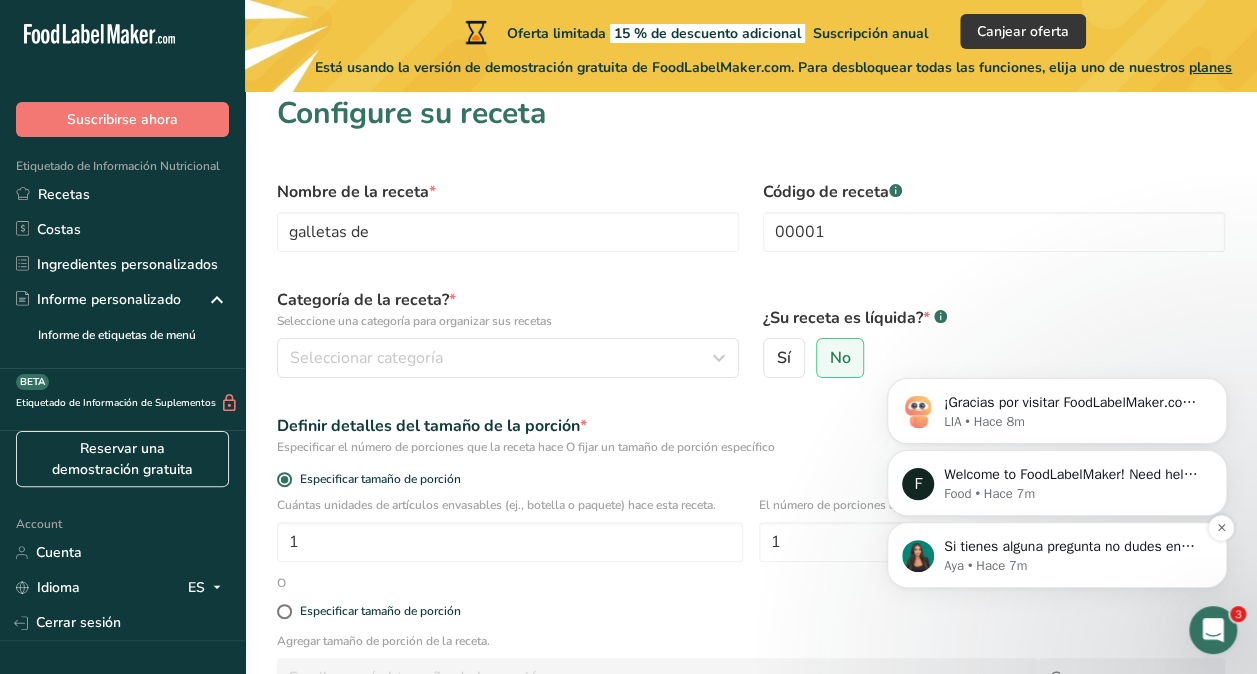 click on "Si tienes alguna pregunta no dudes en consultarnos. ¡Estamos aquí para ayudarte! 😊 Aya • Hace 7m" at bounding box center [1057, 555] 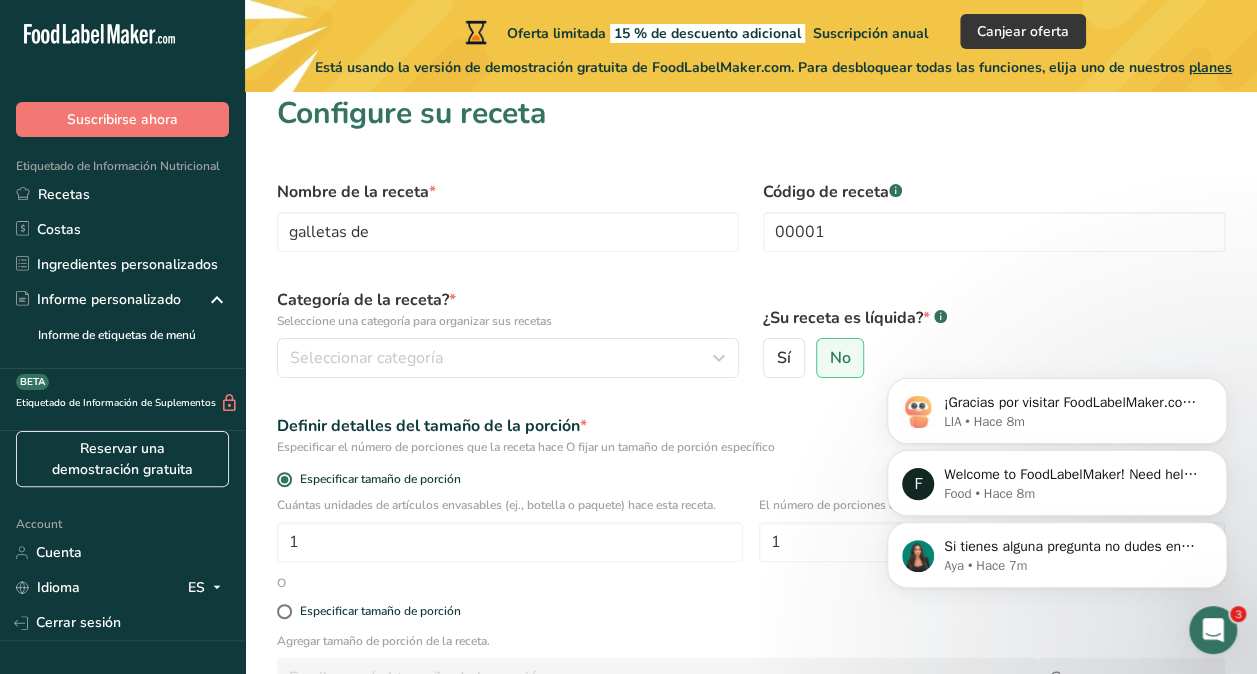 drag, startPoint x: 1222, startPoint y: 444, endPoint x: 1202, endPoint y: 577, distance: 134.49535 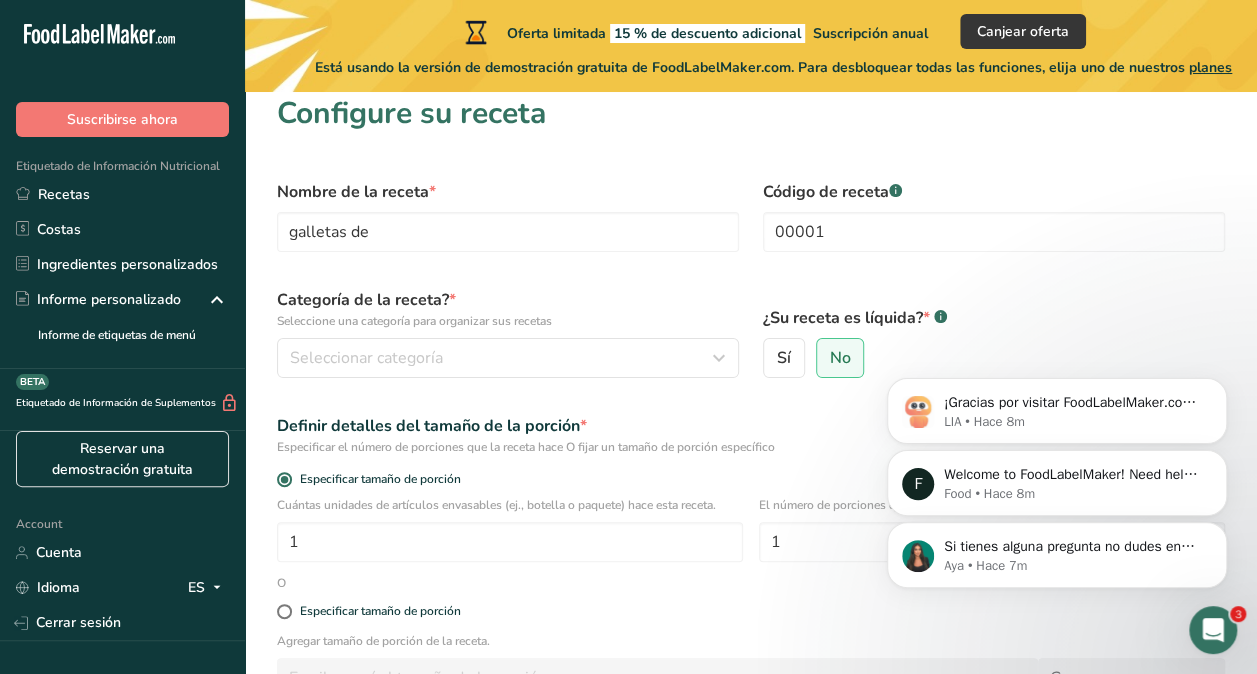 click on "Nombre de la receta *   galletas de
Código de receta
.a-a{fill:#347362;}.b-a{fill:#fff;}           00001
Categoría de la receta? *
Seleccione una categoría para organizar sus recetas
Seleccionar categoría
Categorías estándar
Categorías personalizadas
.a-a{fill:#347362;}.b-a{fill:#fff;}
Productos de panadería
Bebidas
Confitería
Comidas cocinadas, ensaladas y salsas
Lácteos
Aperitivos
Añadir nueva categoría
¿Su receta es líquida? *   .a-a{fill:#347362;}.b-a{fill:#fff;}           Sí   No
Definir detalles del tamaño de la porción *
Especificar el número de porciones que la receta hace O fijar un tamaño de porción específico
1     1" at bounding box center (751, 489) 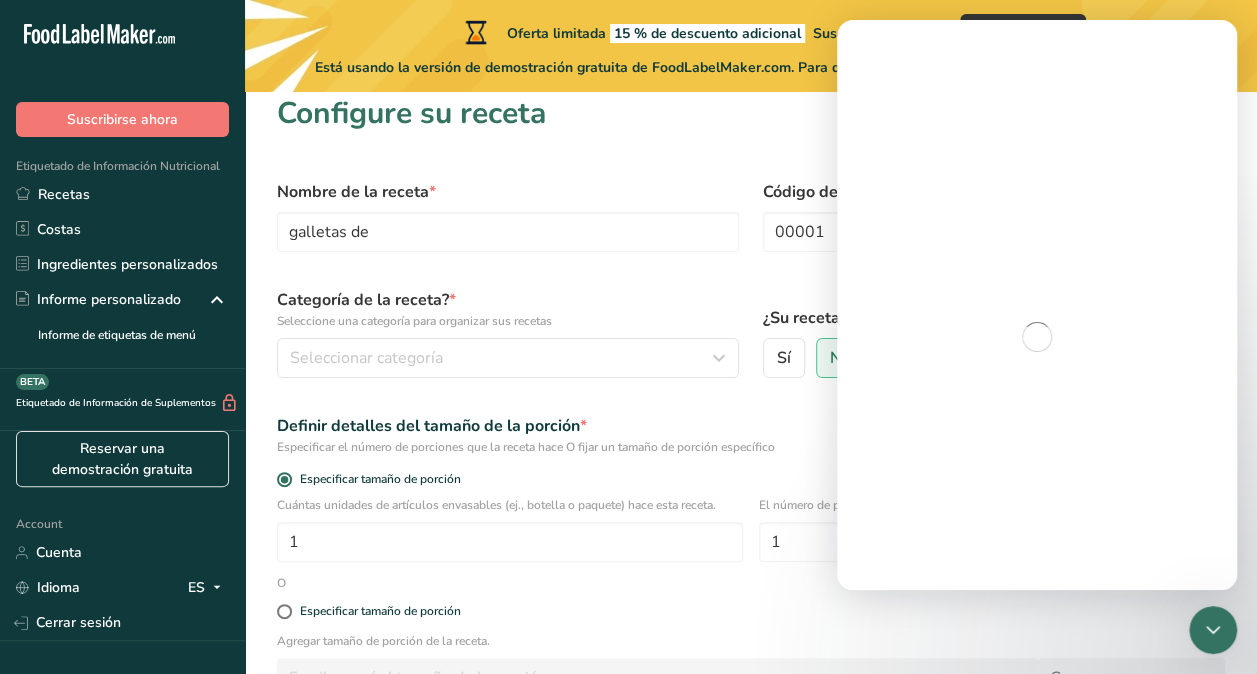 scroll, scrollTop: 0, scrollLeft: 0, axis: both 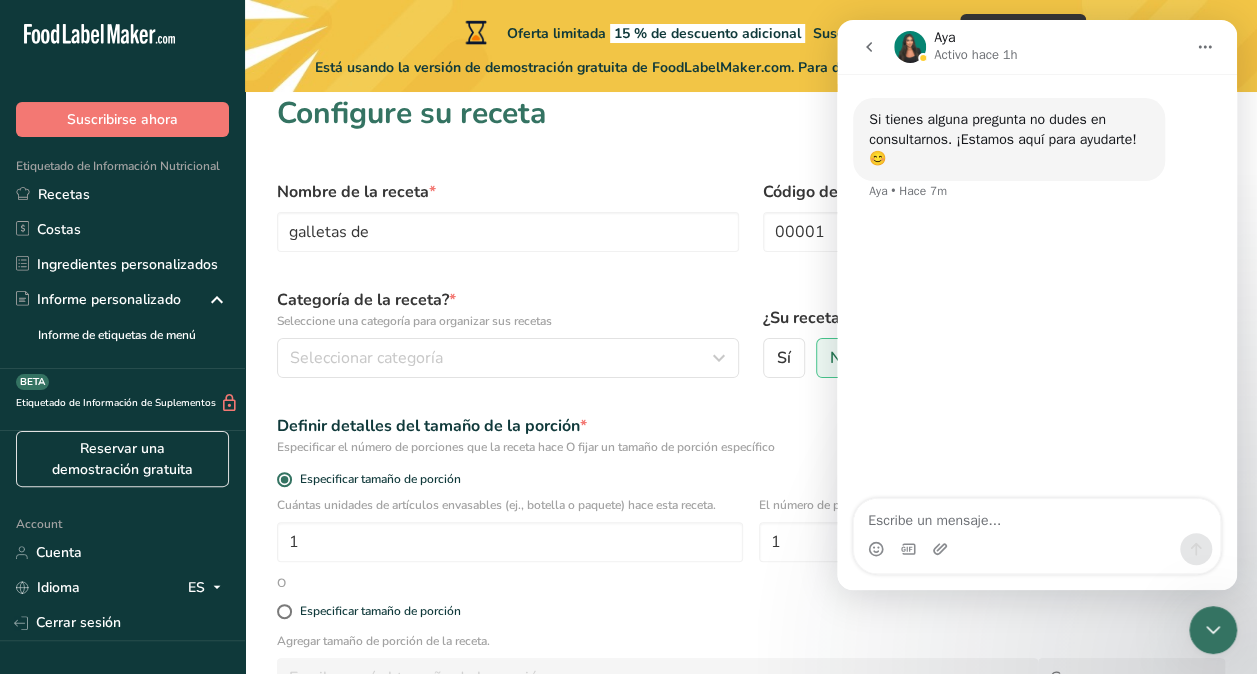 click on "Nombre de la receta *   galletas de
Código de receta
.a-a{fill:#347362;}.b-a{fill:#fff;}           00001
Categoría de la receta? *
Seleccione una categoría para organizar sus recetas
Seleccionar categoría
Categorías estándar
Categorías personalizadas
.a-a{fill:#347362;}.b-a{fill:#fff;}
Productos de panadería
Bebidas
Confitería
Comidas cocinadas, ensaladas y salsas
Lácteos
Aperitivos
Añadir nueva categoría
¿Su receta es líquida? *   .a-a{fill:#347362;}.b-a{fill:#fff;}           Sí   No
Definir detalles del tamaño de la porción *
Especificar el número de porciones que la receta hace O fijar un tamaño de porción específico
1     1" at bounding box center [751, 489] 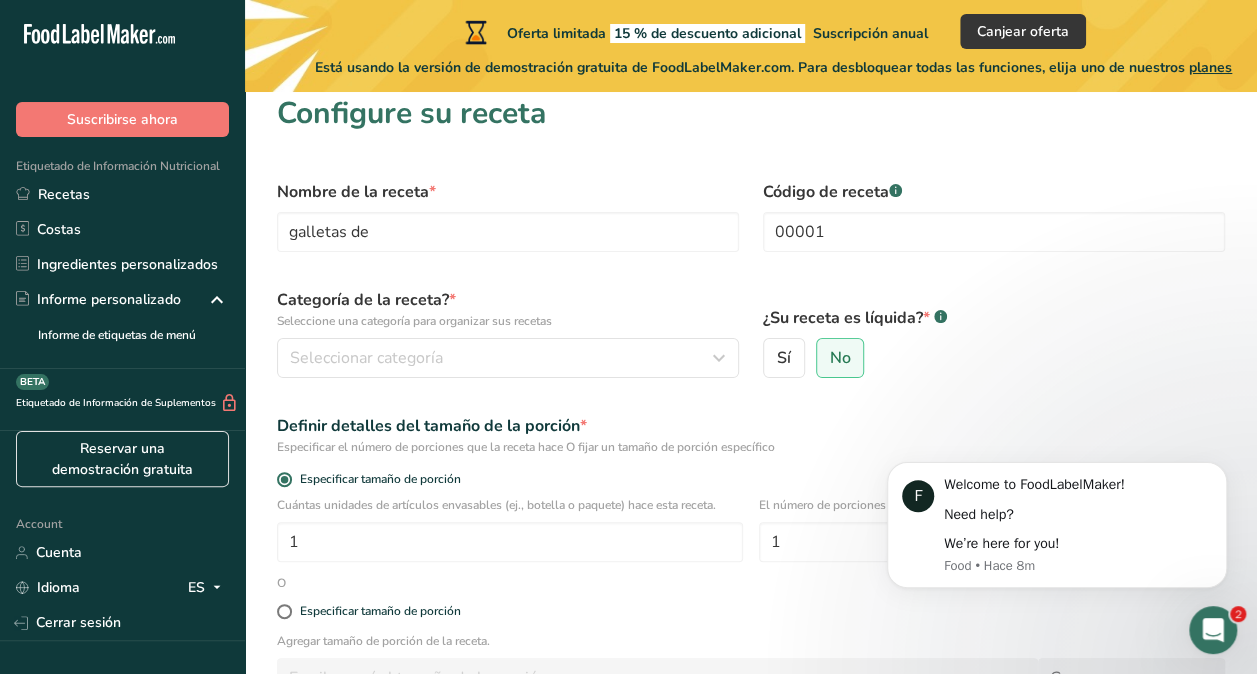 scroll, scrollTop: 0, scrollLeft: 0, axis: both 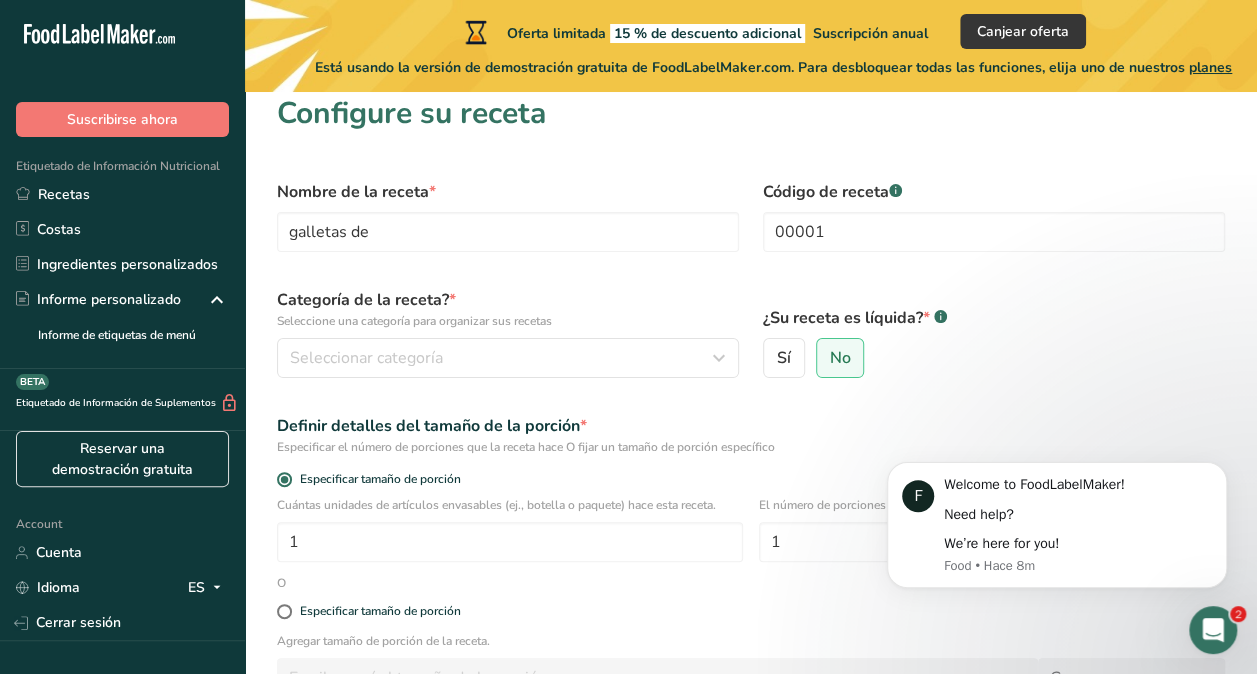 click 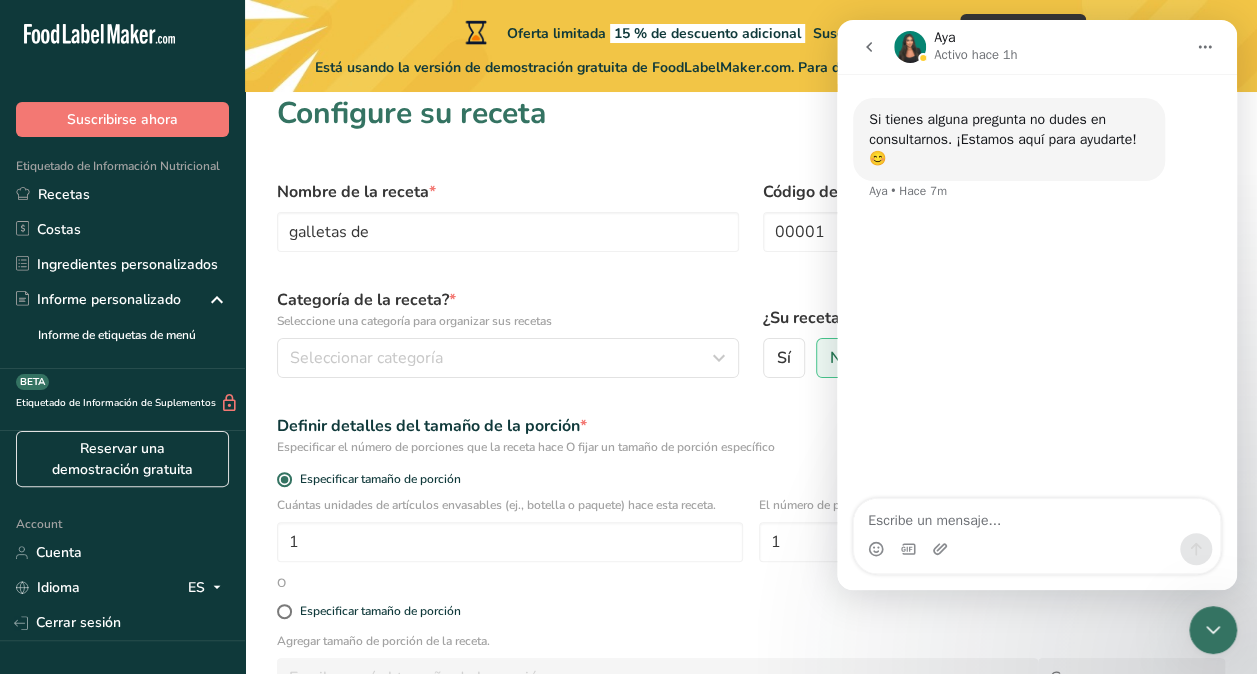 click at bounding box center [1213, 630] 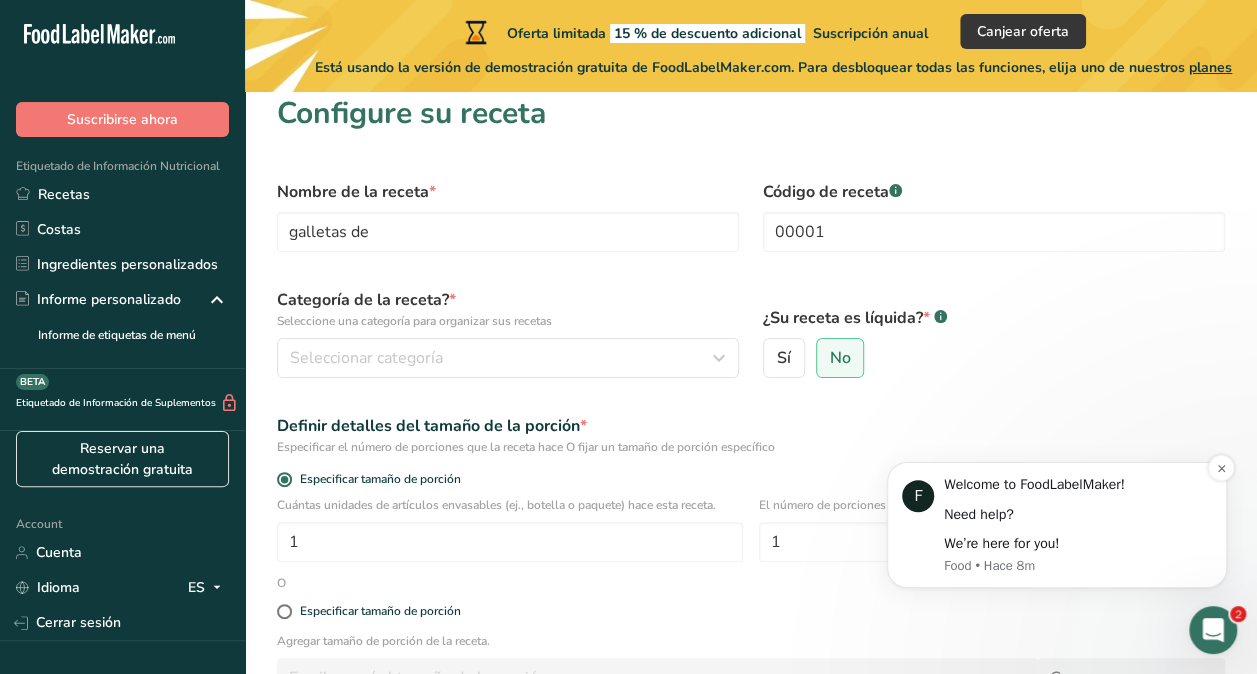 scroll, scrollTop: 0, scrollLeft: 0, axis: both 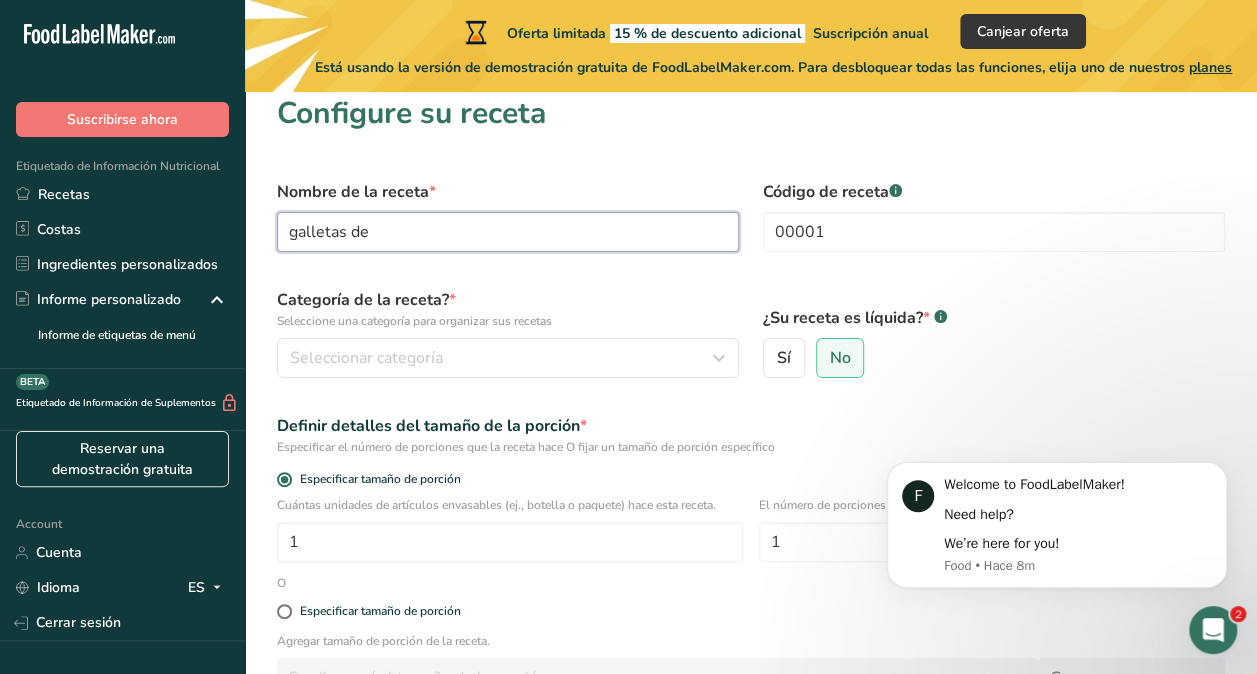 click on "galletas de" at bounding box center [508, 232] 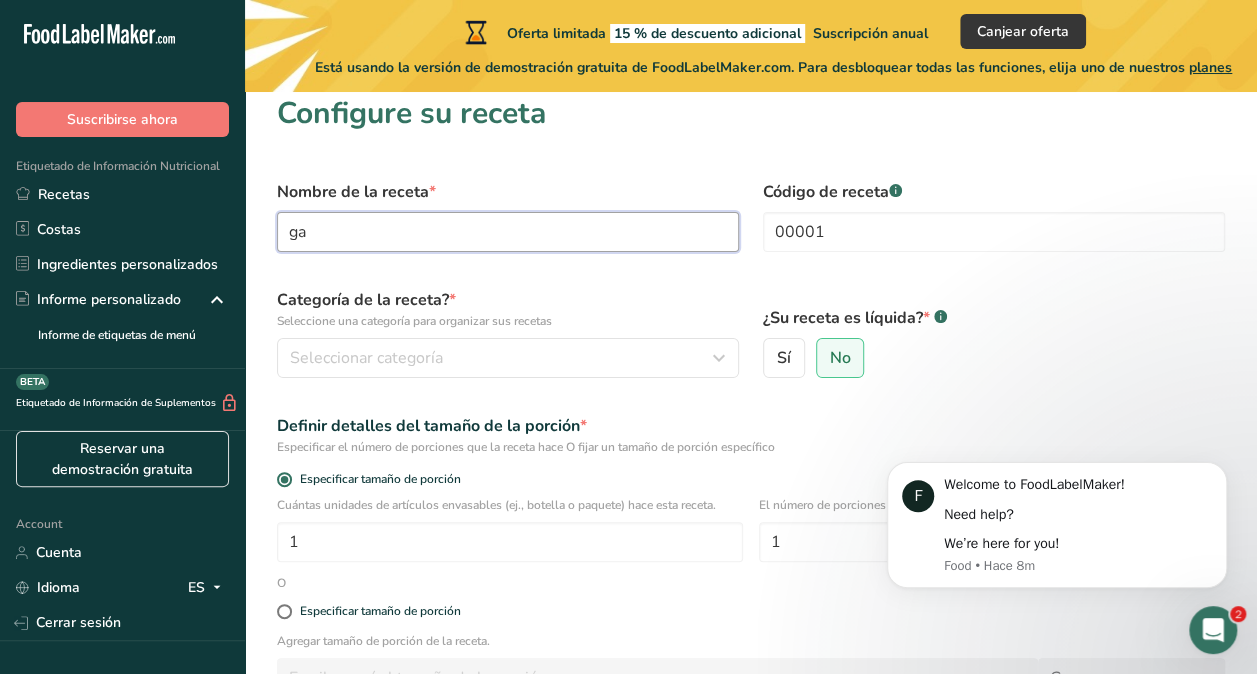 type on "g" 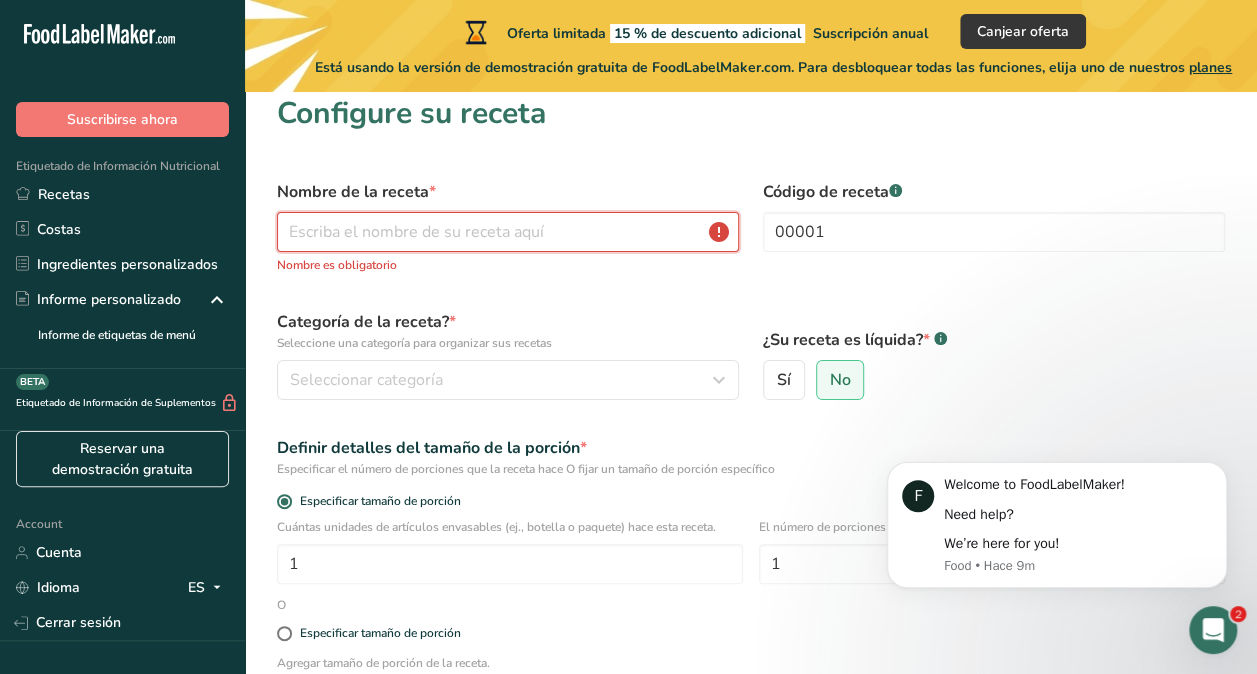 click at bounding box center (508, 232) 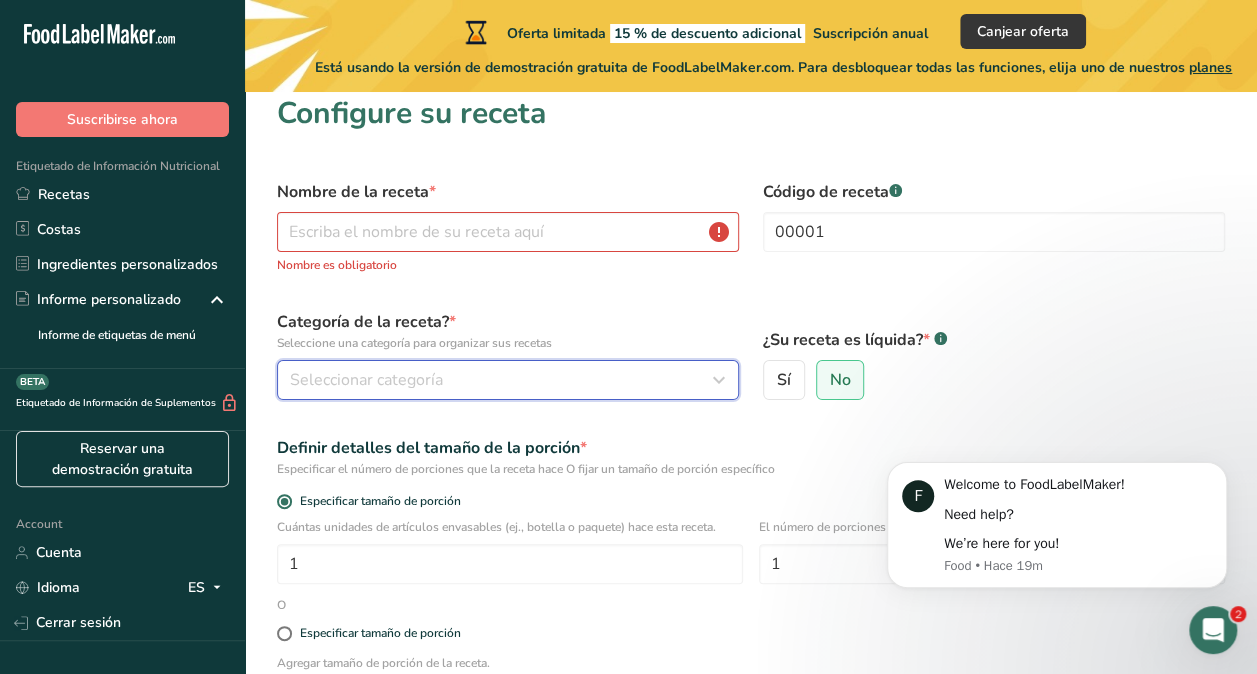 click at bounding box center [719, 380] 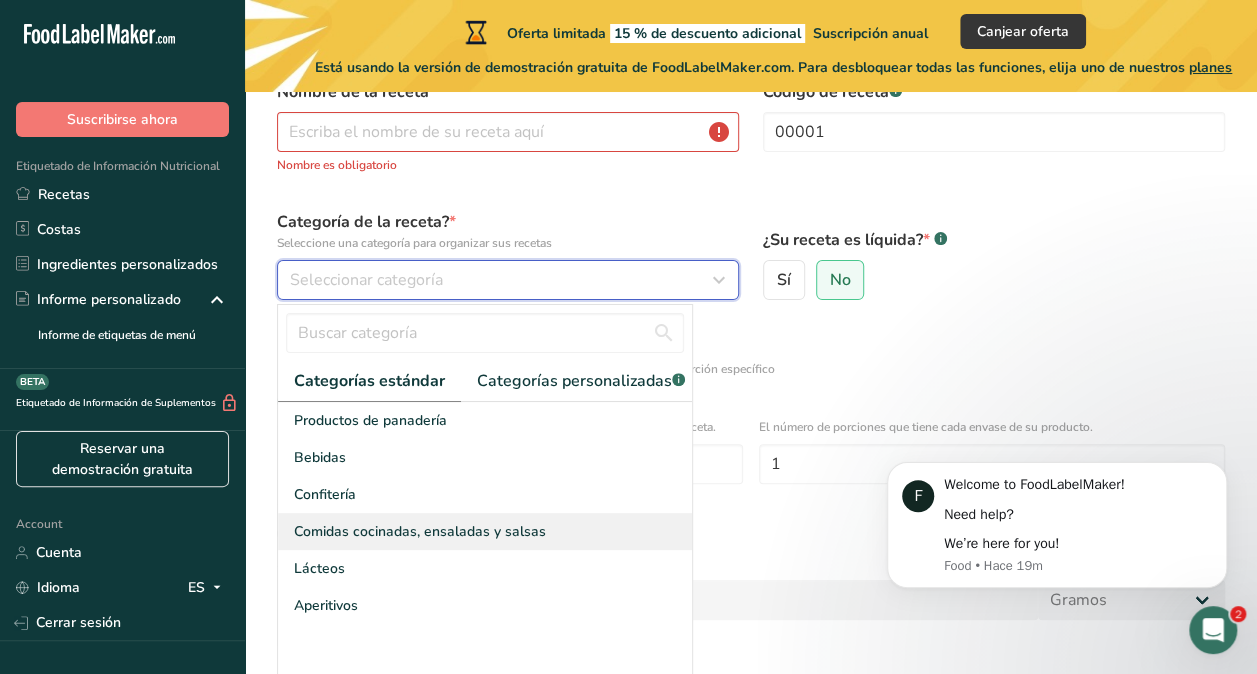 scroll, scrollTop: 217, scrollLeft: 0, axis: vertical 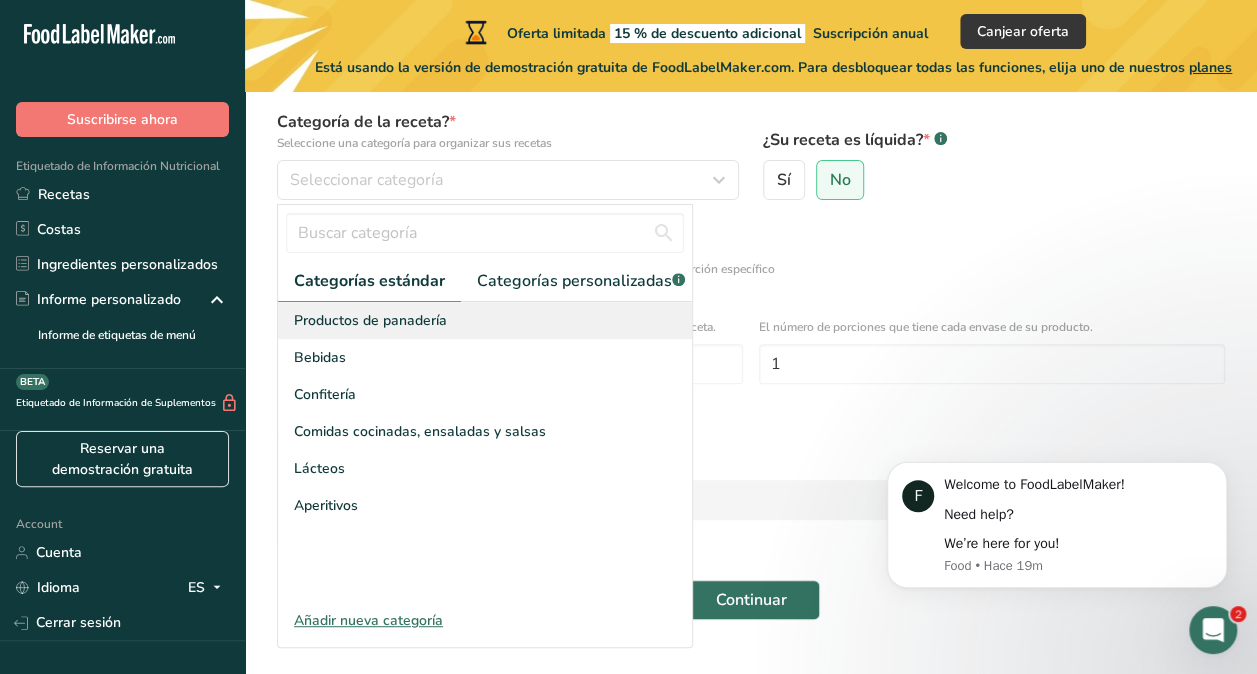 click on "Productos de panadería" at bounding box center [485, 320] 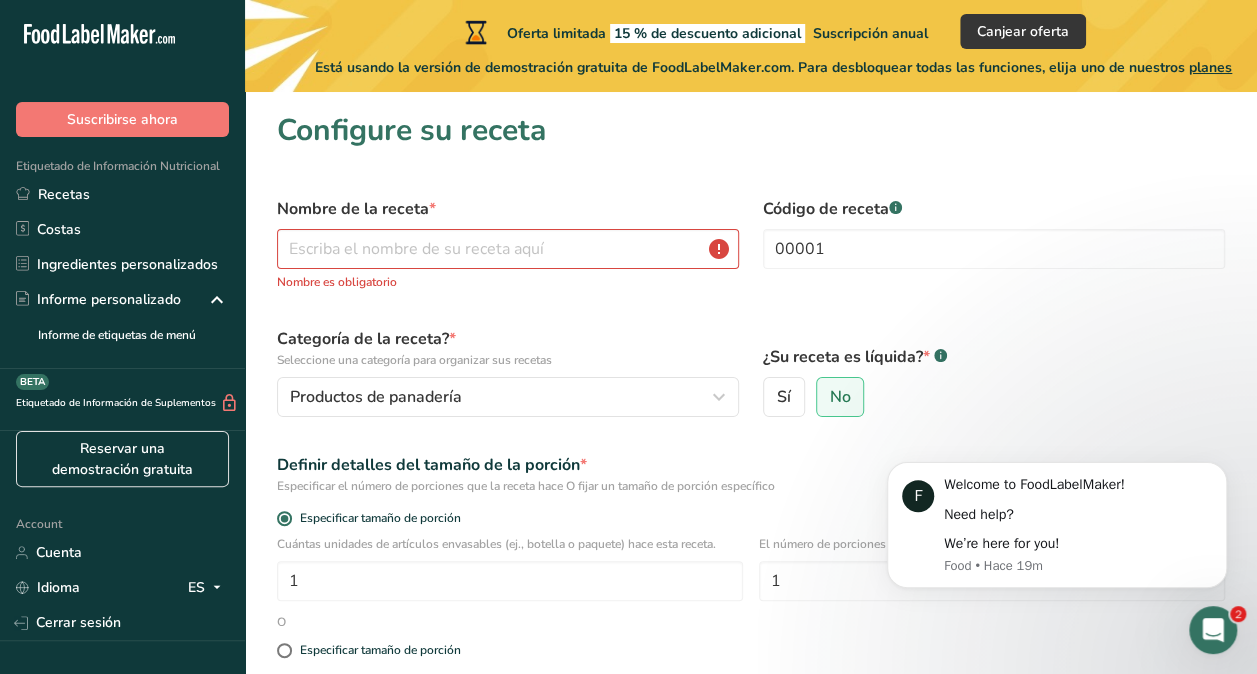 scroll, scrollTop: 0, scrollLeft: 0, axis: both 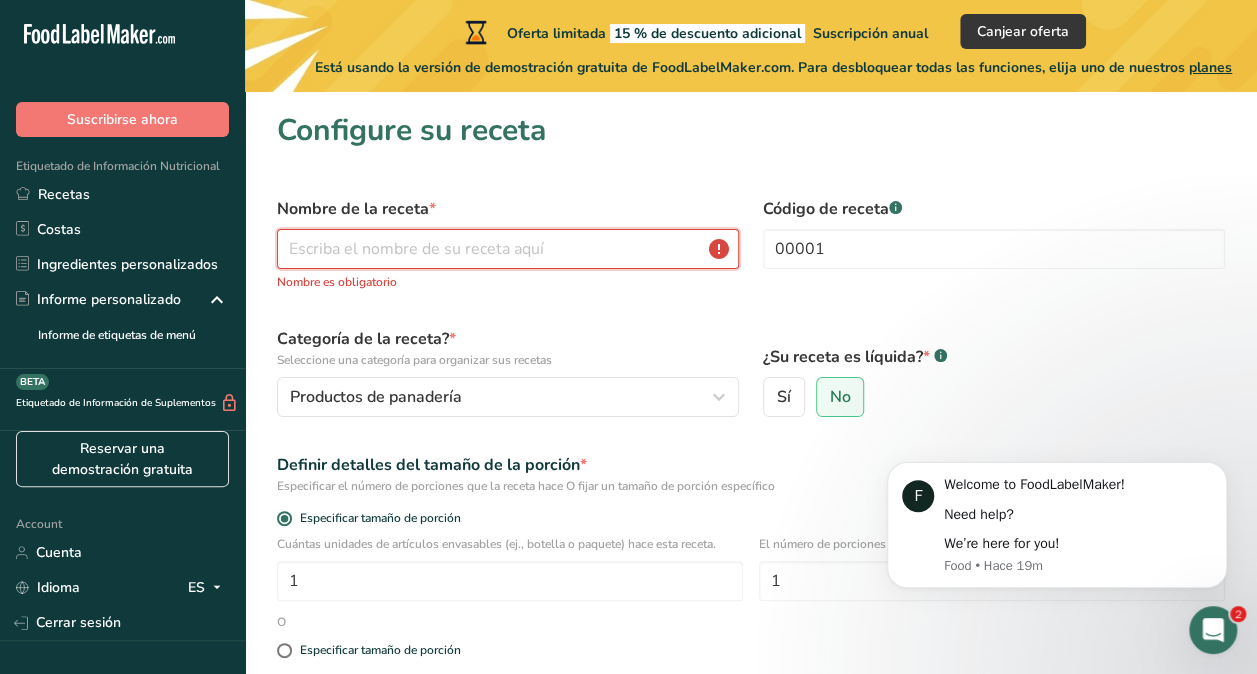 click at bounding box center (508, 249) 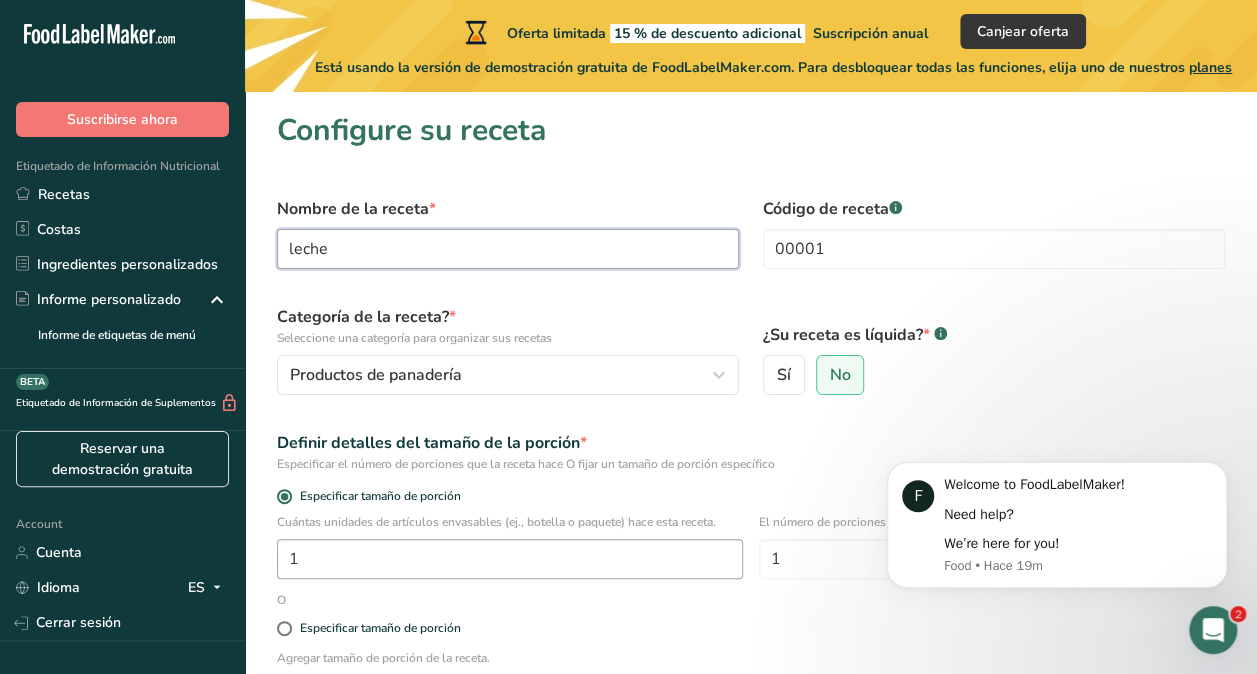 click on "Continuar" at bounding box center (751, 795) 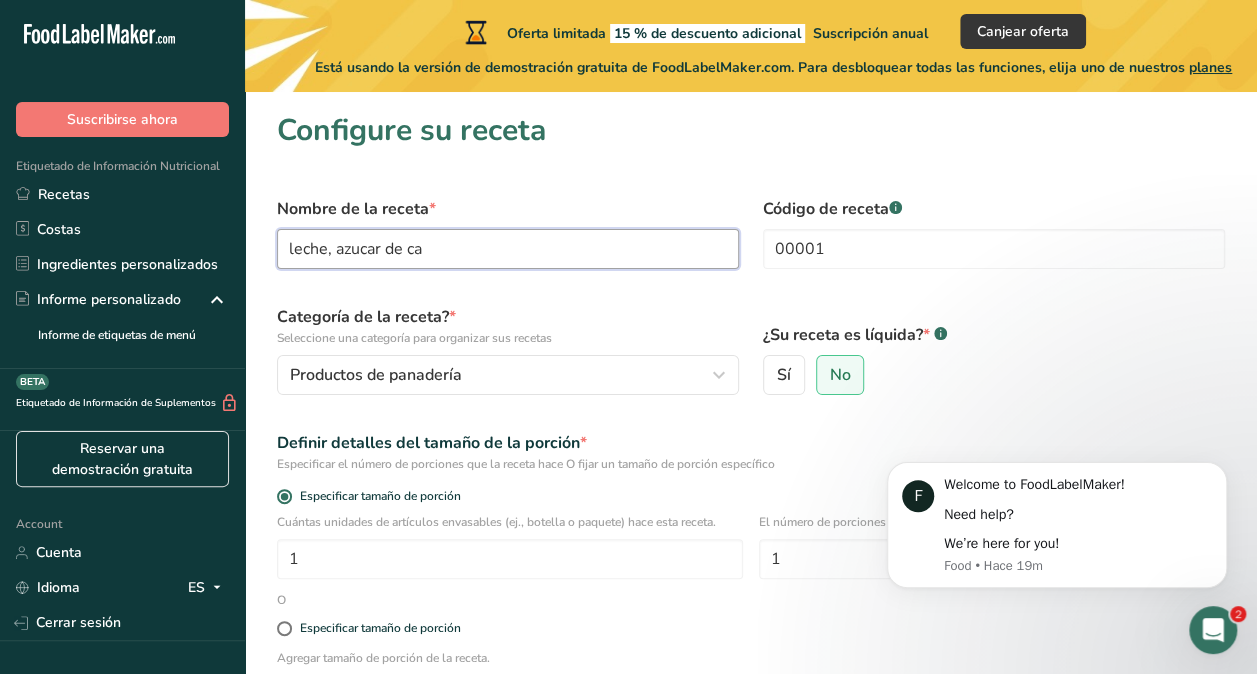 type on "leche, azucar de cañ" 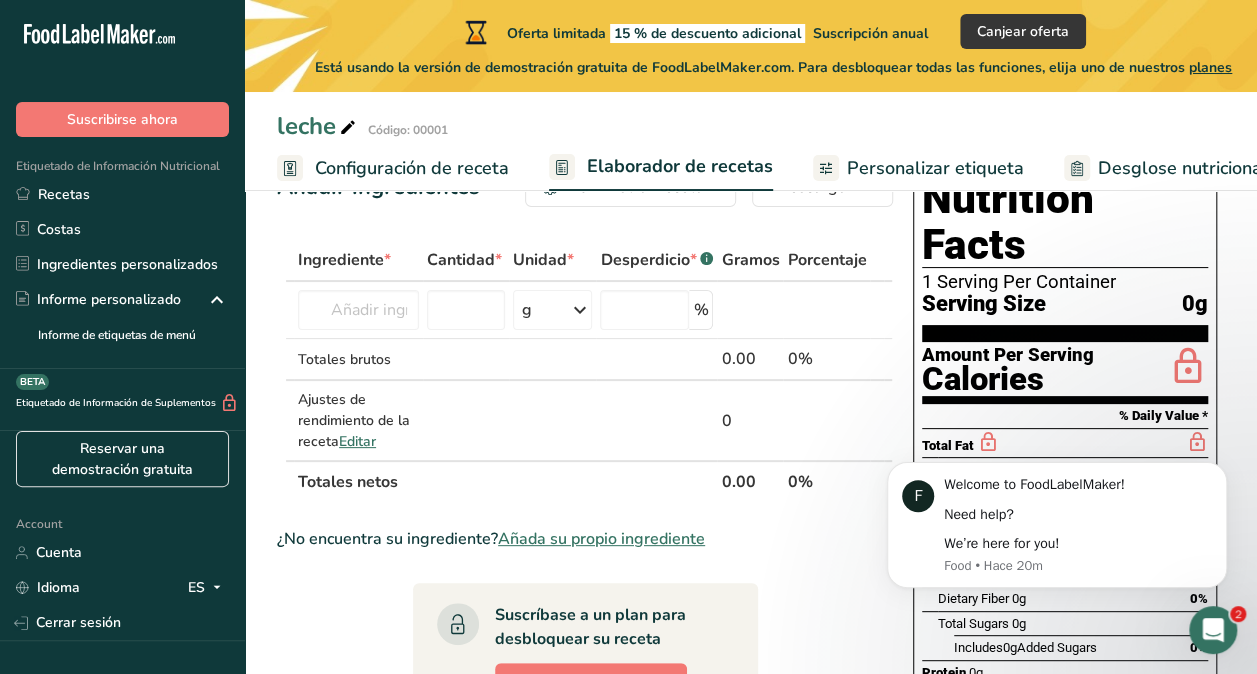 scroll, scrollTop: 100, scrollLeft: 0, axis: vertical 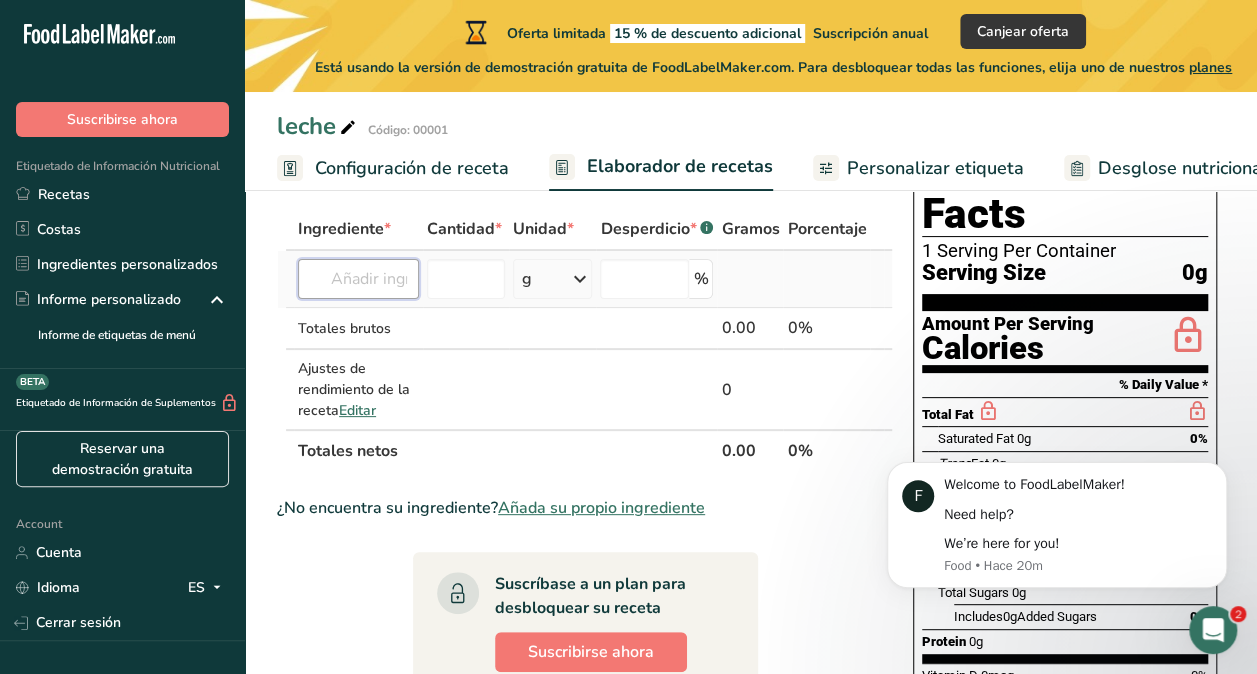 click at bounding box center [358, 279] 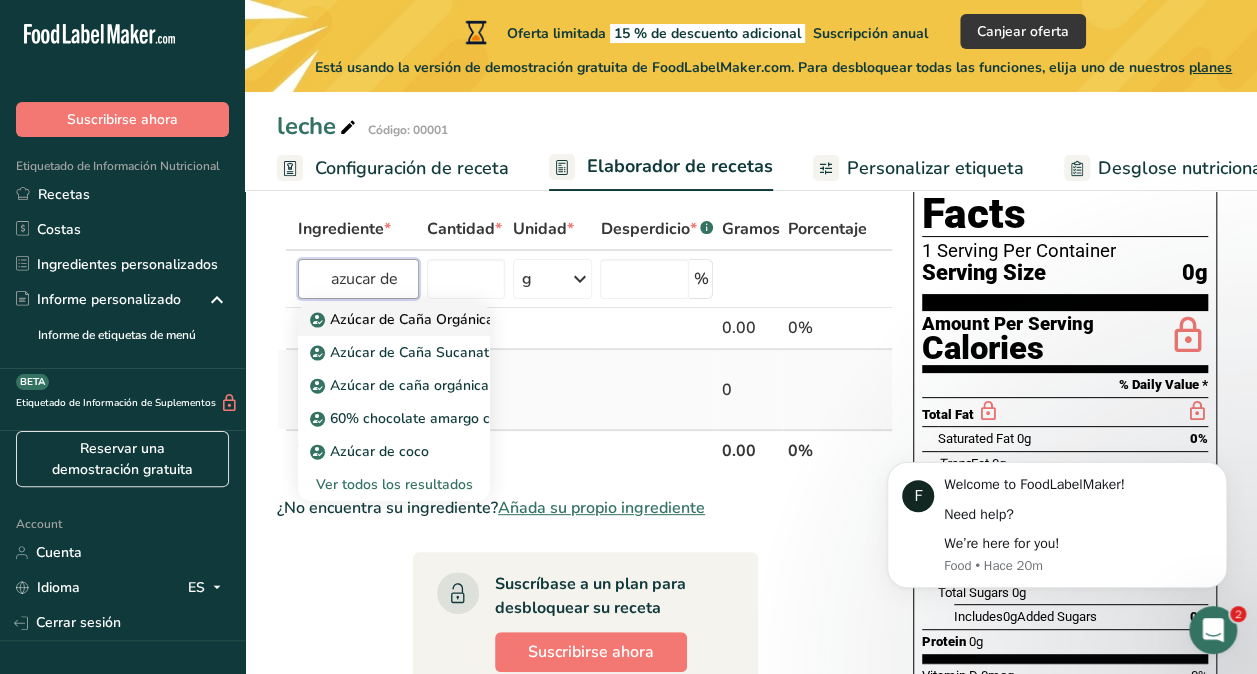type on "Organic Cane Sugar" 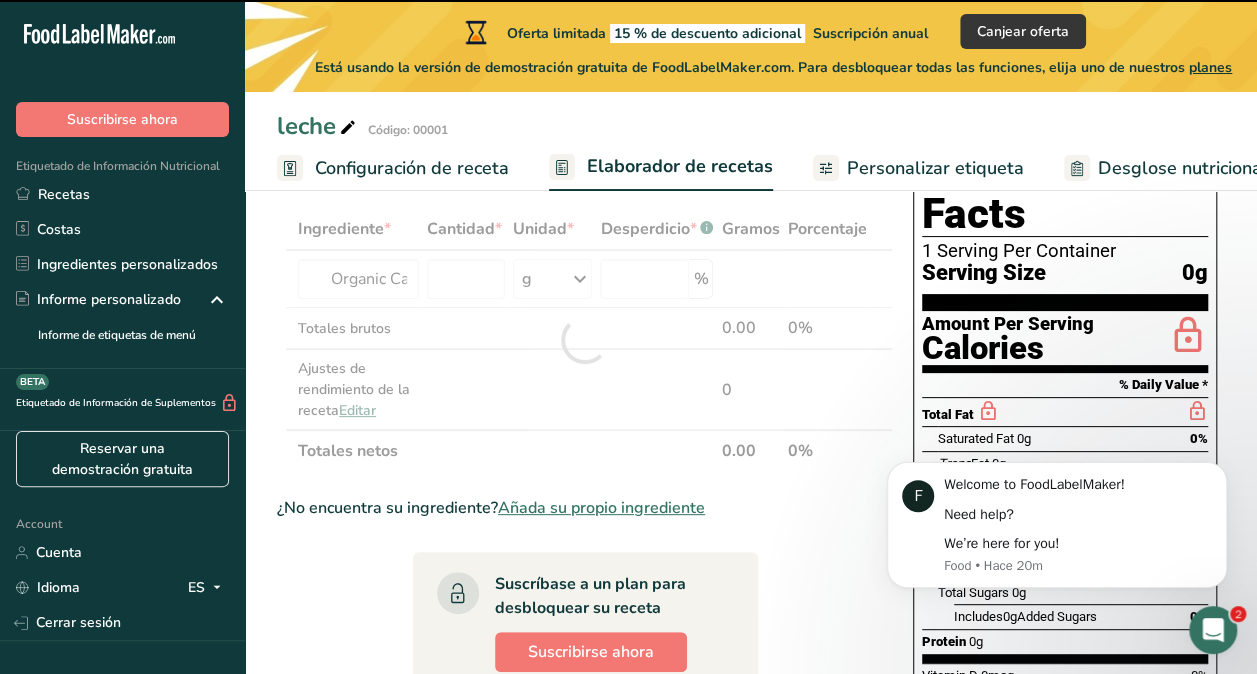 type on "0" 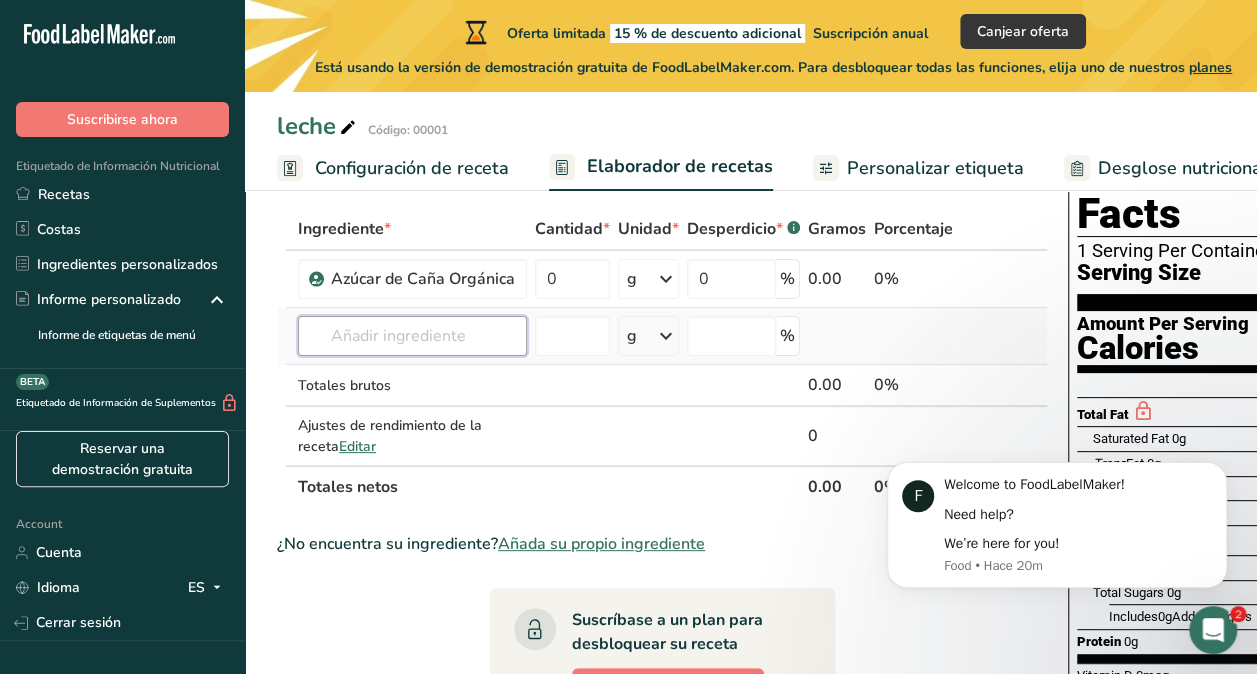 click at bounding box center (412, 336) 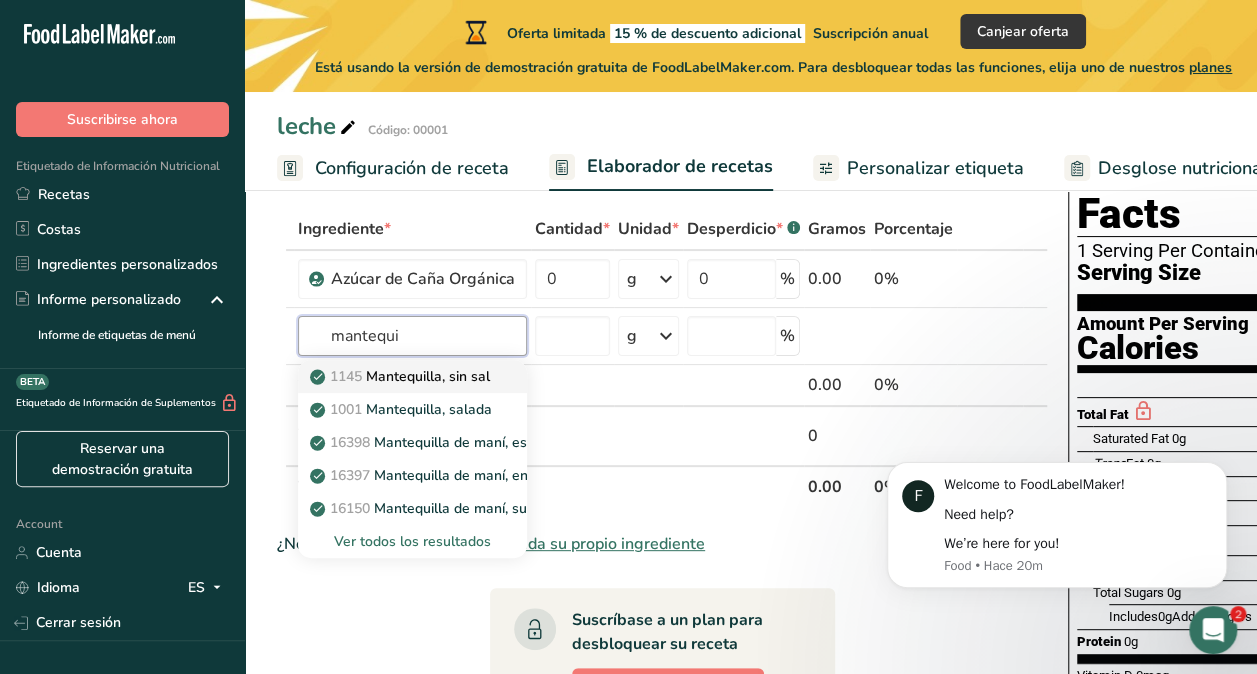 type on "Butter, without salt" 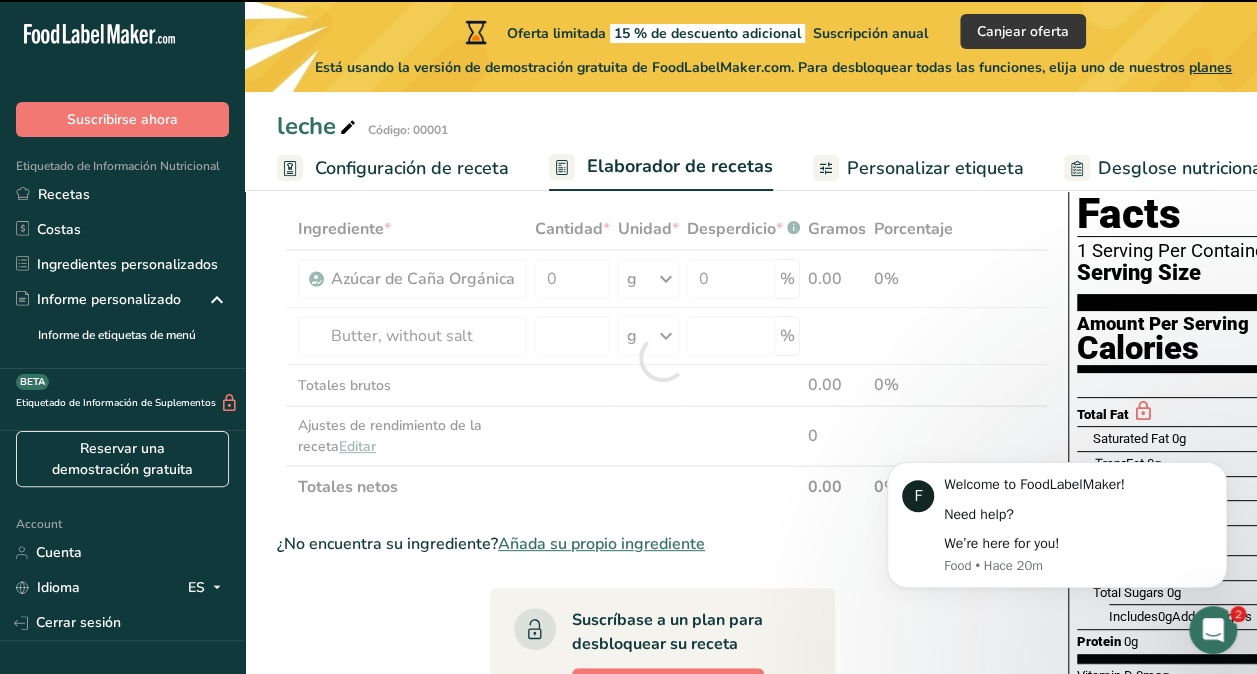 type on "0" 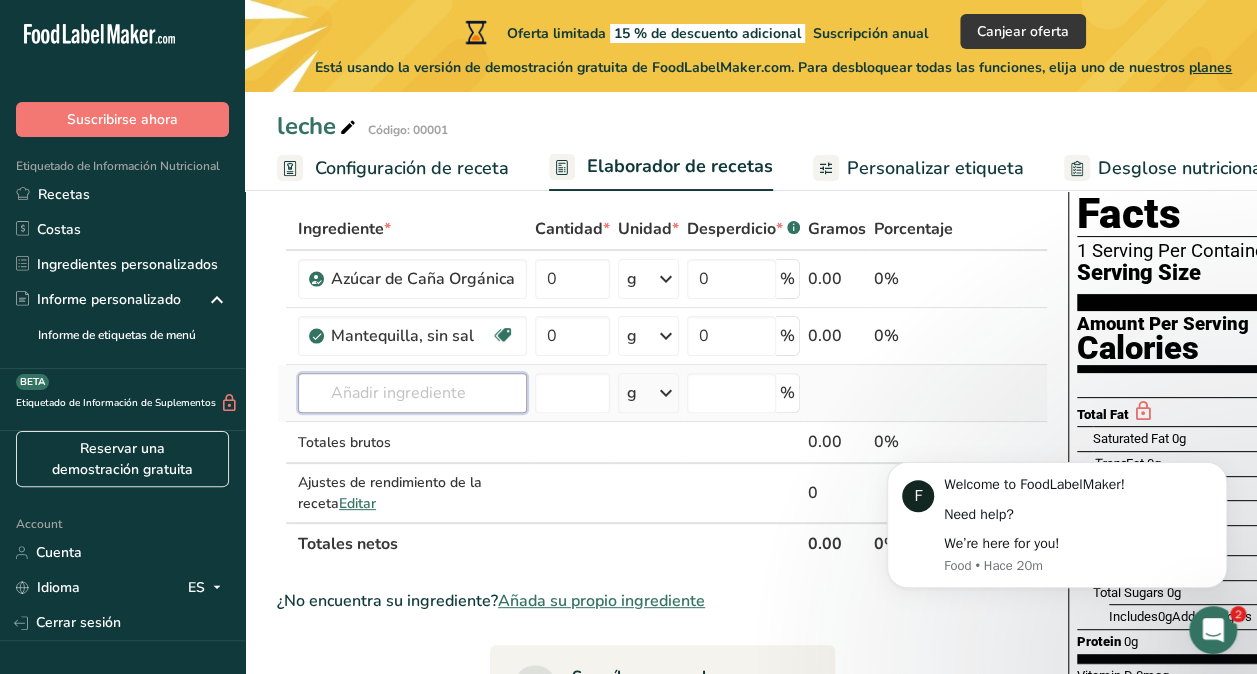 click at bounding box center (412, 393) 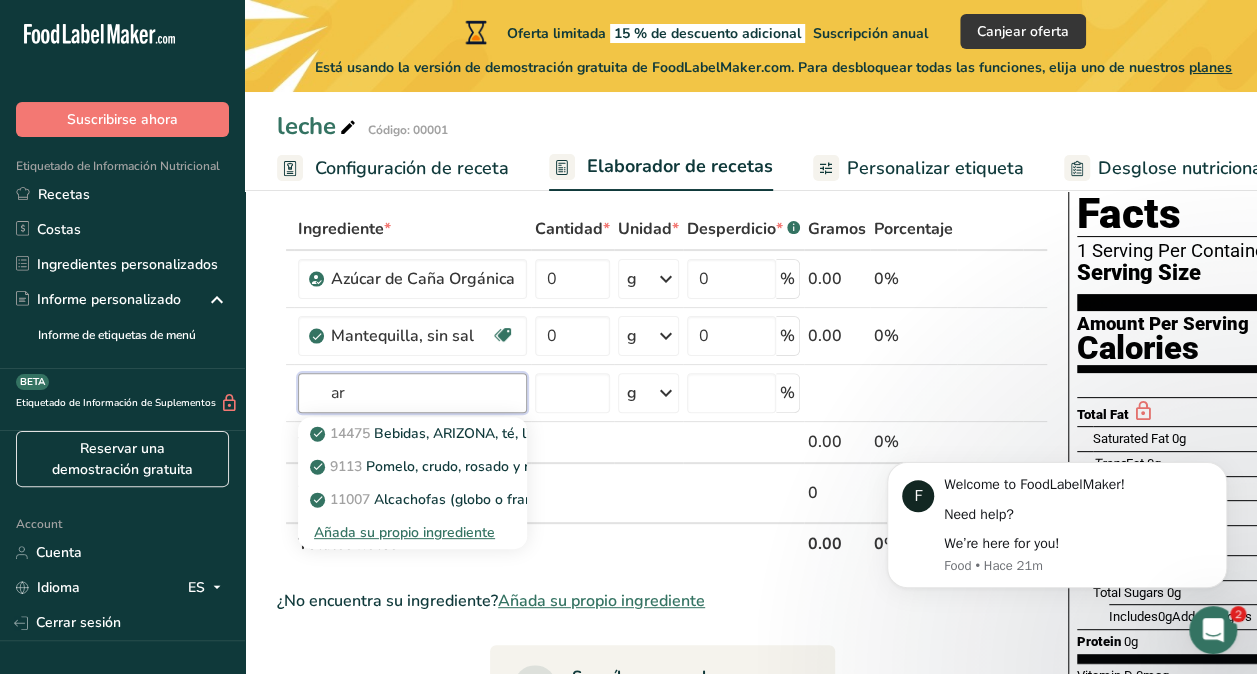 type on "a" 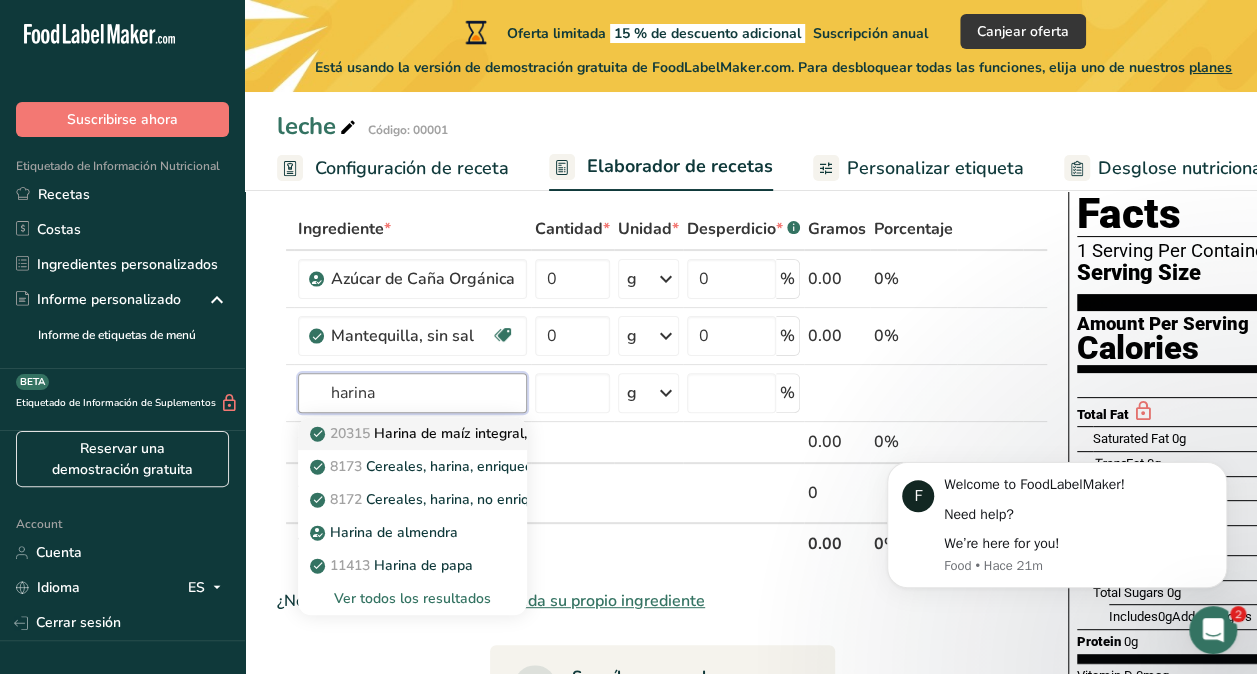 type on "Corn flour, whole-grain, blue (harina de maiz morado)" 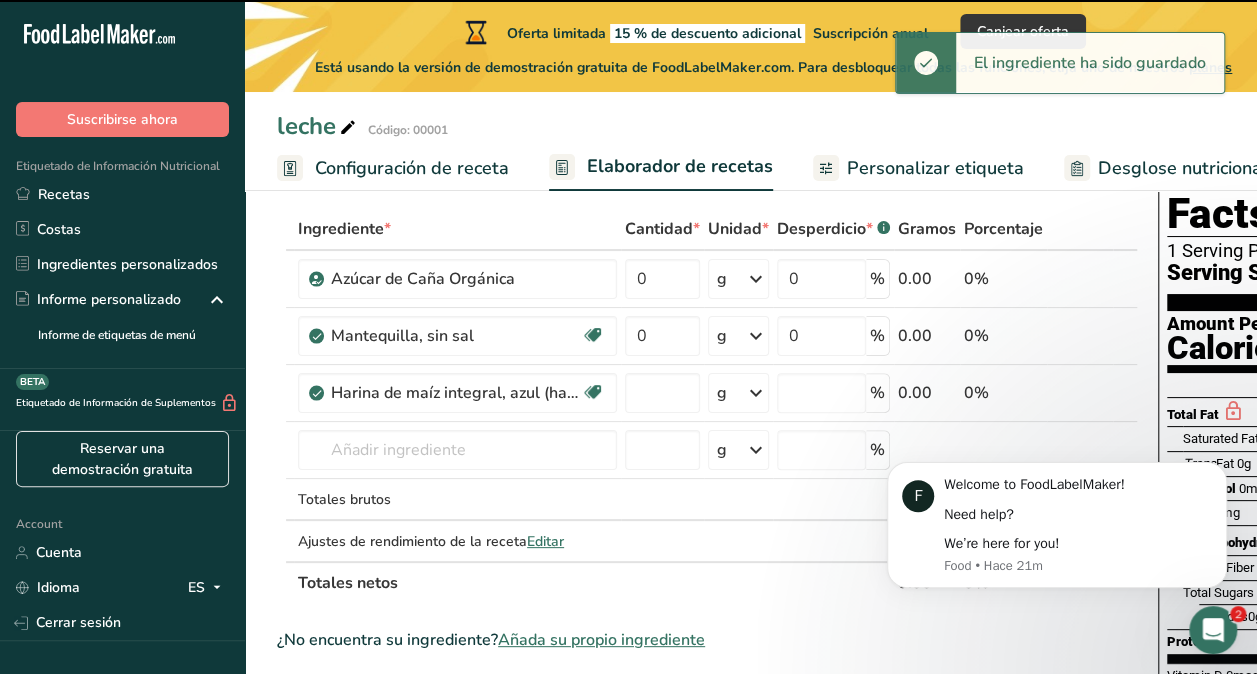 type on "0" 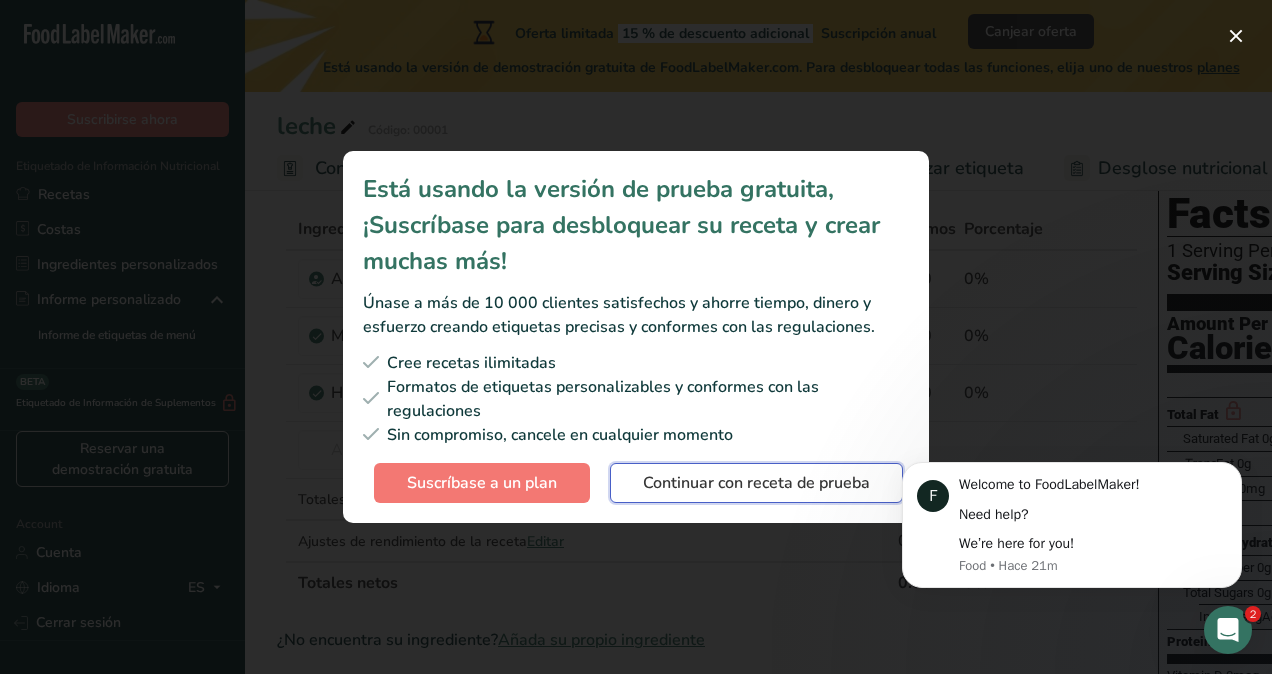 click on "Continuar con receta de prueba" at bounding box center (756, 483) 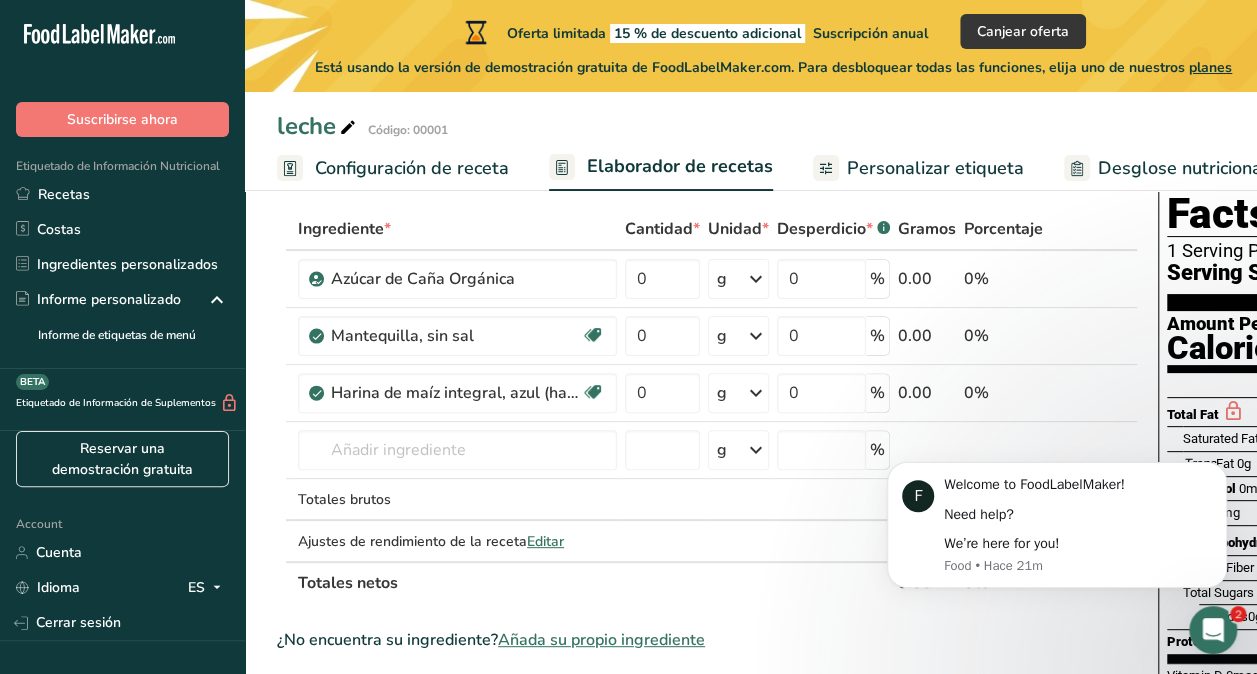click at bounding box center (348, 128) 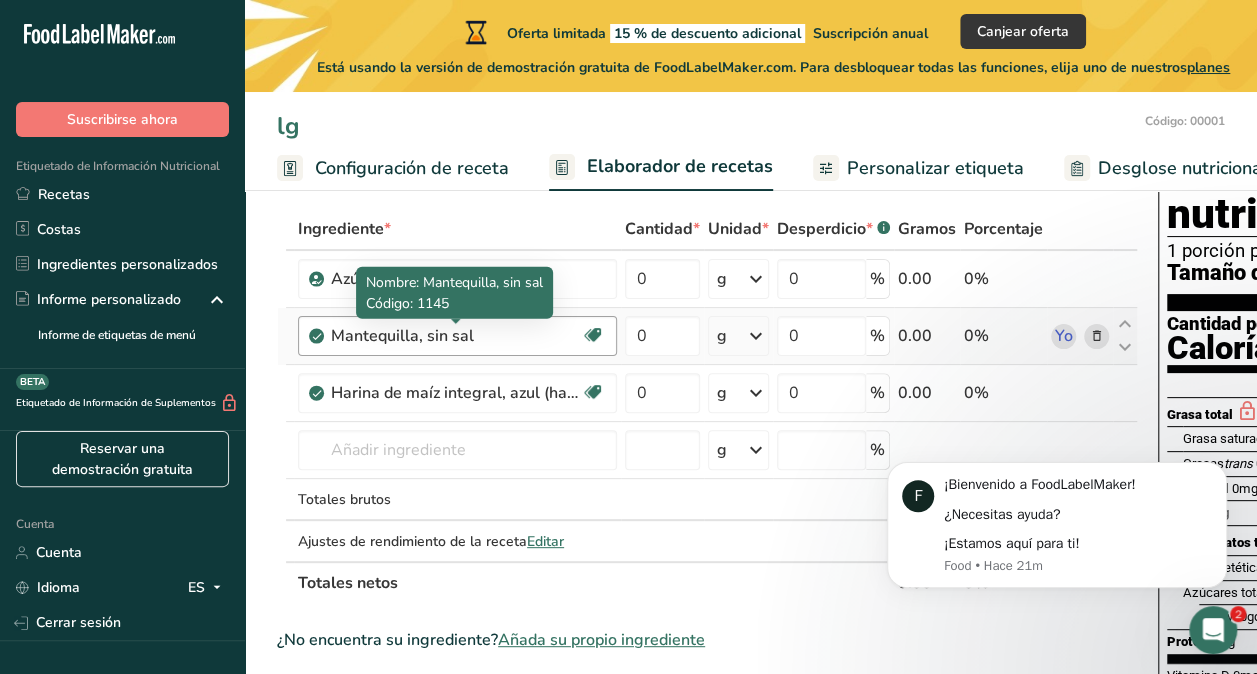 type on "l" 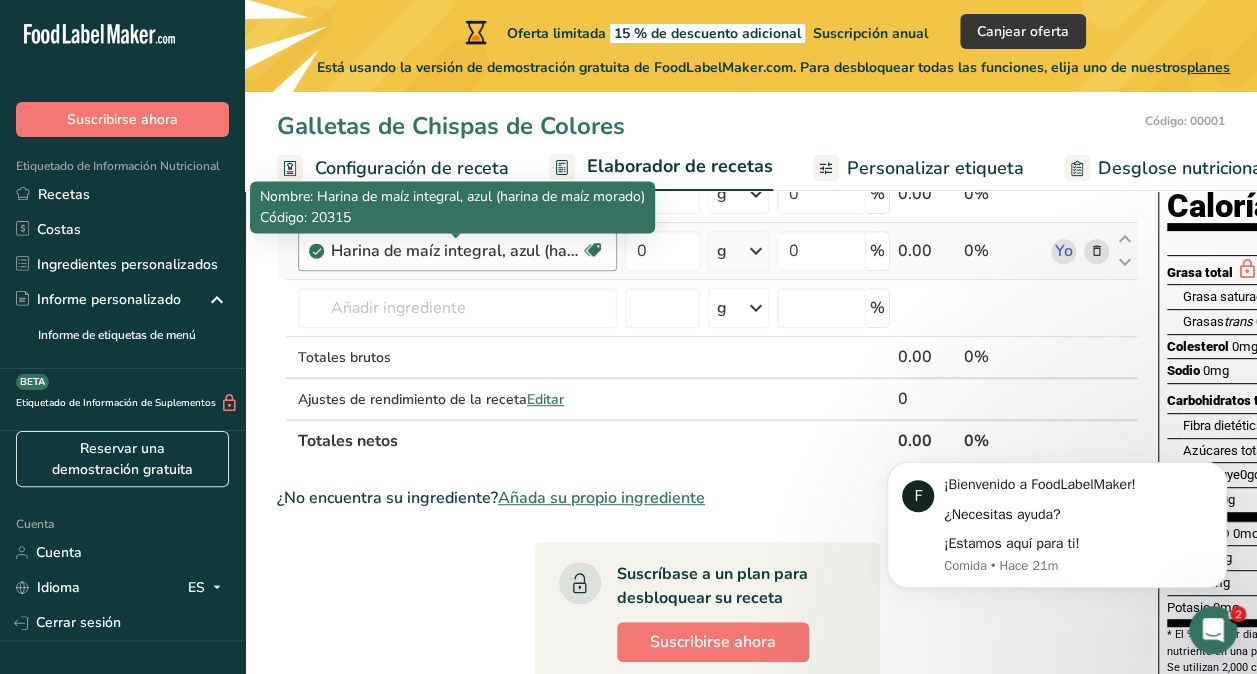 scroll, scrollTop: 254, scrollLeft: 0, axis: vertical 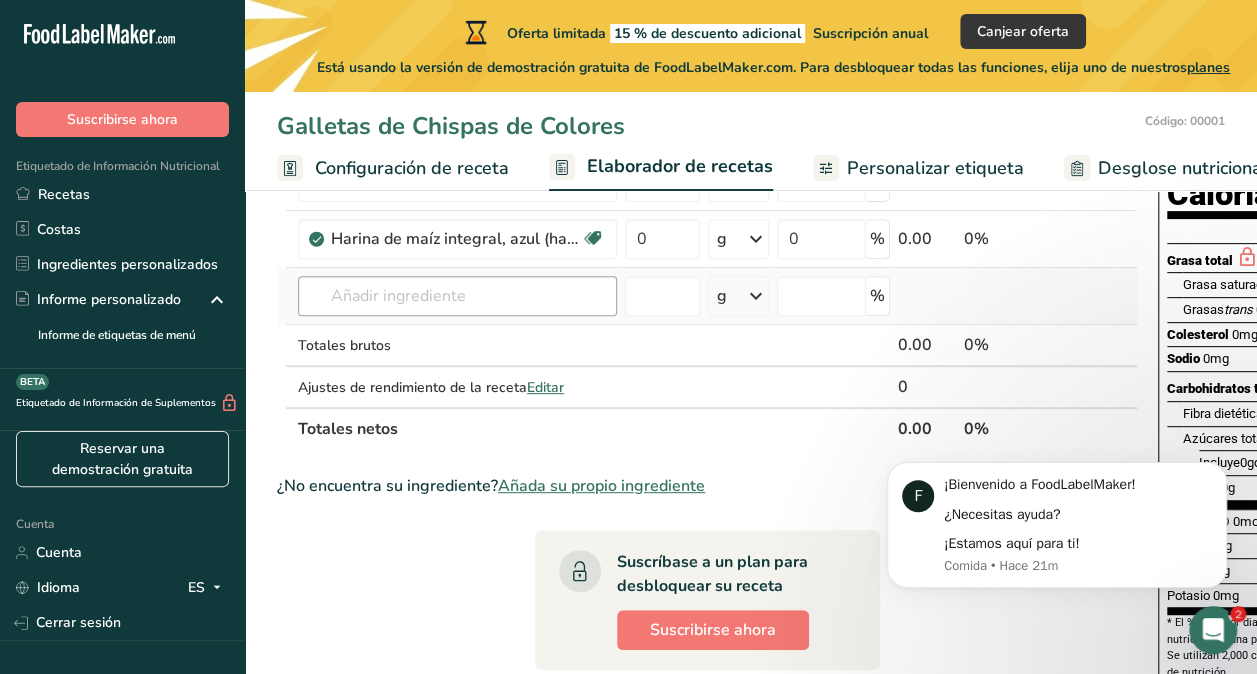 type on "Galletas de Chispas de Colores" 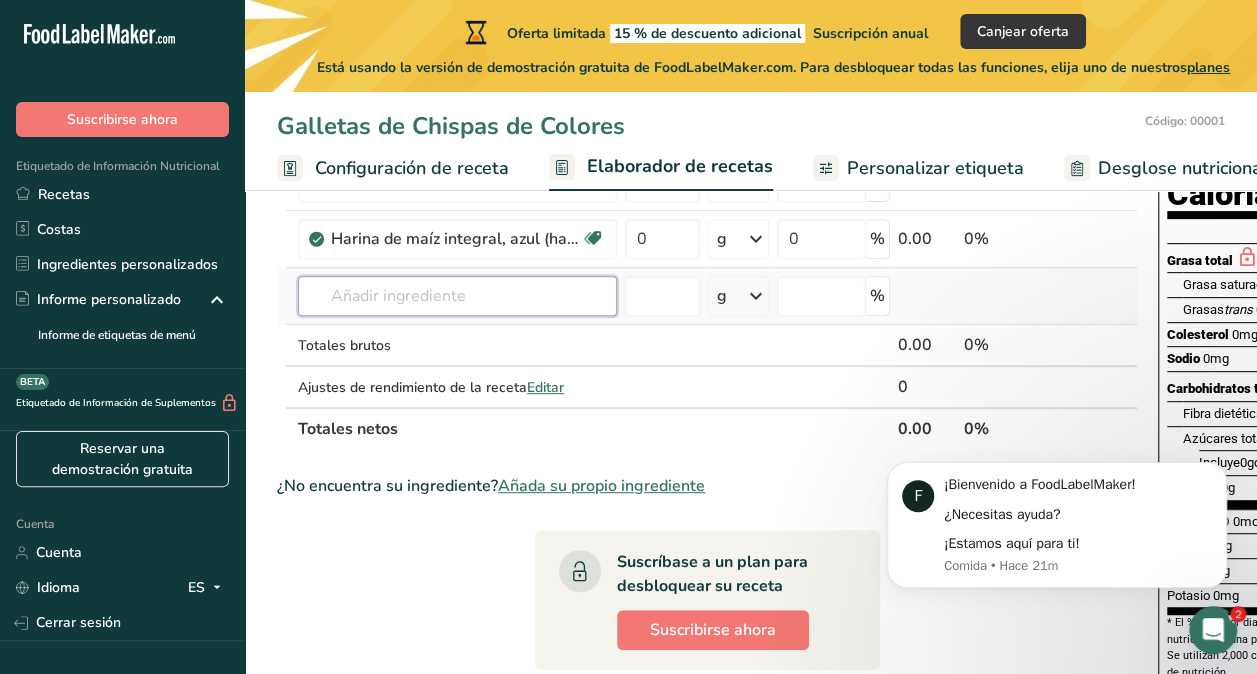 click at bounding box center [457, 296] 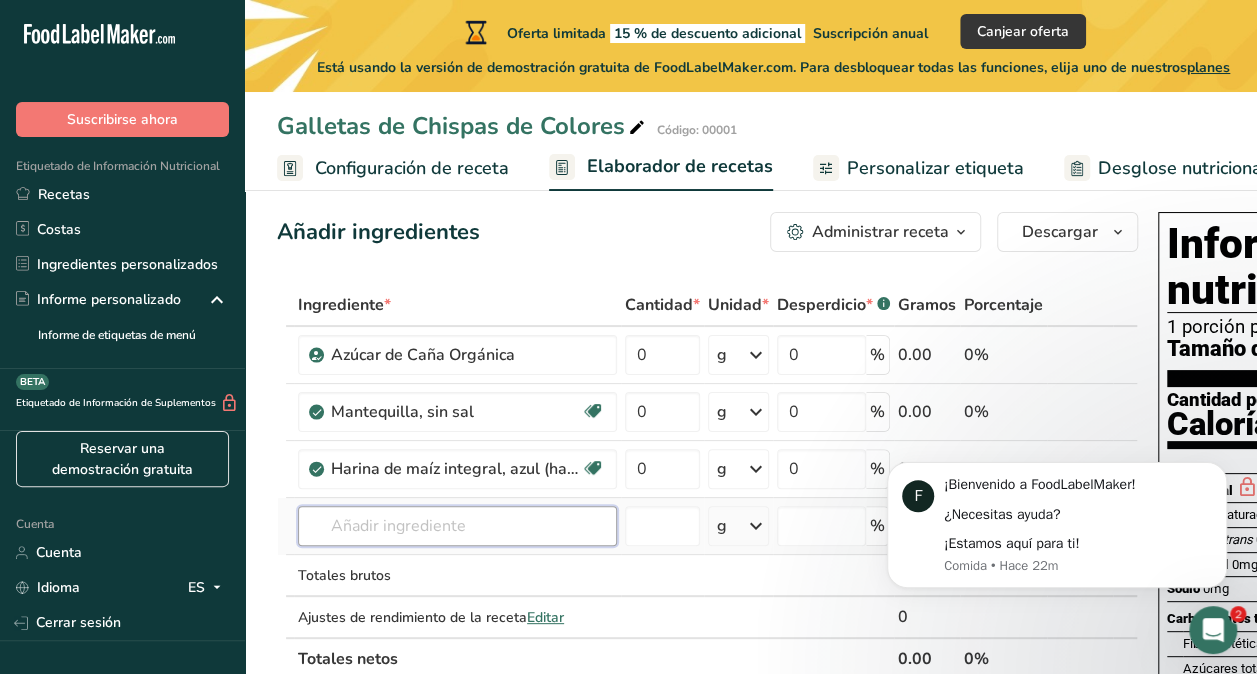 scroll, scrollTop: 17, scrollLeft: 0, axis: vertical 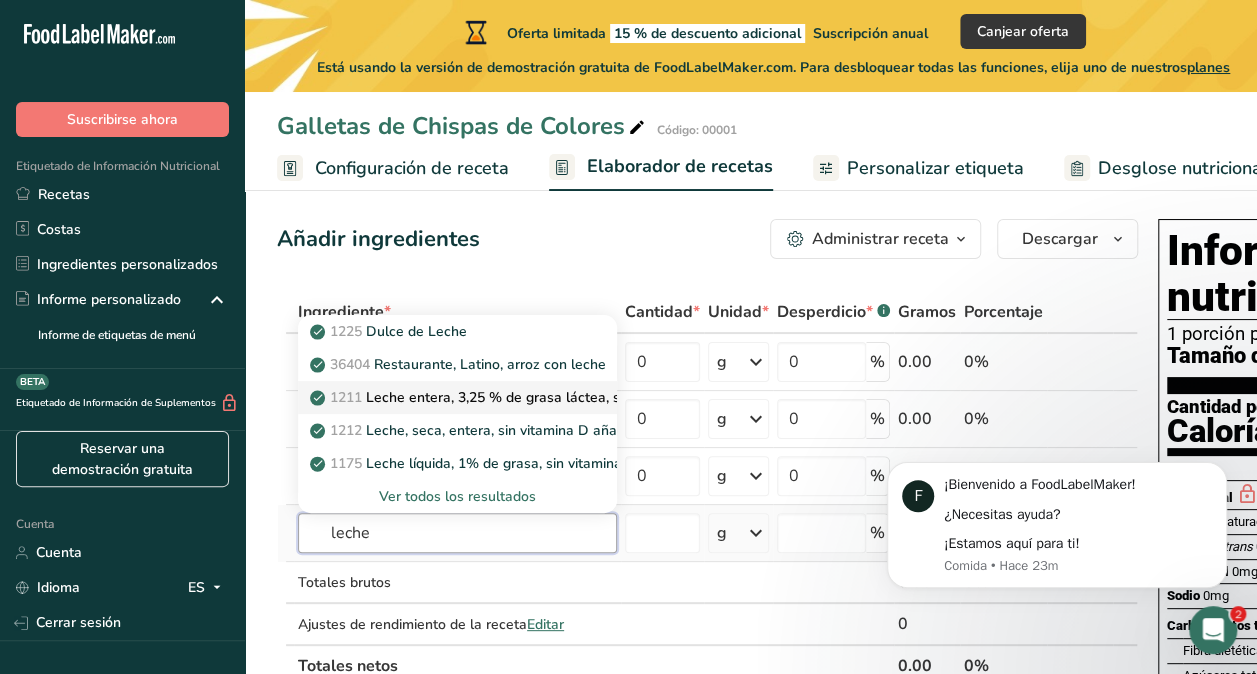 type on "leche" 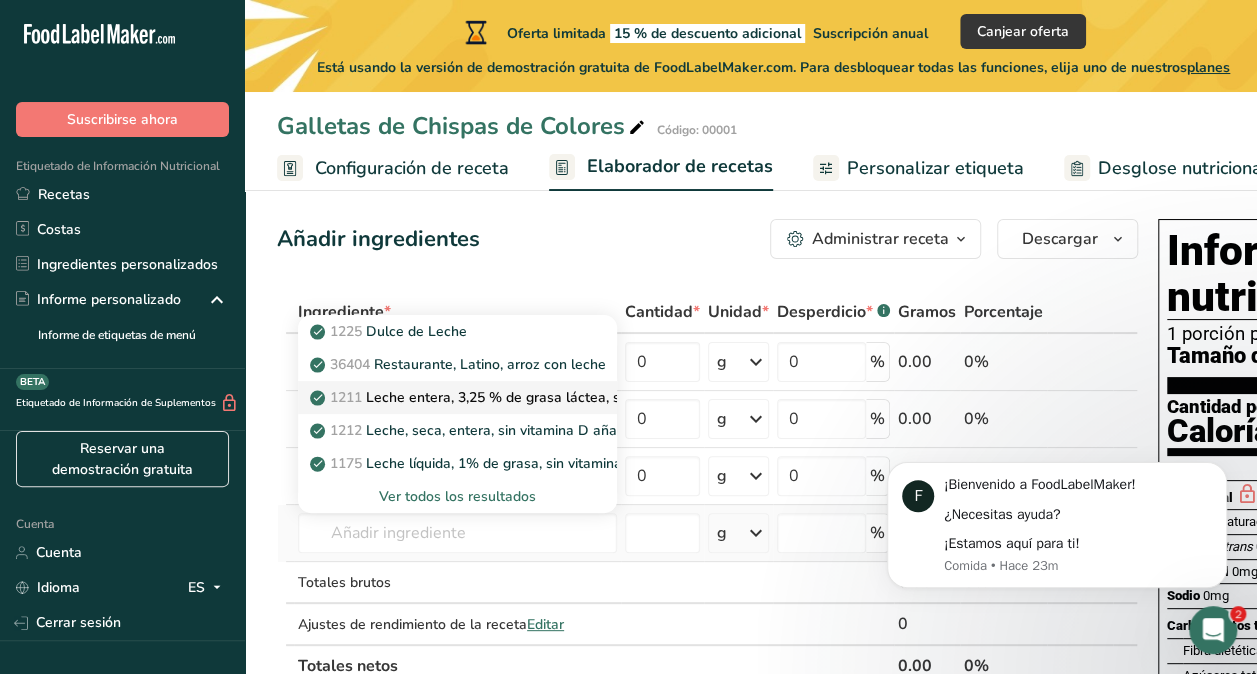 click on "Leche entera, 3,25 % de grasa láctea, sin vitamina A ni vitamina D añadidas" at bounding box center [609, 397] 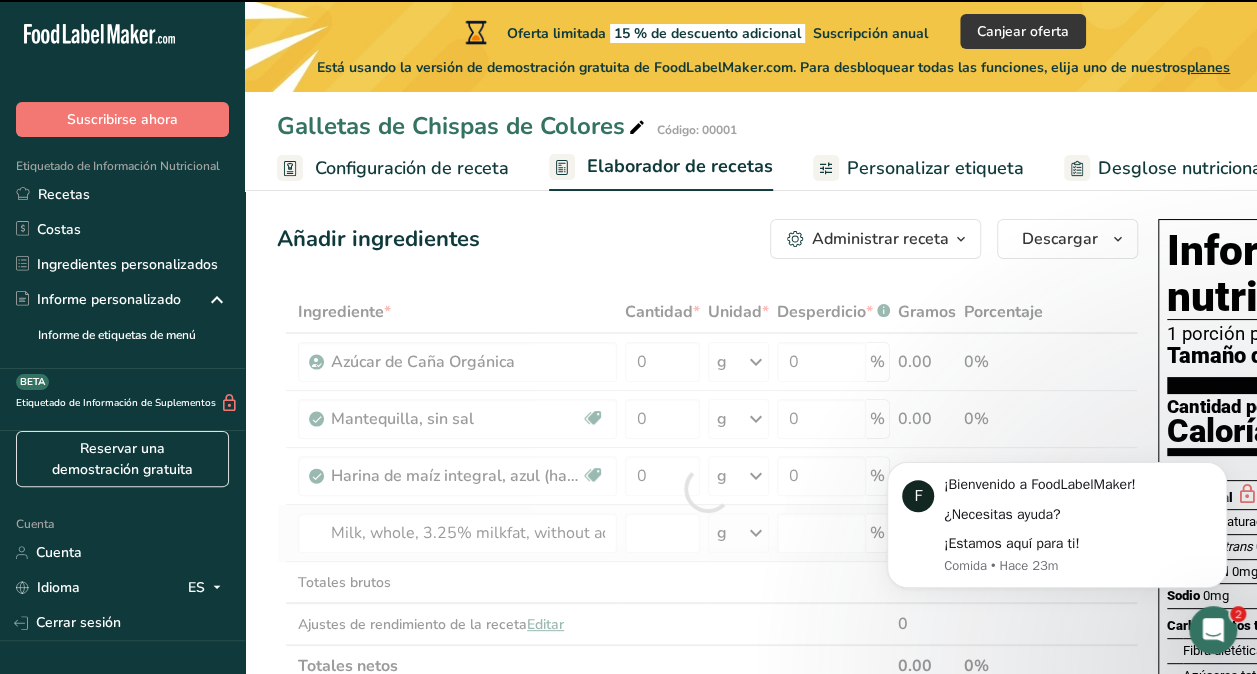 type on "0" 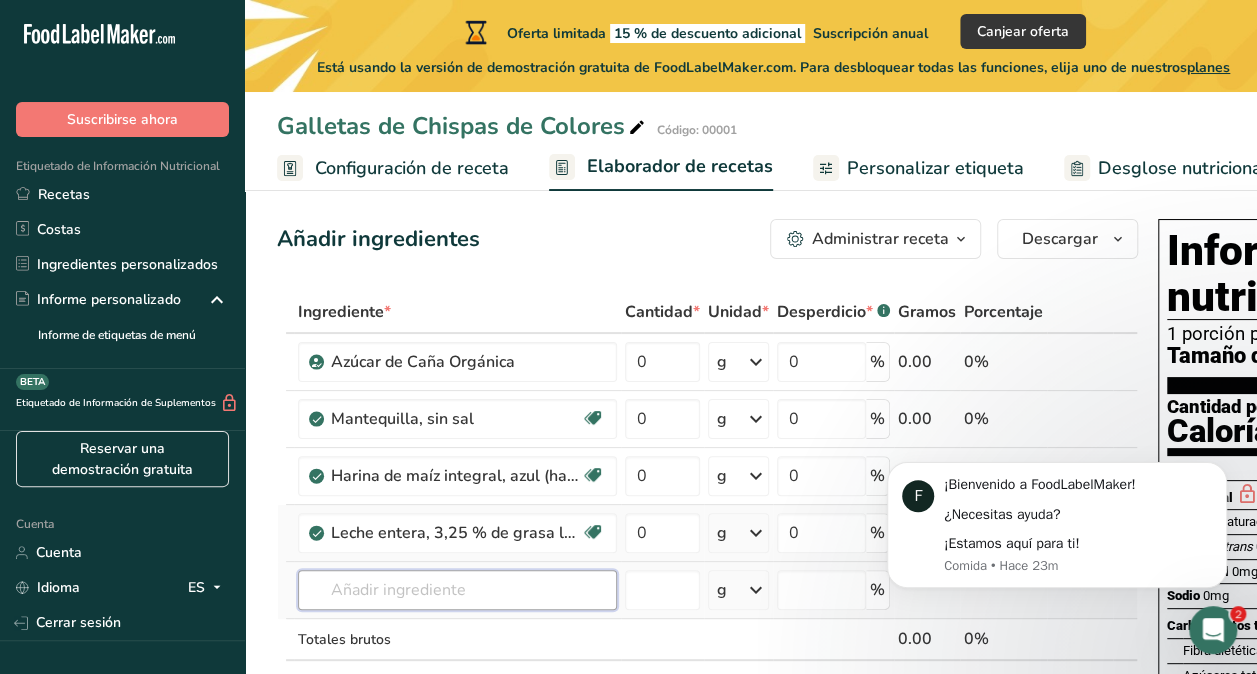 click at bounding box center [457, 590] 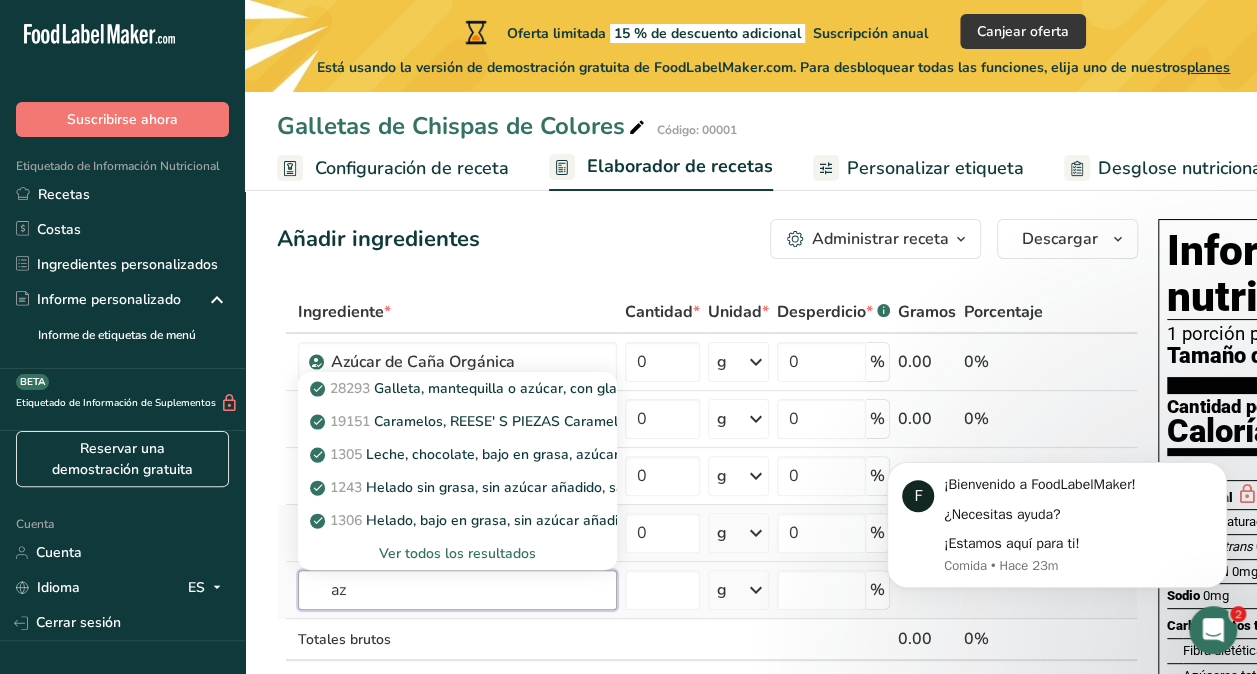 type on "a" 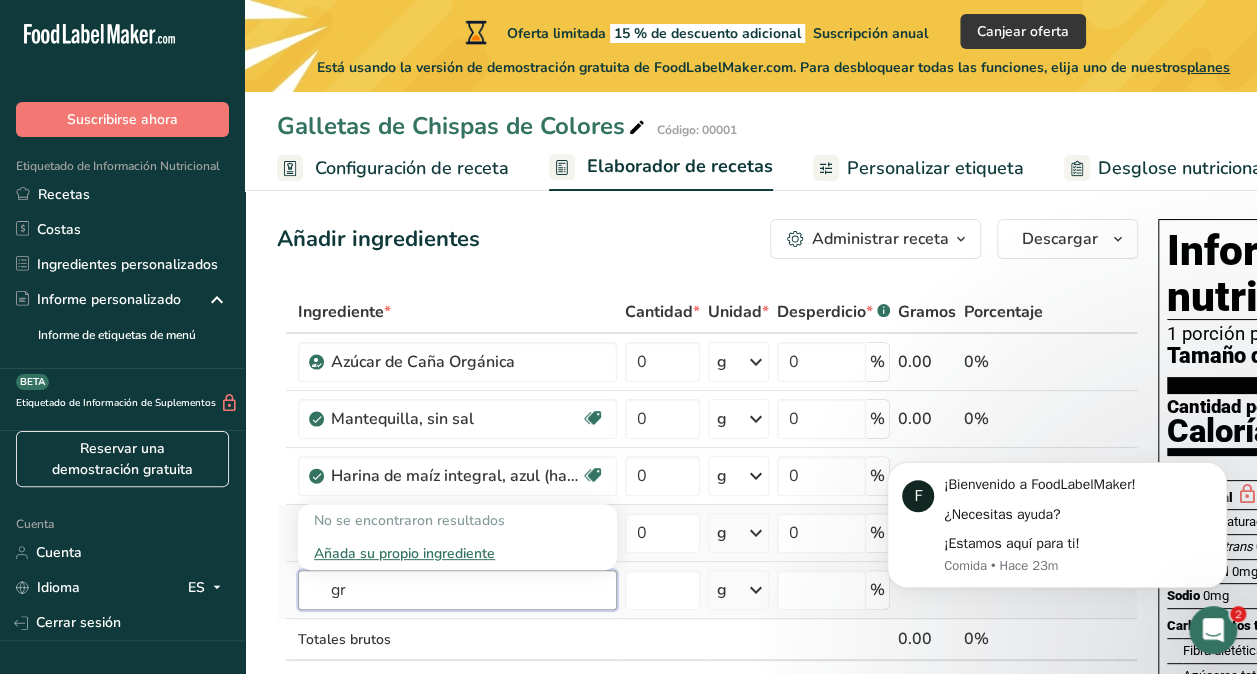 type on "g" 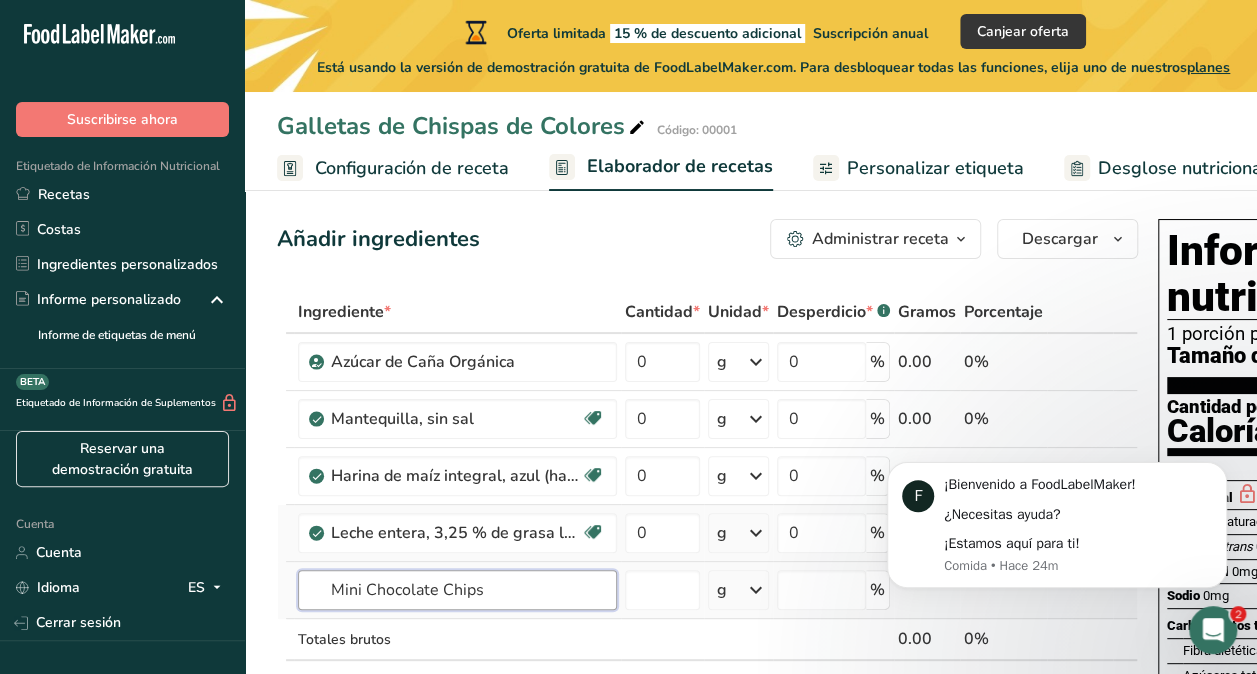 click on "Mini Chocolate Chips" at bounding box center [457, 590] 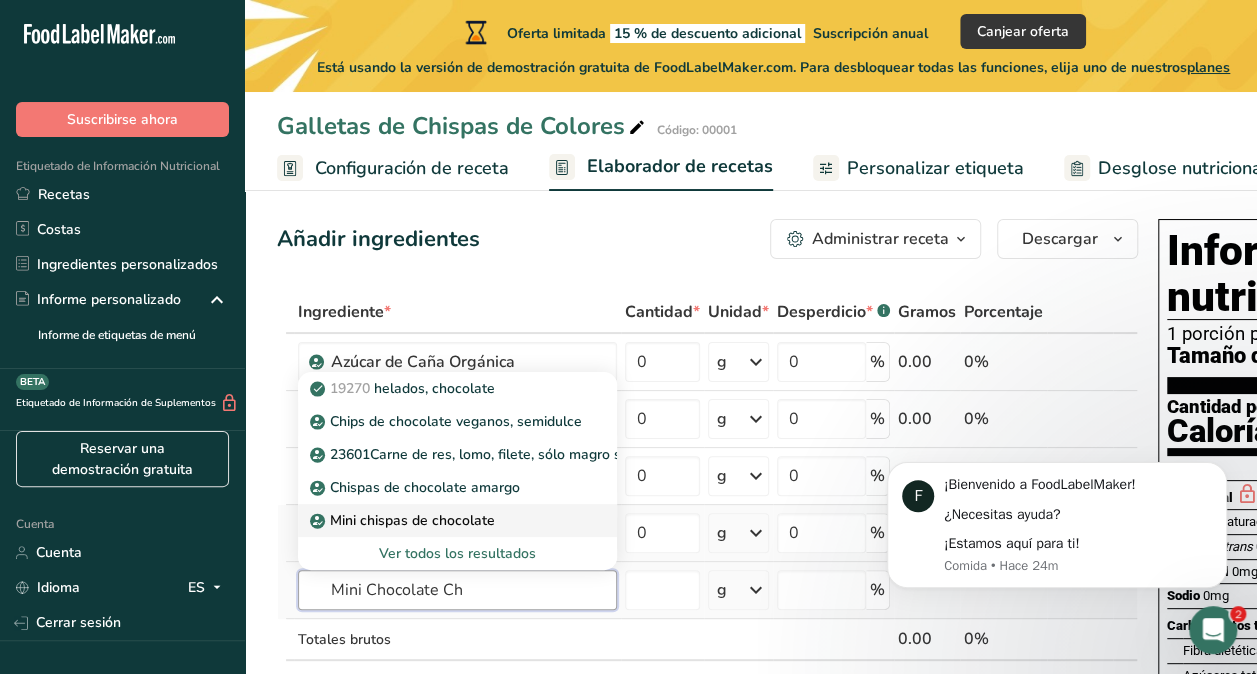type on "Mini Chocolate Ch" 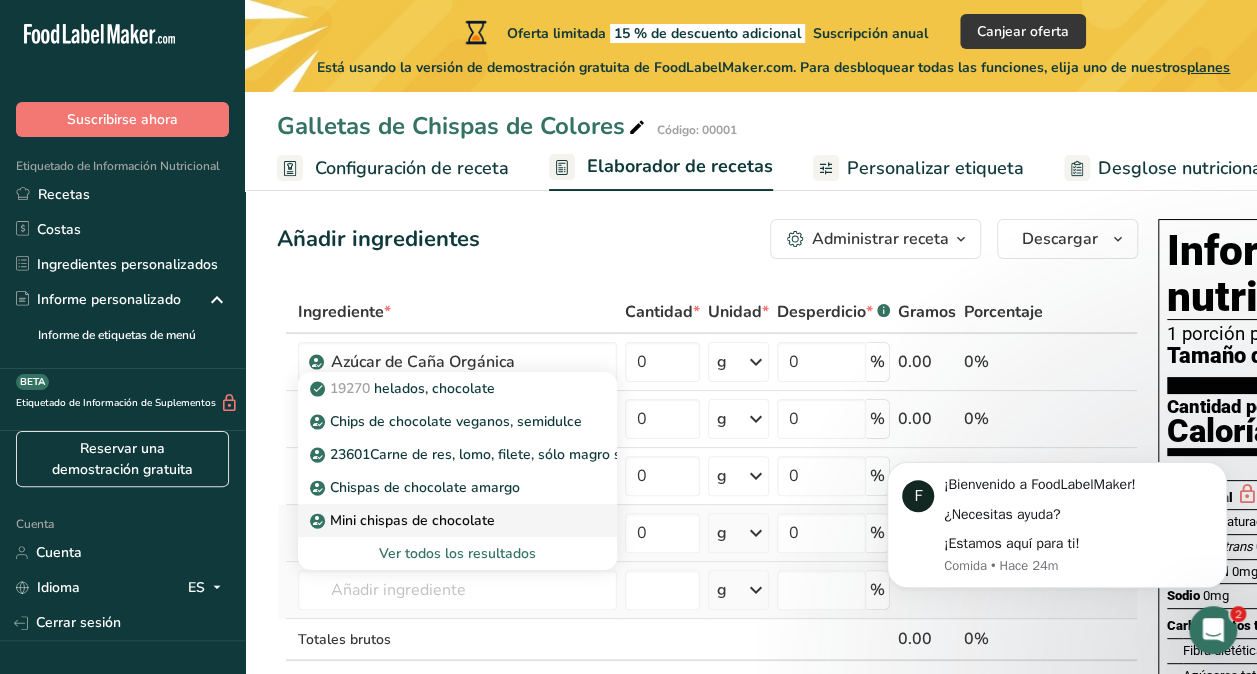 click on "Mini chispas de chocolate" at bounding box center [412, 520] 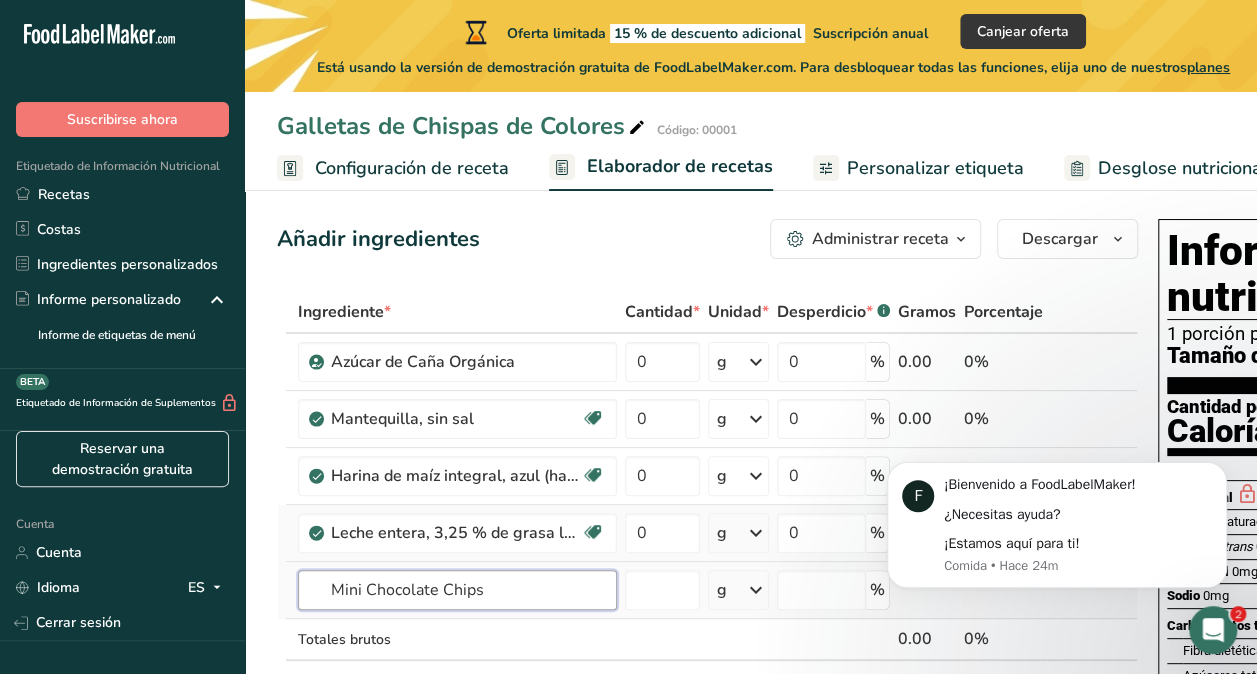click on "Mini Chocolate Chips" at bounding box center (457, 590) 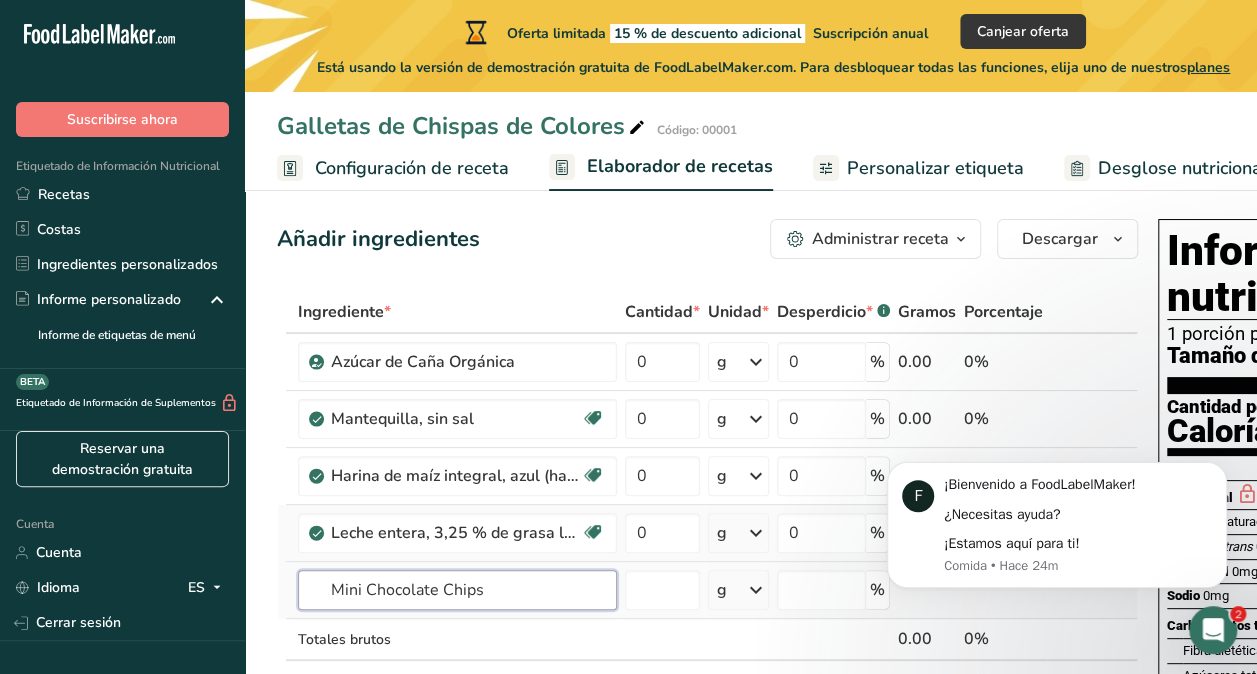 click on "Mini Chocolate Chips" at bounding box center (457, 590) 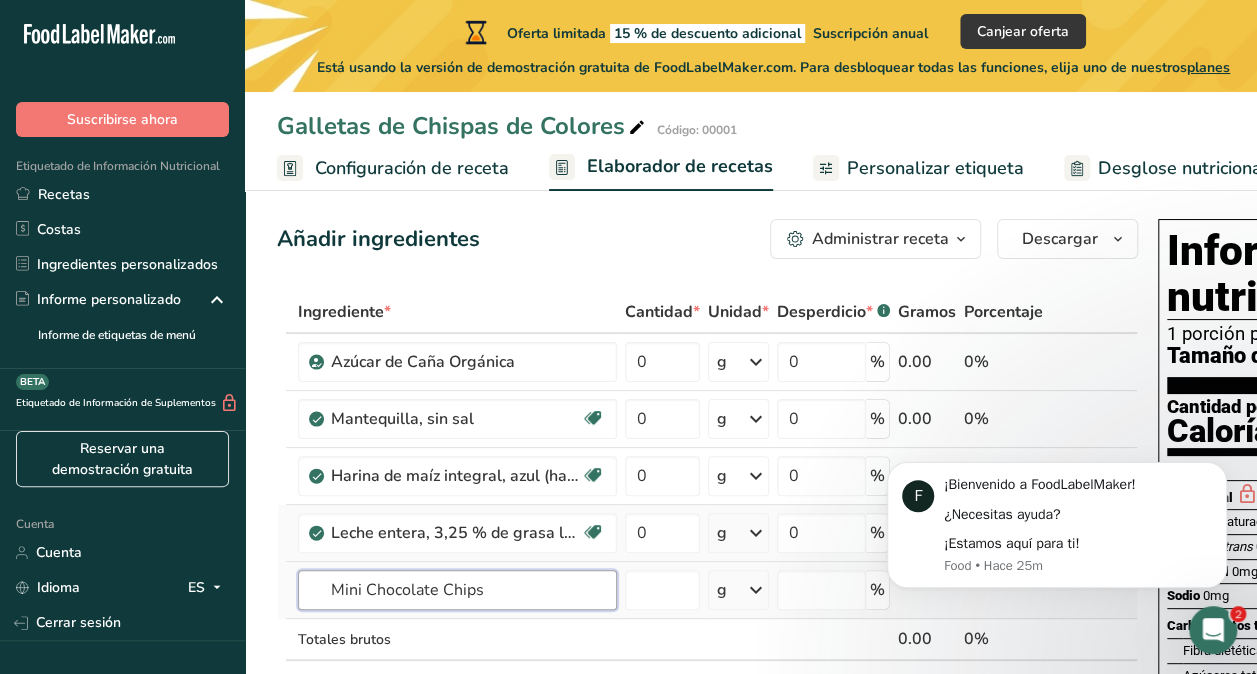 click on "Mini Chocolate Chips" at bounding box center [457, 590] 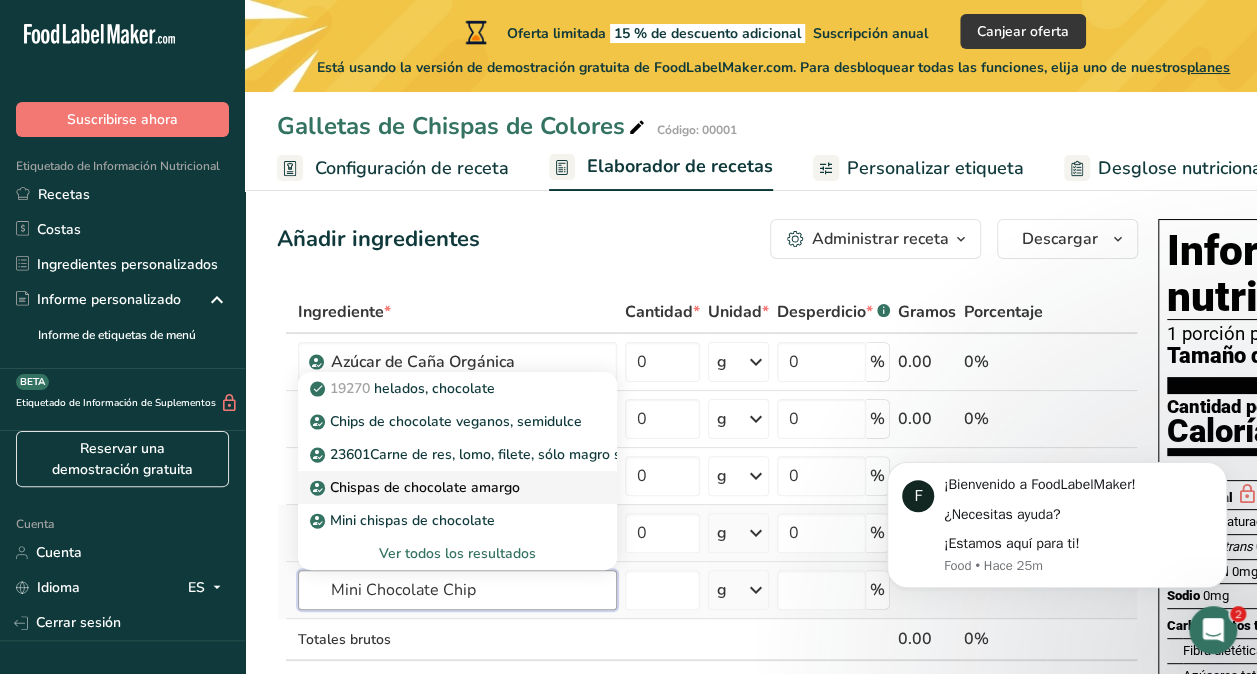 type on "Mini Chocolate Chip" 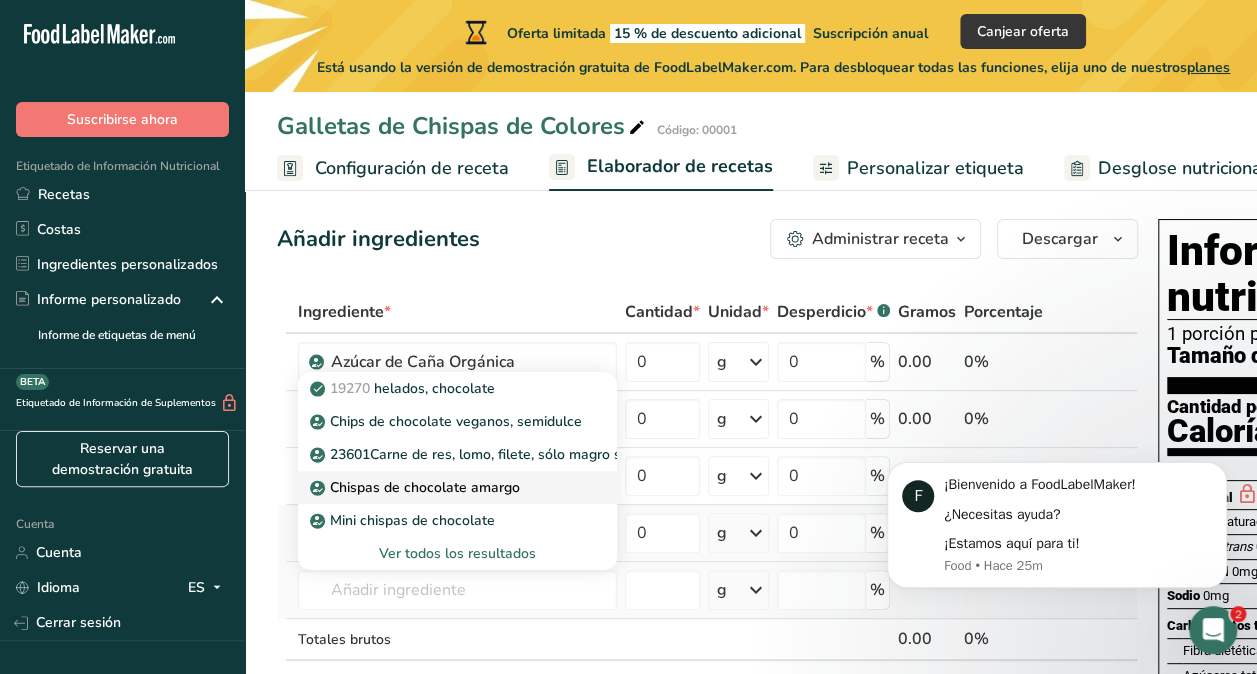 click on "Chispas de chocolate amargo" at bounding box center (425, 487) 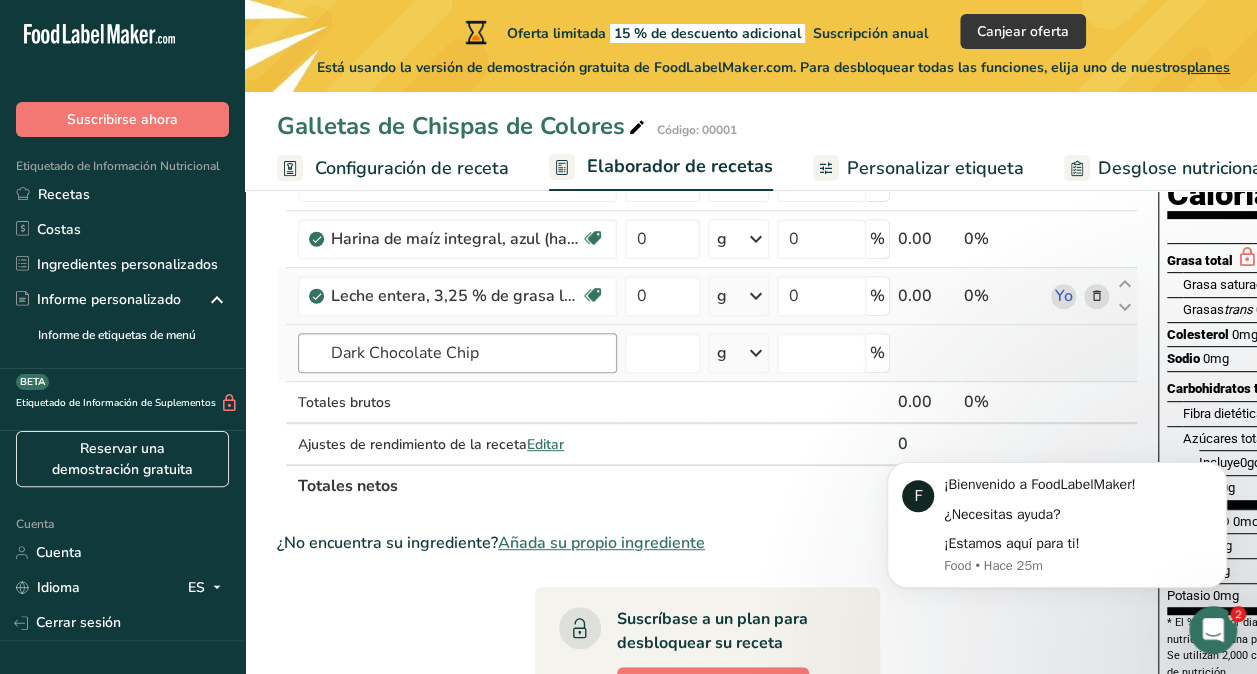 scroll, scrollTop: 309, scrollLeft: 0, axis: vertical 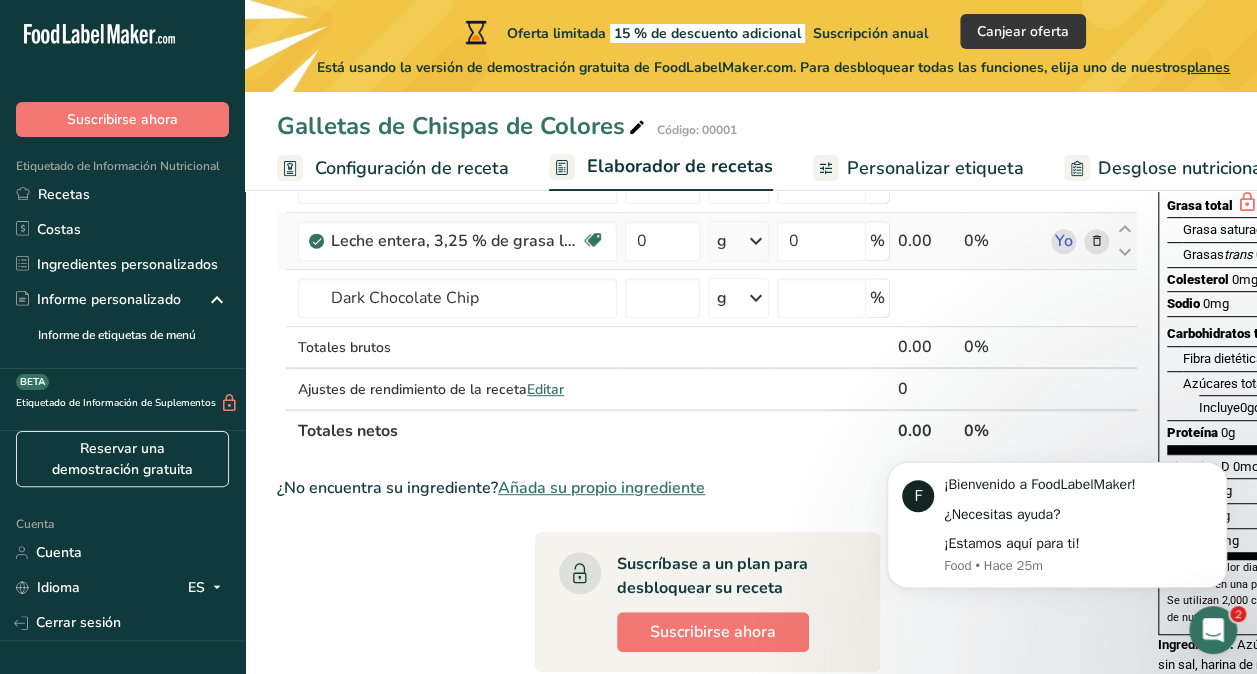 click on "Añada su propio ingrediente" at bounding box center [601, 488] 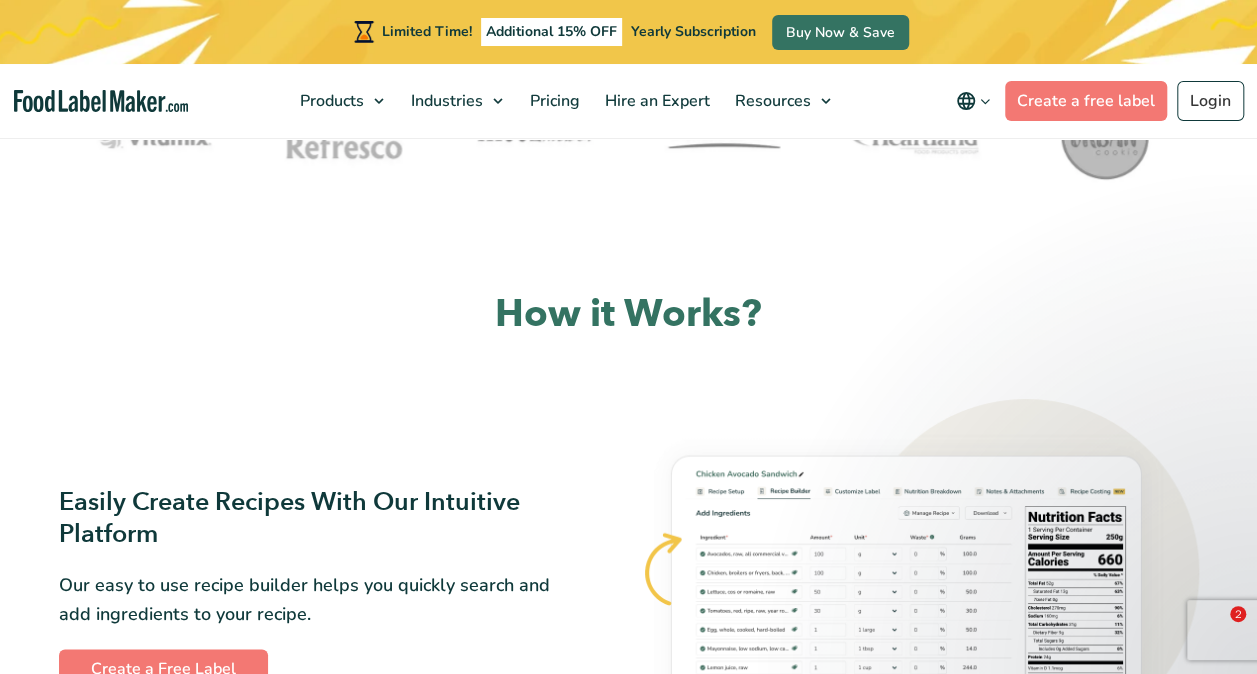 scroll, scrollTop: 328, scrollLeft: 0, axis: vertical 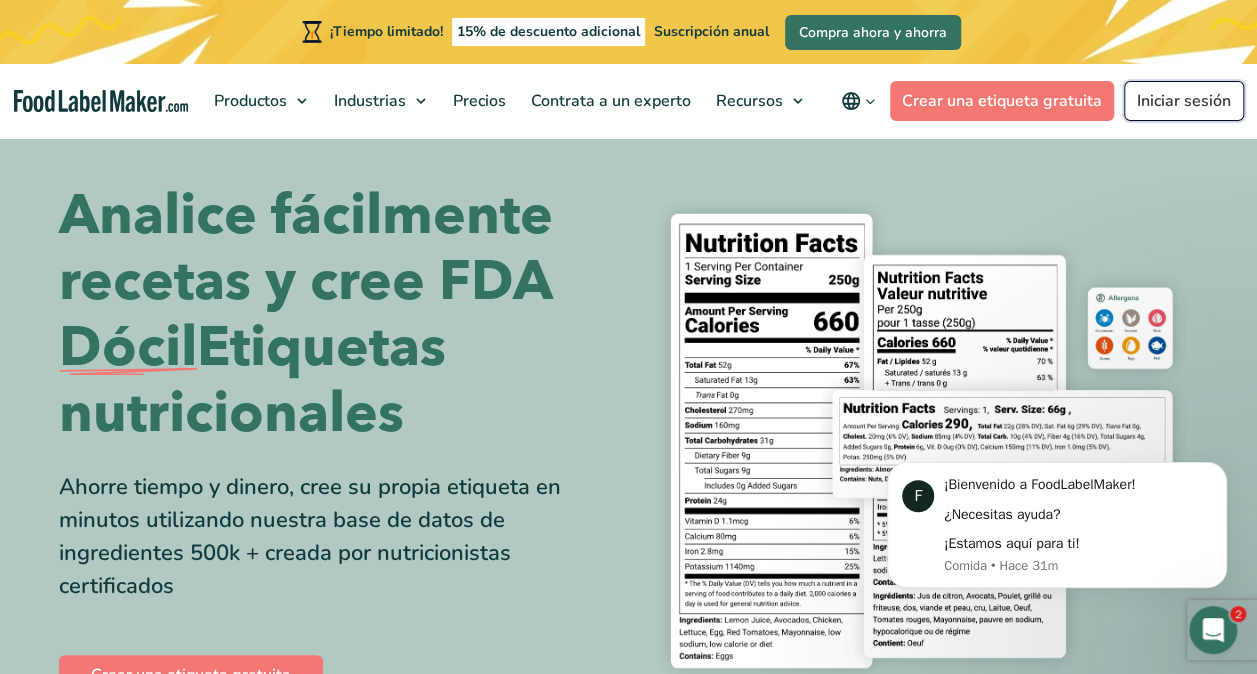 click on "Iniciar sesión" at bounding box center [1184, 101] 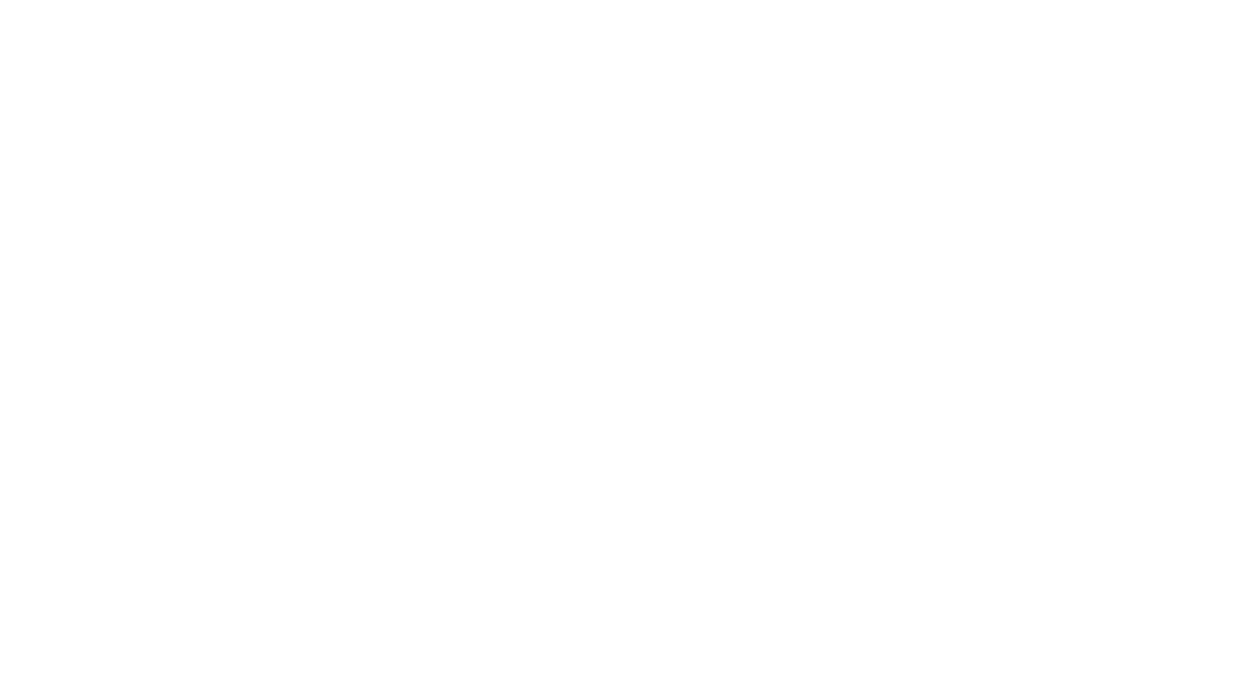scroll, scrollTop: 0, scrollLeft: 0, axis: both 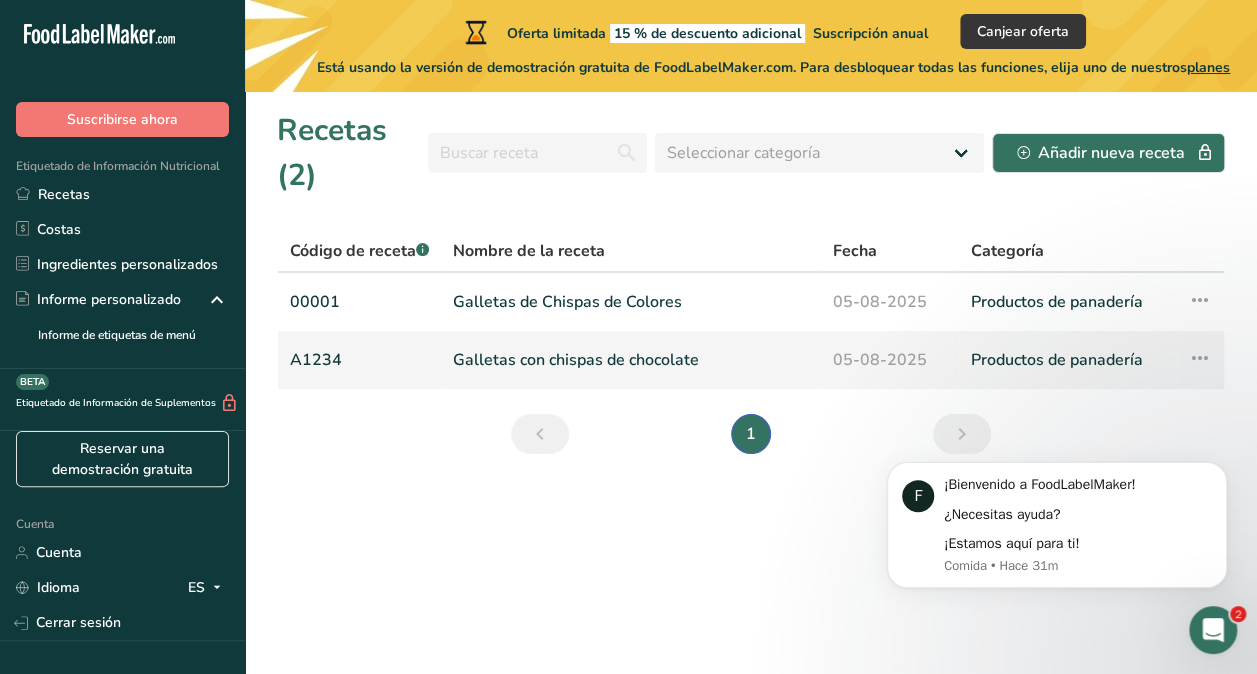 click at bounding box center (1200, 358) 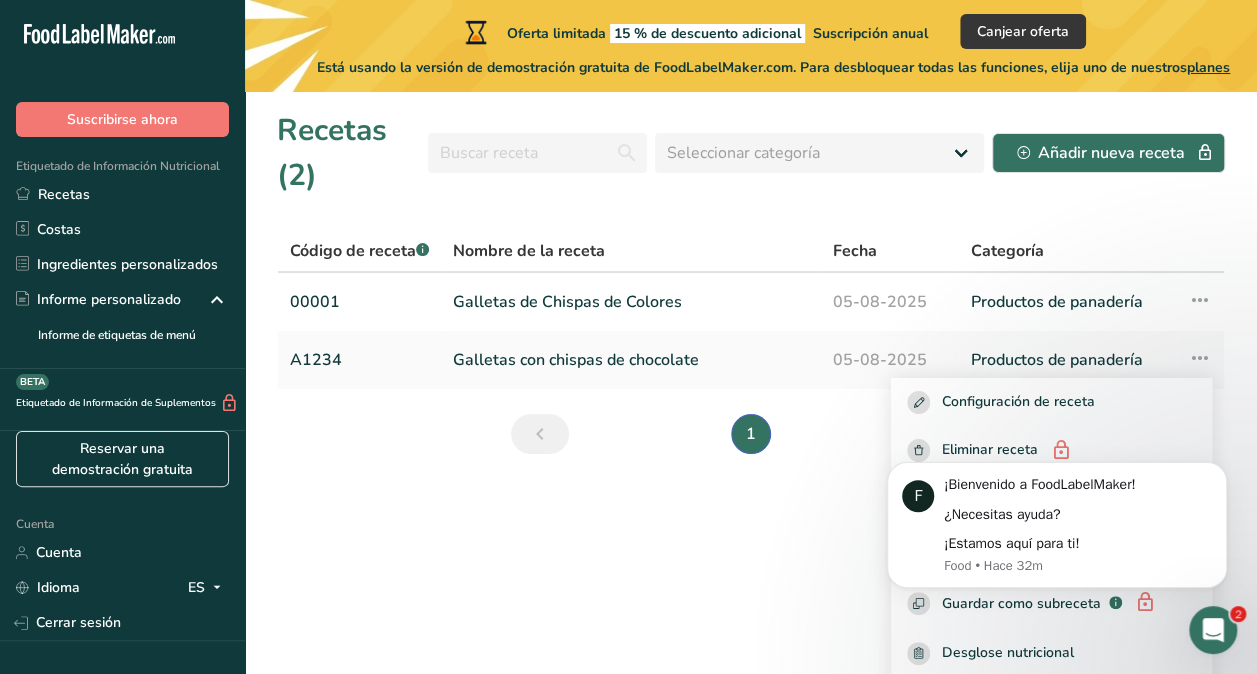 click on "F ¡Bienvenido a FoodLabelMaker!    ¿Necesitas ayuda?    ¡Estamos aquí para ti! Food • Hace 32m" at bounding box center [1057, 526] 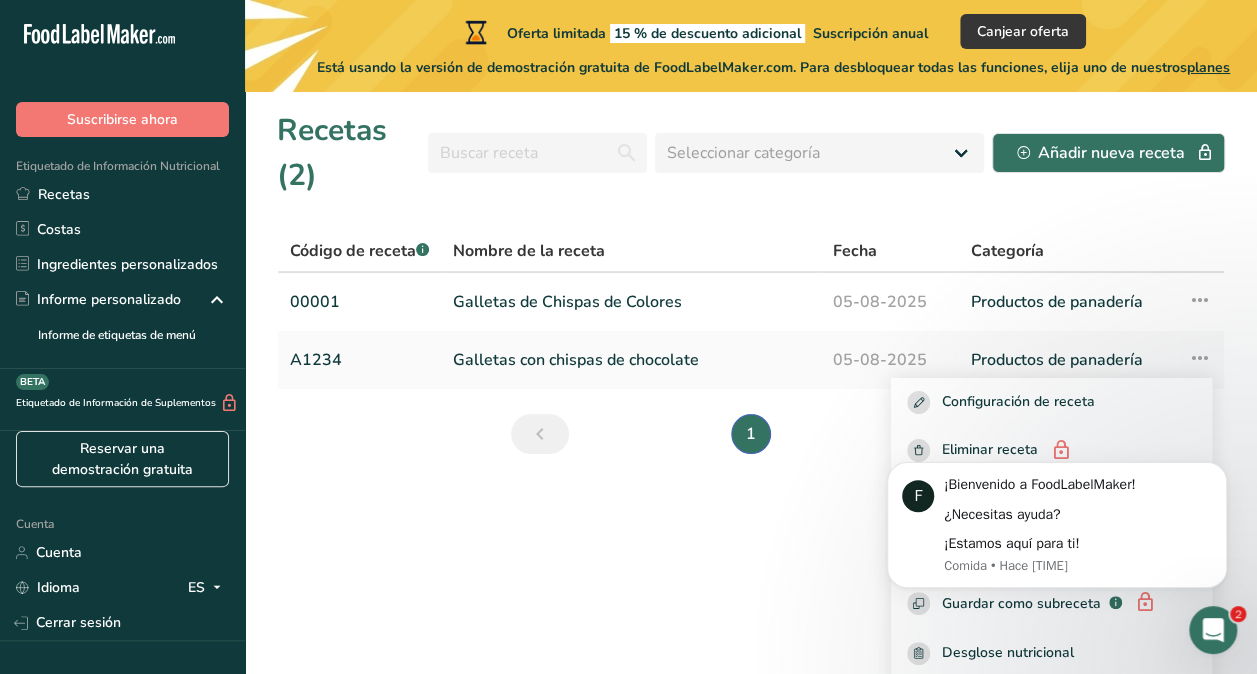 click on "F ¡Bienvenido a FoodLabelMaker!    ¿Necesitas ayuda?    ¡Estamos aquí para ti! Comida • Hace 32m" at bounding box center (1057, 526) 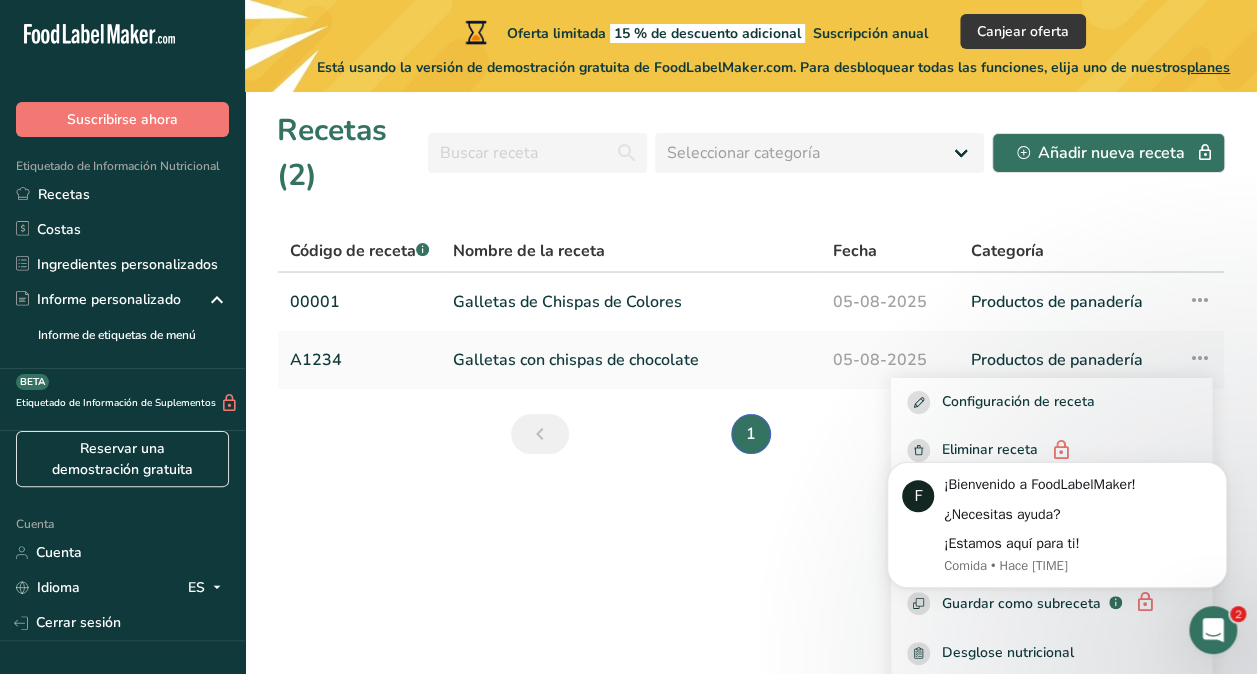 click on "F ¡Bienvenido a FoodLabelMaker!    ¿Necesitas ayuda?    ¡Estamos aquí para ti! Comida • Hace 32m" at bounding box center [1057, 526] 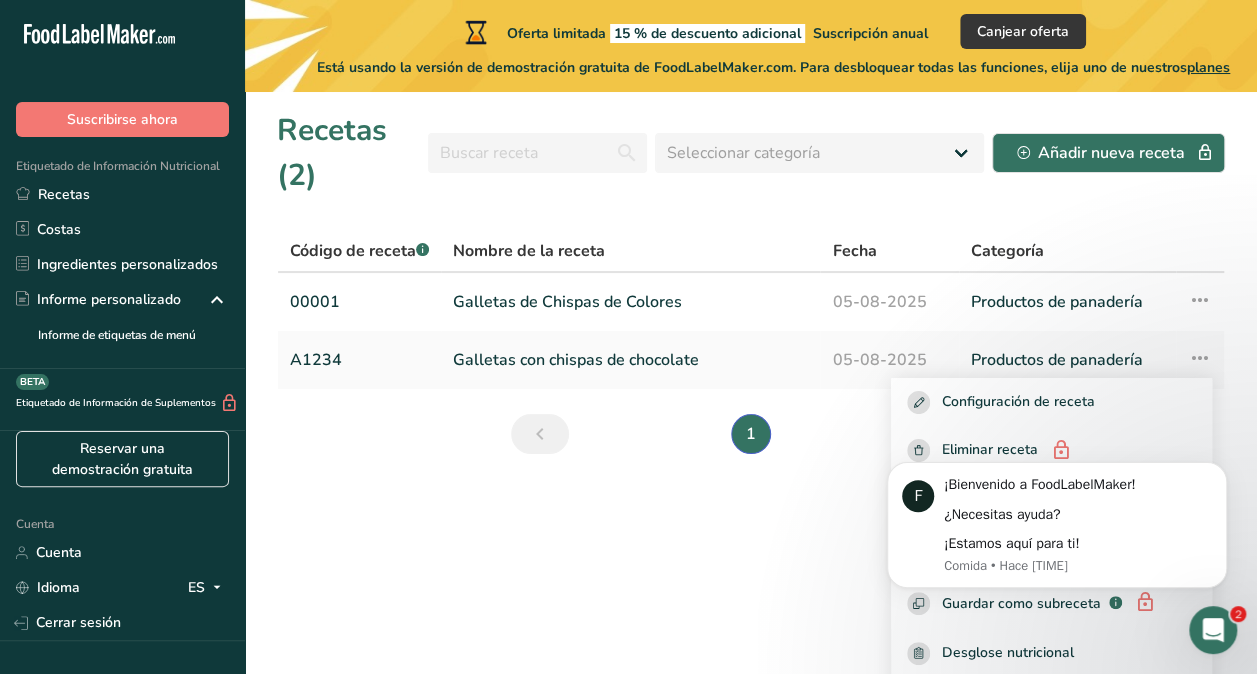 click on "Recetas (2)
Seleccionar categoría
Todos
Productos de panadería
Bebidas
Confitería
Comidas cocinadas, ensaladas y salsas
Lácteos
Aperitivos
Añadir nueva receta
Código de receta
.a-a{fill:#347362;}.b-a{fill:#fff;}          Nombre de la receta   Fecha   Categoría
00001
Galletas de Chispas de Colores
05-08-2025
Productos de panadería
Configuración de receta       Eliminar receta             Duplicar receta               Escalar receta               Guardar como subreceta   .a-a{fill:#347362;}.b-a{fill:#fff;}                                 Desglose nutricional                 Tarjeta de la receta
Novedad" at bounding box center [751, 383] 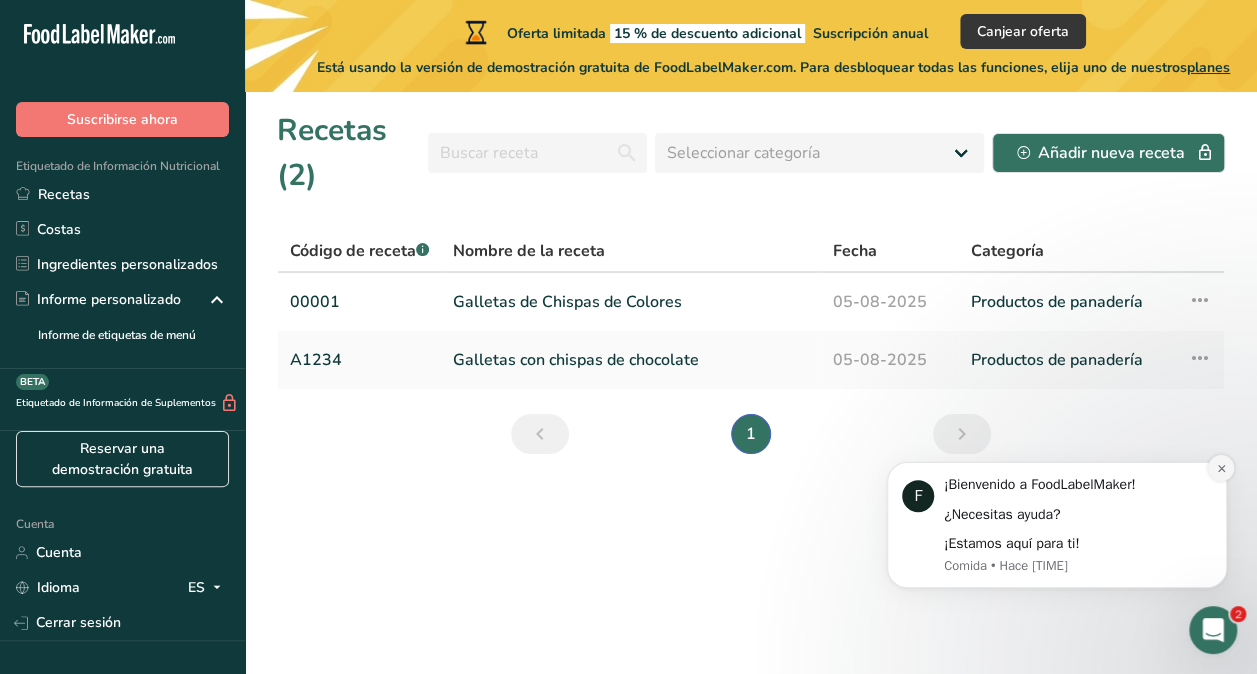 click 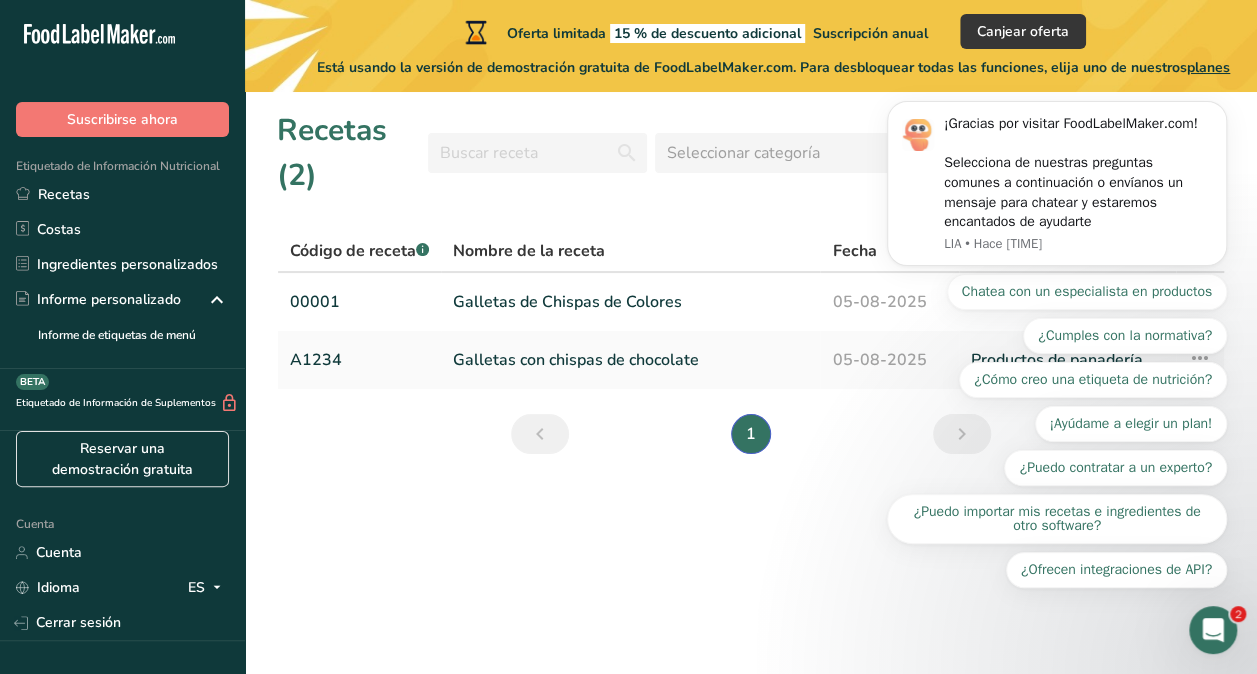drag, startPoint x: 822, startPoint y: 504, endPoint x: 814, endPoint y: 512, distance: 11.313708 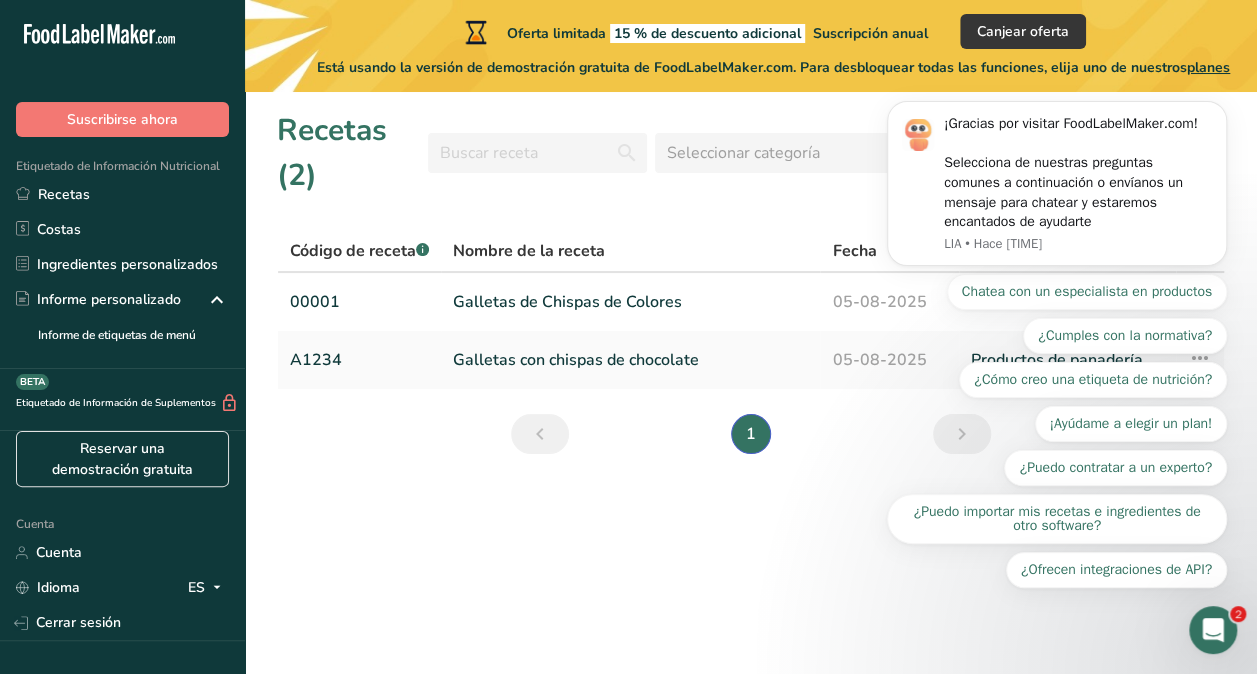 click on "Recetas (2)
Seleccionar categoría
Todos
Productos de panadería
Bebidas
Confitería
Comidas cocinadas, ensaladas y salsas
Lácteos
Aperitivos
Añadir nueva receta
Código de receta
.a-a{fill:#347362;}.b-a{fill:#fff;}          Nombre de la receta   Fecha   Categoría
00001
Galletas de Chispas de Colores
05-08-2025
Productos de panadería
Configuración de receta       Eliminar receta             Duplicar receta               Escalar receta               Guardar como subreceta   .a-a{fill:#347362;}.b-a{fill:#fff;}                                 Desglose nutricional                 Tarjeta de la receta
Novedad" at bounding box center [751, 383] 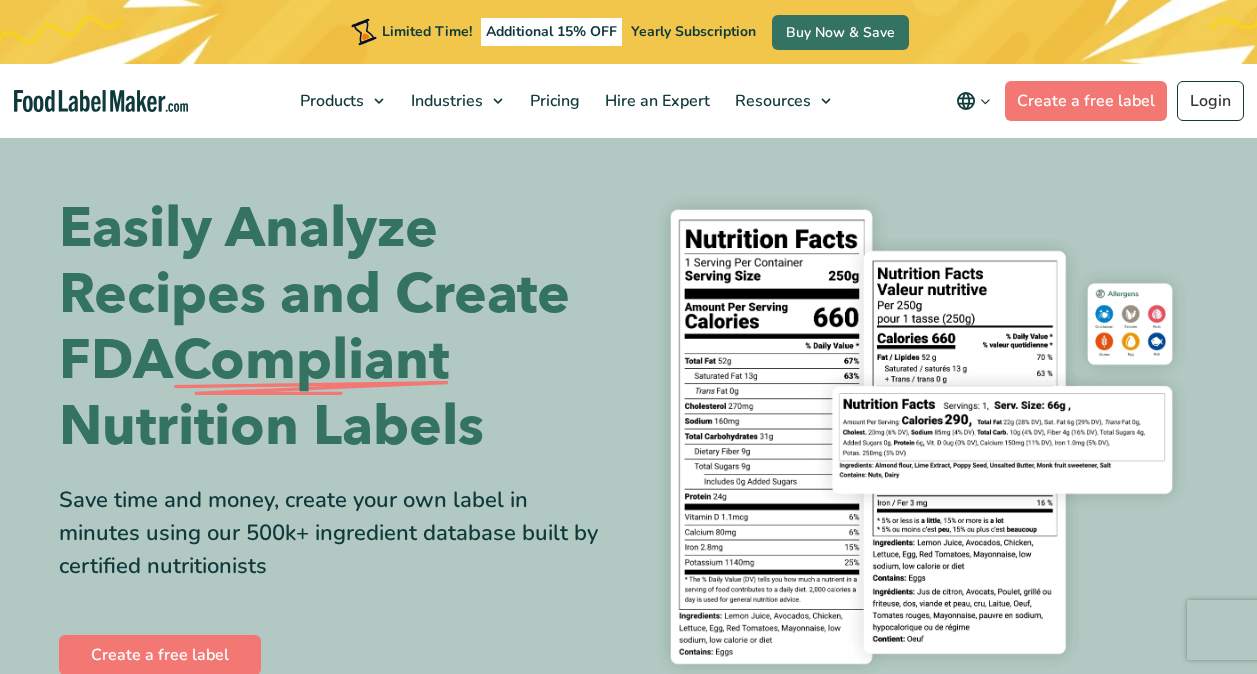 scroll, scrollTop: 0, scrollLeft: 0, axis: both 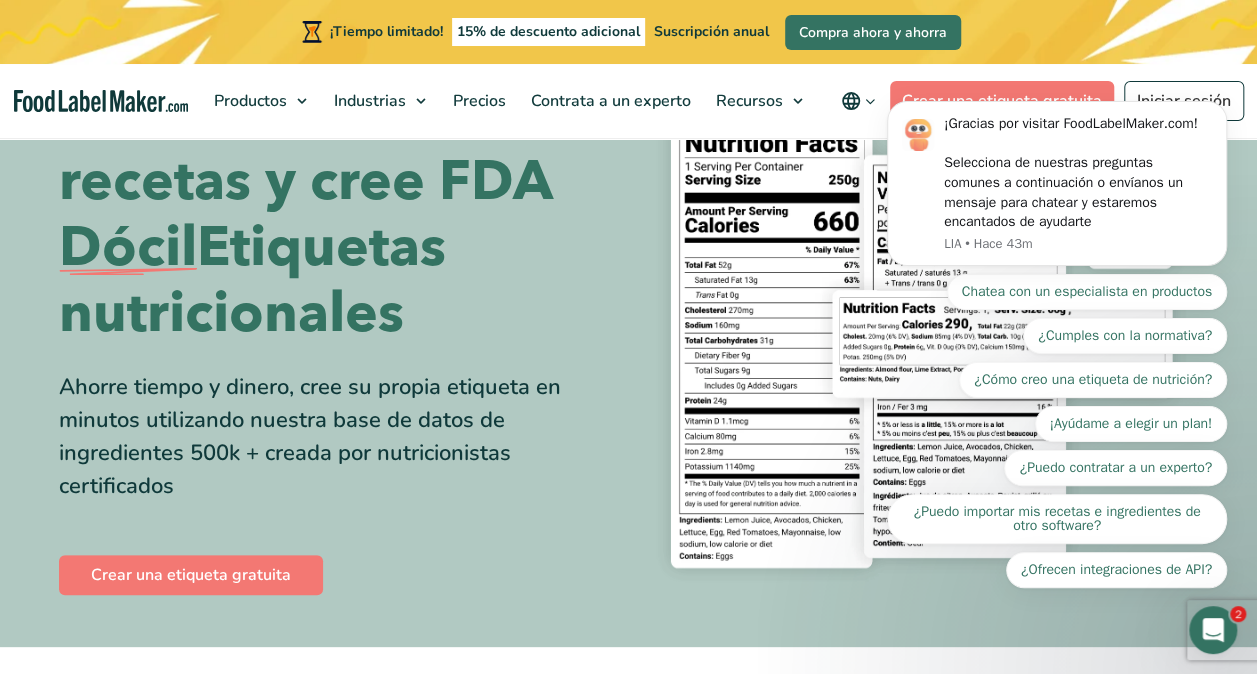 click on "¡Gracias por visitar FoodLabelMaker.com!  Selecciona de nuestras preguntas comunes a continuación o envíanos un mensaje para chatear y estaremos encantados de ayudarte   LIA • Hace 43m  Chatea con un especialista en productos   ¿Cumples con la normativa?   ¿Cómo creo una etiqueta de nutrición?   ¡Ayúdame a elegir un plan!   ¿Puedo contratar a un experto?   ¿Puedo importar mis recetas e ingredientes de otro software?   ¿Ofrecen integraciones de API?" at bounding box center [1057, 194] 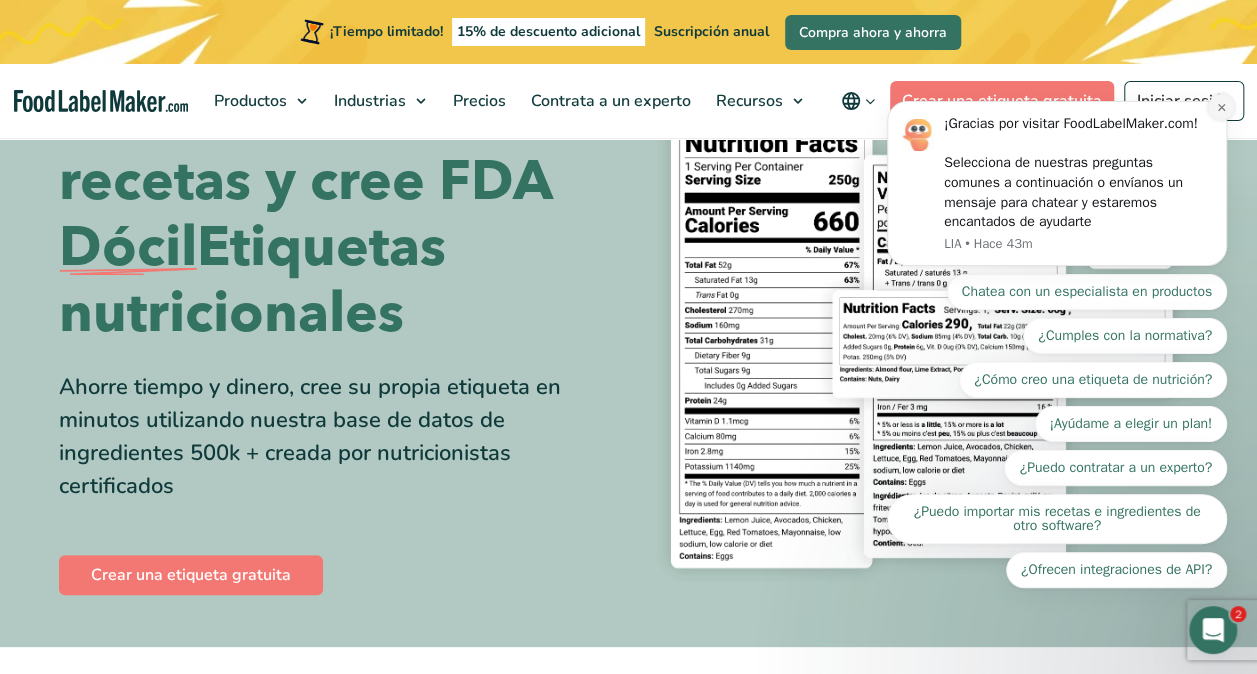 click at bounding box center [1221, 107] 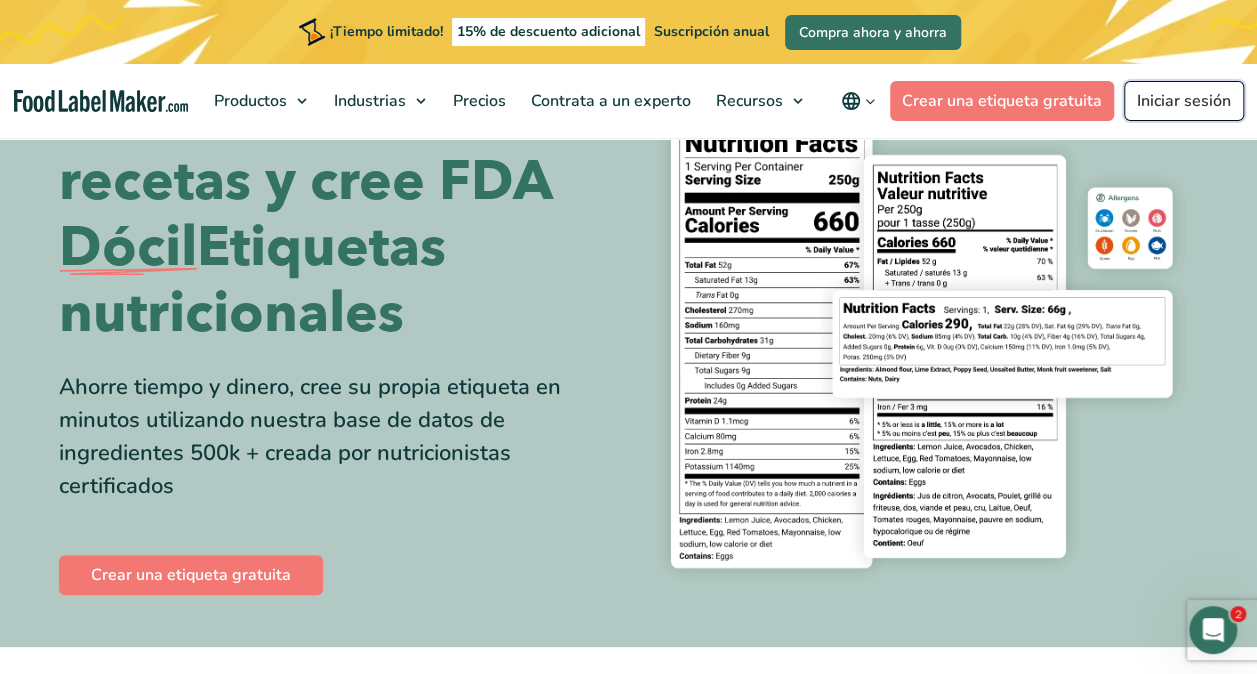 click on "Iniciar sesión" at bounding box center (1184, 101) 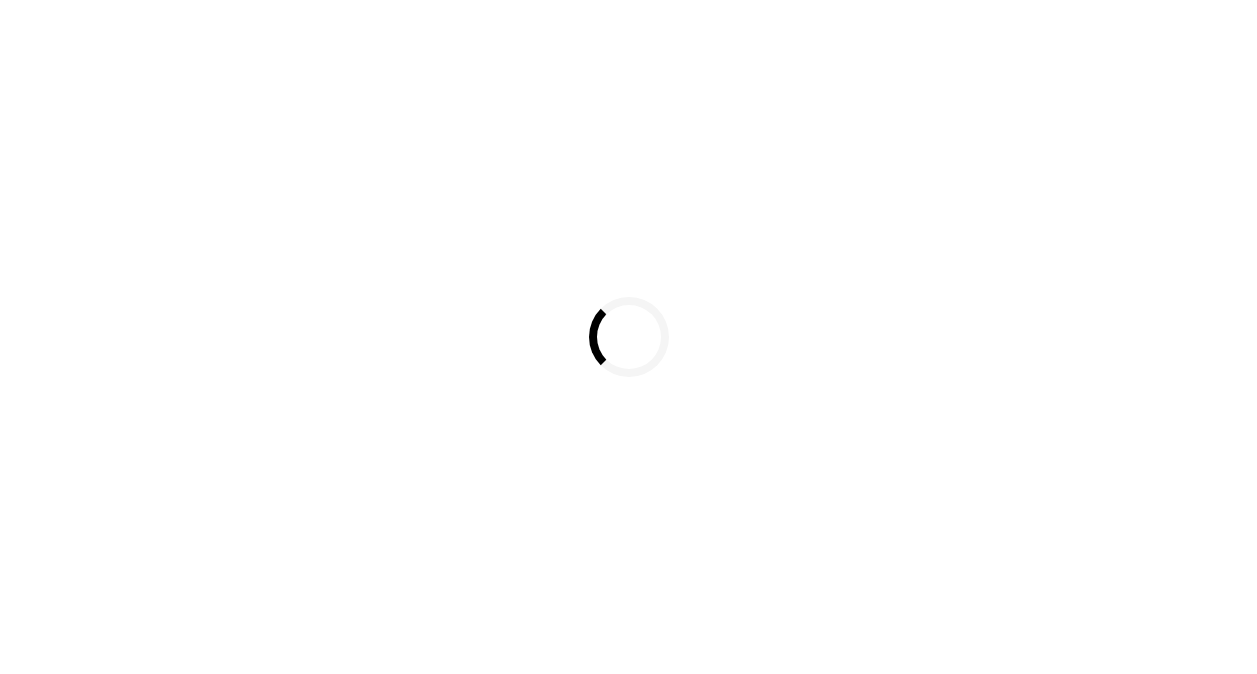 scroll, scrollTop: 0, scrollLeft: 0, axis: both 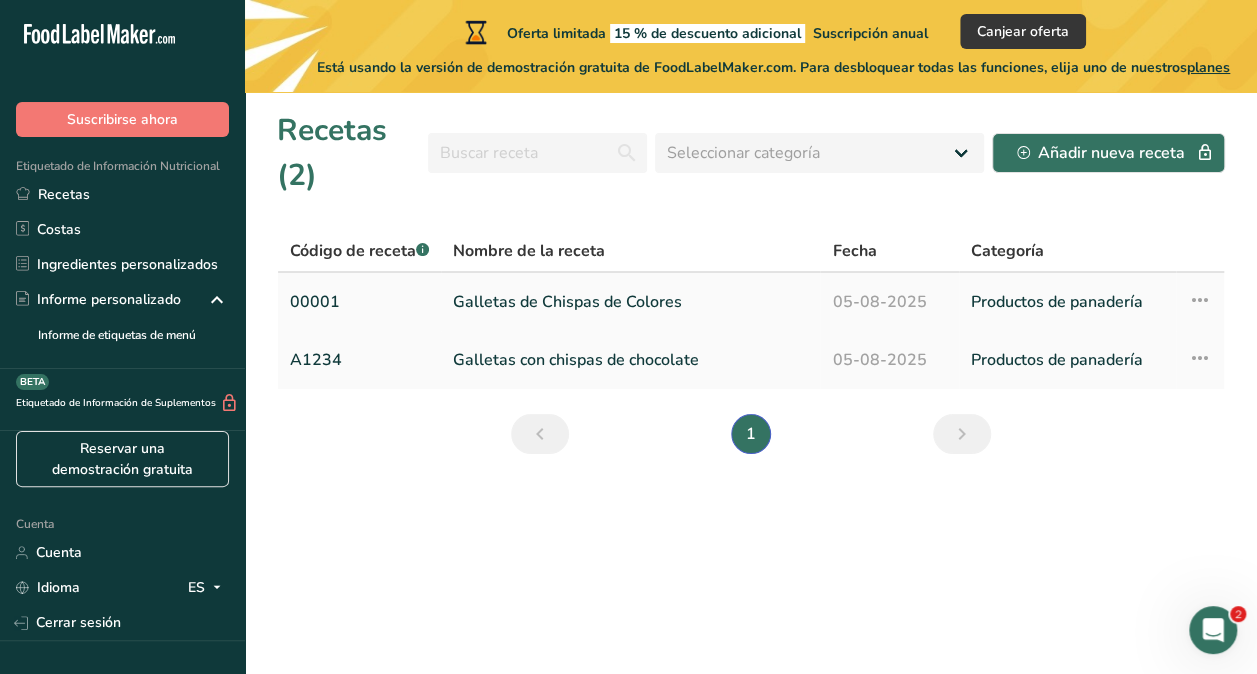 click on "Galletas de Chispas de Colores" at bounding box center [630, 302] 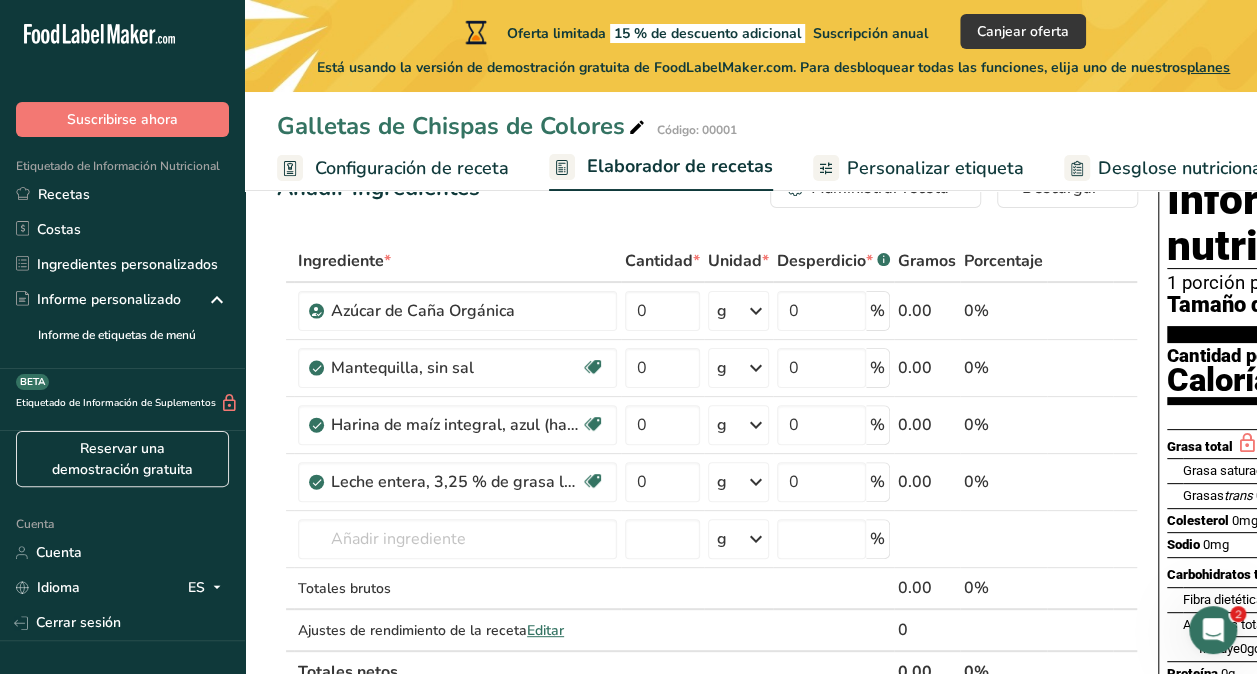 scroll, scrollTop: 100, scrollLeft: 0, axis: vertical 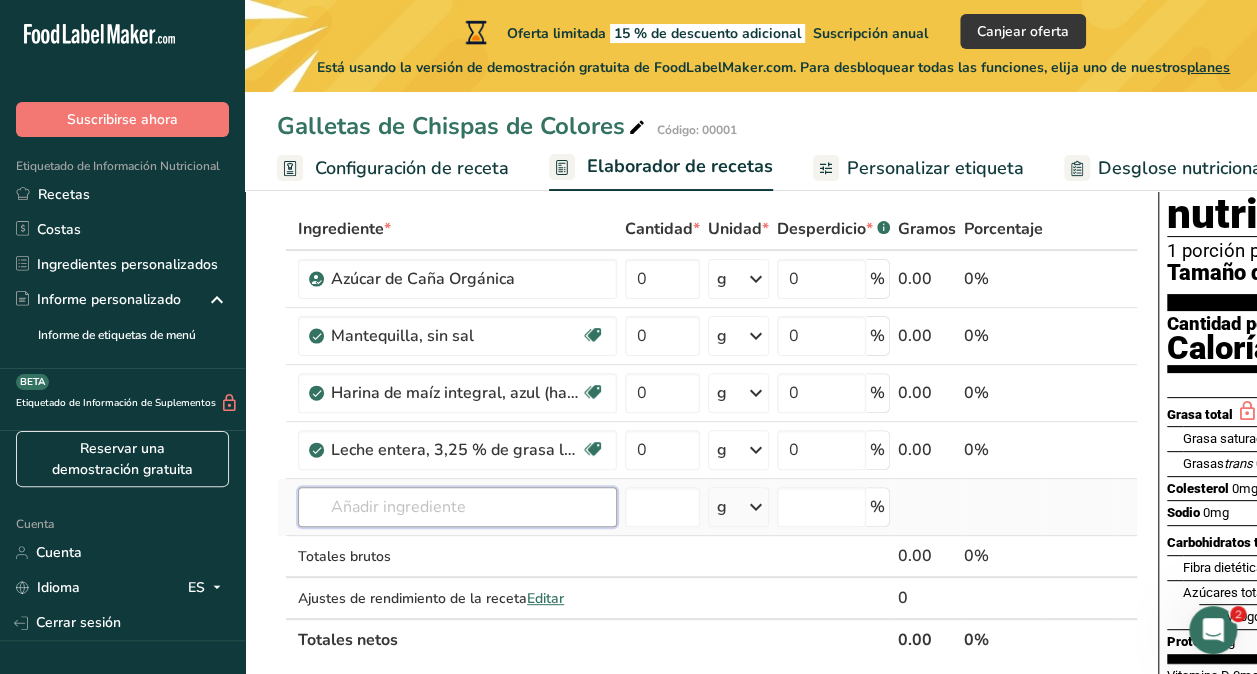 click at bounding box center [457, 507] 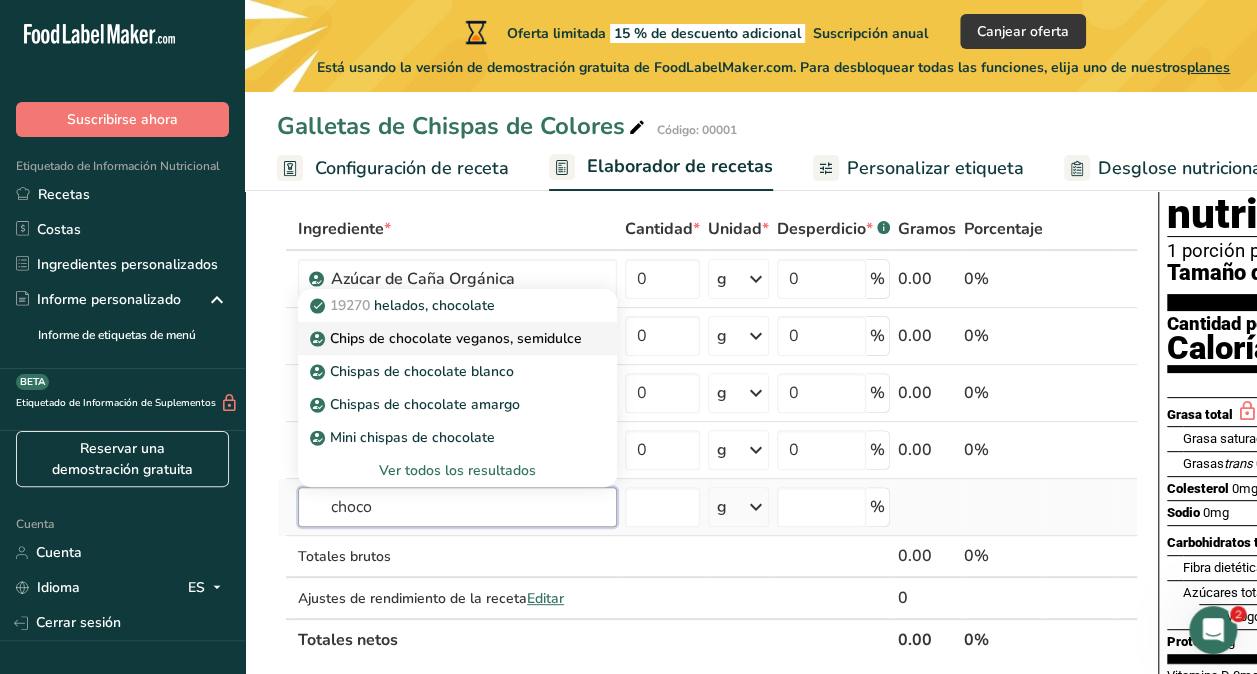 type on "choco" 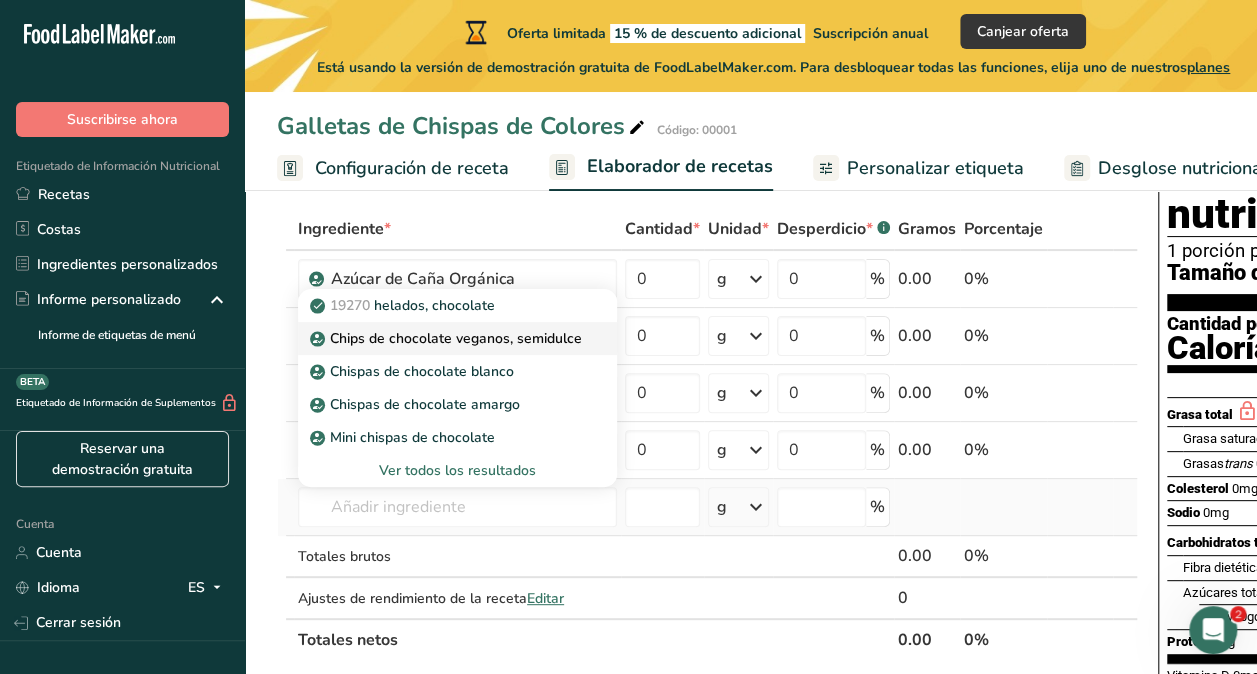 click on "Chips de chocolate veganos, semidulce" at bounding box center (456, 338) 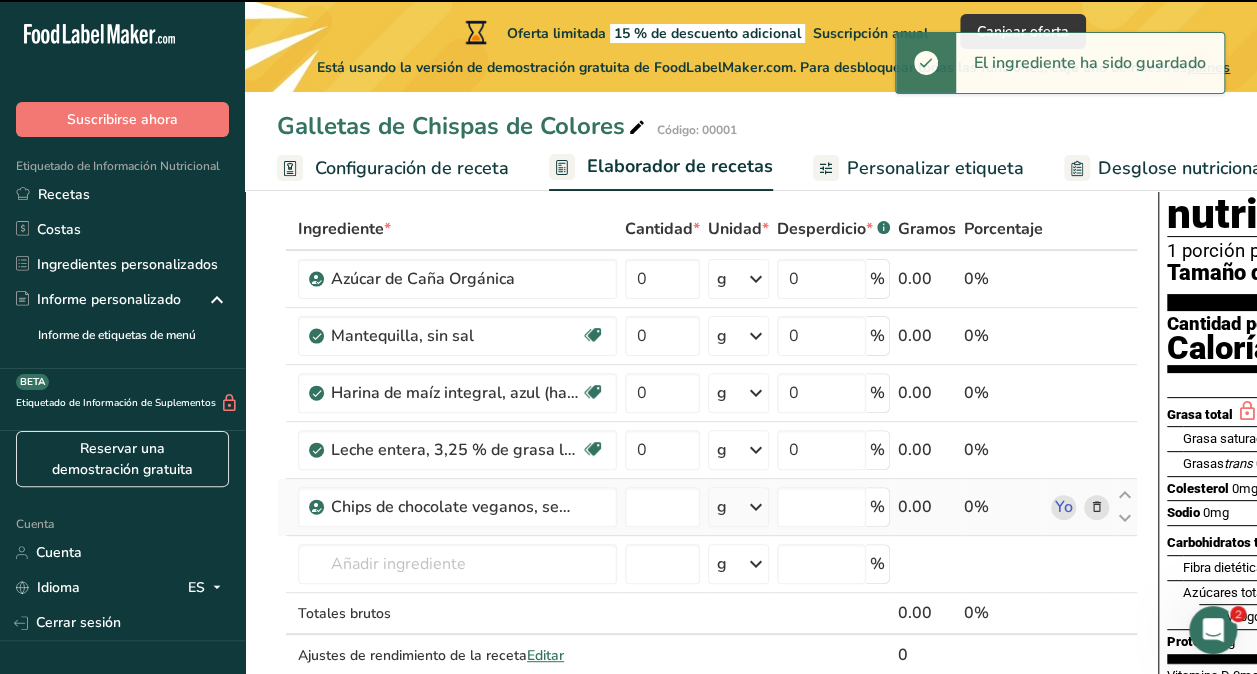 type on "0" 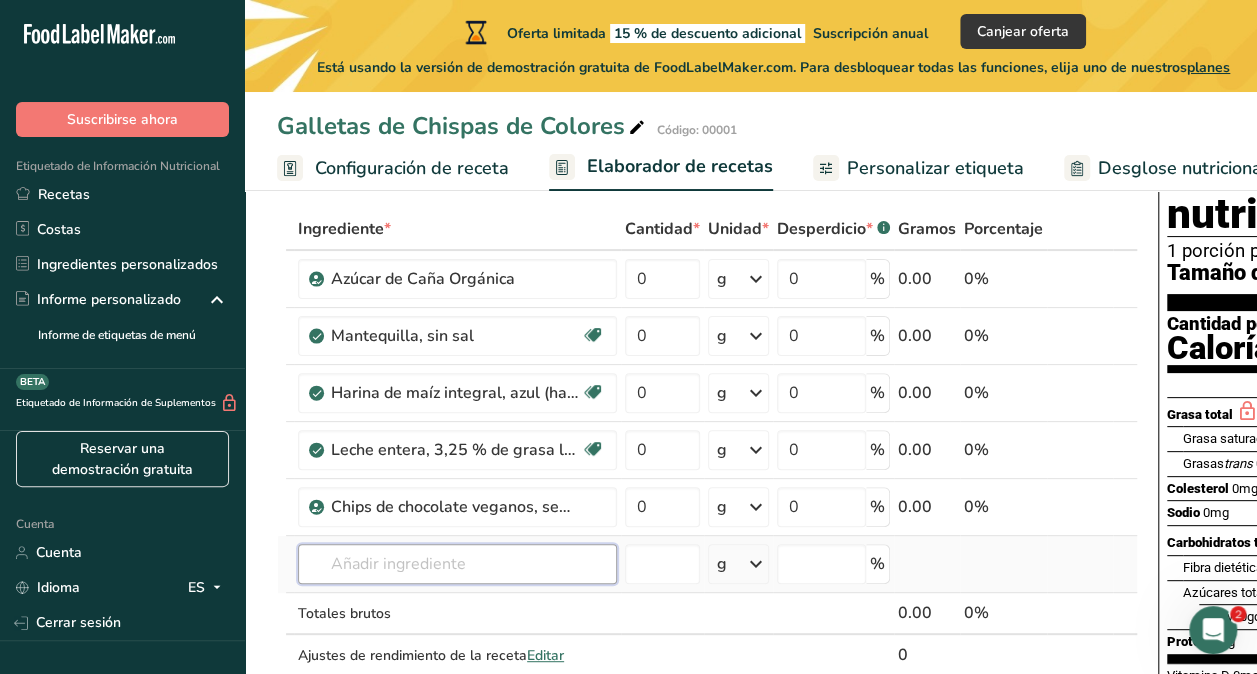 click at bounding box center [457, 564] 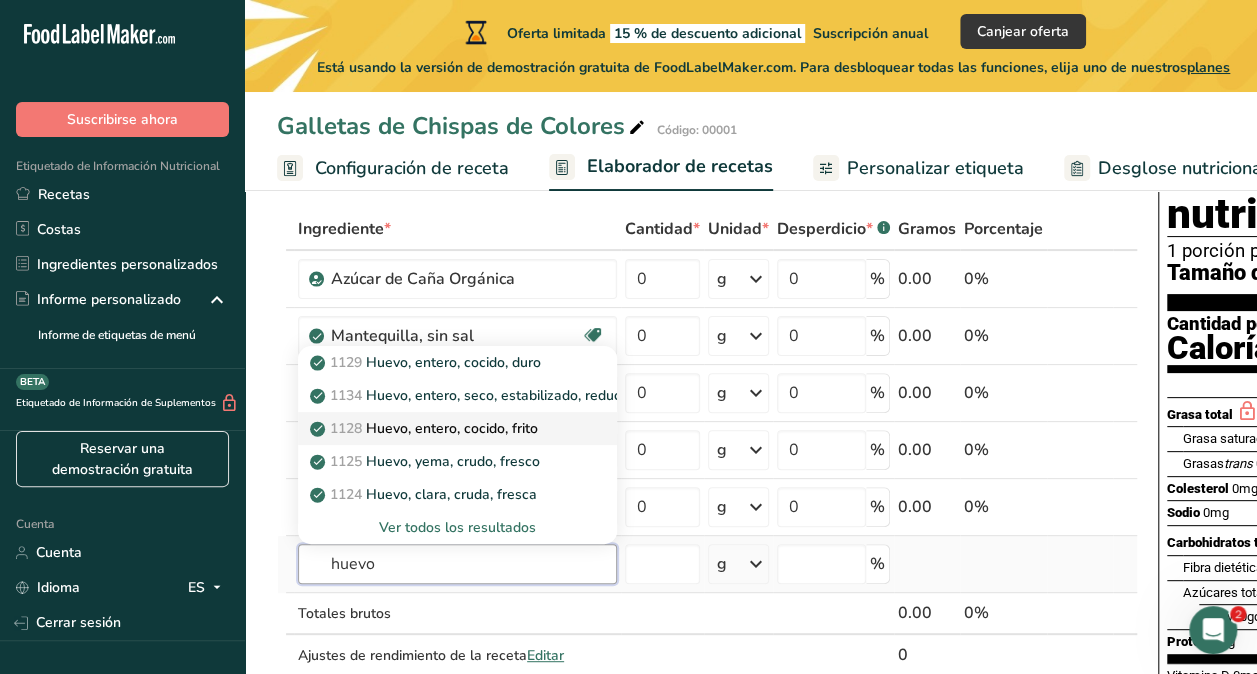 type on "huevo" 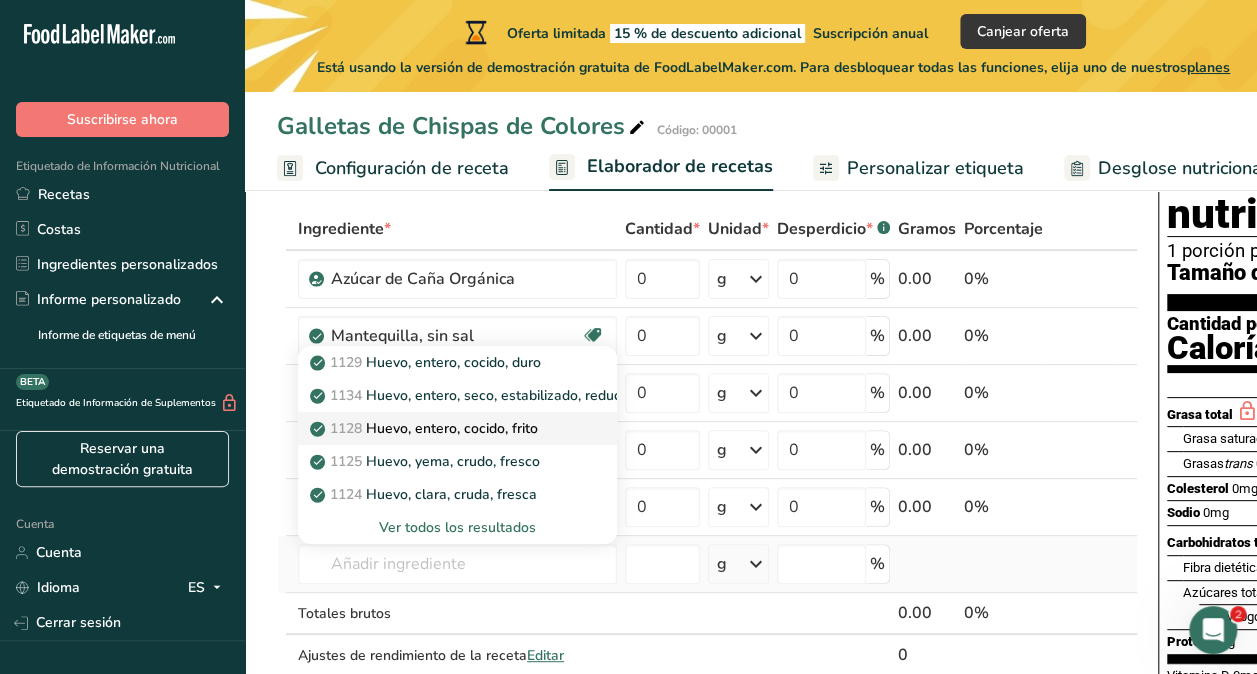 click on "Huevo, entero, cocido, frito" at bounding box center (452, 428) 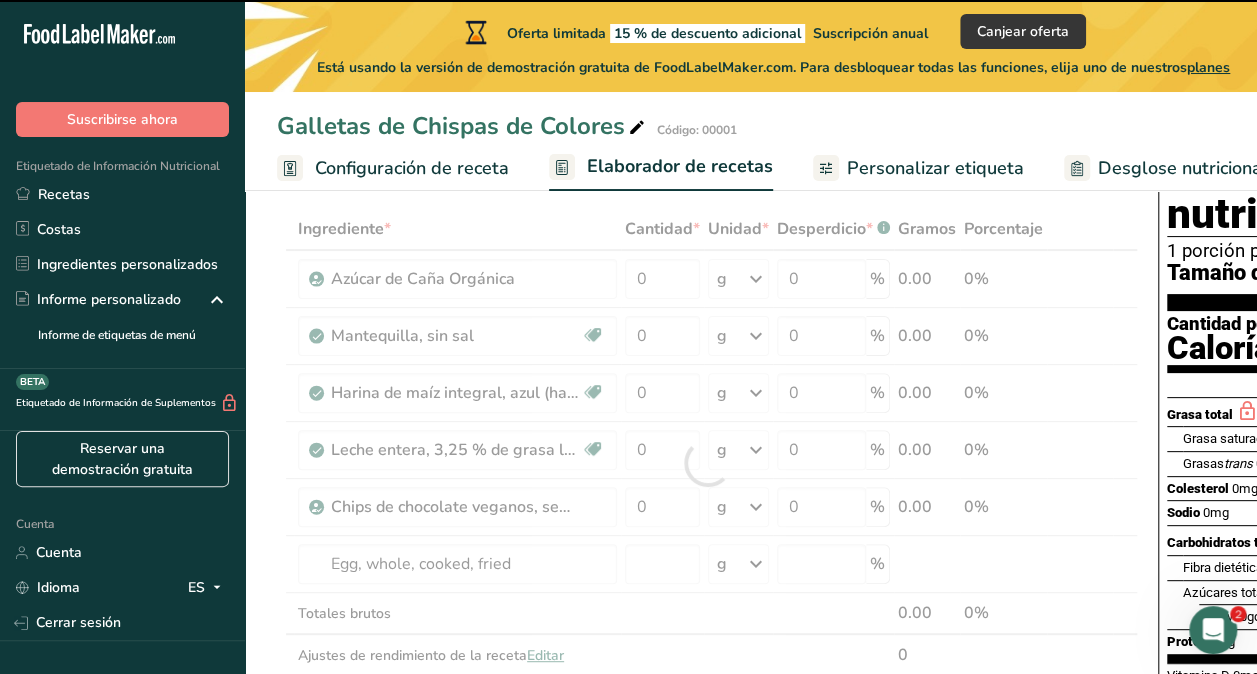 type on "0" 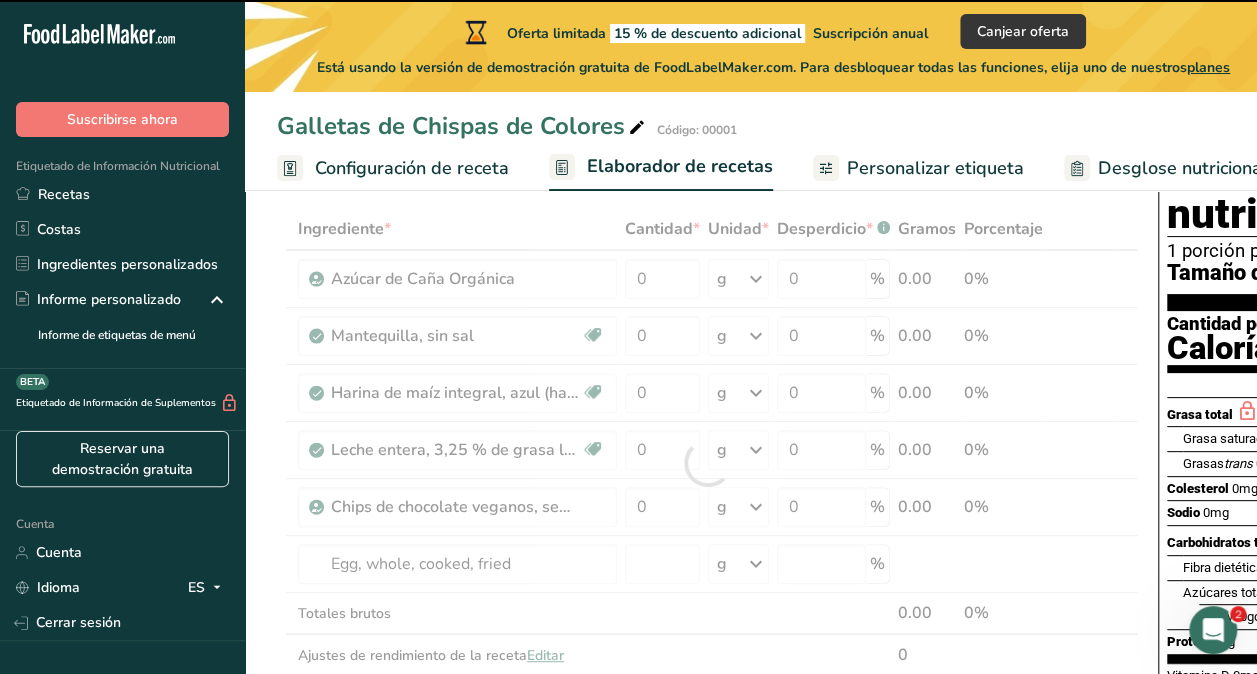 type on "0" 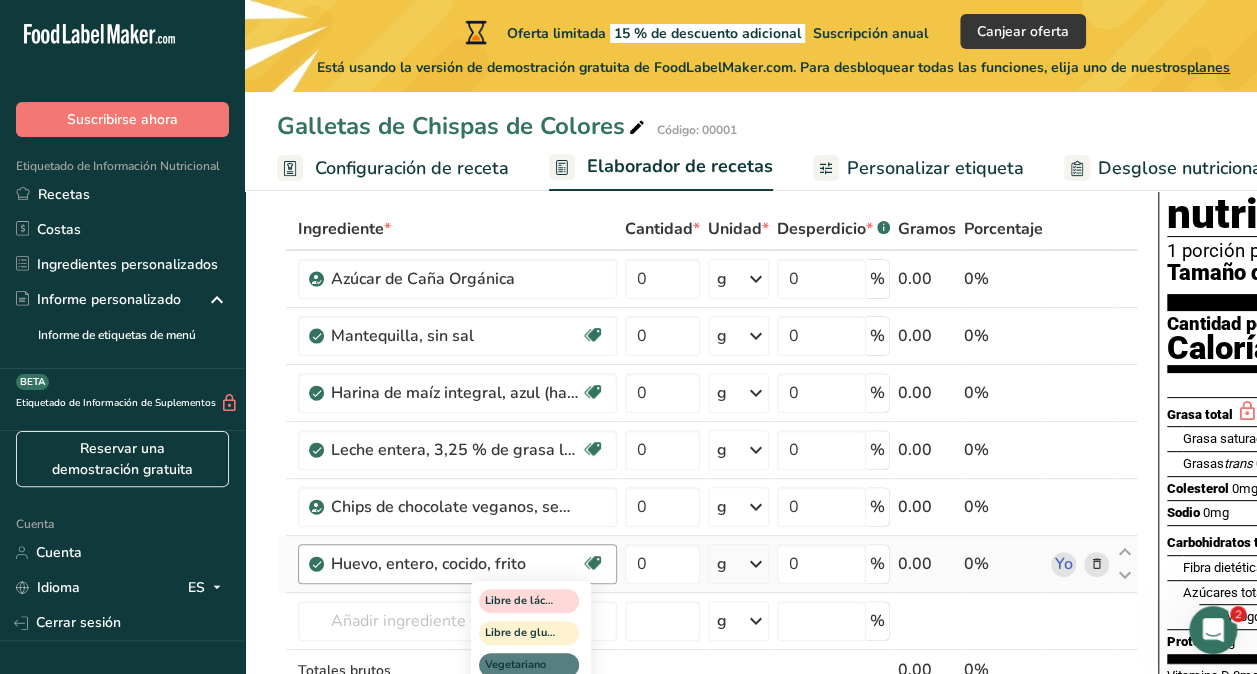 click at bounding box center (593, 563) 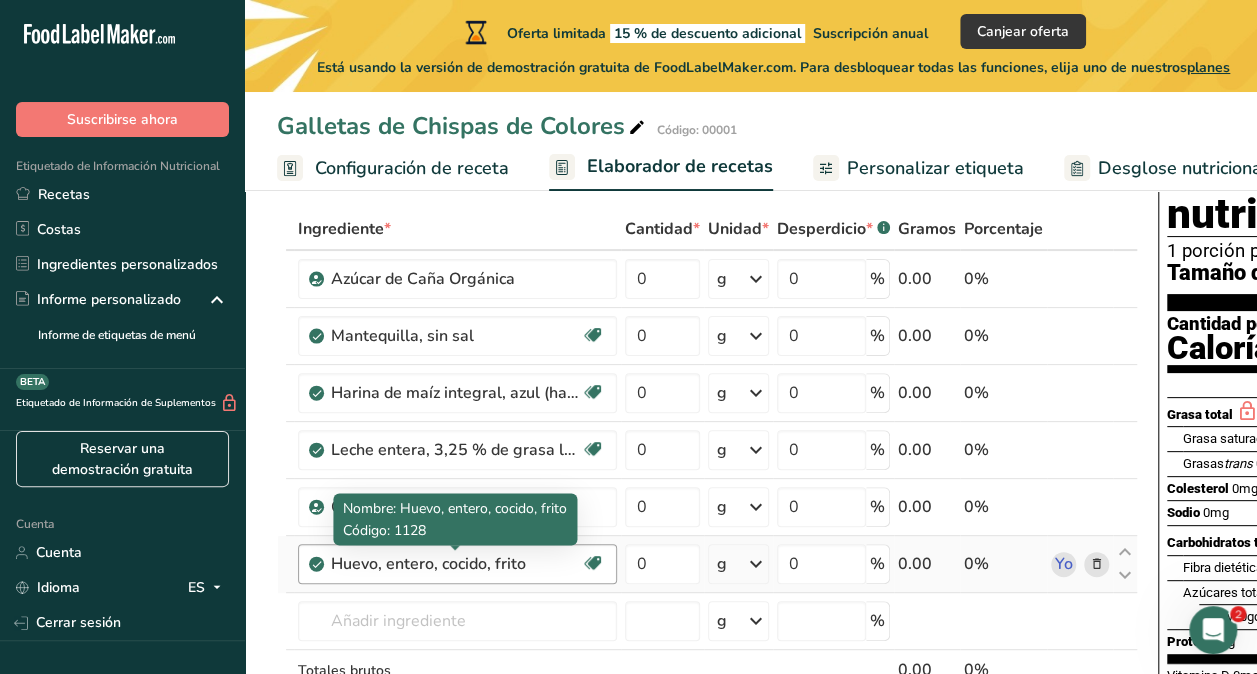 click on "Huevo, entero, cocido, frito" at bounding box center (456, 564) 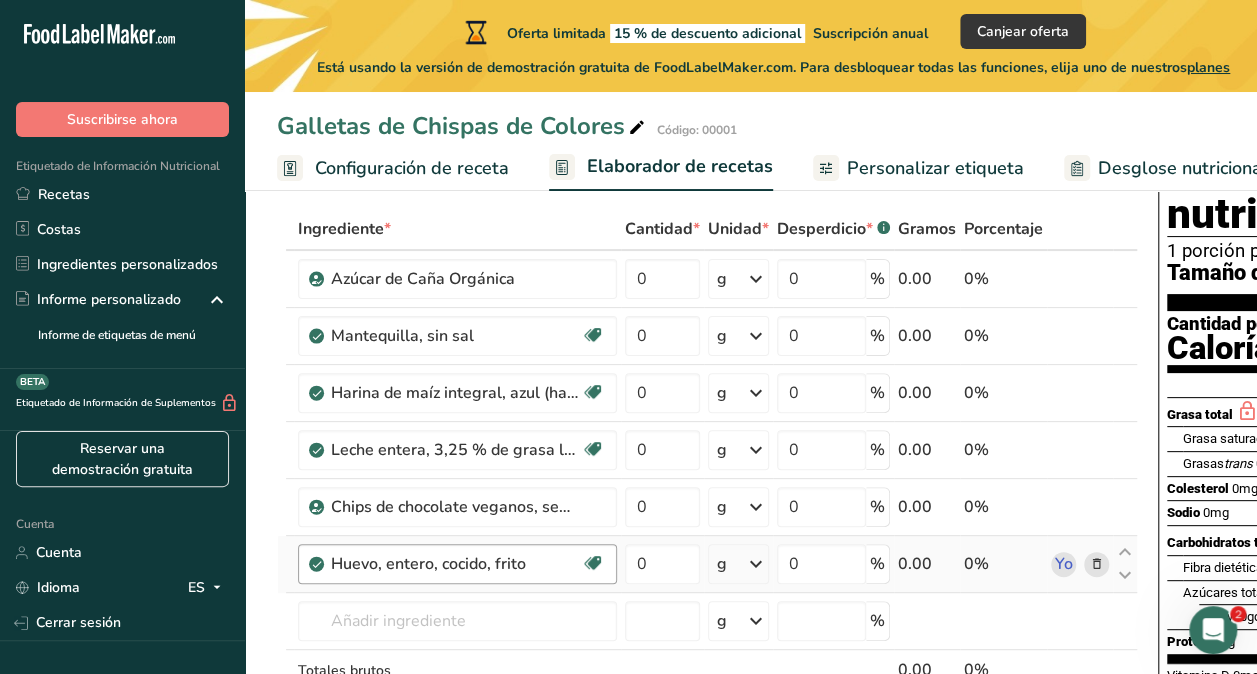 click on "Huevo, entero, cocido, frito" at bounding box center [456, 564] 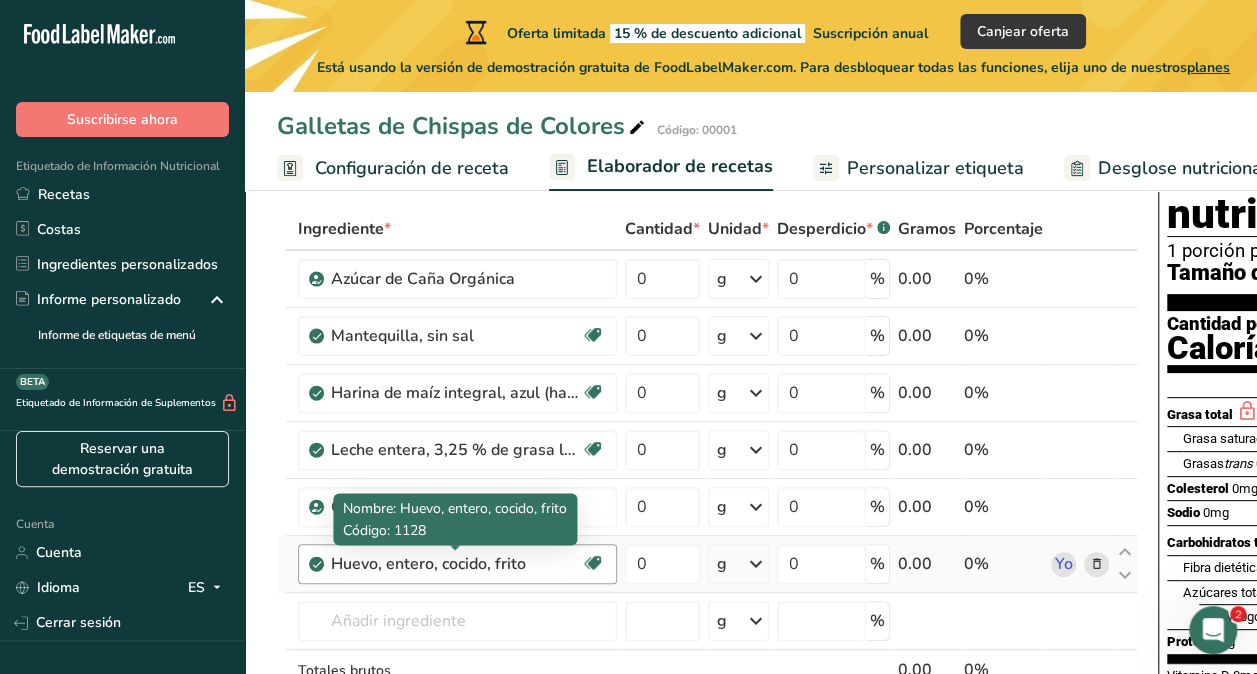 drag, startPoint x: 508, startPoint y: 564, endPoint x: 527, endPoint y: 565, distance: 19.026299 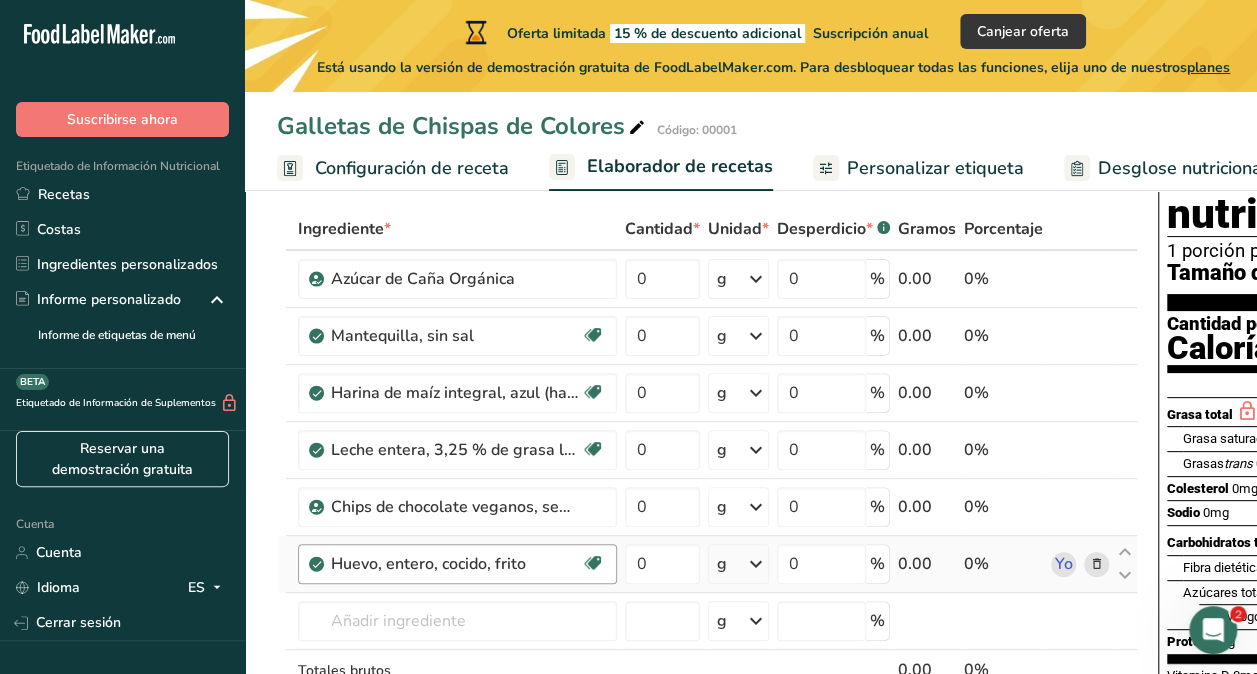 click on "Huevo, entero, cocido, frito" at bounding box center (456, 564) 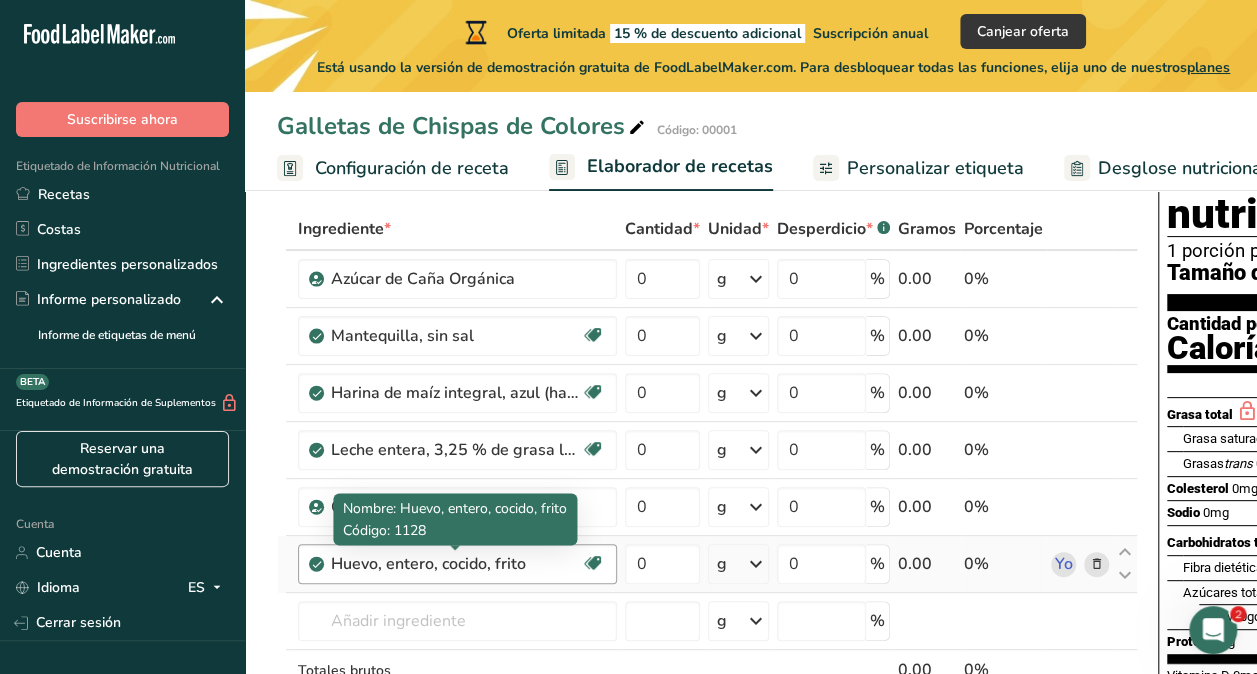 click on "Huevo, entero, cocido, frito" at bounding box center (456, 564) 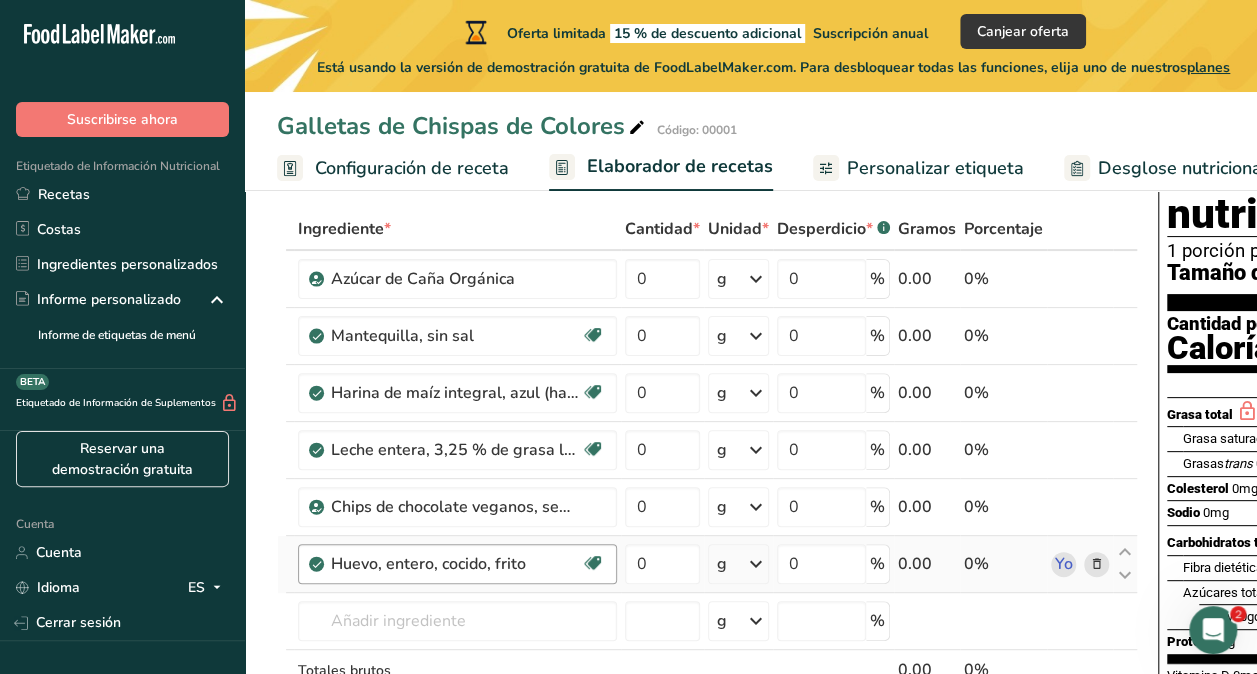 click on "Huevo, entero, cocido, frito" at bounding box center [456, 564] 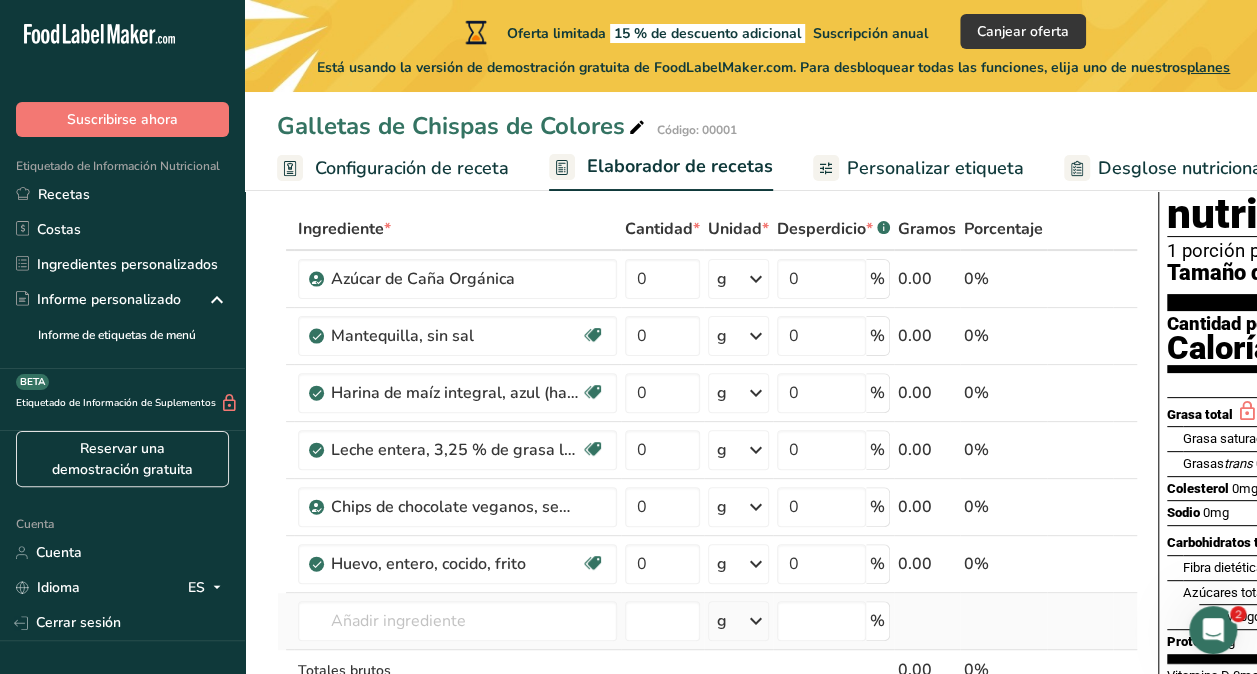 scroll, scrollTop: 200, scrollLeft: 0, axis: vertical 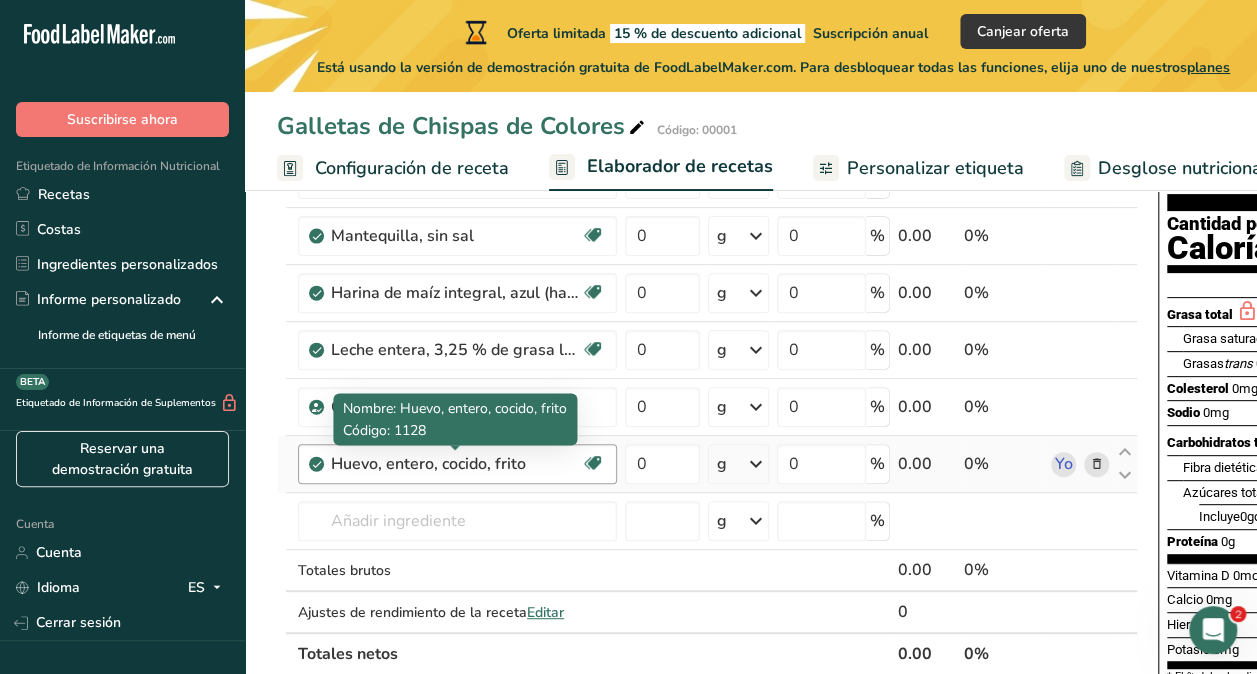 click on "Huevo, entero, cocido, frito" at bounding box center (456, 464) 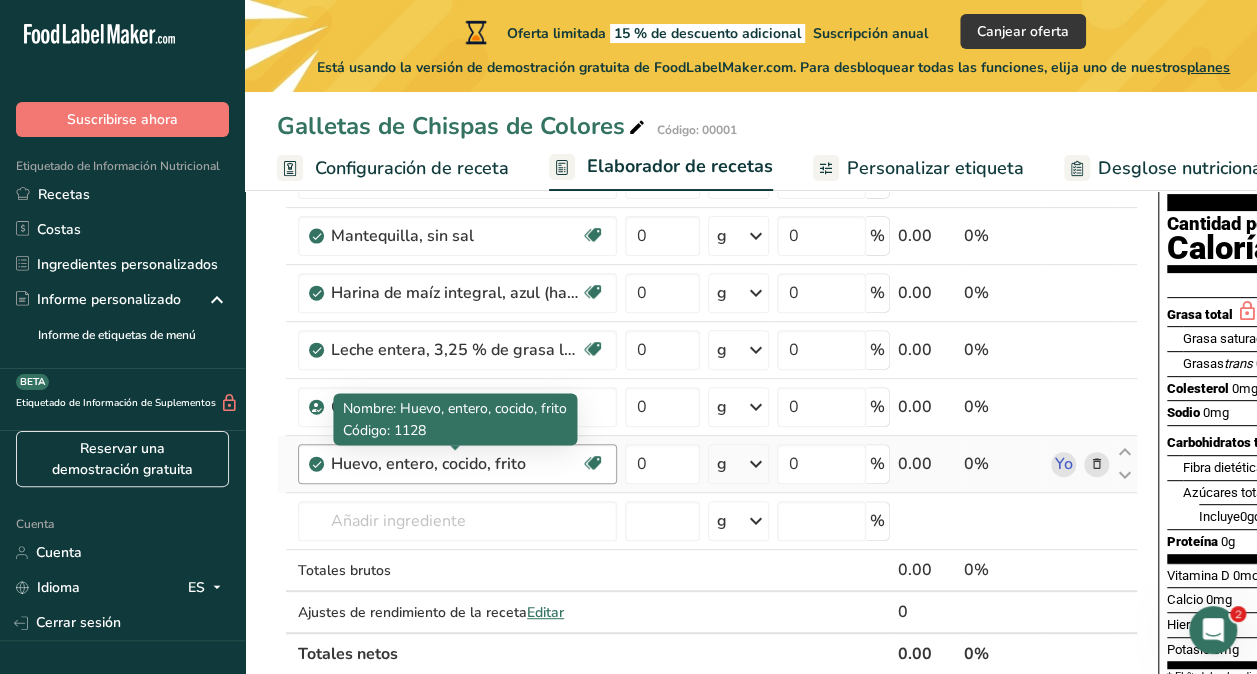drag, startPoint x: 511, startPoint y: 474, endPoint x: 525, endPoint y: 463, distance: 17.804493 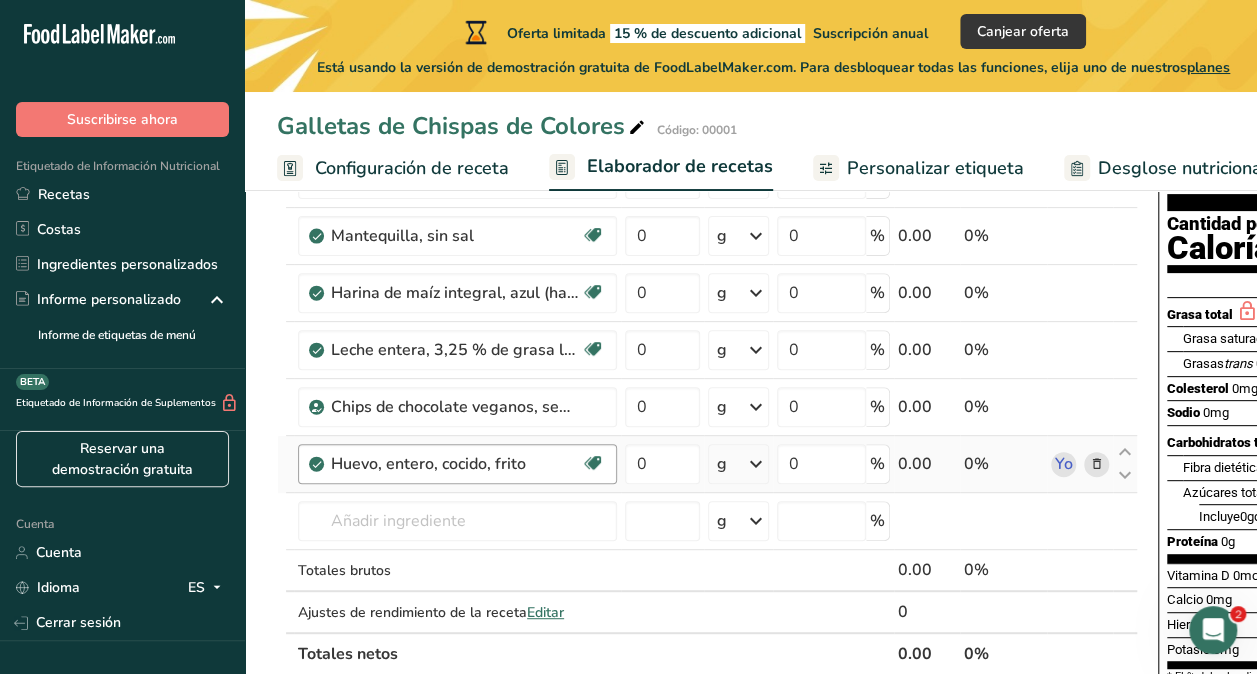 click on "Huevo, entero, cocido, frito" at bounding box center (456, 464) 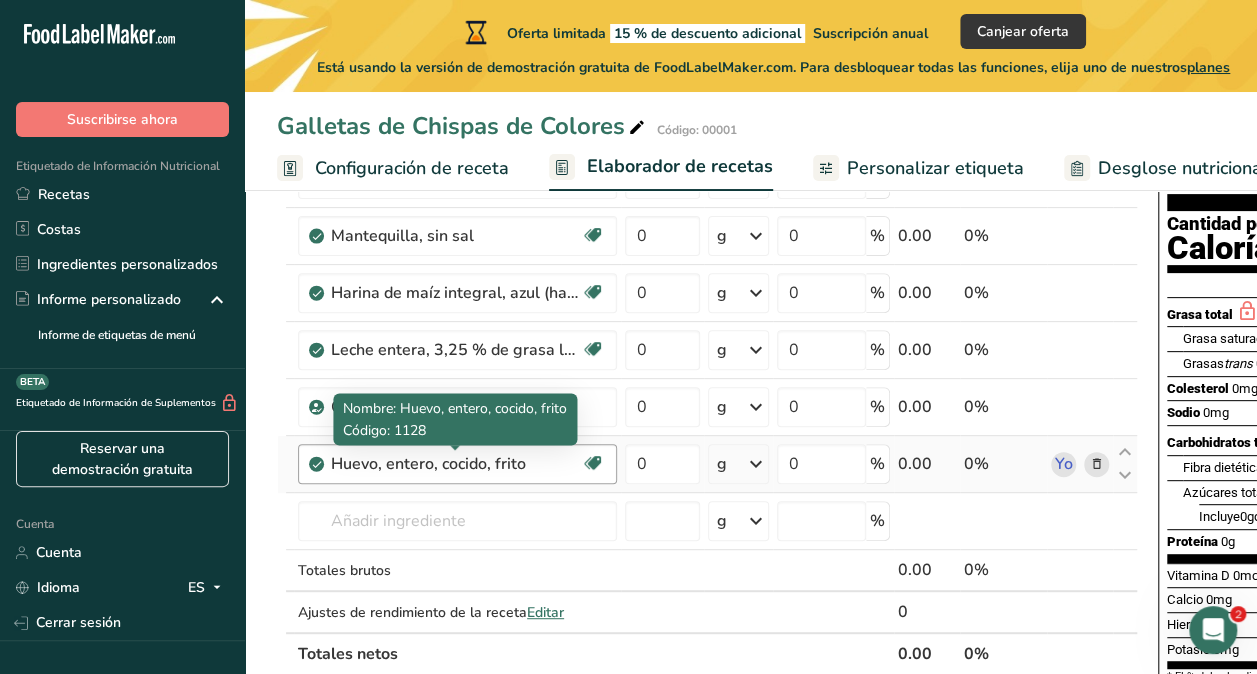click on "Huevo, entero, cocido, frito" at bounding box center [456, 464] 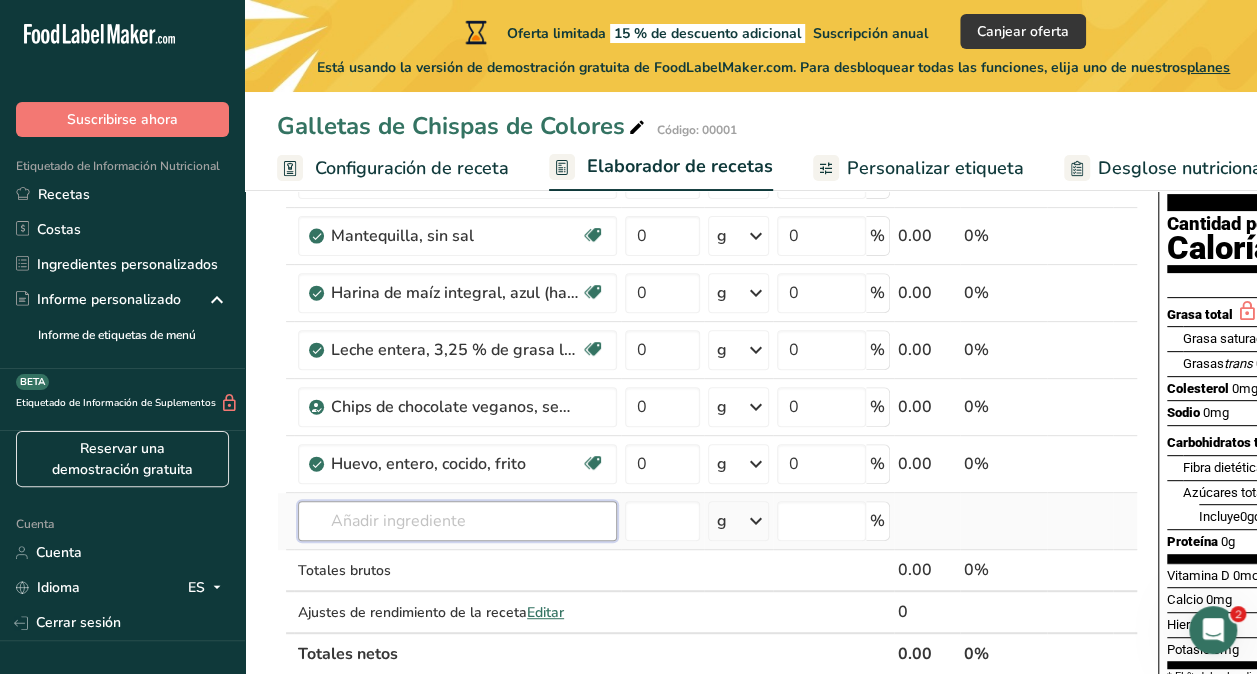 click at bounding box center [457, 521] 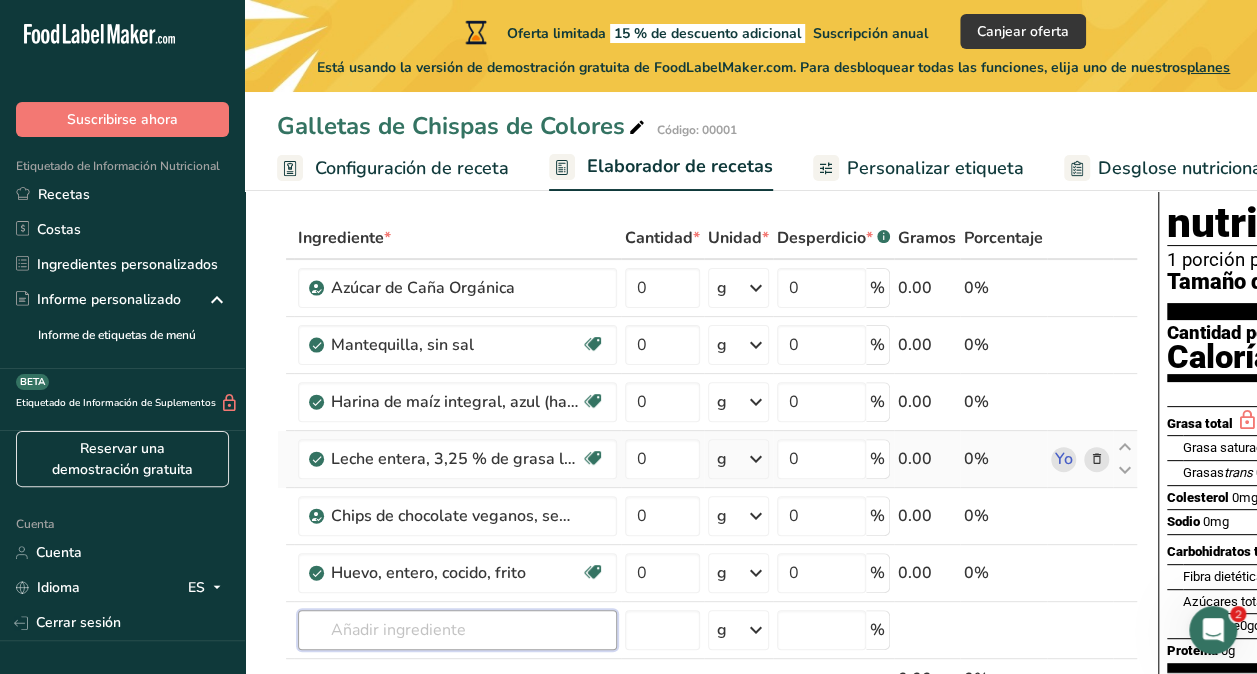 scroll, scrollTop: 100, scrollLeft: 0, axis: vertical 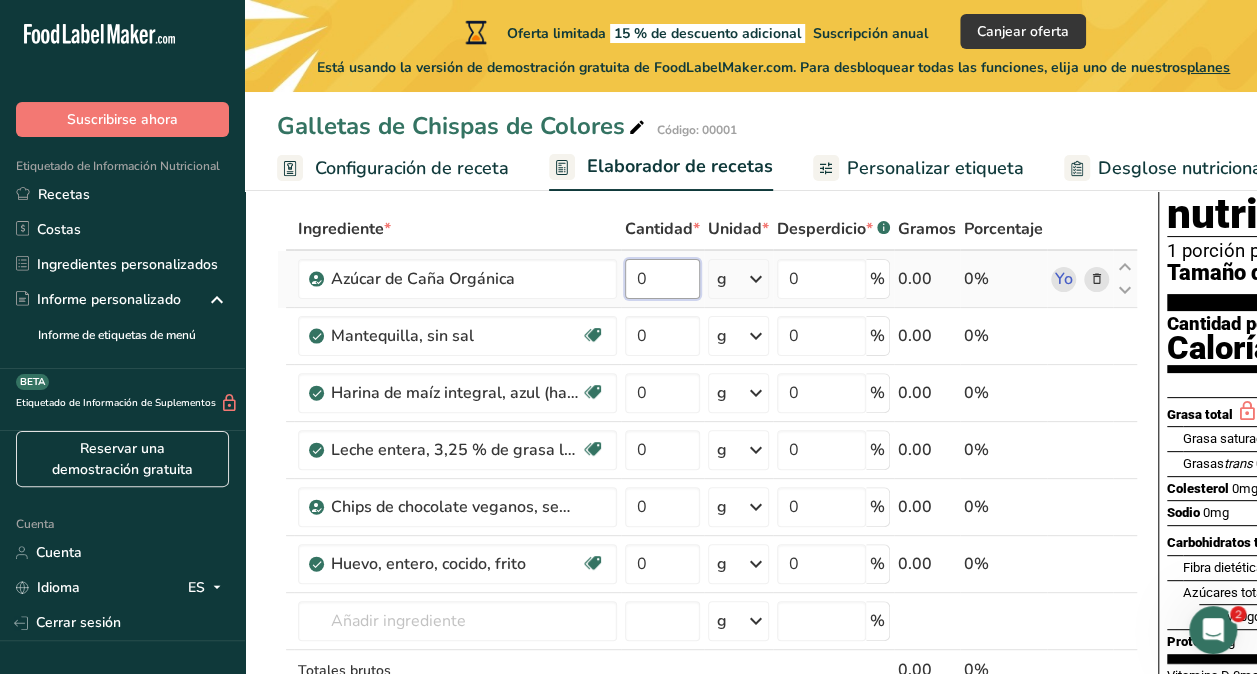 click on "0" at bounding box center (662, 279) 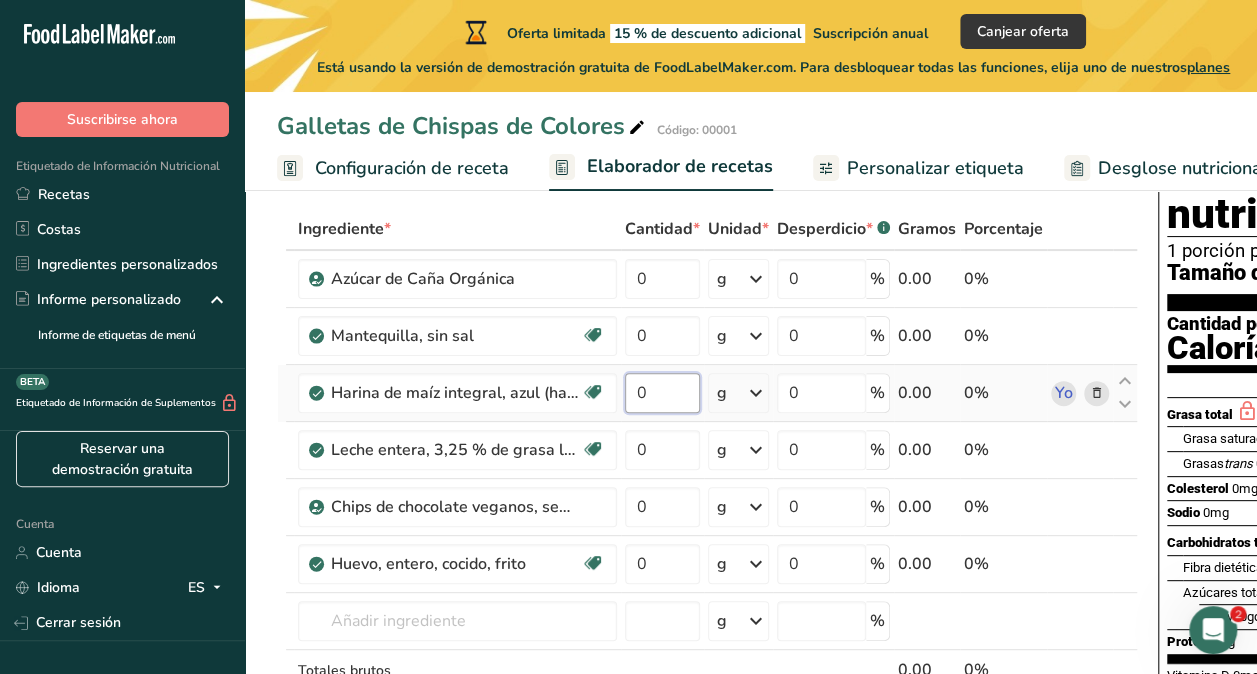 click on "Ingrediente *
Cantidad *
Unidad *
Desperdicio *   .a-a{fill:#347362;}.b-a{fill:#fff;}          Gramos
Porcentaje
Azúcar de Caña Orgánica
0
g
Unidades de peso
g
kg
mg
Ver más
Unidades de volumen
litro
Las unidades de volumen requieren una conversión de densidad. Si conoce la densidad de su ingrediente, introdúzcala a continuación. De lo contrario, haga clic en "RIA", nuestra asistente regulatoria de IA, quien podrá ayudarle.
lb/pie³
g/cm³
Confirmar
mL
lb/pie³
g/cm³
Confirmar
0    Yo" at bounding box center [707, 491] 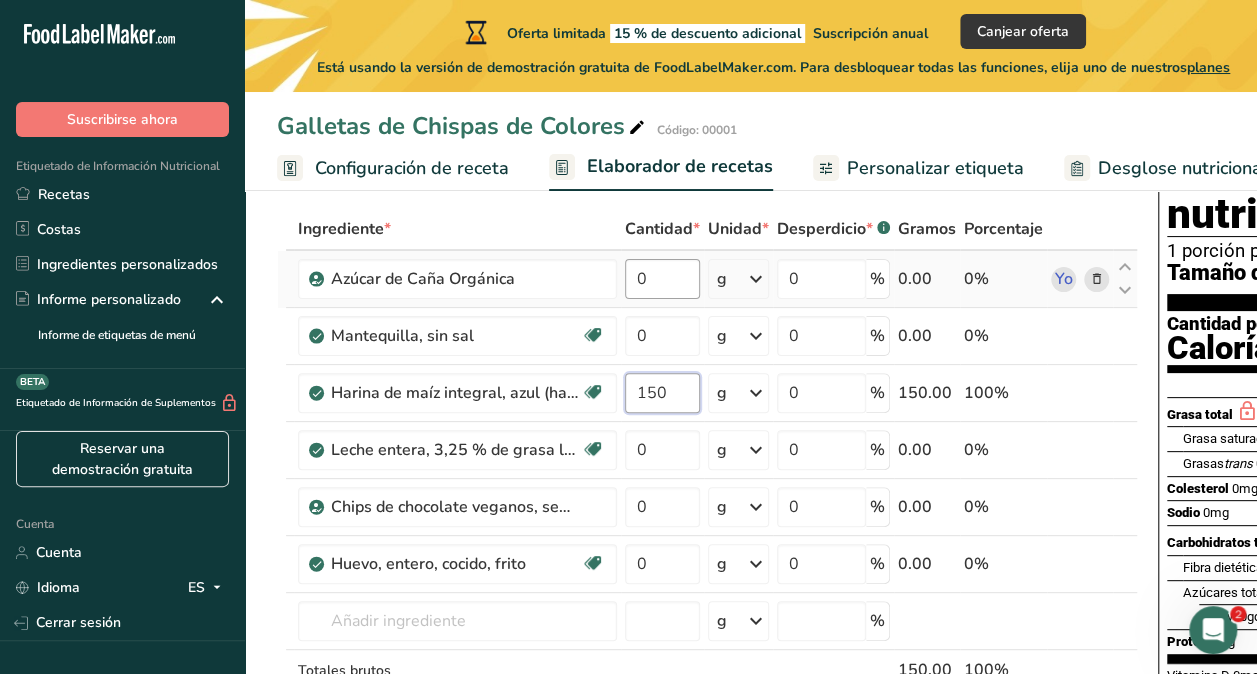 type on "150" 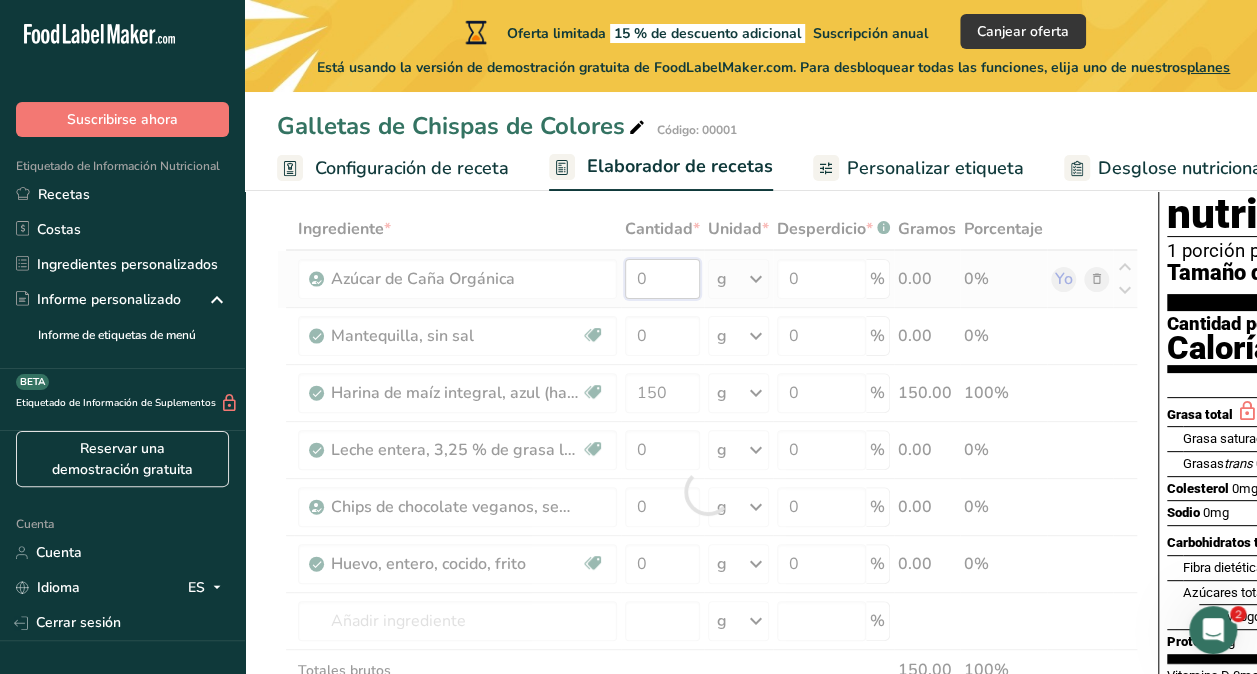 click on "Ingrediente *
Cantidad *
Unidad *
Desperdicio *   .a-a{fill:#347362;}.b-a{fill:#fff;}          Gramos
Porcentaje
Azúcar de Caña Orgánica
0
g
Unidades de peso
g
kg
mg
Ver más
Unidades de volumen
litro
Las unidades de volumen requieren una conversión de densidad. Si conoce la densidad de su ingrediente, introdúzcala a continuación. De lo contrario, haga clic en "RIA", nuestra asistente regulatoria de IA, quien podrá ayudarle.
lb/pie³
g/cm³
Confirmar
mL
lb/pie³
g/cm³
Confirmar
0    Yo" at bounding box center (707, 491) 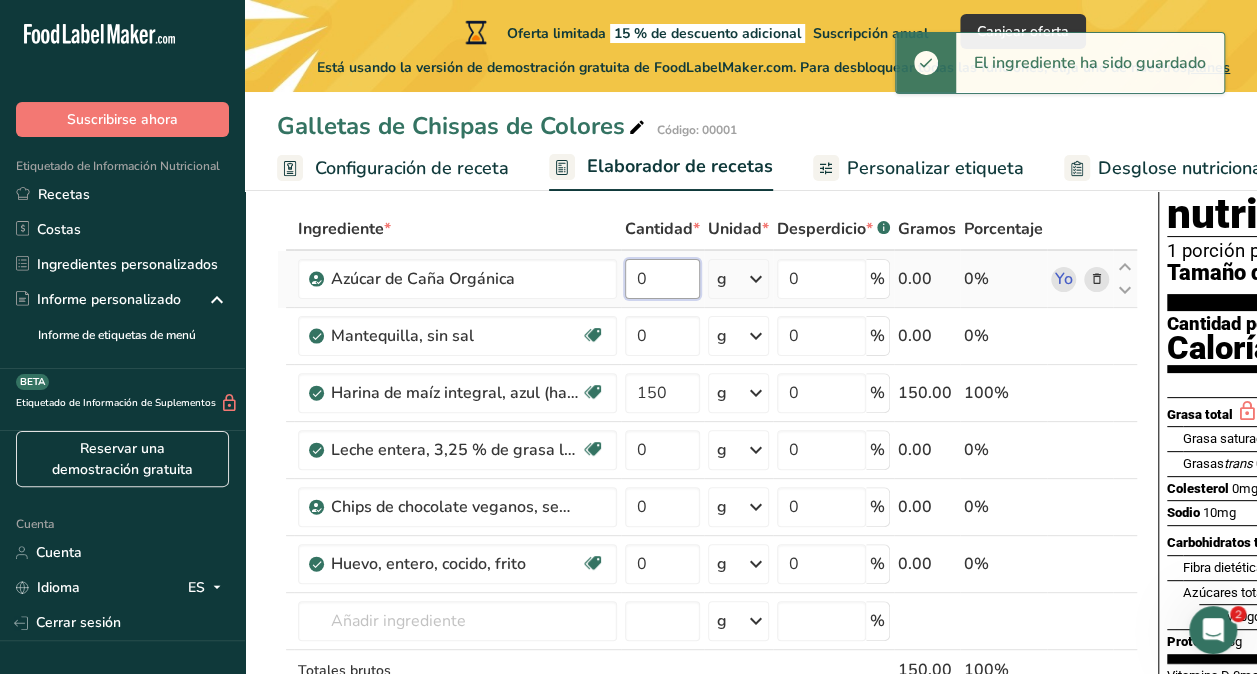 click on "0" at bounding box center (662, 279) 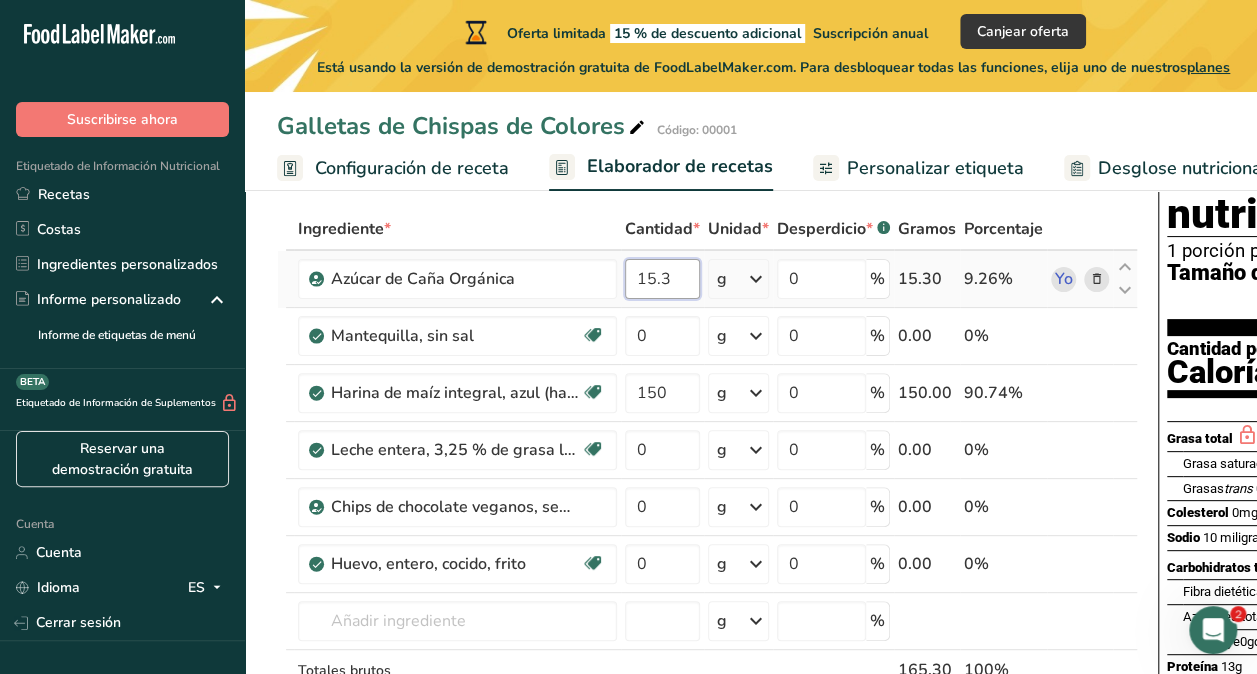 type on "15.3" 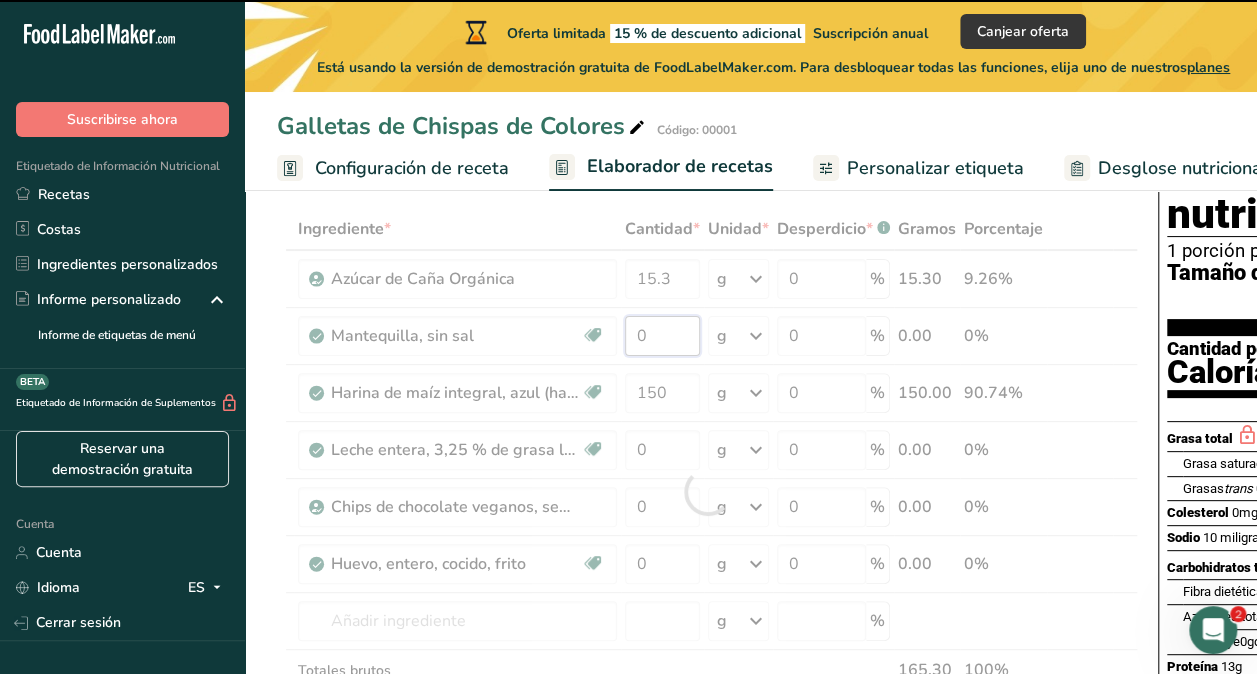 click on "0" at bounding box center [662, 336] 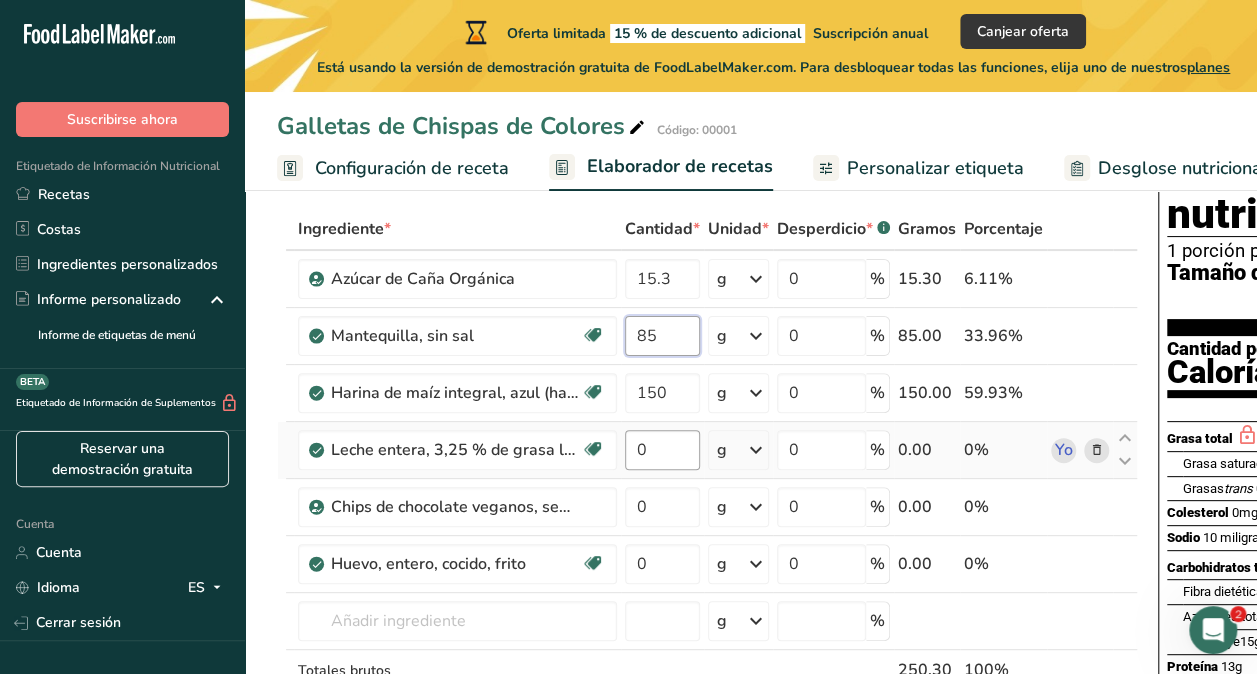 type on "85" 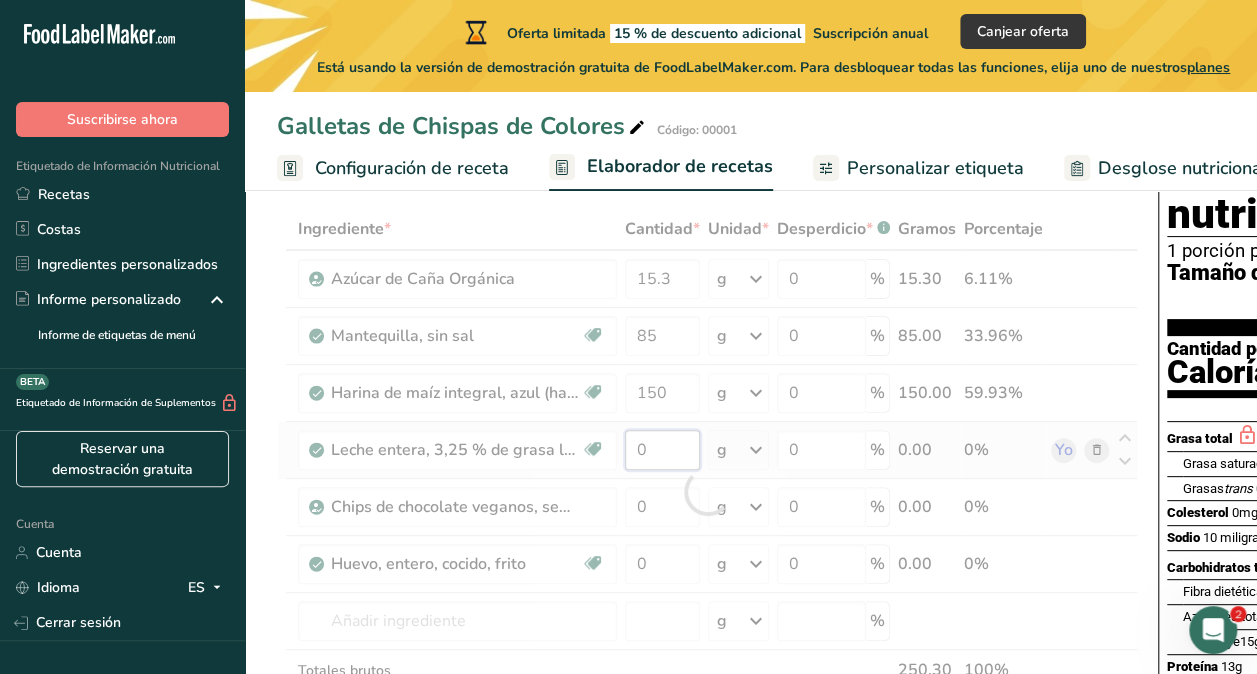 click on "Ingrediente *
Cantidad *
Unidad *
Desperdicio *   .a-a{fill:#347362;}.b-a{fill:#fff;}          Gramos
Porcentaje
Azúcar de Caña Orgánica
15.3
g
Unidades de peso
g
kg
mg
Ver más
Unidades de volumen
litro
Las unidades de volumen requieren una conversión de densidad. Si conoce la densidad de su ingrediente, introdúzcala a continuación. De lo contrario, haga clic en "RIA", nuestra asistente regulatoria de IA, quien podrá ayudarle.
lb/pie³
g/cm³
Confirmar
mL
lb/pie³
g/cm³
Confirmar
0" at bounding box center (707, 491) 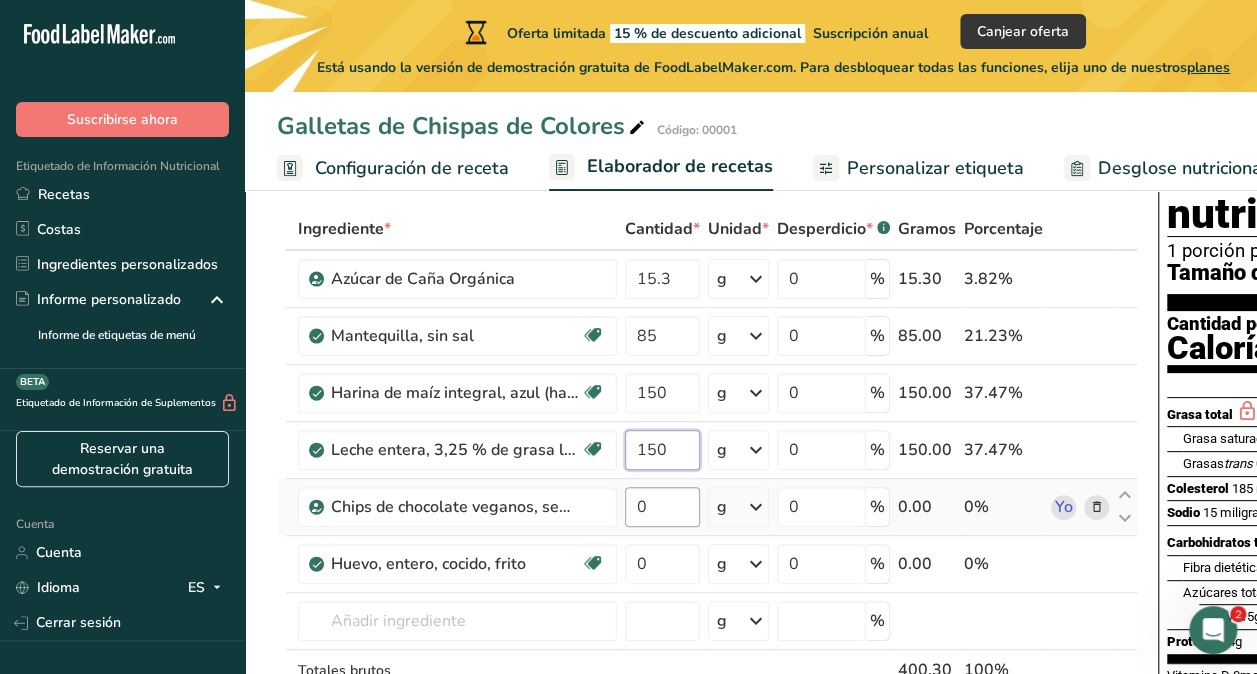 type on "150" 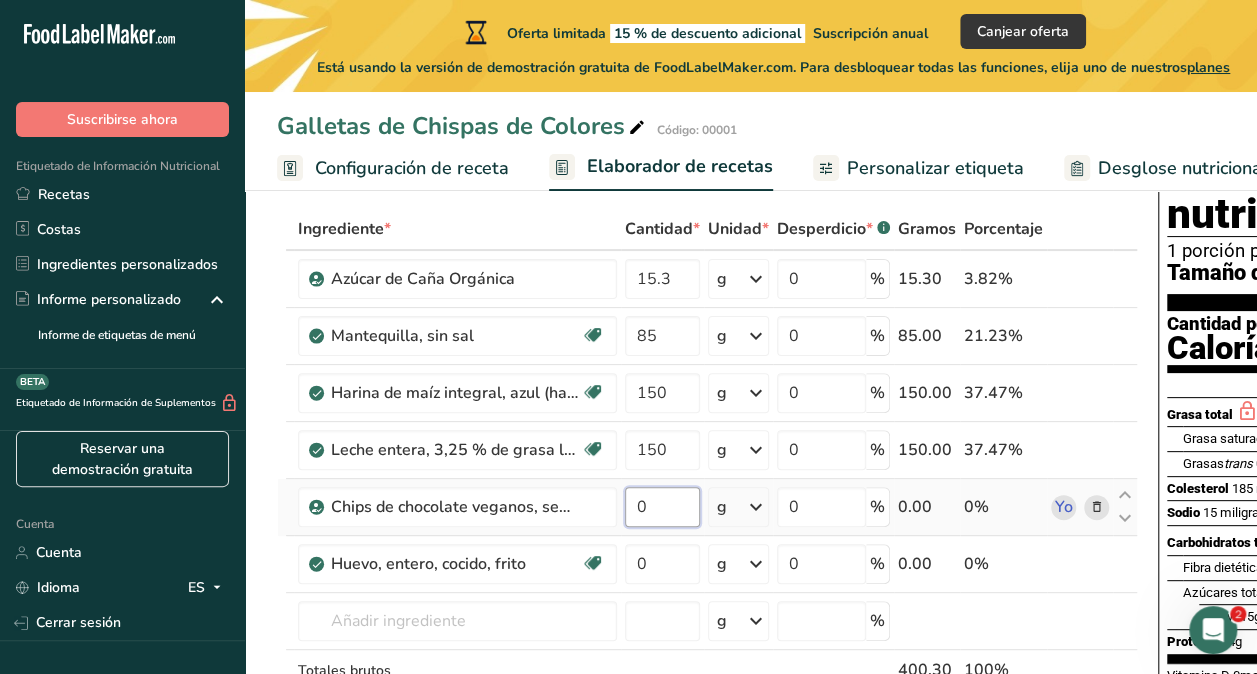 click on "Ingrediente *
Cantidad *
Unidad *
Desperdicio *   .a-a{fill:#347362;}.b-a{fill:#fff;}          Gramos
Porcentaje
Azúcar de Caña Orgánica
15.3
g
Unidades de peso
g
kg
mg
Ver más
Unidades de volumen
litro
Las unidades de volumen requieren una conversión de densidad. Si conoce la densidad de su ingrediente, introdúzcala a continuación. De lo contrario, haga clic en "RIA", nuestra asistente regulatoria de IA, quien podrá ayudarle.
lb/pie³
g/cm³
Confirmar
mL
lb/pie³
g/cm³
Confirmar
0" at bounding box center [707, 491] 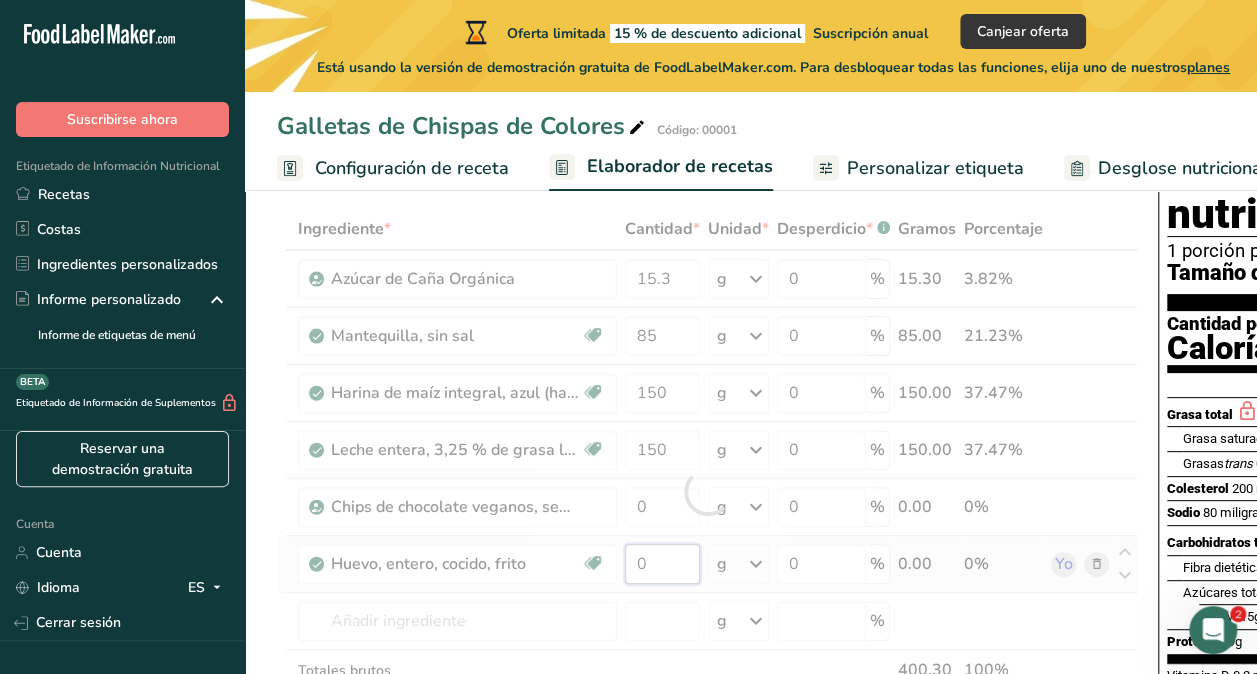 click on "Ingrediente *
Cantidad *
Unidad *
Desperdicio *   .a-a{fill:#347362;}.b-a{fill:#fff;}          Gramos
Porcentaje
Azúcar de Caña Orgánica
15.3
g
Unidades de peso
g
kg
mg
Ver más
Unidades de volumen
litro
Las unidades de volumen requieren una conversión de densidad. Si conoce la densidad de su ingrediente, introdúzcala a continuación. De lo contrario, haga clic en "RIA", nuestra asistente regulatoria de IA, quien podrá ayudarle.
lb/pie³
g/cm³
Confirmar
mL
lb/pie³
g/cm³
Confirmar
0" at bounding box center (707, 491) 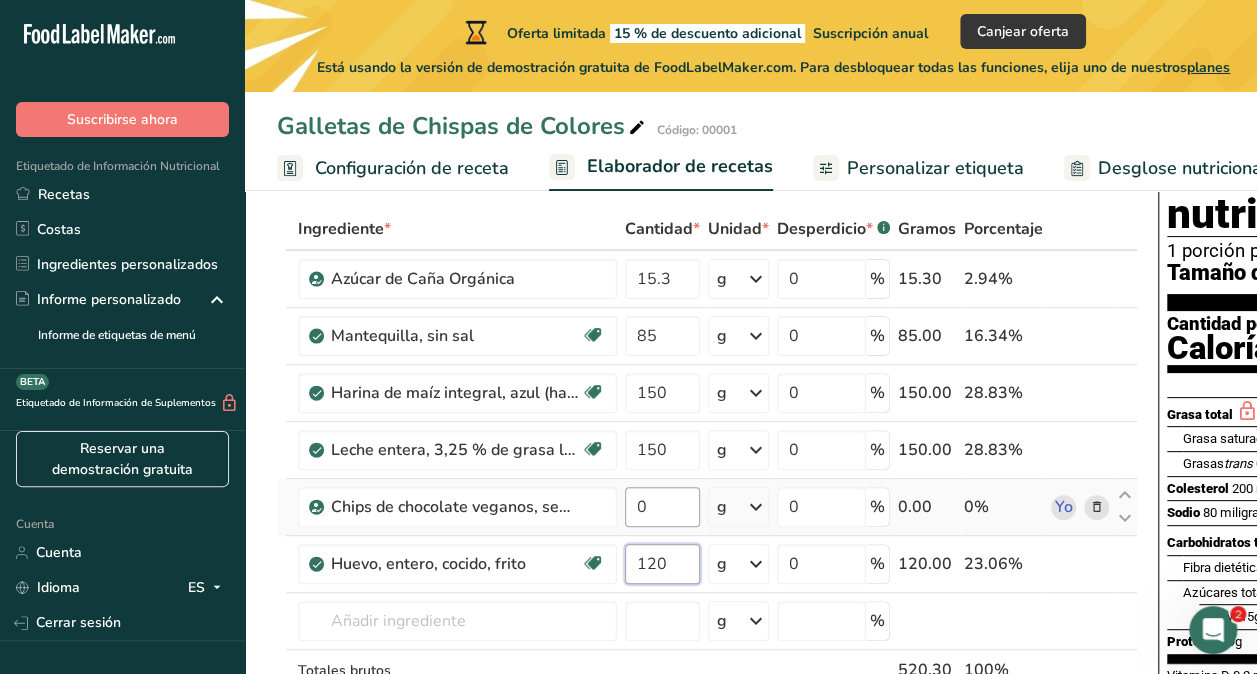 type on "120" 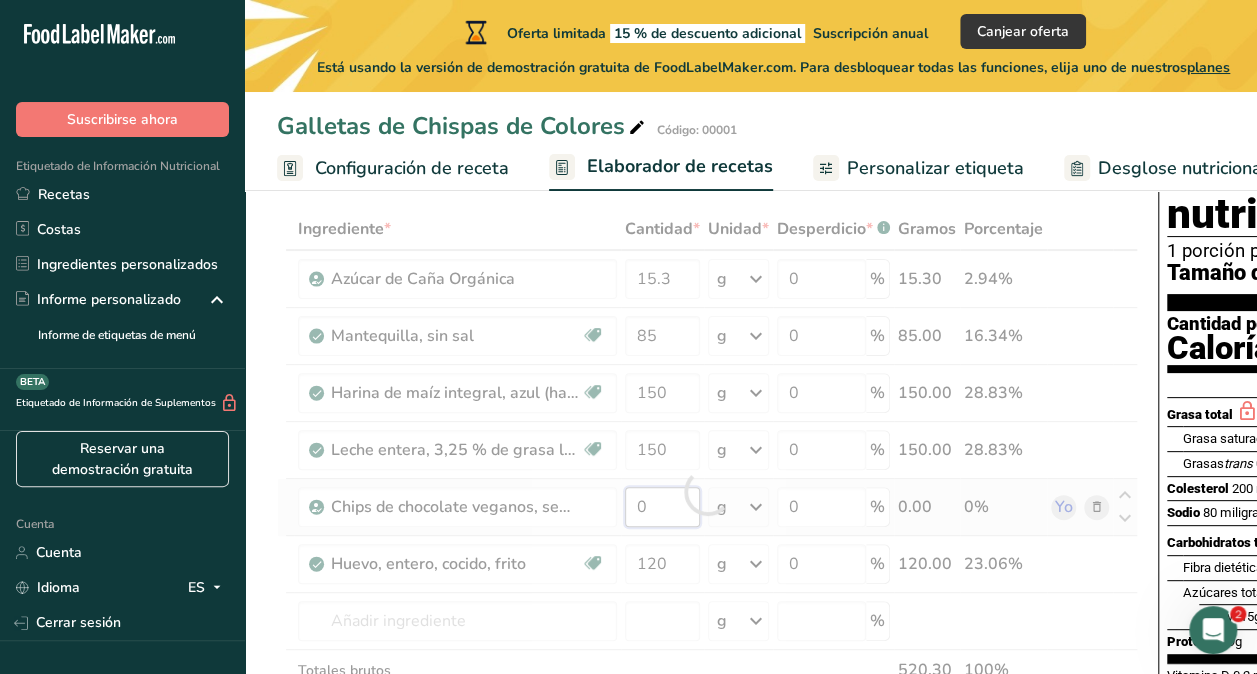 click on "Ingrediente *
Cantidad *
Unidad *
Desperdicio *   .a-a{fill:#347362;}.b-a{fill:#fff;}          Gramos
Porcentaje
Azúcar de Caña Orgánica
15.3
g
Unidades de peso
g
kg
mg
Ver más
Unidades de volumen
litro
Las unidades de volumen requieren una conversión de densidad. Si conoce la densidad de su ingrediente, introdúzcala a continuación. De lo contrario, haga clic en "RIA", nuestra asistente regulatoria de IA, quien podrá ayudarle.
lb/pie³
g/cm³
Confirmar
mL
lb/pie³
g/cm³
Confirmar
0" at bounding box center (707, 491) 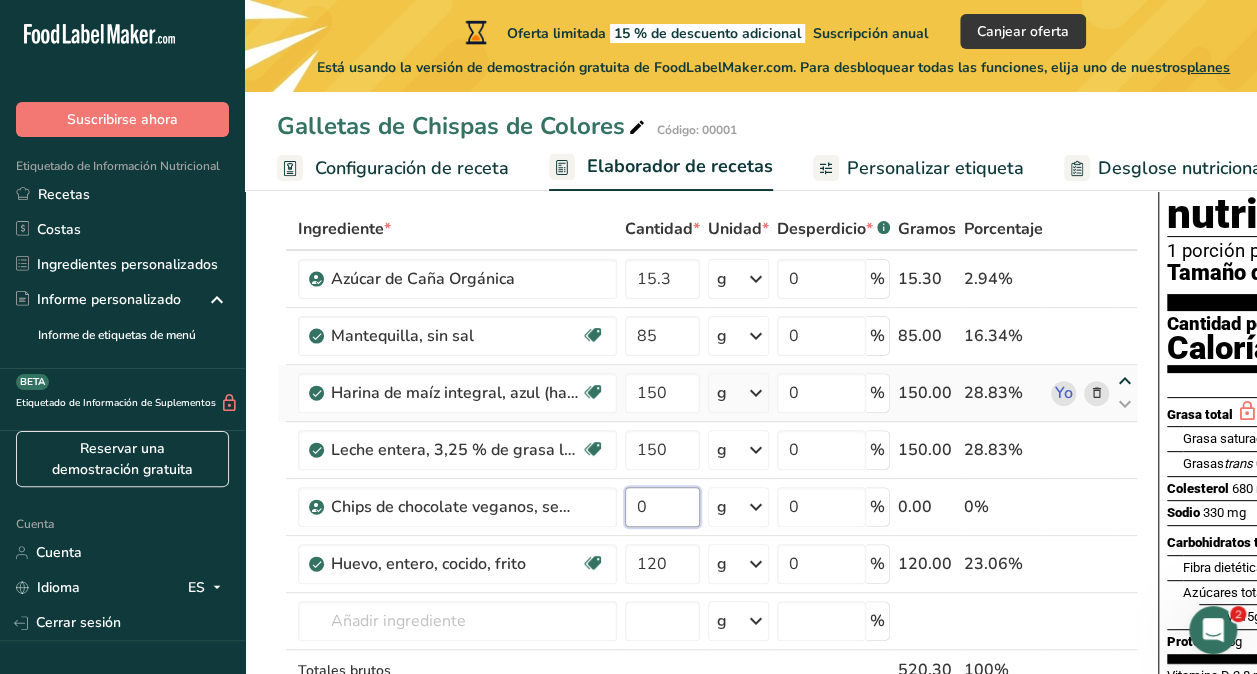 scroll, scrollTop: 200, scrollLeft: 0, axis: vertical 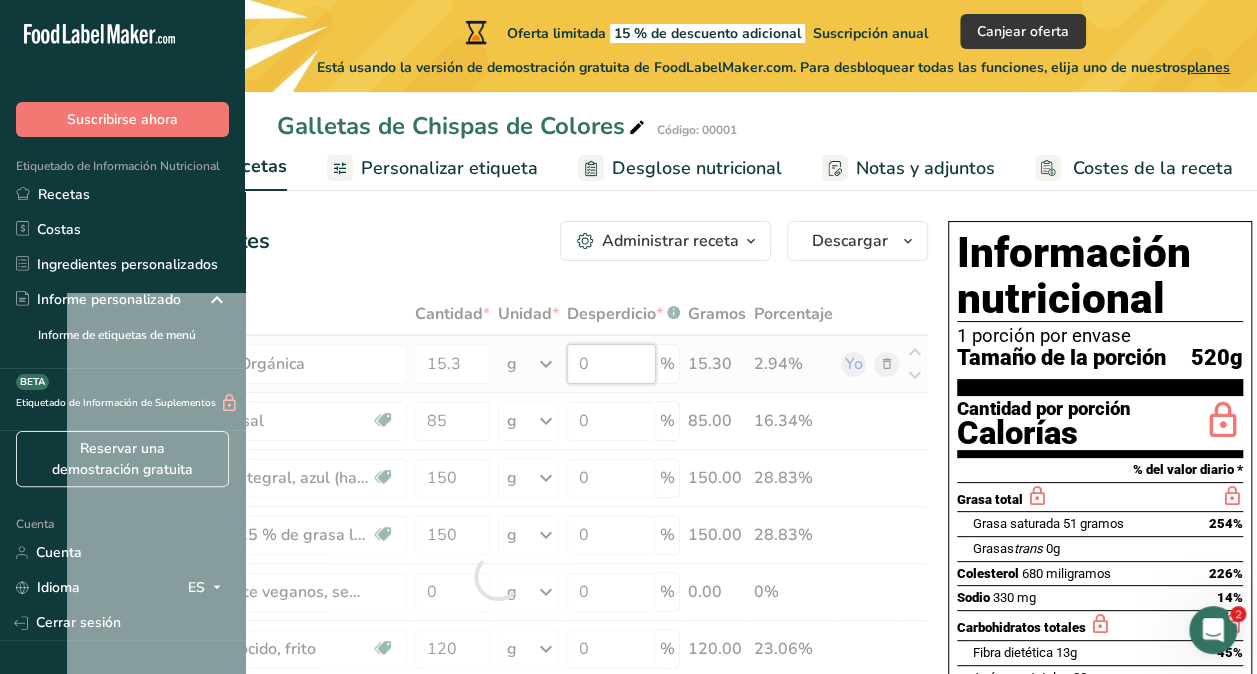 click on "Ingrediente *
Cantidad *
Unidad *
Desperdicio *   .a-a{fill:#347362;}.b-a{fill:#fff;}          Gramos
Porcentaje
Azúcar de Caña Orgánica
15.3
g
Unidades de peso
g
kg
mg
Ver más
Unidades de volumen
litro
Las unidades de volumen requieren una conversión de densidad. Si conoce la densidad de su ingrediente, introdúzcala a continuación. De lo contrario, haga clic en "RIA", nuestra asistente regulatoria de IA, quien podrá ayudarle.
lb/pie³
g/cm³
Confirmar
mL
lb/pie³
g/cm³
Confirmar
0" at bounding box center (497, 576) 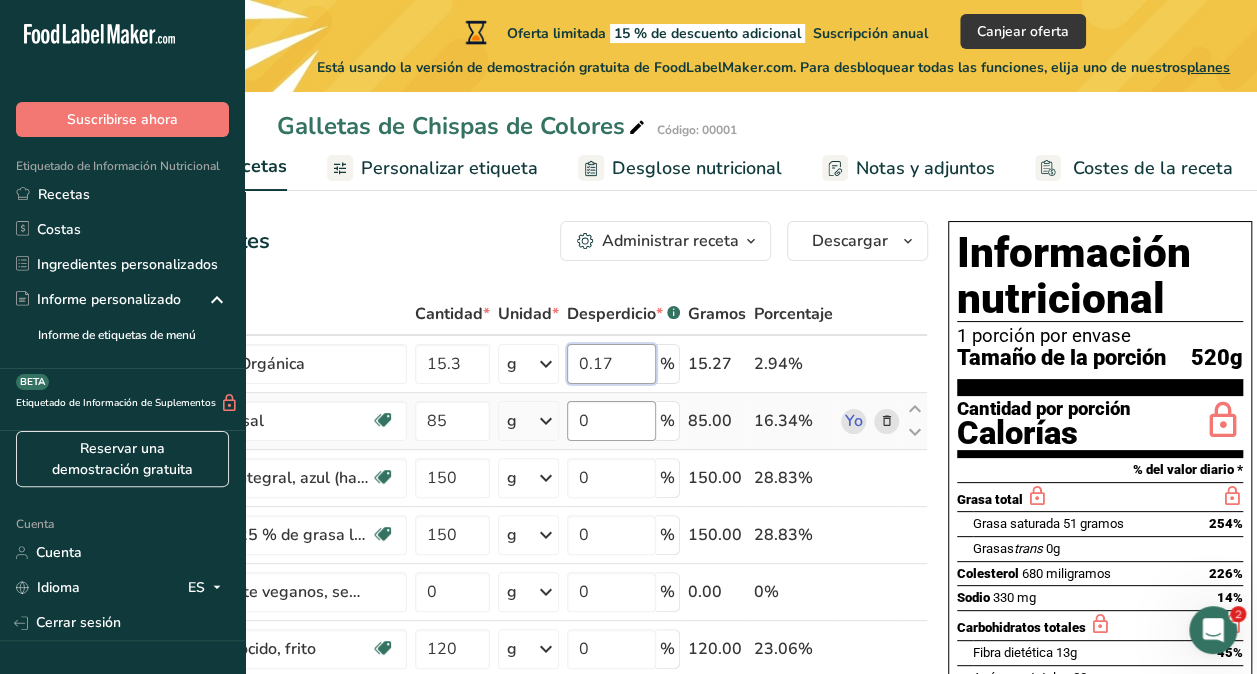 type on "0.17" 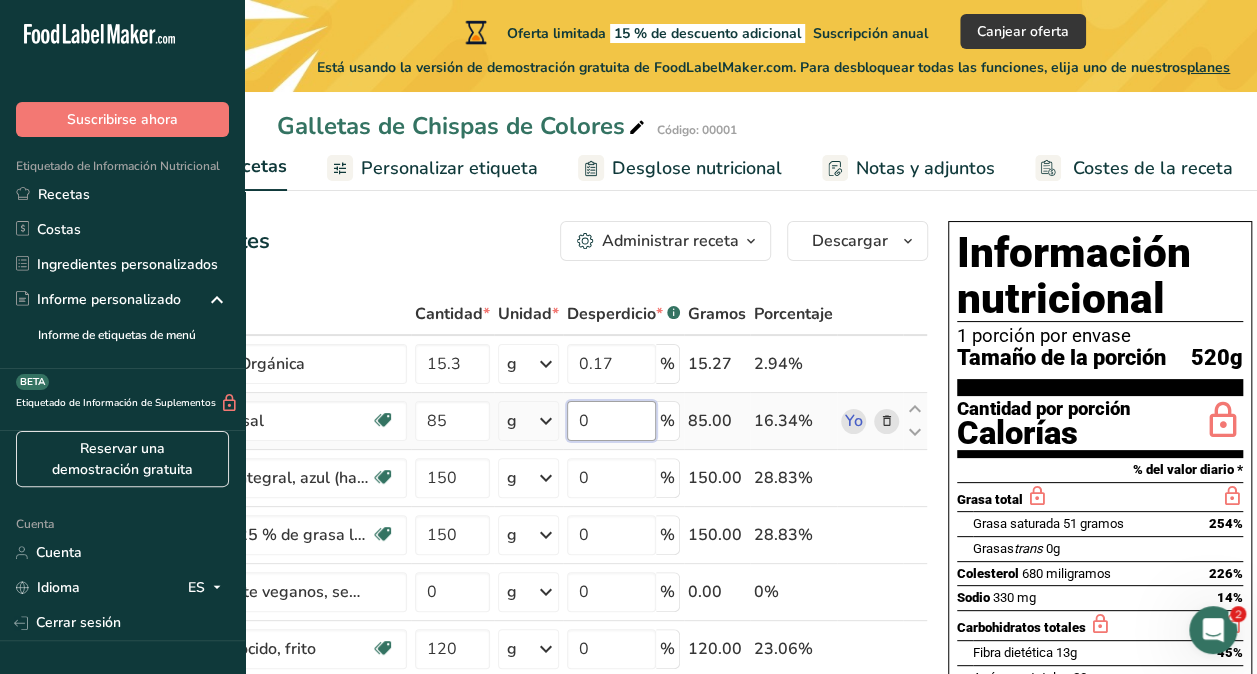 click on "Ingrediente *
Cantidad *
Unidad *
Desperdicio *   .a-a{fill:#347362;}.b-a{fill:#fff;}          Gramos
Porcentaje
Azúcar de Caña Orgánica
15.3
g
Unidades de peso
g
kg
mg
Ver más
Unidades de volumen
litro
Las unidades de volumen requieren una conversión de densidad. Si conoce la densidad de su ingrediente, introdúzcala a continuación. De lo contrario, haga clic en "RIA", nuestra asistente regulatoria de IA, quien podrá ayudarle.
lb/pie³
g/cm³
Confirmar
mL
lb/pie³
g/cm³
Confirmar
0.17" at bounding box center (497, 576) 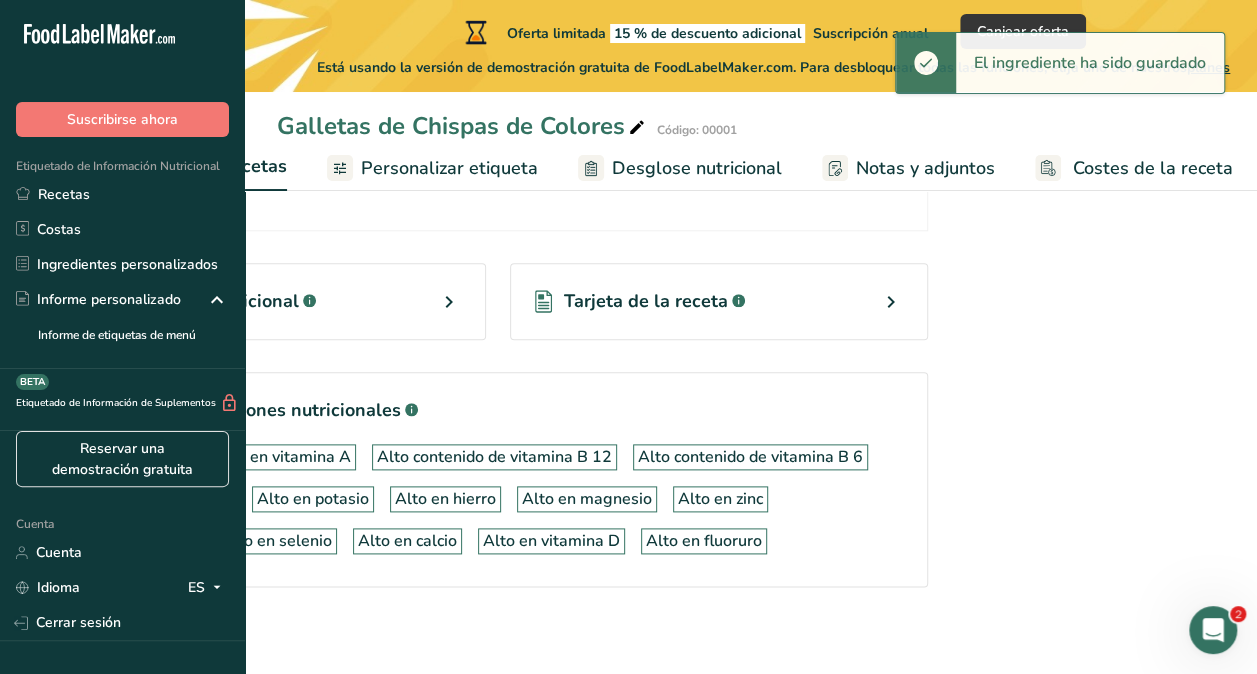 scroll, scrollTop: 1015, scrollLeft: 0, axis: vertical 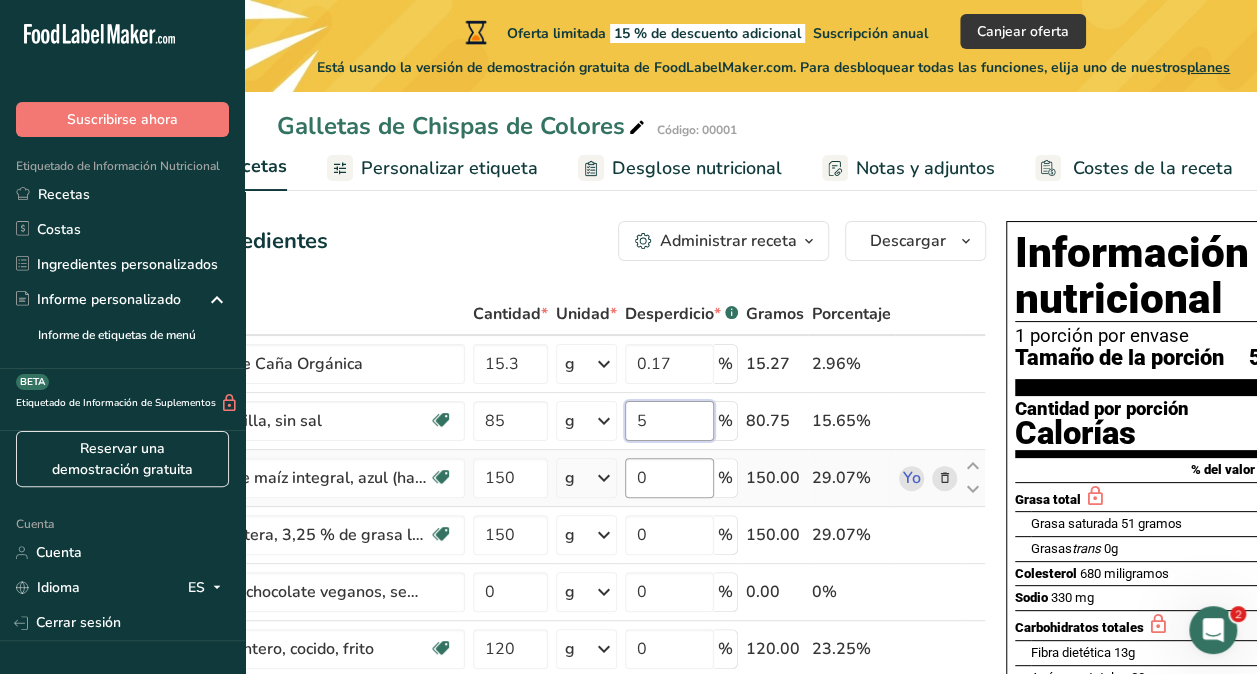 type on "5" 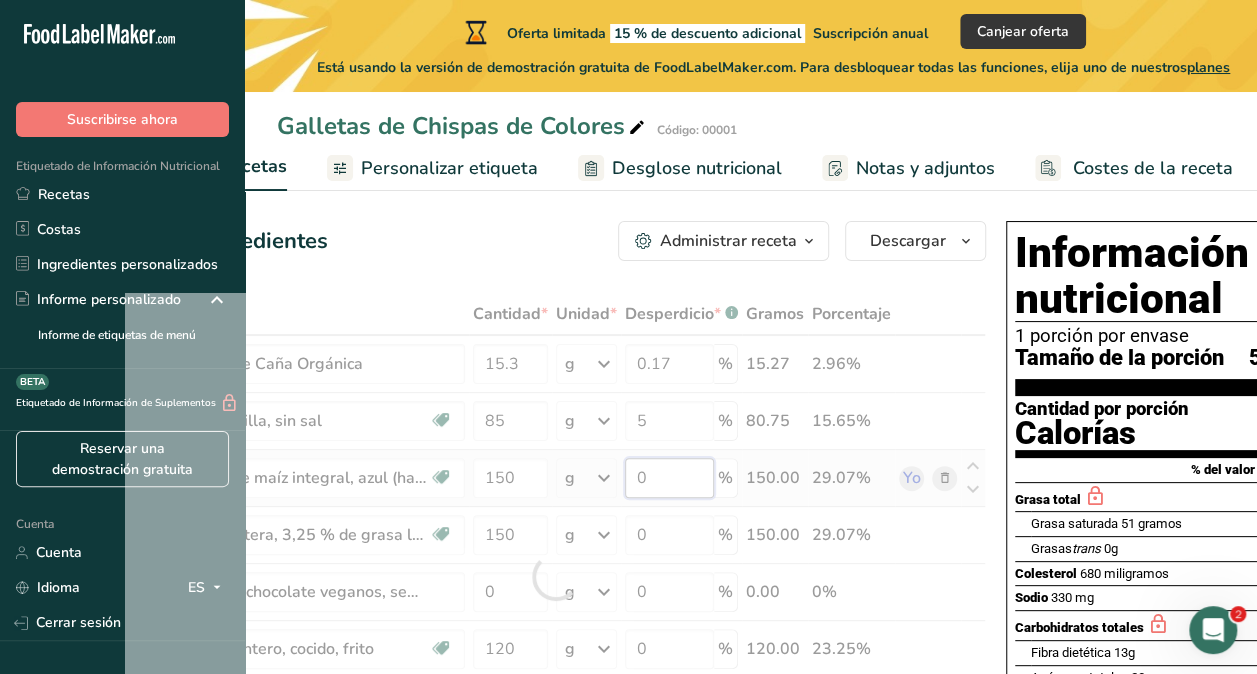 click on "Ingrediente *
Cantidad *
Unidad *
Desperdicio *   .a-a{fill:#347362;}.b-a{fill:#fff;}          Gramos
Porcentaje
Azúcar de Caña Orgánica
15.3
g
Unidades de peso
g
kg
mg
Ver más
Unidades de volumen
litro
Las unidades de volumen requieren una conversión de densidad. Si conoce la densidad de su ingrediente, introdúzcala a continuación. De lo contrario, haga clic en "RIA", nuestra asistente regulatoria de IA, quien podrá ayudarle.
lb/pie³
g/cm³
Confirmar
mL
lb/pie³
g/cm³
Confirmar
0.17" at bounding box center [555, 576] 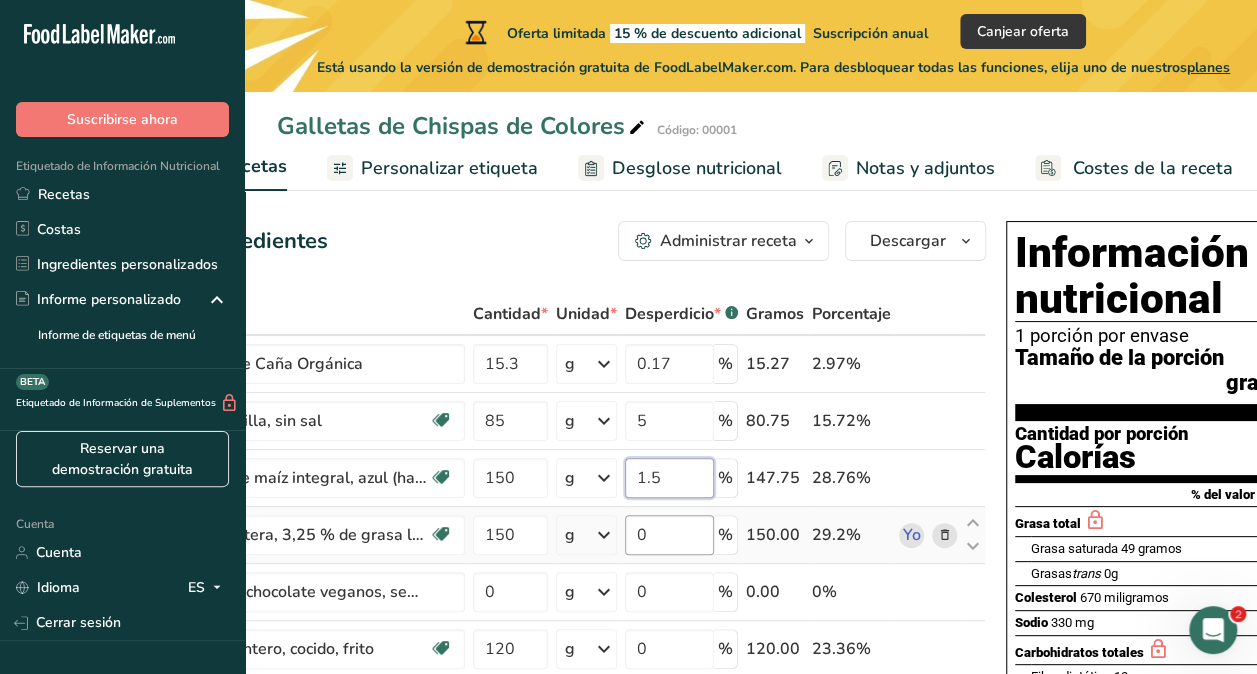 type on "1.5" 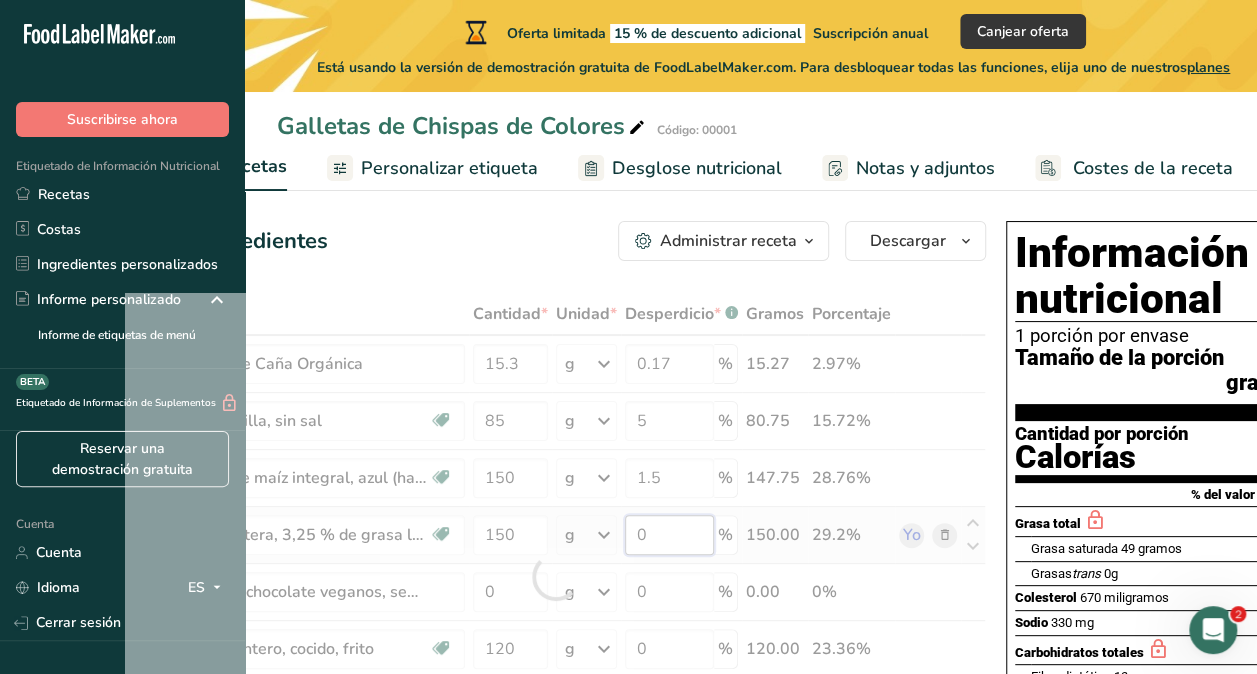 click on "Ingrediente *
Cantidad *
Unidad *
Desperdicio *   .a-a{fill:#347362;}.b-a{fill:#fff;}          Gramos
Porcentaje
Azúcar de Caña Orgánica
15.3
g
Unidades de peso
g
kg
mg
Ver más
Unidades de volumen
litro
Las unidades de volumen requieren una conversión de densidad. Si conoce la densidad de su ingrediente, introdúzcala a continuación. De lo contrario, haga clic en "RIA", nuestra asistente regulatoria de IA, quien podrá ayudarle.
lb/pie³
g/cm³
Confirmar
mL
lb/pie³
g/cm³
Confirmar
0.17" at bounding box center [555, 576] 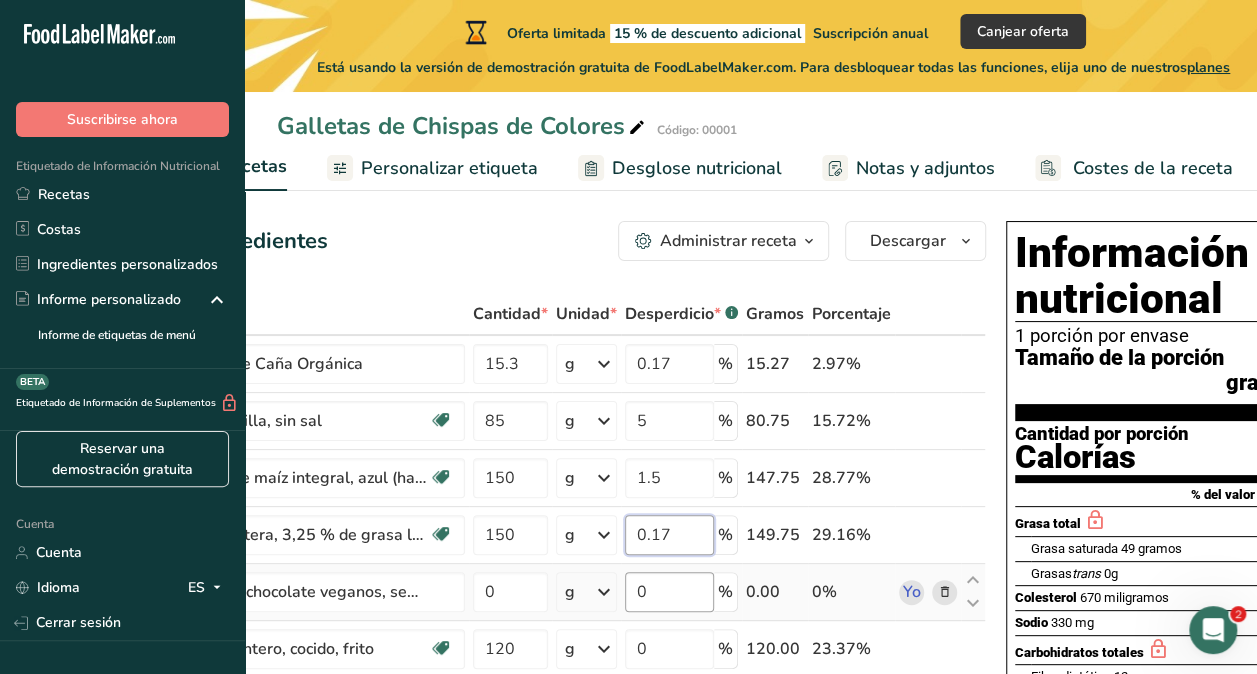 type on "0.17" 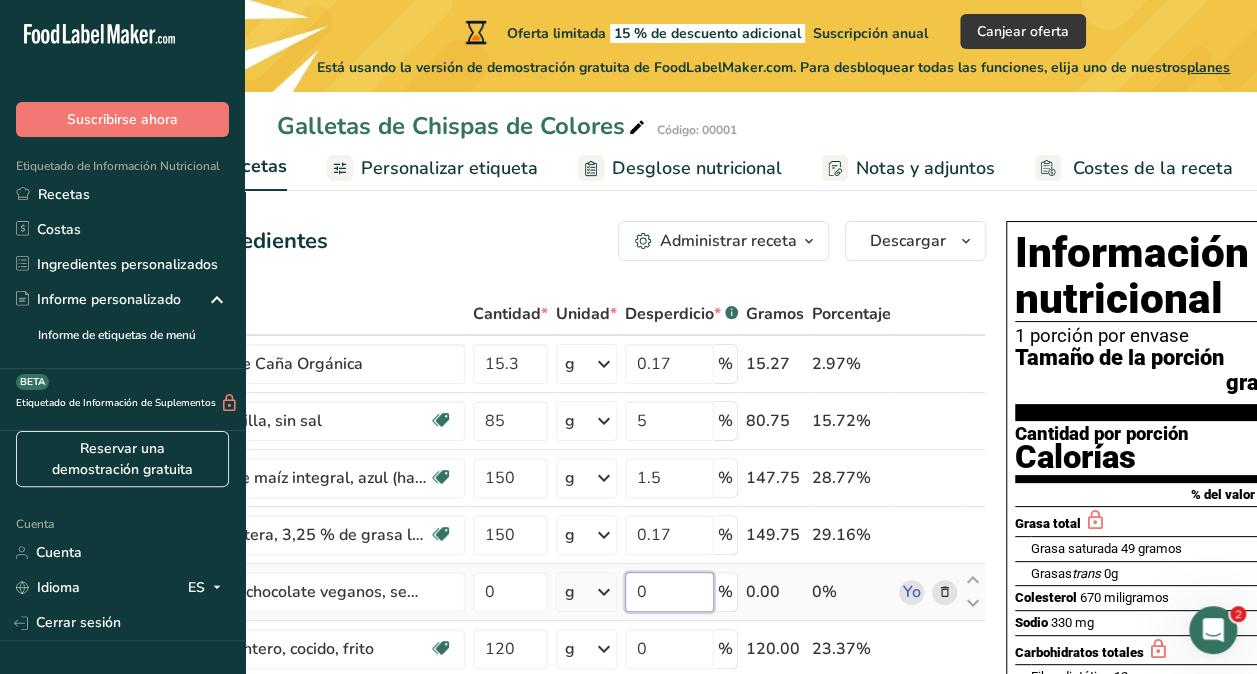 click on "Ingrediente *
Cantidad *
Unidad *
Desperdicio *   .a-a{fill:#347362;}.b-a{fill:#fff;}          Gramos
Porcentaje
Azúcar de Caña Orgánica
15.3
g
Unidades de peso
g
kg
mg
Ver más
Unidades de volumen
litro
Las unidades de volumen requieren una conversión de densidad. Si conoce la densidad de su ingrediente, introdúzcala a continuación. De lo contrario, haga clic en "RIA", nuestra asistente regulatoria de IA, quien podrá ayudarle.
lb/pie³
g/cm³
Confirmar
mL
lb/pie³
g/cm³
Confirmar
0.17" at bounding box center (555, 576) 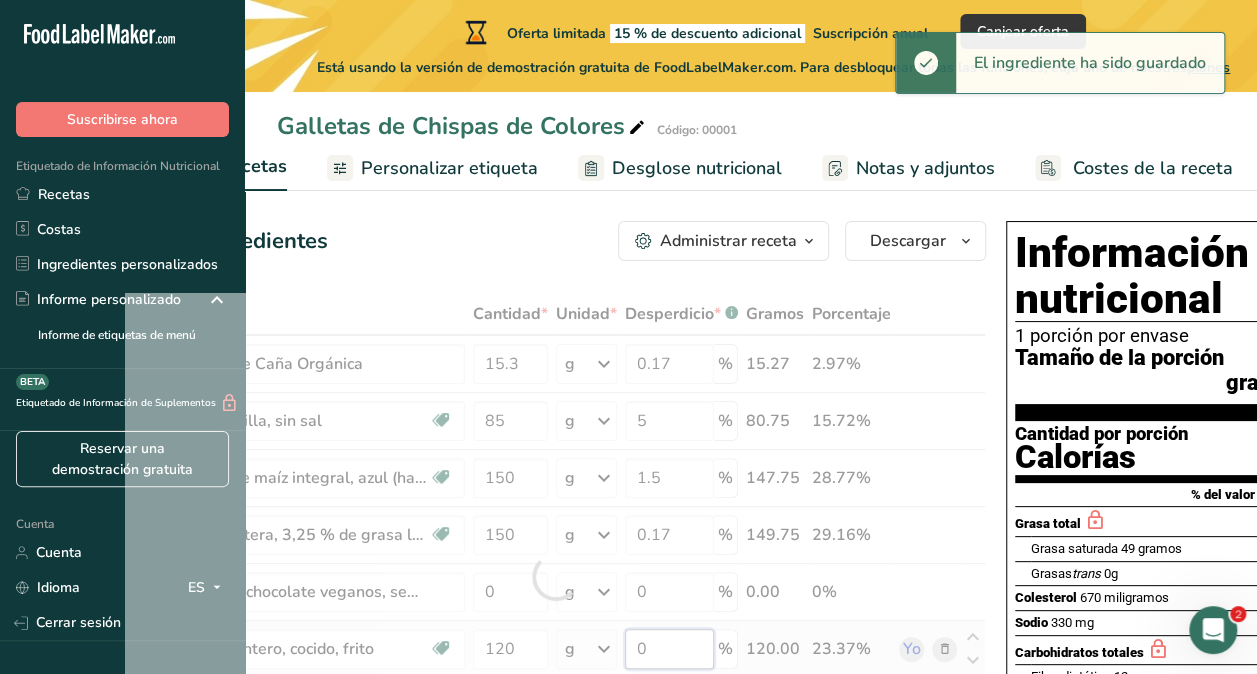 click on "Ingrediente *
Cantidad *
Unidad *
Desperdicio *   .a-a{fill:#347362;}.b-a{fill:#fff;}          Gramos
Porcentaje
Azúcar de Caña Orgánica
15.3
g
Unidades de peso
g
kg
mg
Ver más
Unidades de volumen
litro
Las unidades de volumen requieren una conversión de densidad. Si conoce la densidad de su ingrediente, introdúzcala a continuación. De lo contrario, haga clic en "RIA", nuestra asistente regulatoria de IA, quien podrá ayudarle.
lb/pie³
g/cm³
Confirmar
mL
lb/pie³
g/cm³
Confirmar
0.17" at bounding box center (555, 576) 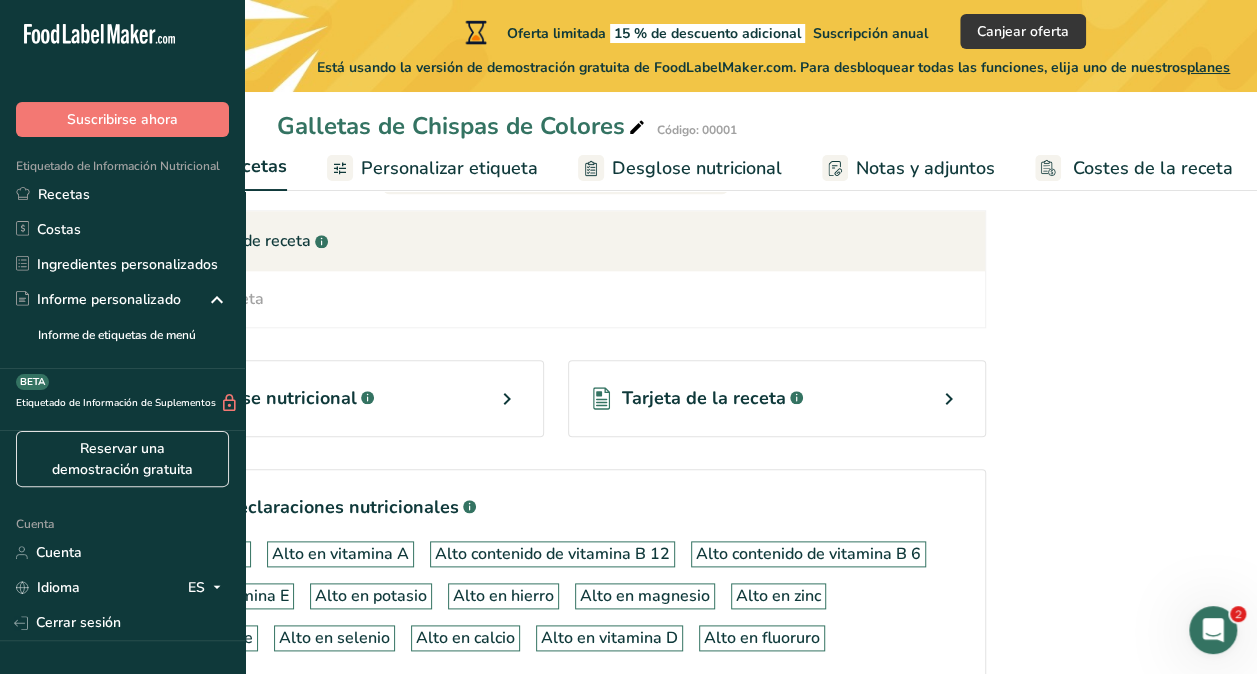 scroll, scrollTop: 1015, scrollLeft: 0, axis: vertical 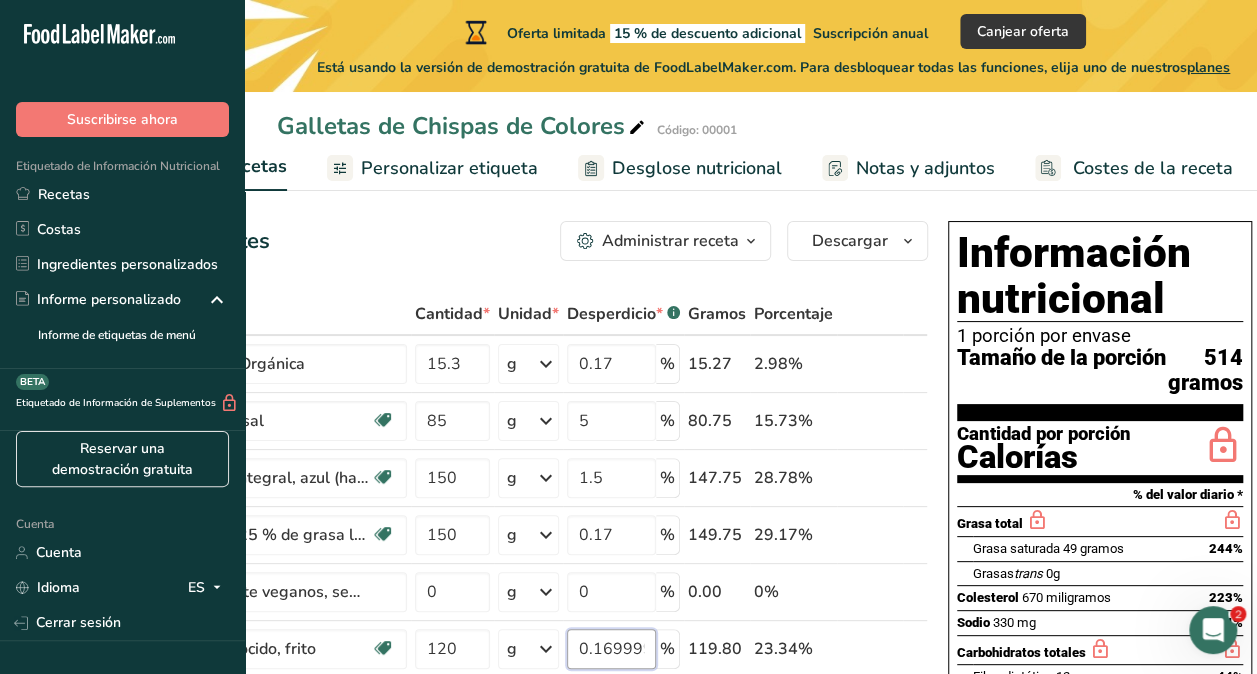type on "0.169999" 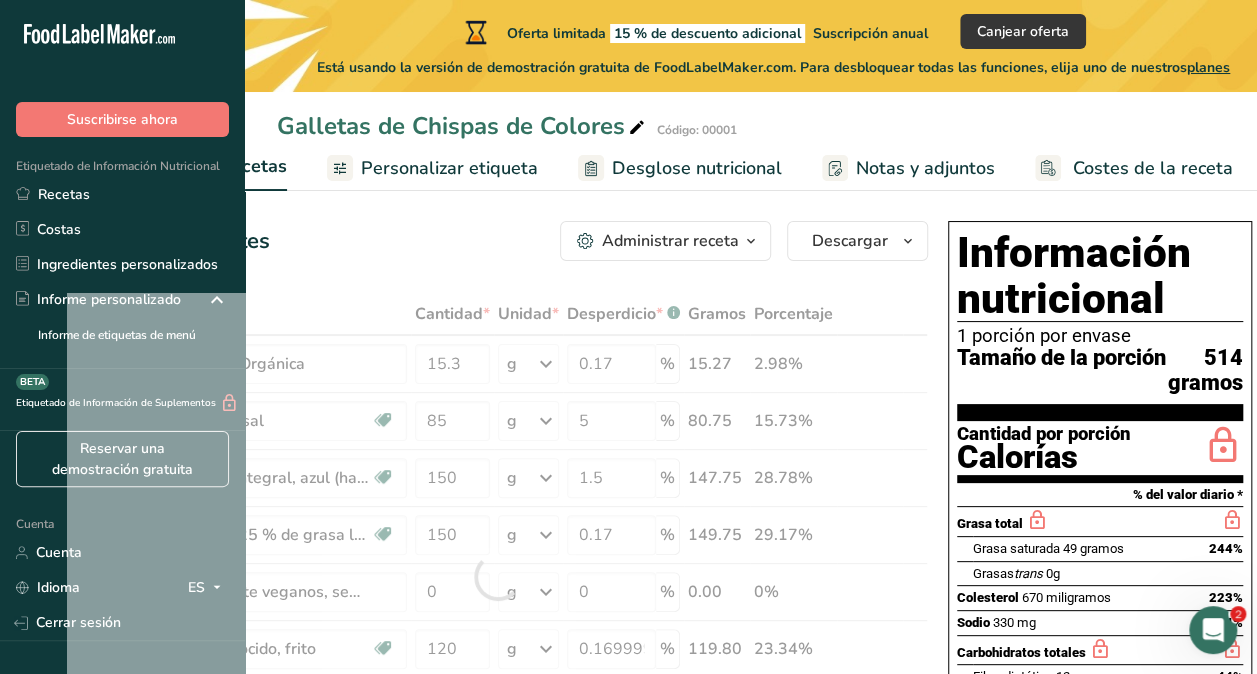click on "1 porción por envase" at bounding box center [1100, 336] 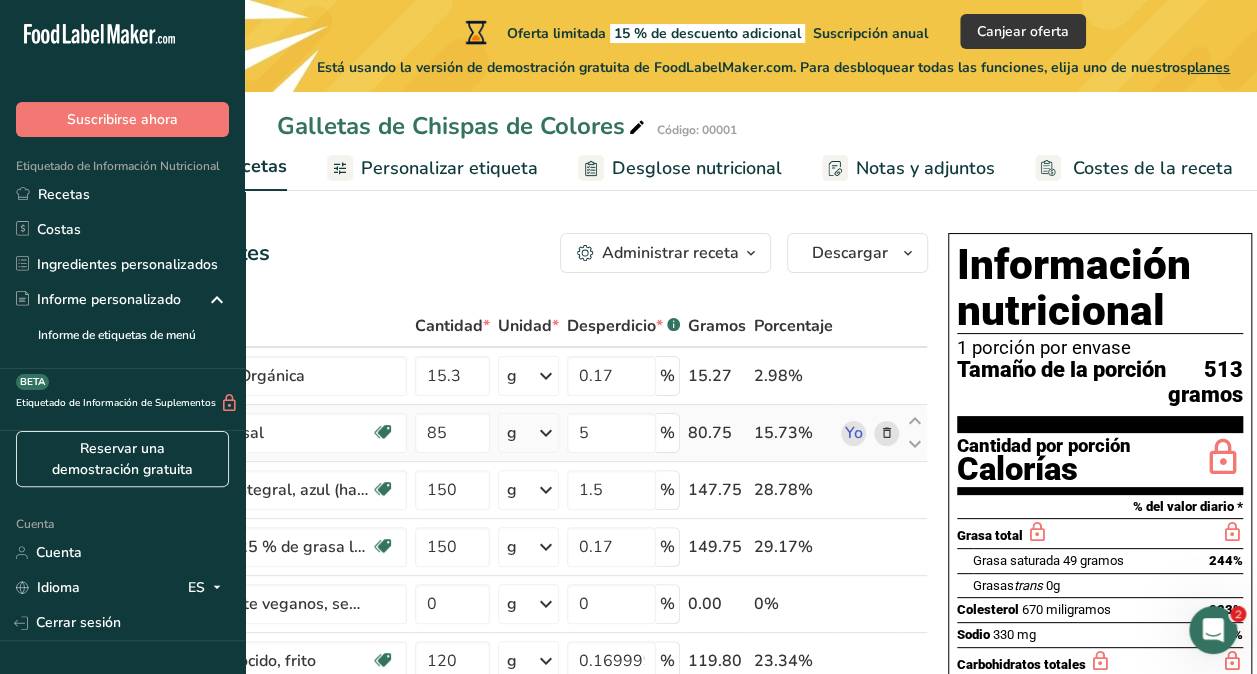 scroll, scrollTop: 0, scrollLeft: 0, axis: both 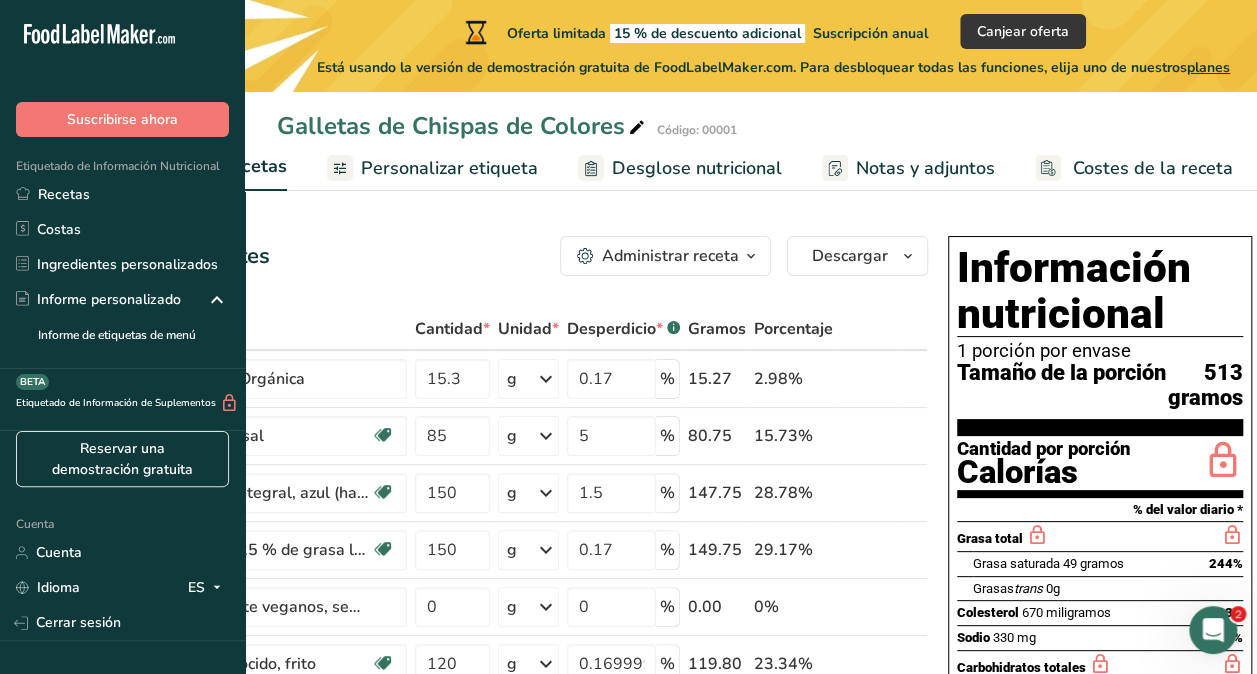 click on "1 porción por envase" at bounding box center [1100, 351] 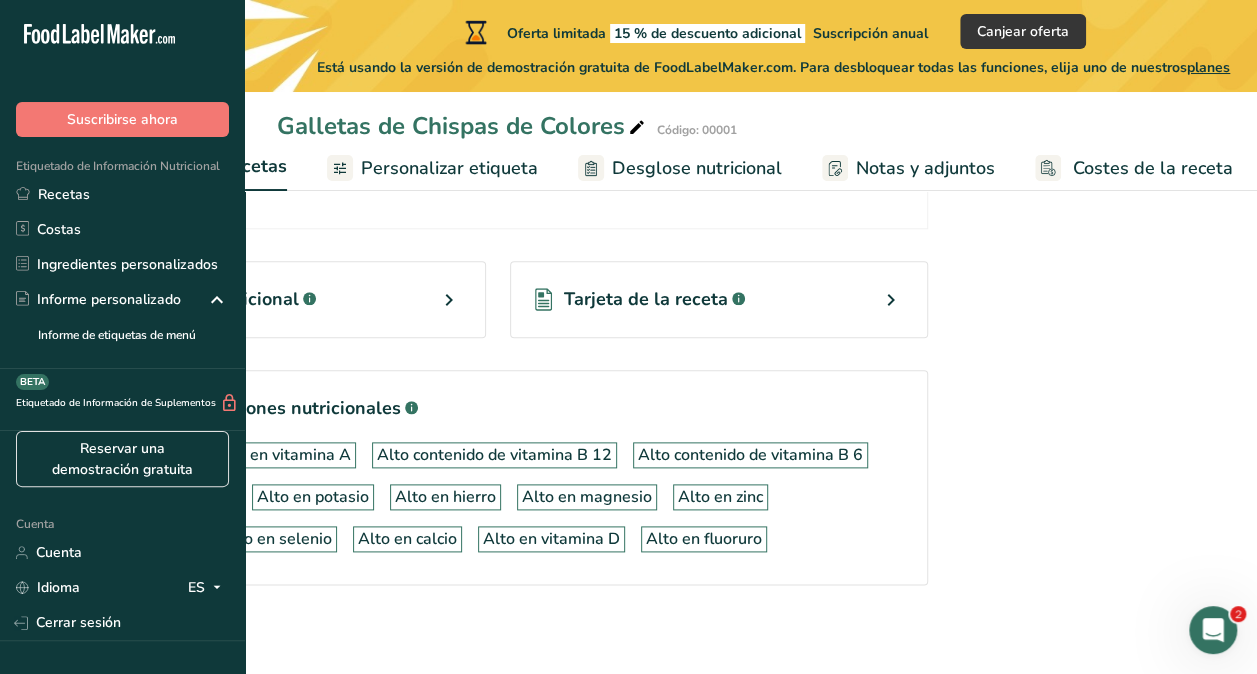 scroll, scrollTop: 1015, scrollLeft: 0, axis: vertical 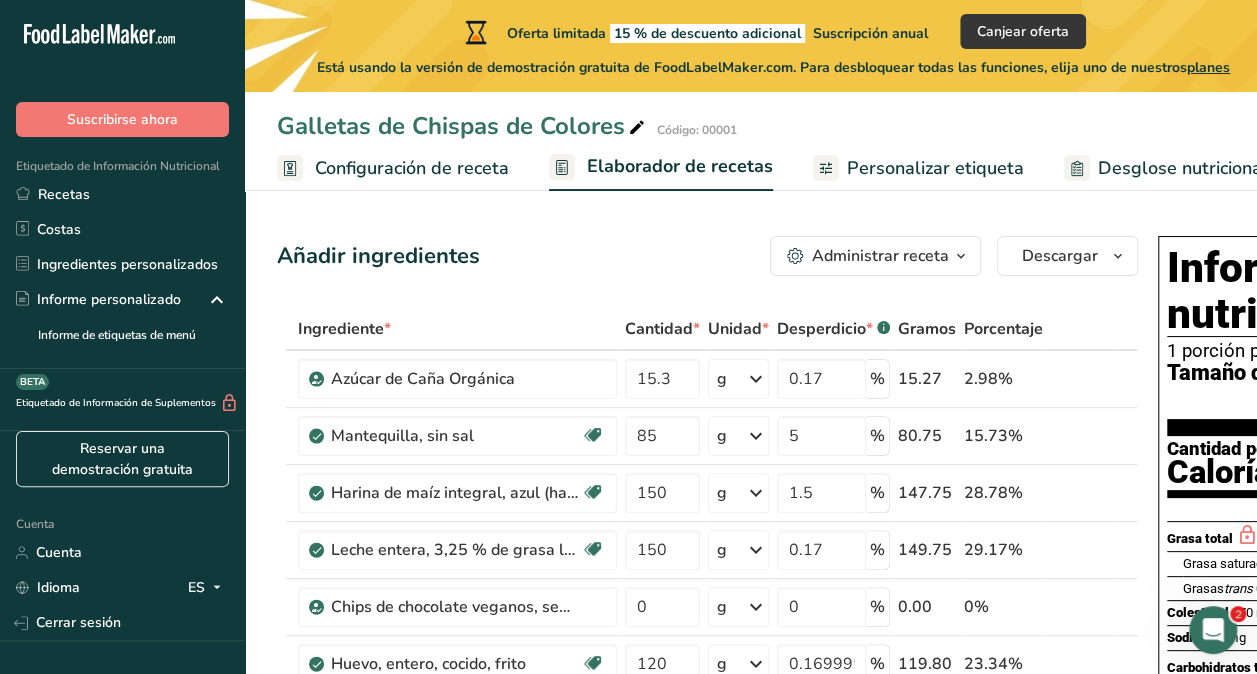 click on "Configuración de receta" at bounding box center [412, 168] 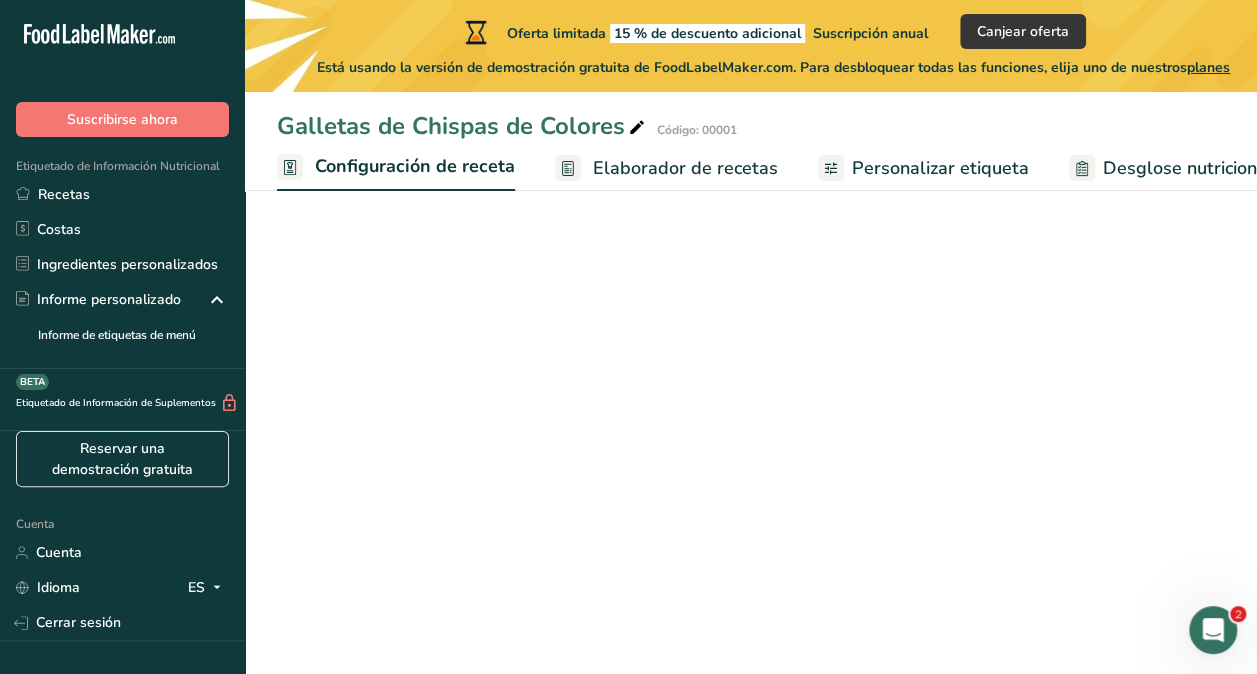 scroll, scrollTop: 0, scrollLeft: 7, axis: horizontal 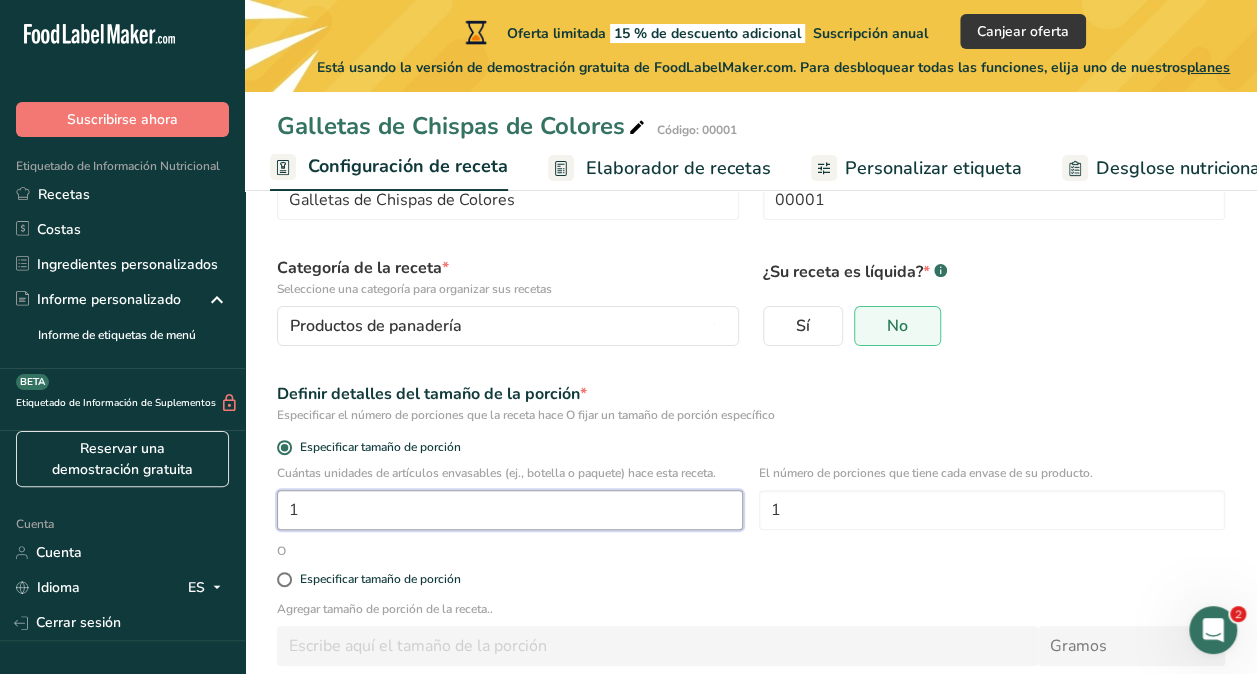 click on "1" at bounding box center (510, 510) 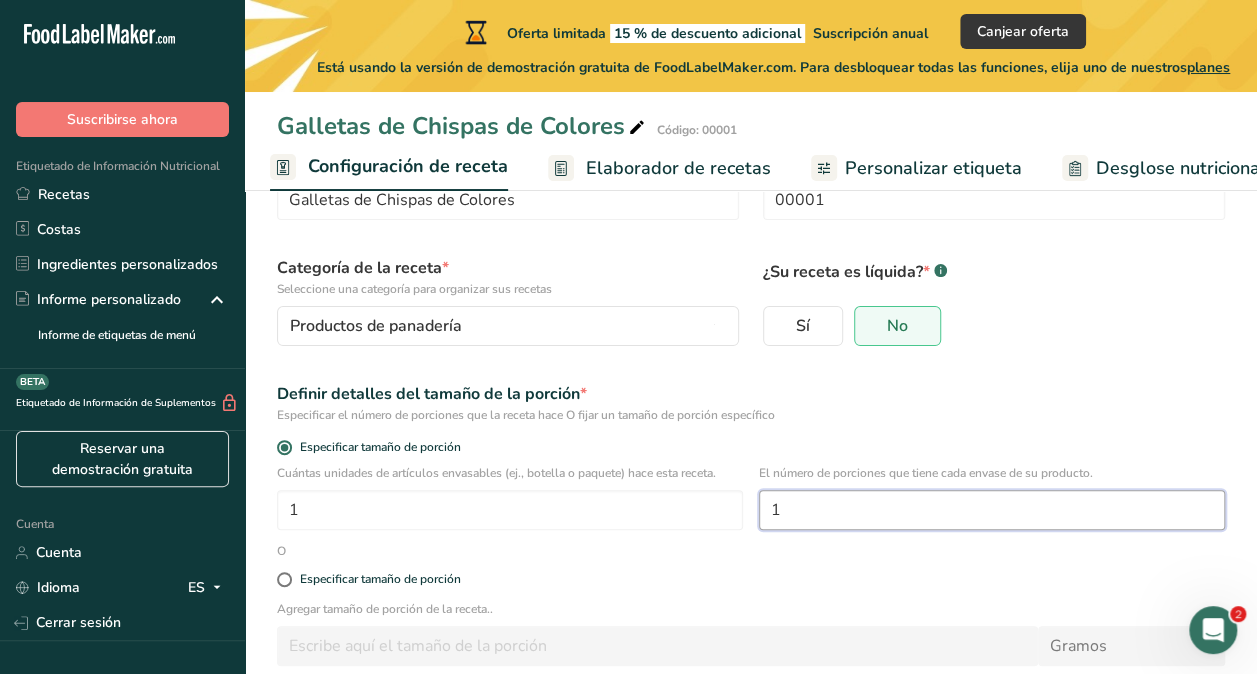 click on "1" at bounding box center [992, 510] 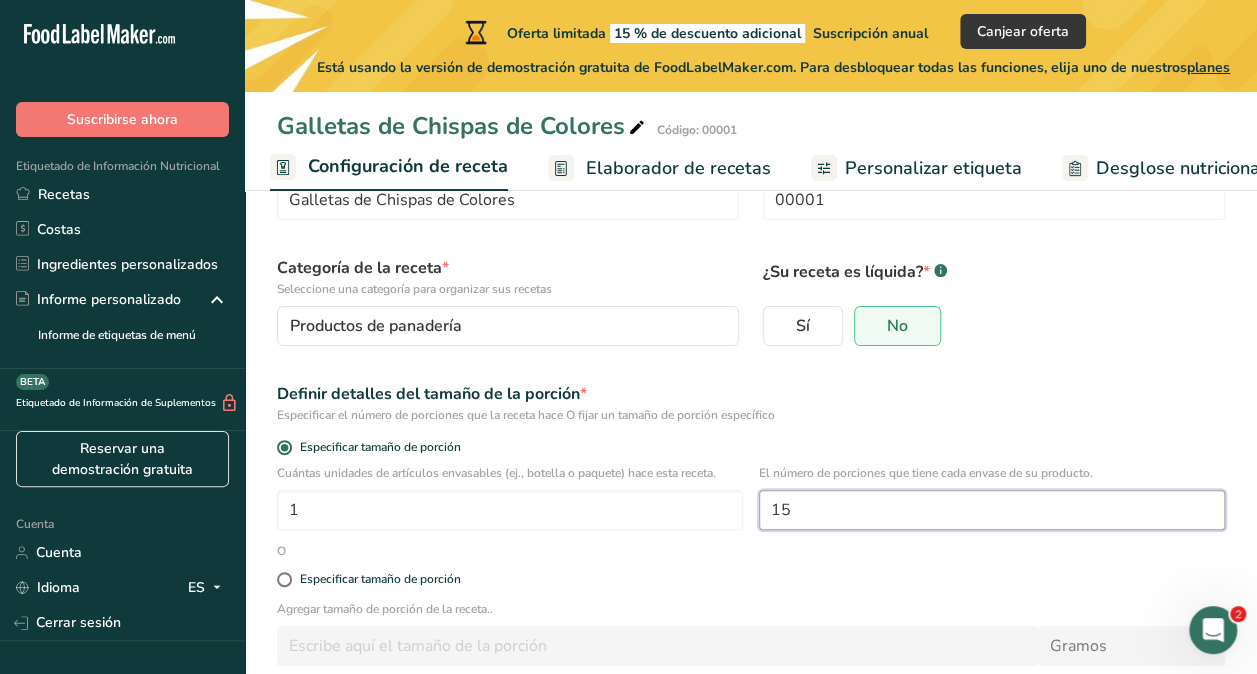 type on "15" 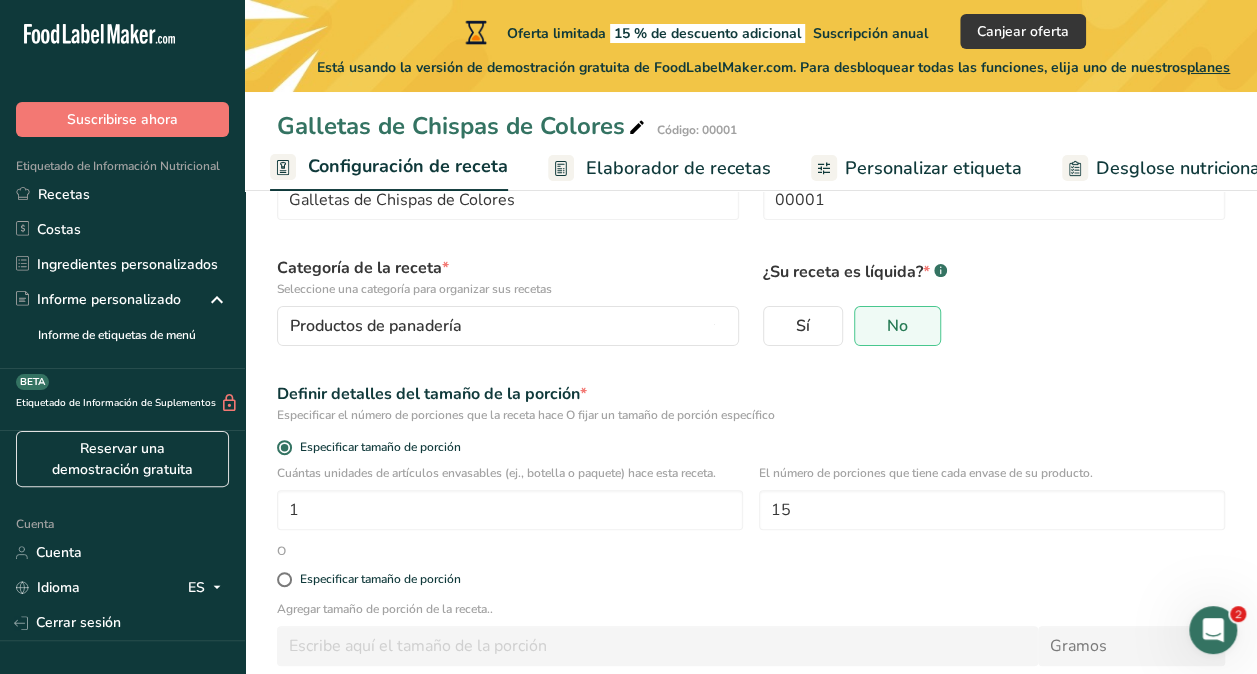 click on "Elaborador de recetas" at bounding box center (678, 168) 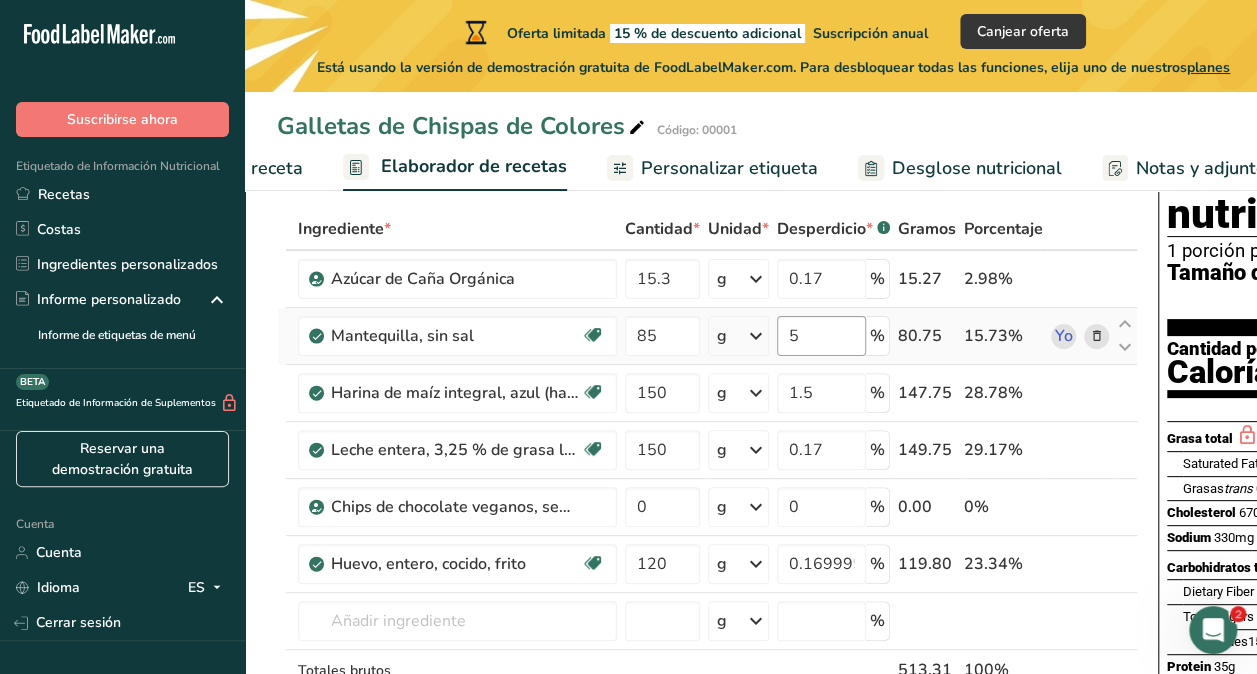 scroll, scrollTop: 0, scrollLeft: 278, axis: horizontal 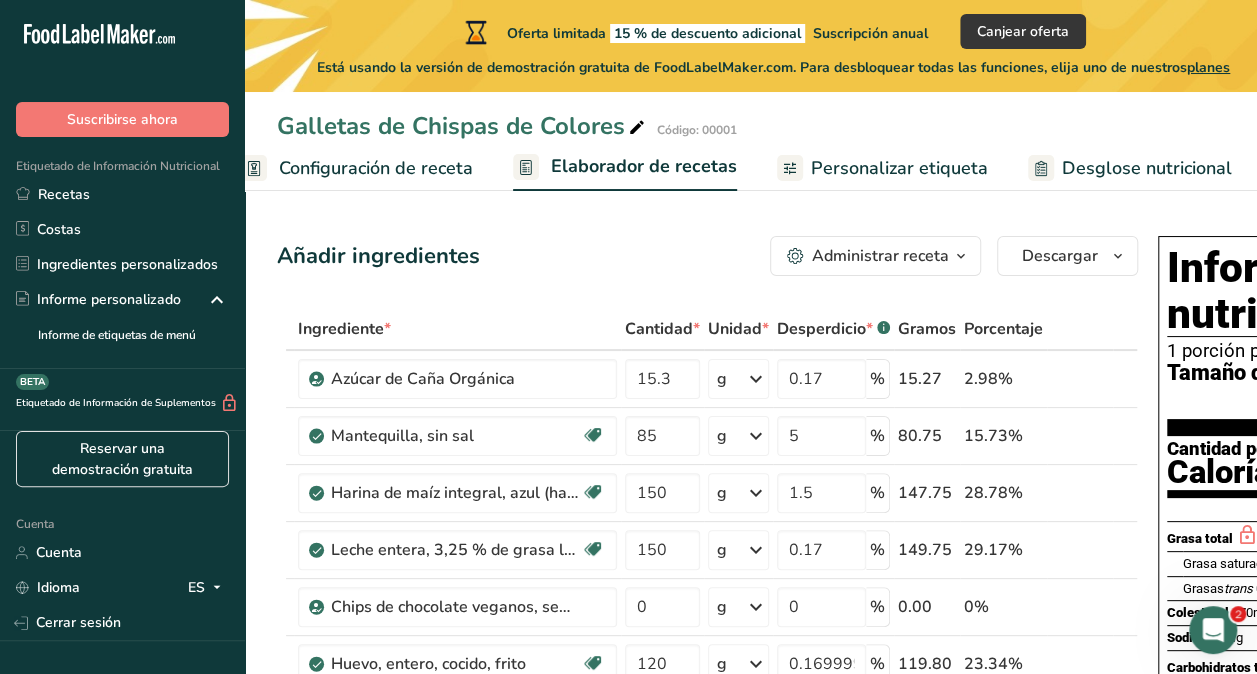 click on "Configuración de receta" at bounding box center [376, 168] 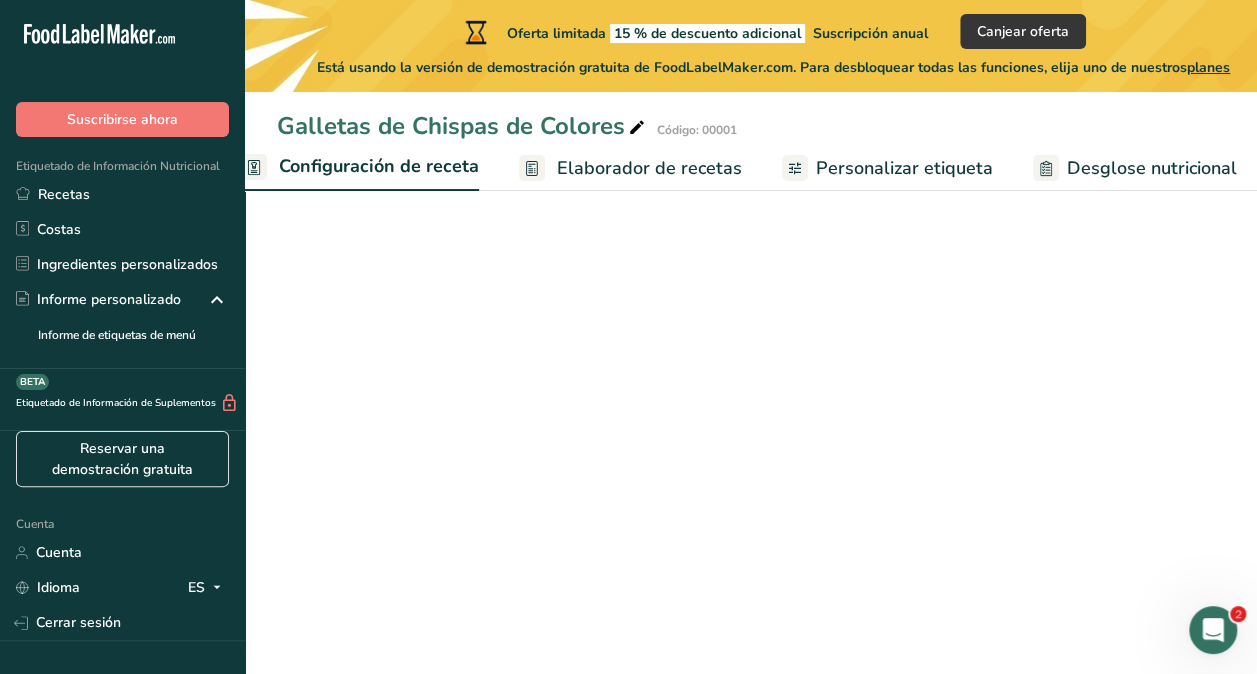 scroll, scrollTop: 0, scrollLeft: 7, axis: horizontal 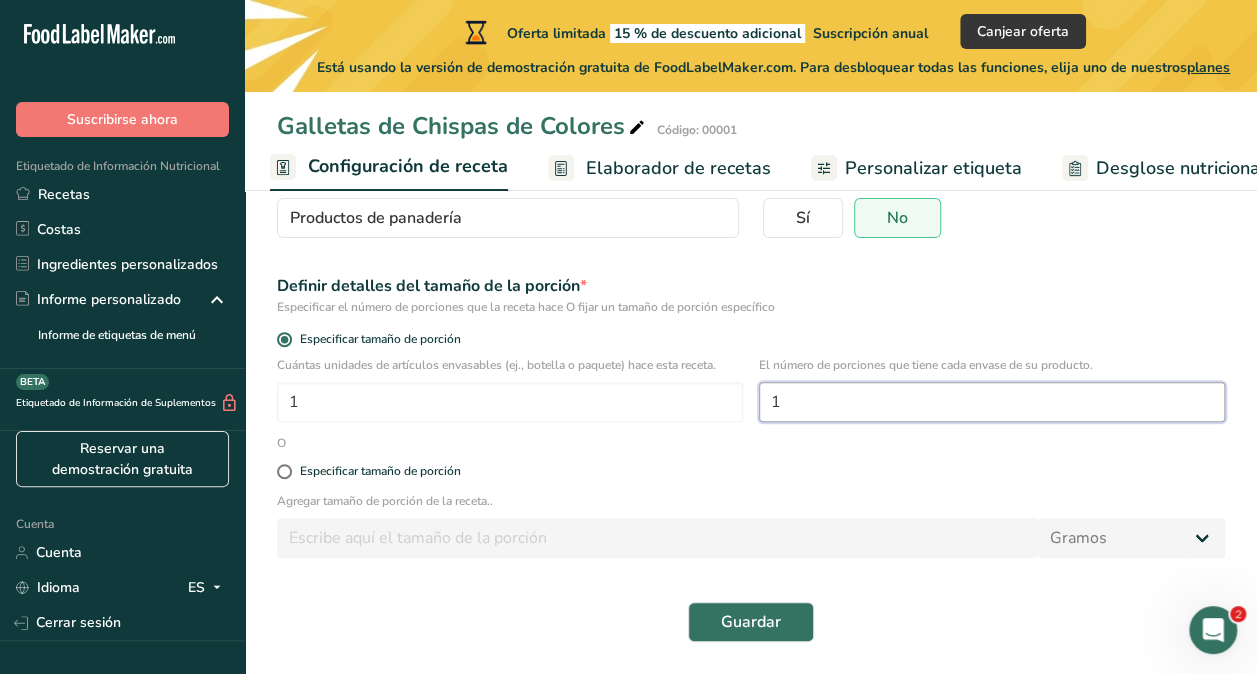 click on "1" at bounding box center (992, 402) 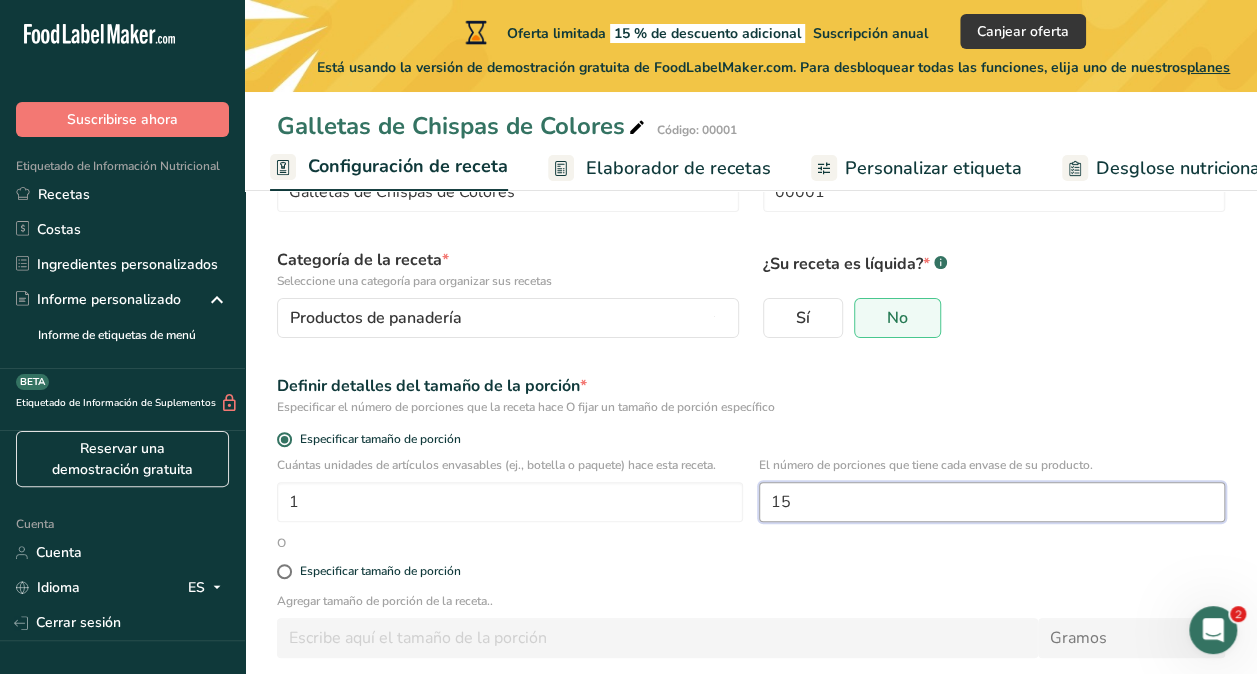 scroll, scrollTop: 208, scrollLeft: 0, axis: vertical 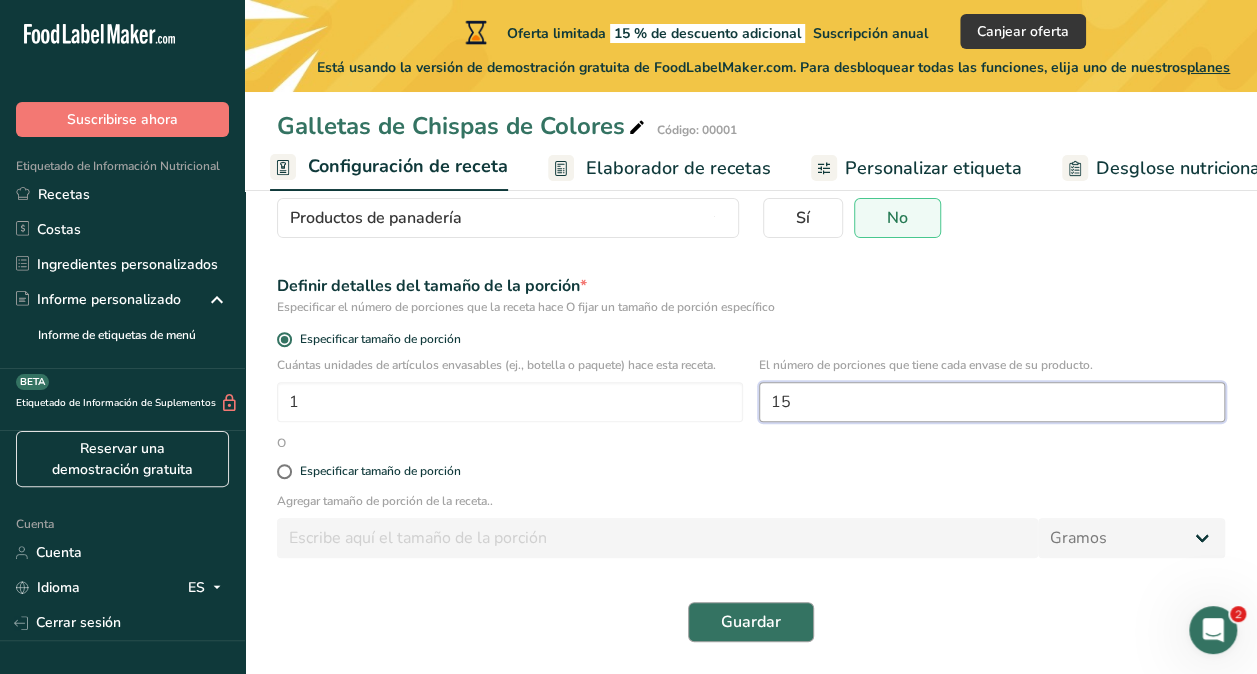 type on "15" 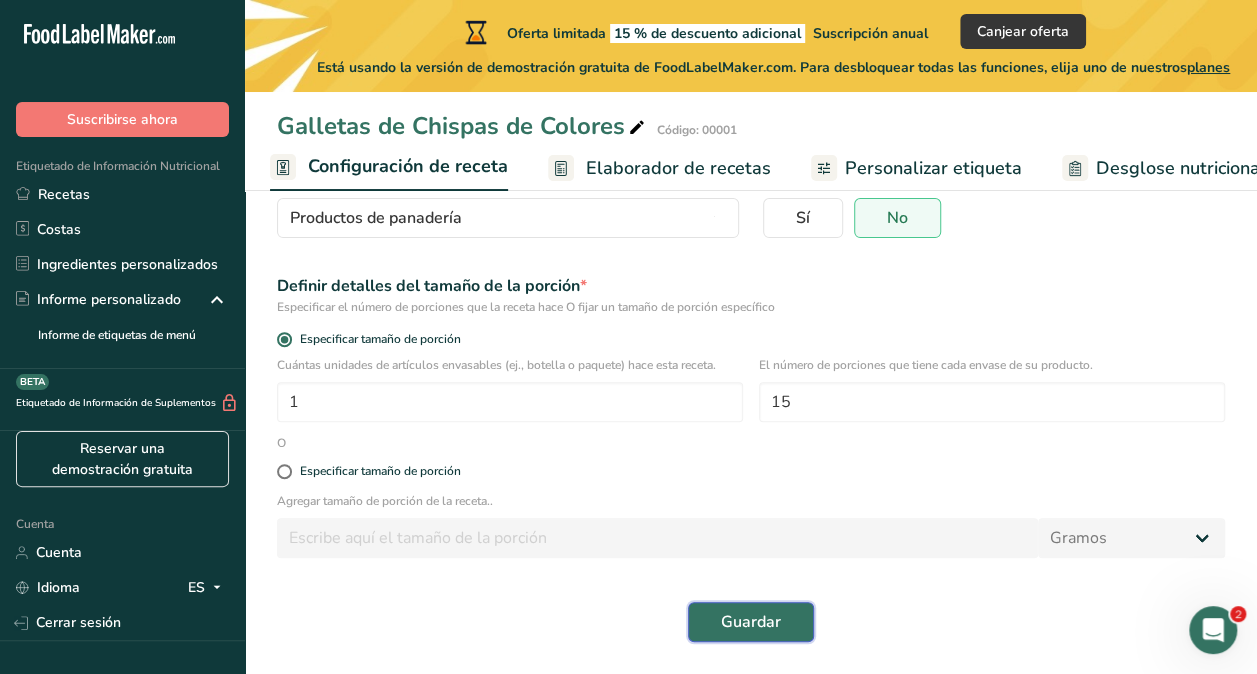 click on "Guardar" at bounding box center (751, 622) 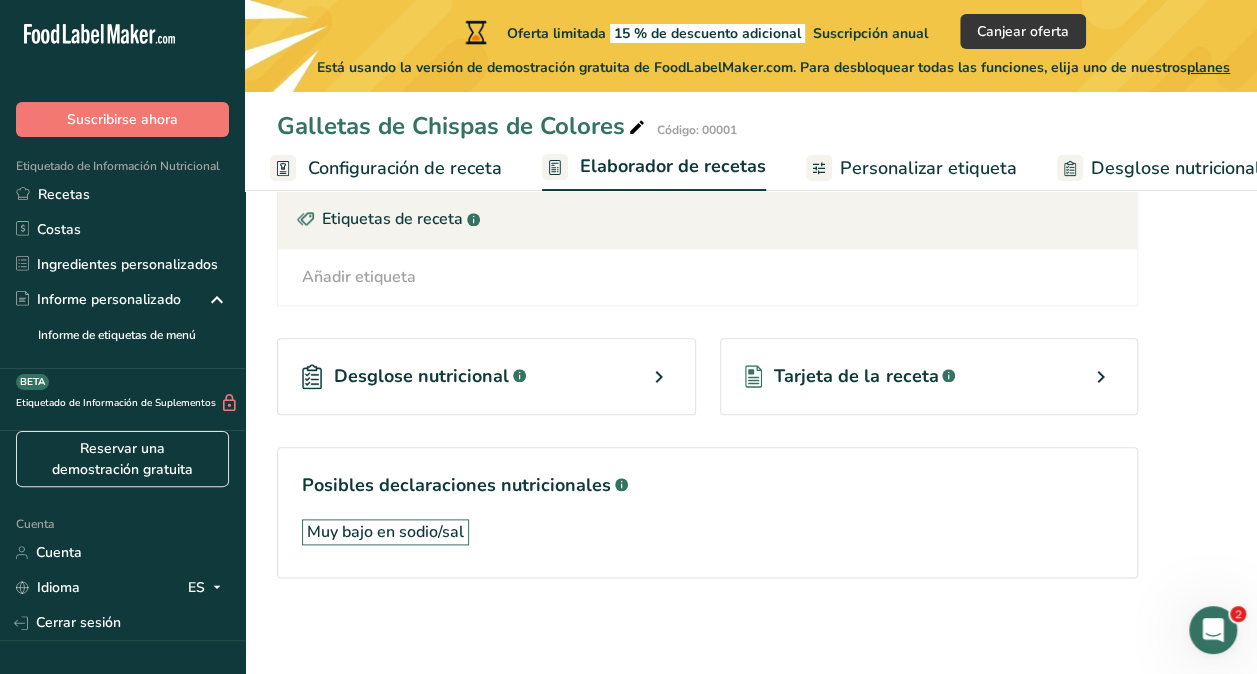 scroll, scrollTop: 932, scrollLeft: 0, axis: vertical 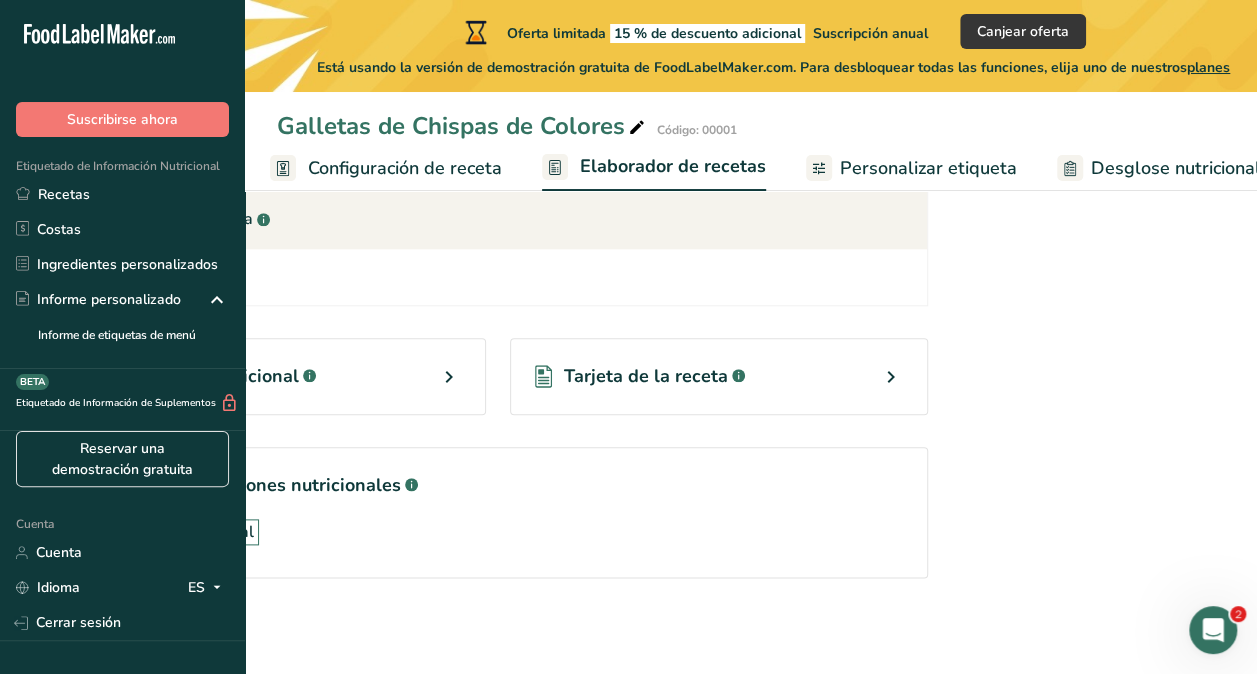 drag, startPoint x: 794, startPoint y: 668, endPoint x: 11, endPoint y: 17, distance: 1018.27795 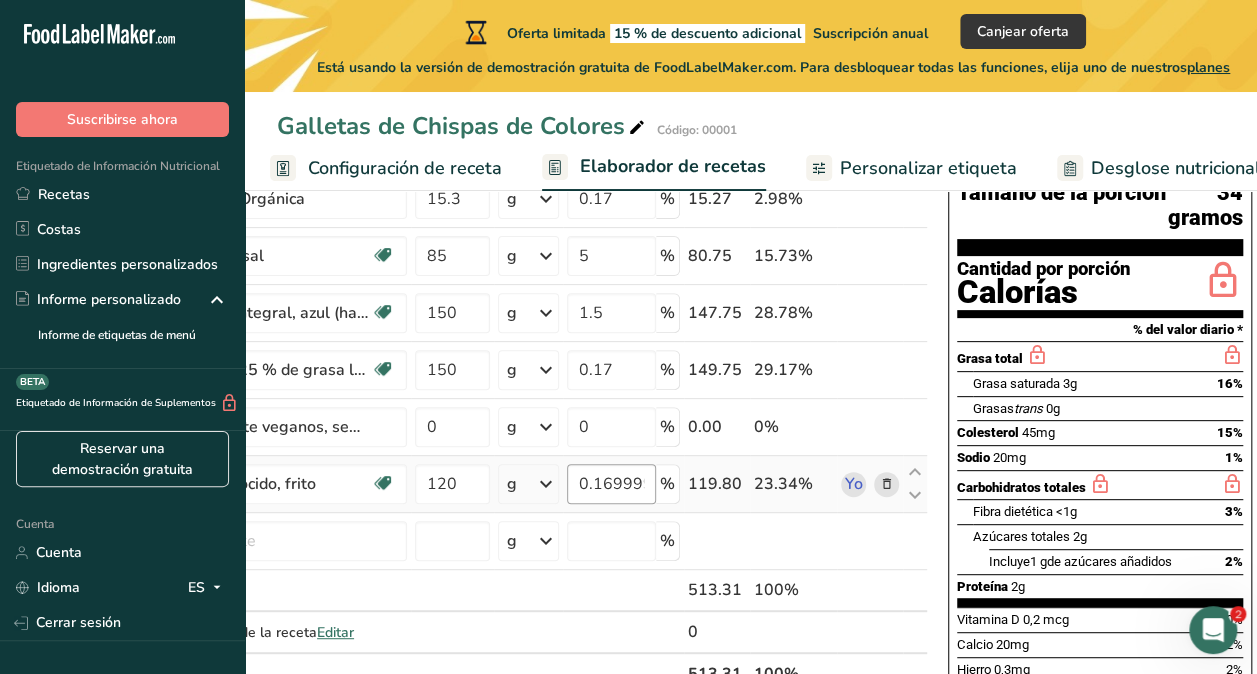scroll, scrollTop: 200, scrollLeft: 0, axis: vertical 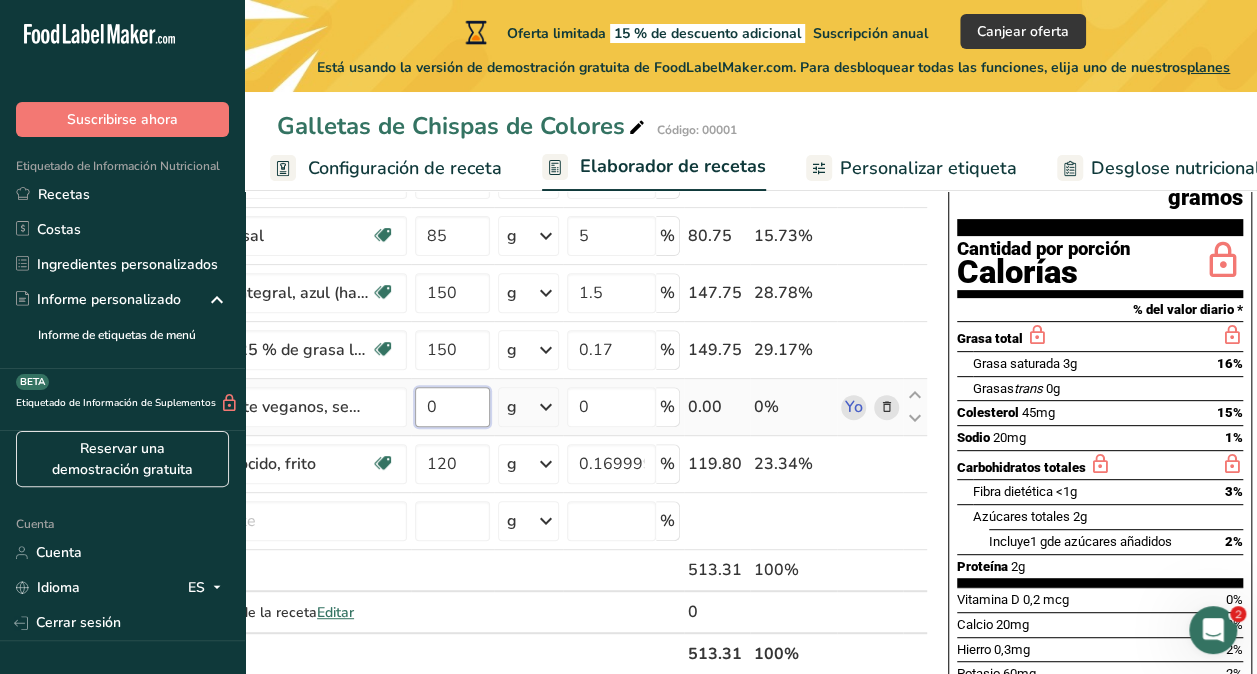 click on "0" at bounding box center [452, 407] 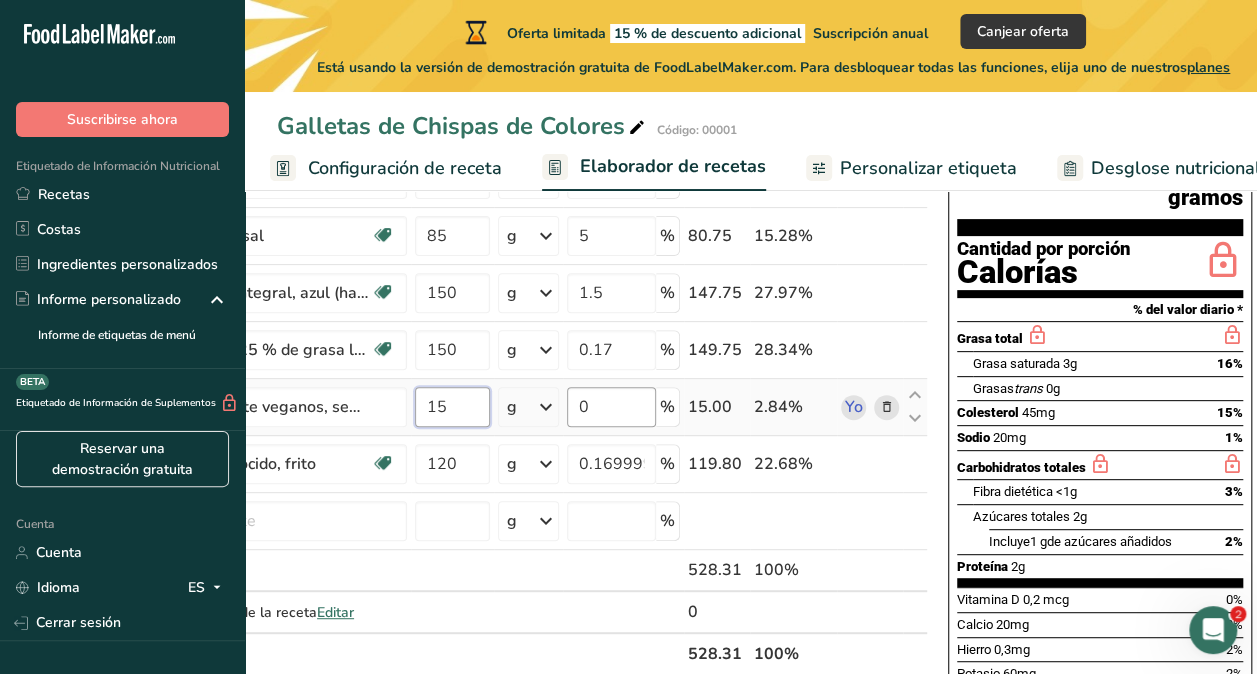 type on "15" 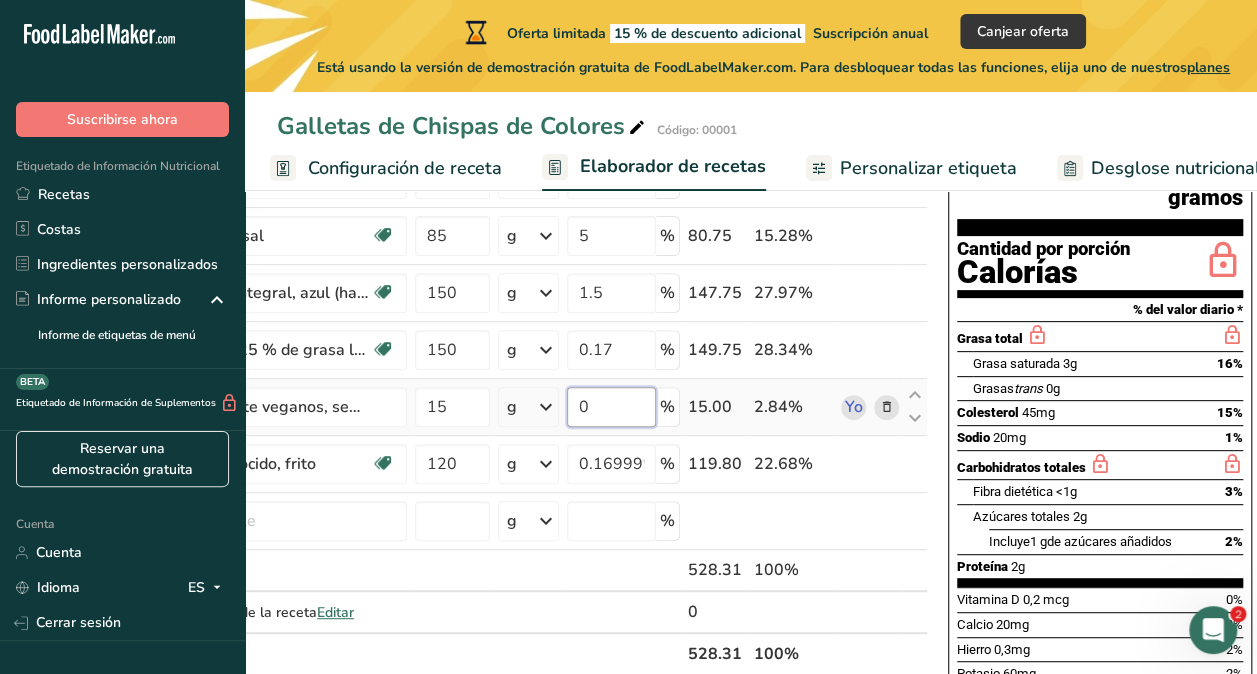 click on "Ingrediente *
Cantidad *
Unidad *
Desperdicio *   .a-a{fill:#347362;}.b-a{fill:#fff;}          Gramos
Porcentaje
Azúcar de Caña Orgánica
15.3
g
Unidades de peso
g
kg
mg
Ver más
Unidades de volumen
litro
Las unidades de volumen requieren una conversión de densidad. Si conoce la densidad de su ingrediente, introdúzcala a continuación. De lo contrario, haga clic en "RIA", nuestra asistente regulatoria de IA, quien podrá ayudarle.
lb/pie³
g/cm³
Confirmar
mL
lb/pie³
g/cm³
Confirmar
0.17" at bounding box center [497, 391] 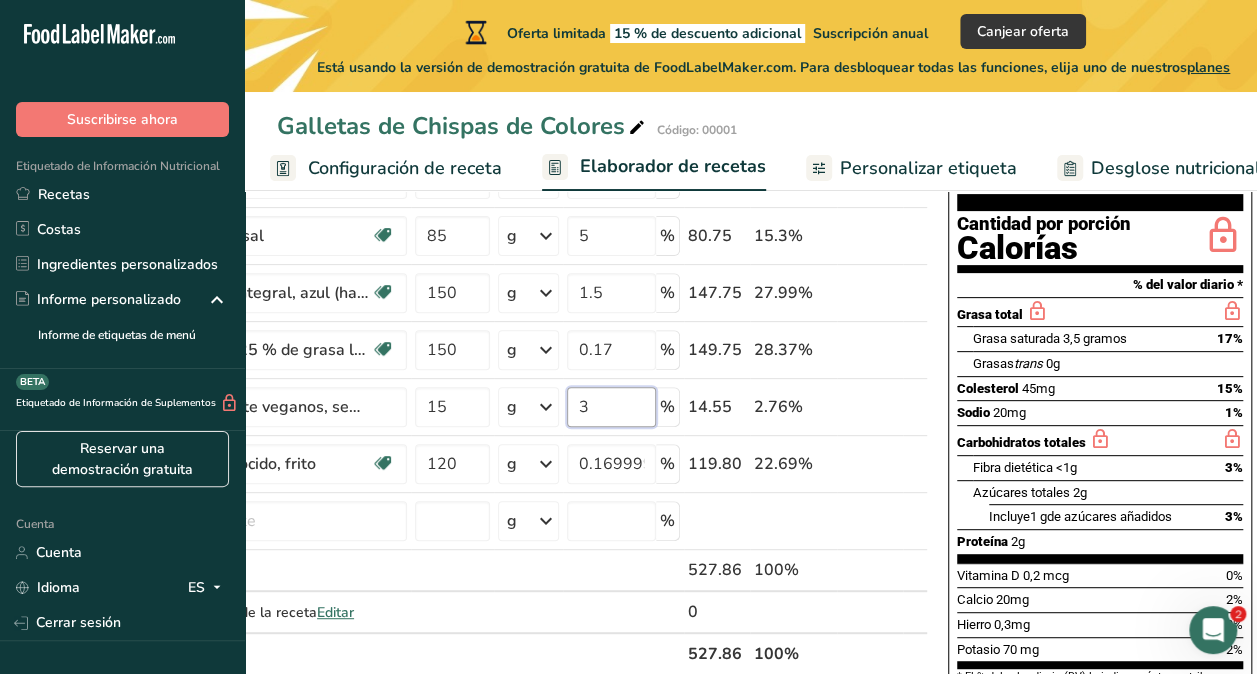 type on "3" 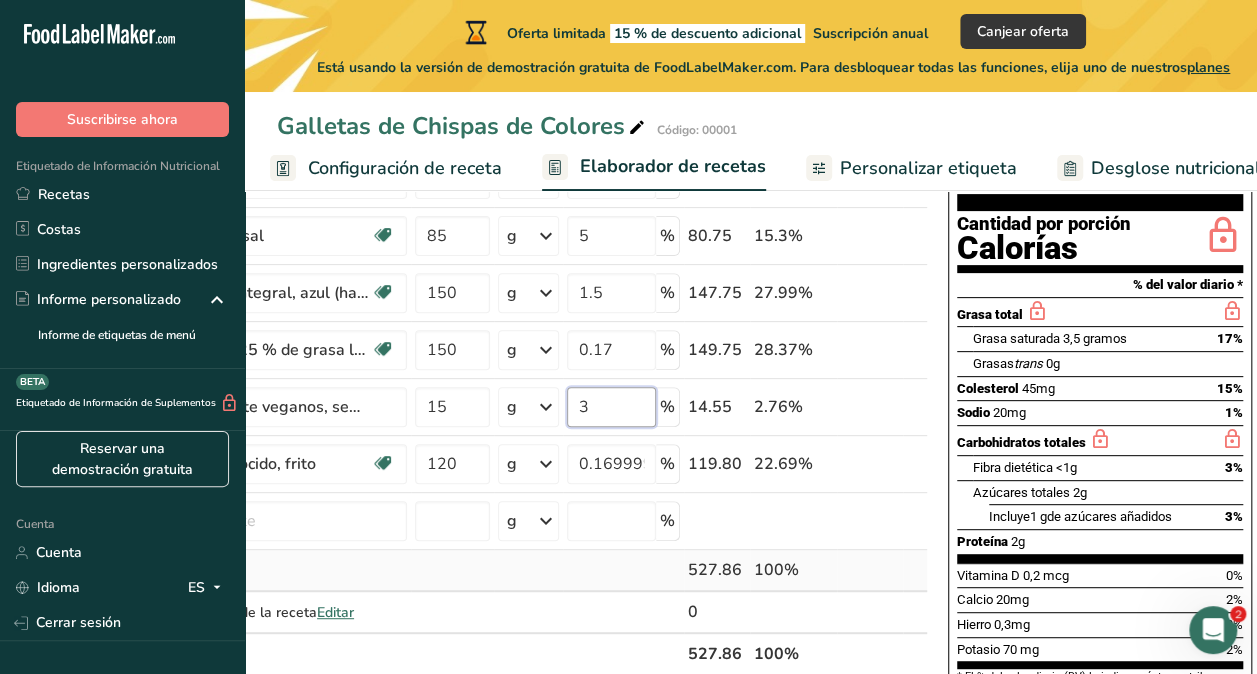 scroll, scrollTop: 0, scrollLeft: 0, axis: both 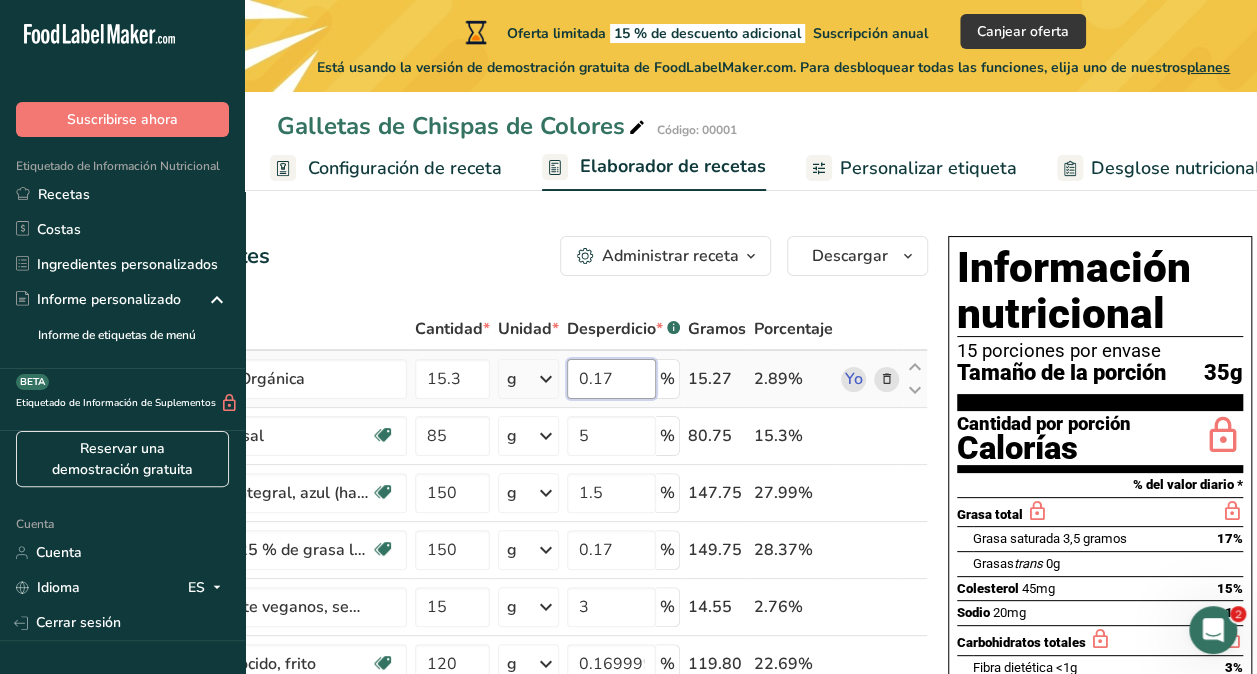 click on "Ingrediente *
Cantidad *
Unidad *
Desperdicio *   .a-a{fill:#347362;}.b-a{fill:#fff;}          Gramos
Porcentaje
Azúcar de Caña Orgánica
15.3
g
Unidades de peso
g
kg
mg
Ver más
Unidades de volumen
litro
Las unidades de volumen requieren una conversión de densidad. Si conoce la densidad de su ingrediente, introdúzcala a continuación. De lo contrario, haga clic en "RIA", nuestra asistente regulatoria de IA, quien podrá ayudarle.
lb/pie³
g/cm³
Confirmar
mL
lb/pie³
g/cm³
Confirmar
0.17" at bounding box center (497, 591) 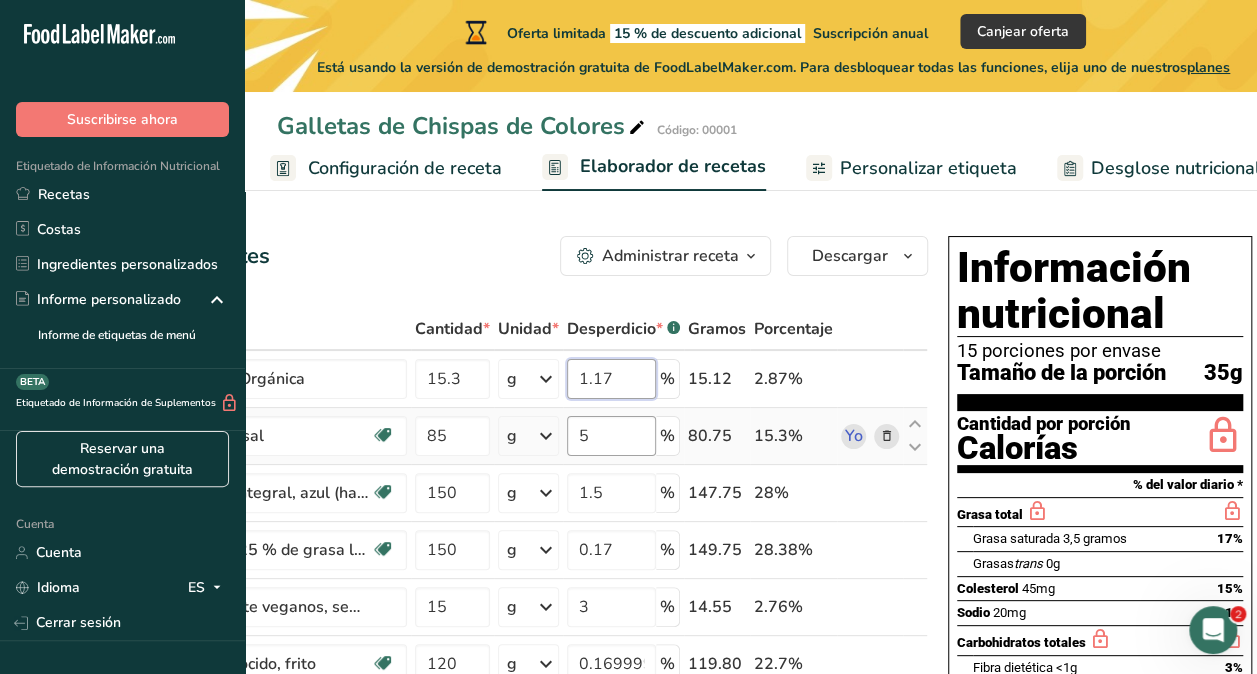 type on "1.17" 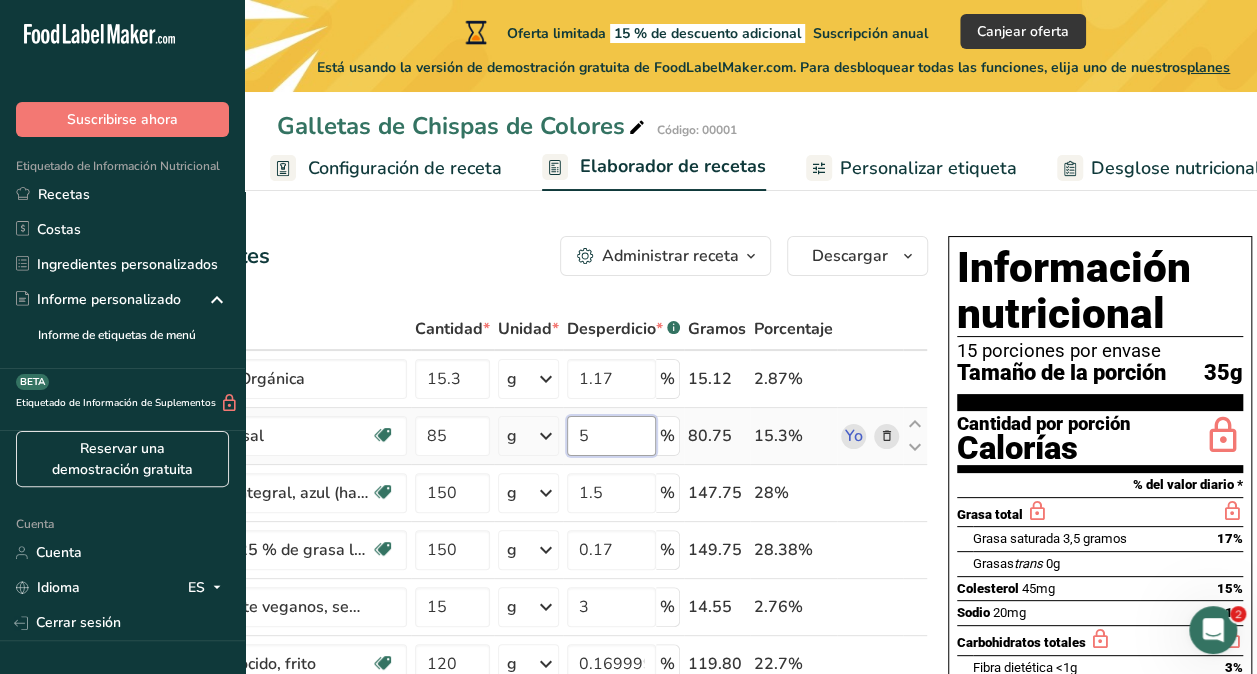 click on "Ingrediente *
Cantidad *
Unidad *
Desperdicio *   .a-a{fill:#347362;}.b-a{fill:#fff;}          Gramos
Porcentaje
Azúcar de Caña Orgánica
15.3
g
Unidades de peso
g
kg
mg
Ver más
Unidades de volumen
litro
Las unidades de volumen requieren una conversión de densidad. Si conoce la densidad de su ingrediente, introdúzcala a continuación. De lo contrario, haga clic en "RIA", nuestra asistente regulatoria de IA, quien podrá ayudarle.
lb/pie³
g/cm³
Confirmar
mL
lb/pie³
g/cm³
Confirmar
1.17" at bounding box center [497, 591] 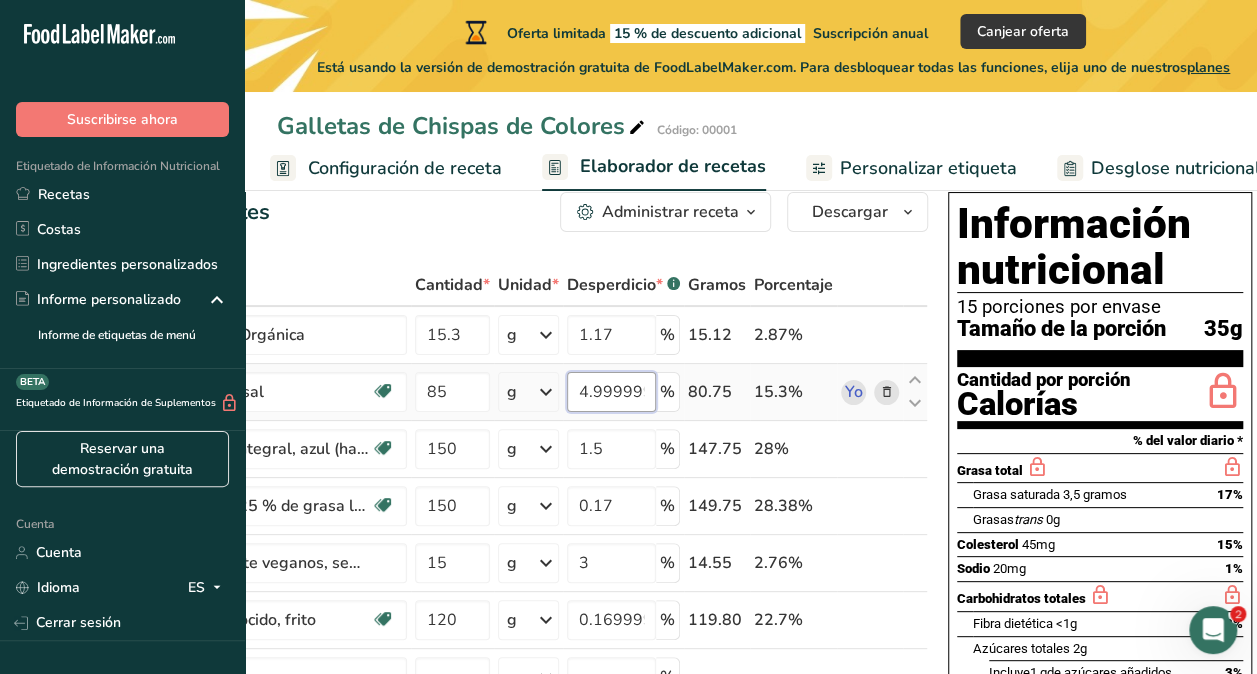 scroll, scrollTop: 0, scrollLeft: 0, axis: both 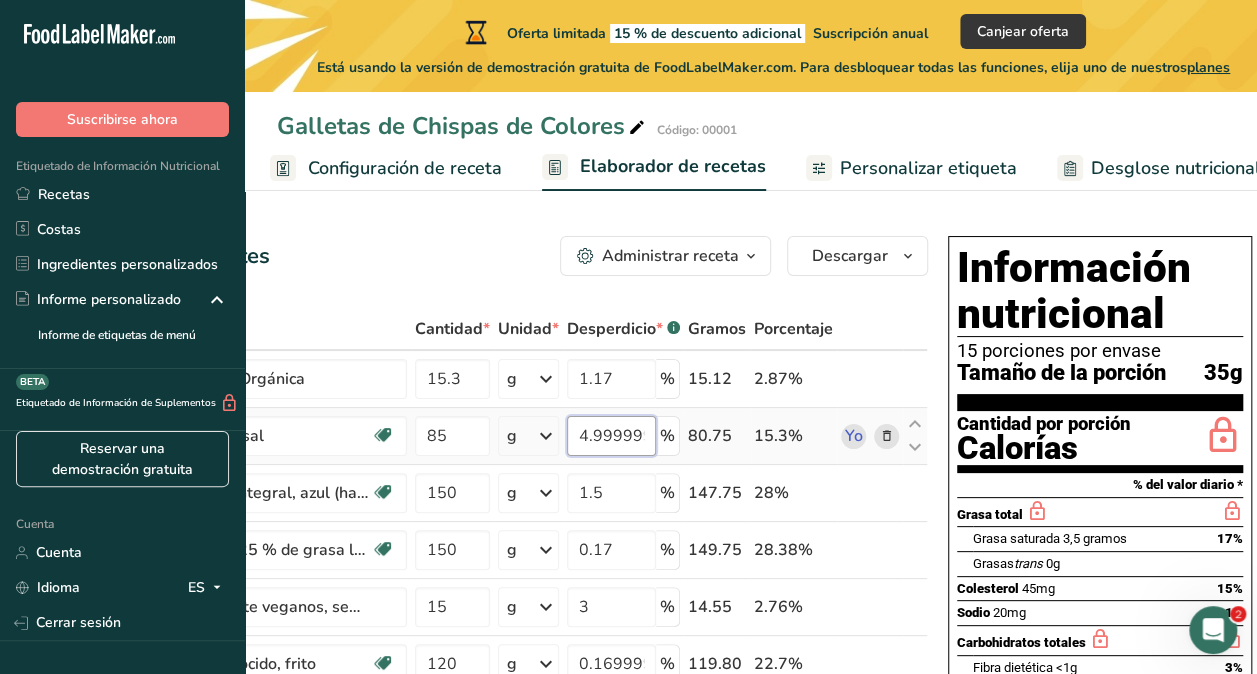 click on "4.999999" at bounding box center (611, 436) 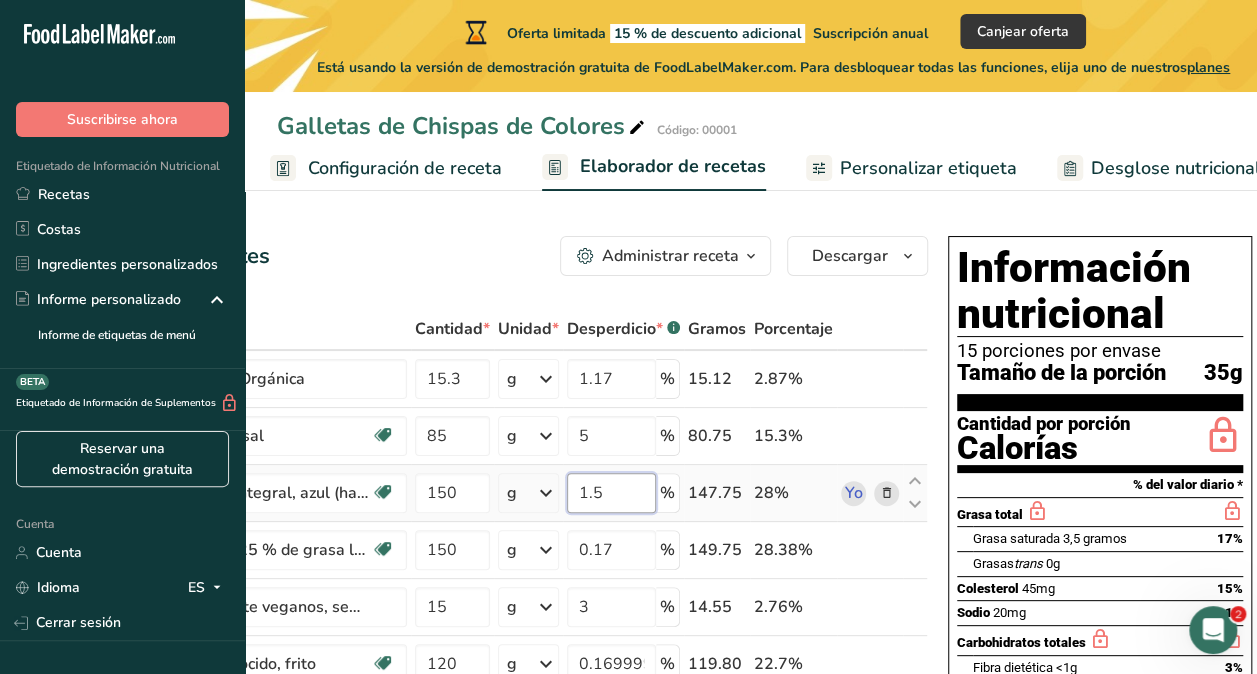 click on "Ingrediente *
Cantidad *
Unidad *
Desperdicio *   .a-a{fill:#347362;}.b-a{fill:#fff;}          Gramos
Porcentaje
Azúcar de Caña Orgánica
15.3
g
Unidades de peso
g
kg
mg
Ver más
Unidades de volumen
litro
Las unidades de volumen requieren una conversión de densidad. Si conoce la densidad de su ingrediente, introdúzcala a continuación. De lo contrario, haga clic en "RIA", nuestra asistente regulatoria de IA, quien podrá ayudarle.
lb/pie³
g/cm³
Confirmar
mL
lb/pie³
g/cm³
Confirmar
1.17" at bounding box center (497, 591) 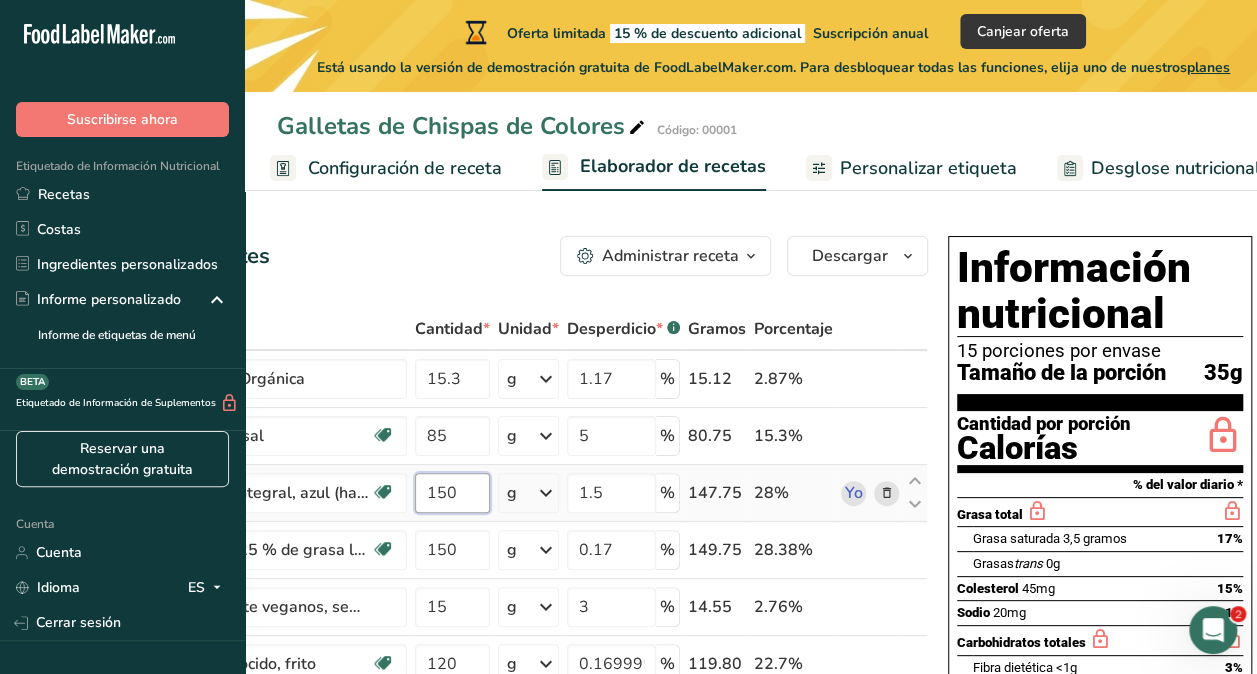 click on "Ingrediente *
Cantidad *
Unidad *
Desperdicio *   .a-a{fill:#347362;}.b-a{fill:#fff;}          Gramos
Porcentaje
Azúcar de Caña Orgánica
15.3
g
Unidades de peso
g
kg
mg
Ver más
Unidades de volumen
litro
Las unidades de volumen requieren una conversión de densidad. Si conoce la densidad de su ingrediente, introdúzcala a continuación. De lo contrario, haga clic en "RIA", nuestra asistente regulatoria de IA, quien podrá ayudarle.
lb/pie³
g/cm³
Confirmar
mL
lb/pie³
g/cm³
Confirmar
1.17" at bounding box center [497, 591] 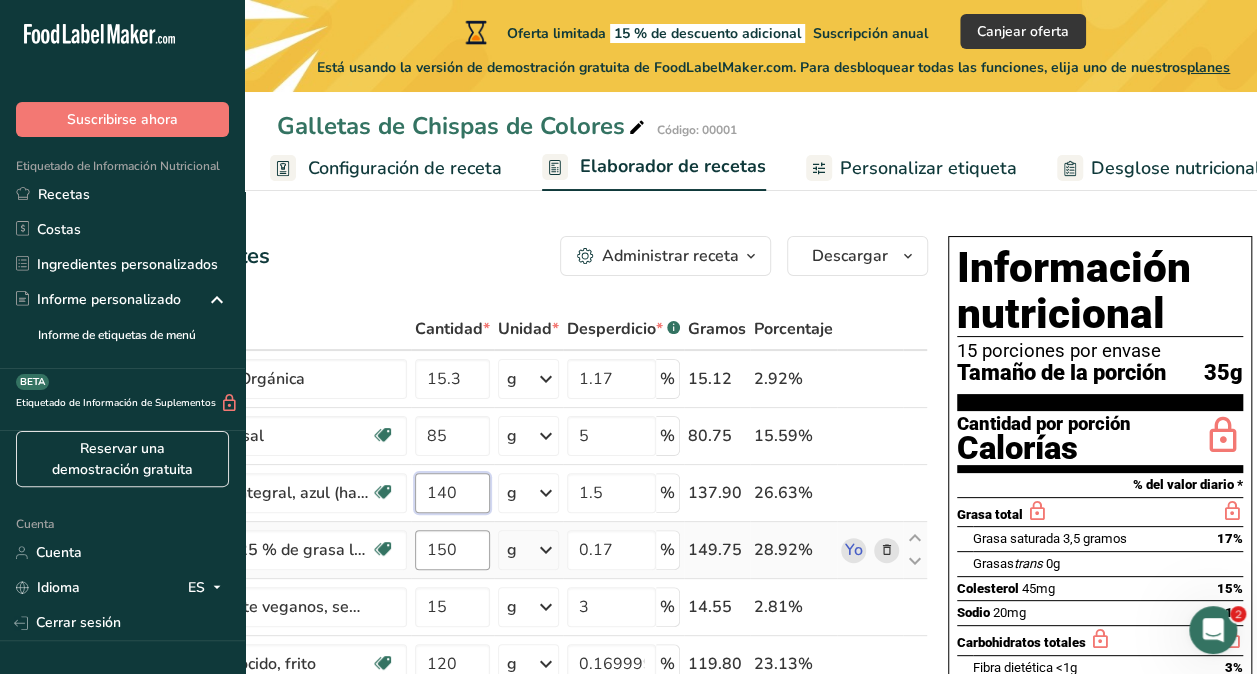 type on "140" 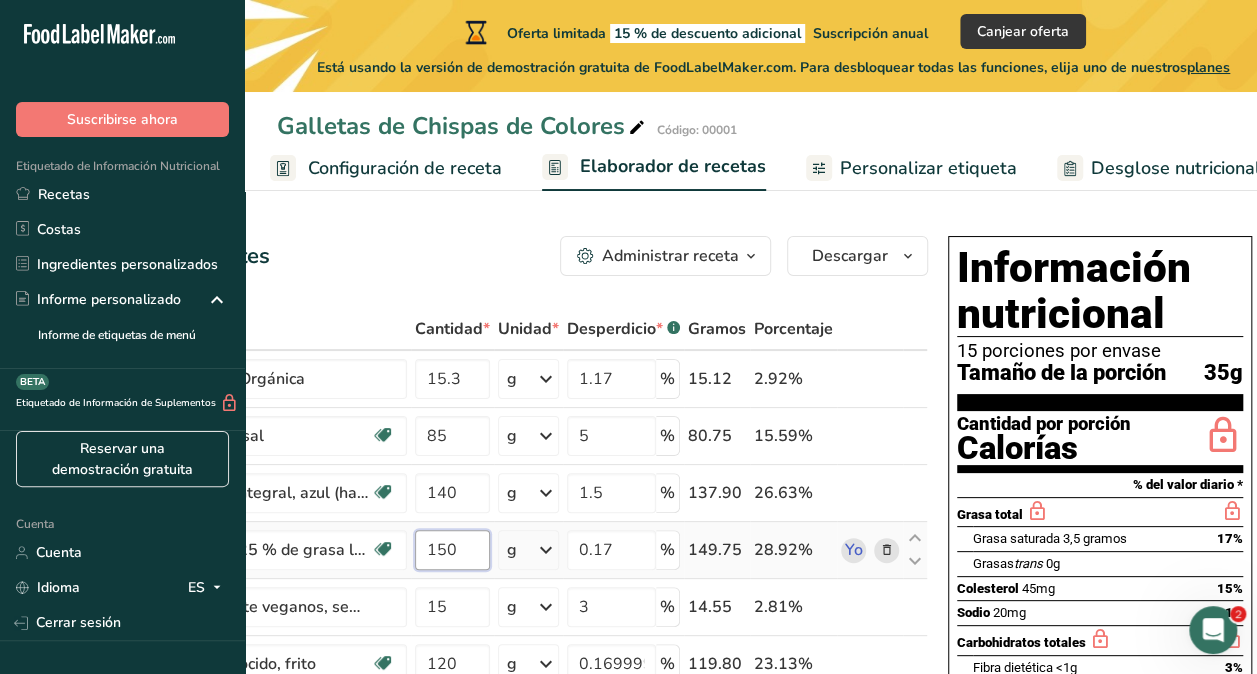click on "Ingrediente *
Cantidad *
Unidad *
Desperdicio *   .a-a{fill:#347362;}.b-a{fill:#fff;}          Gramos
Porcentaje
Azúcar de Caña Orgánica
15.3
g
Unidades de peso
g
kg
mg
Ver más
Unidades de volumen
litro
Las unidades de volumen requieren una conversión de densidad. Si conoce la densidad de su ingrediente, introdúzcala a continuación. De lo contrario, haga clic en "RIA", nuestra asistente regulatoria de IA, quien podrá ayudarle.
lb/pie³
g/cm³
Confirmar
mL
lb/pie³
g/cm³
Confirmar
1.17" at bounding box center (497, 591) 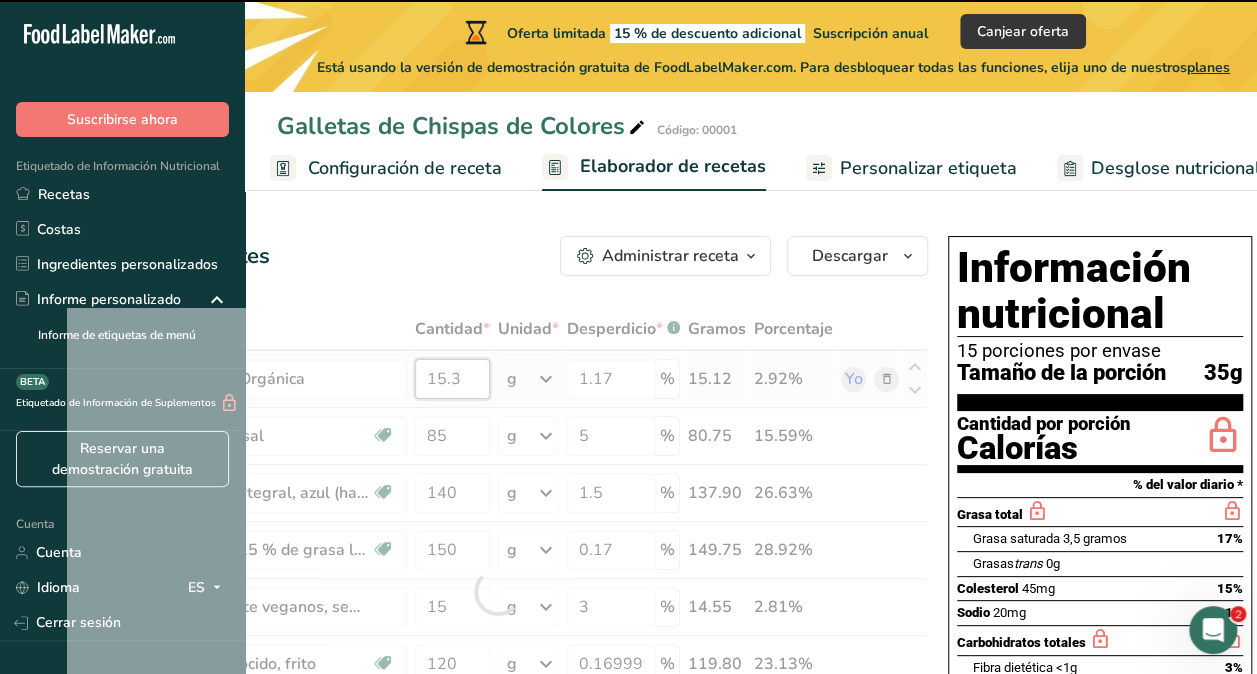 click on "15.3" at bounding box center [452, 379] 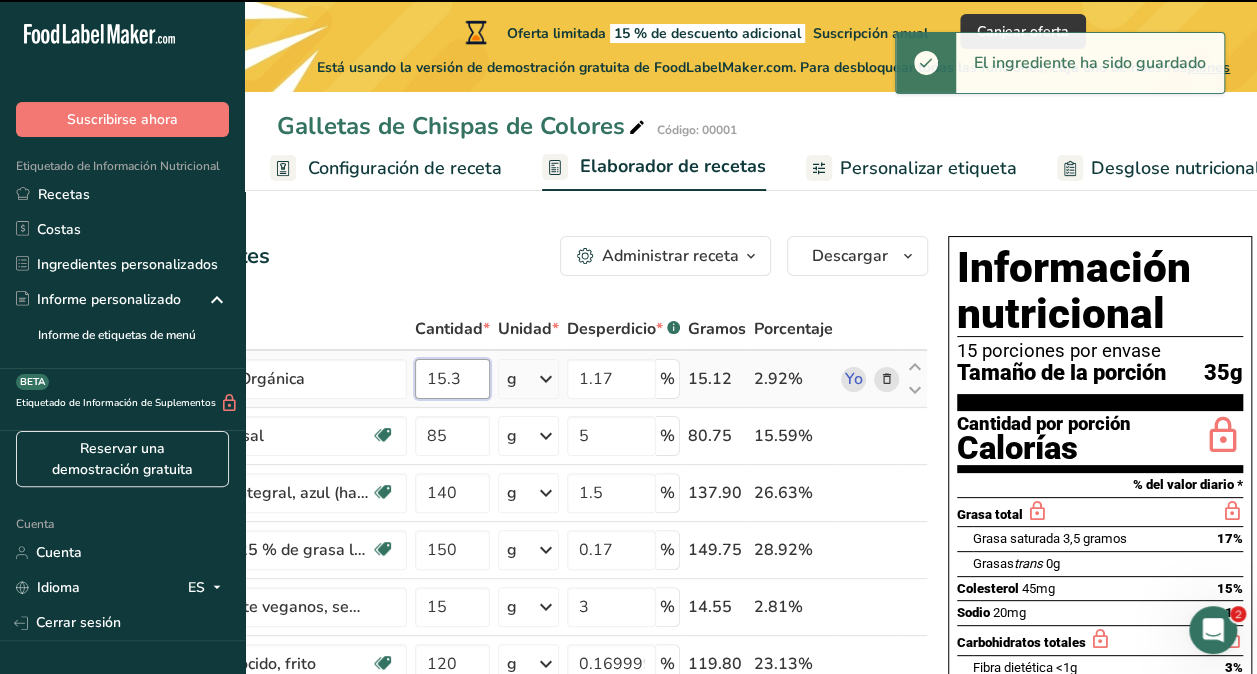 click on "15.3" at bounding box center [452, 379] 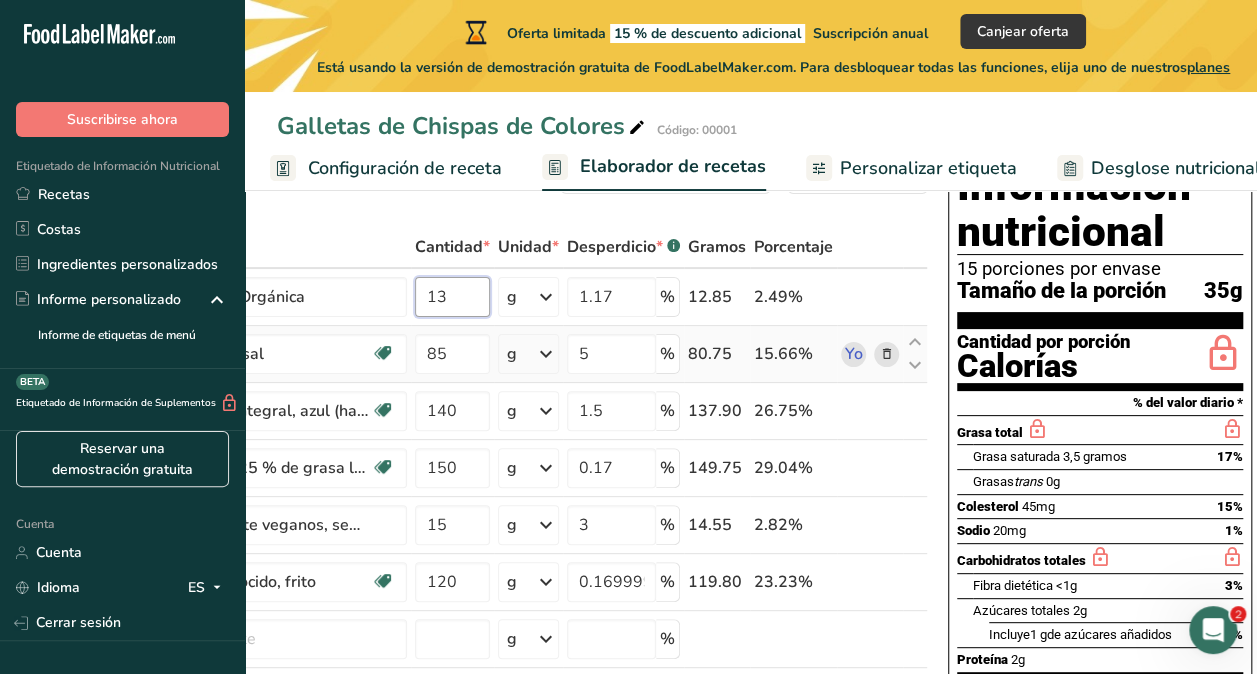scroll, scrollTop: 100, scrollLeft: 0, axis: vertical 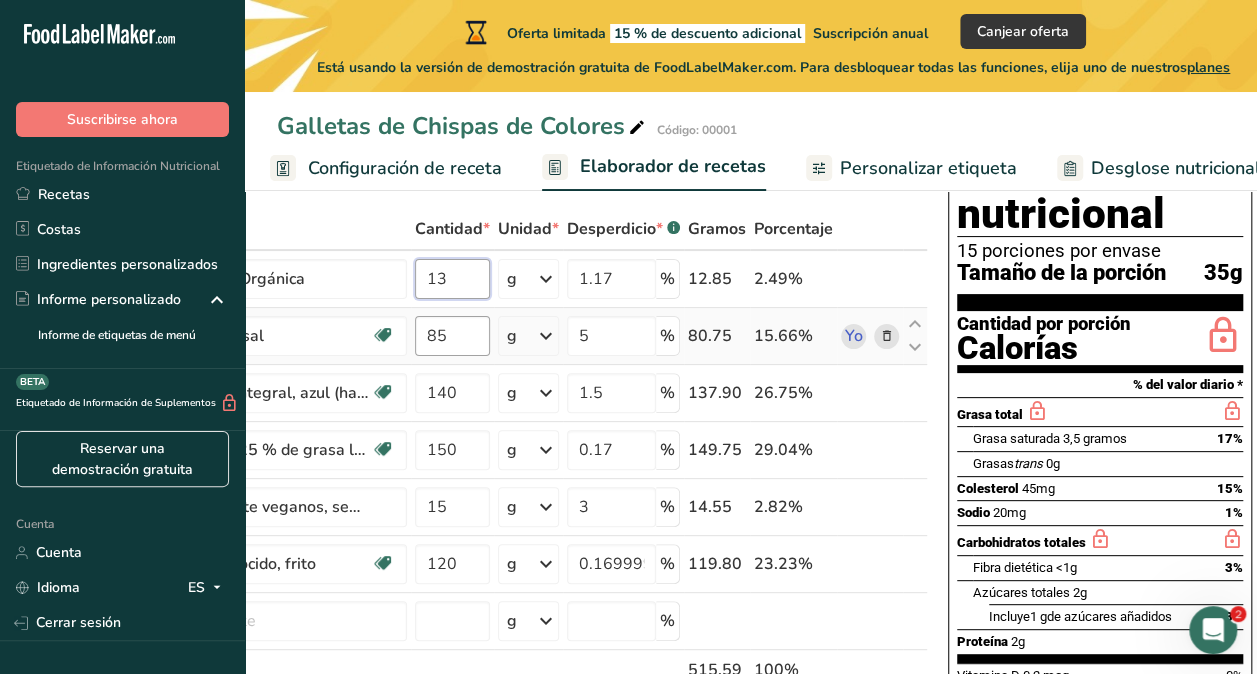 type on "13" 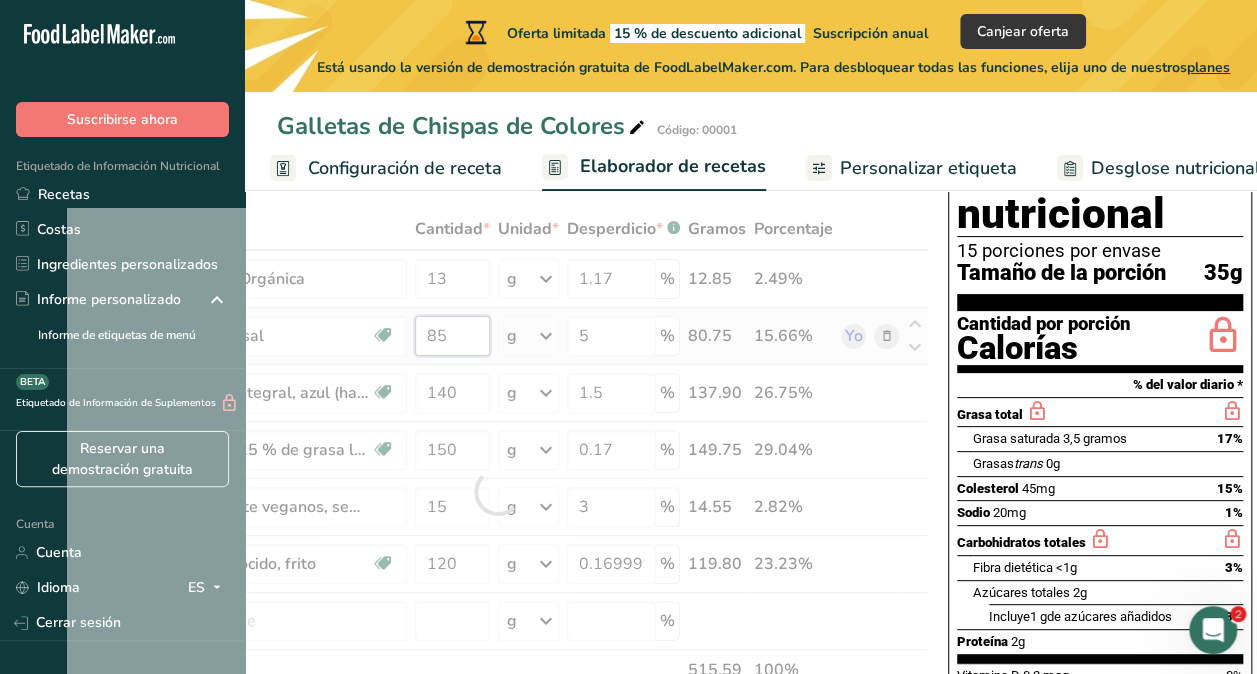 click on "Ingrediente *
Cantidad *
Unidad *
Desperdicio *   .a-a{fill:#347362;}.b-a{fill:#fff;}          Gramos
Porcentaje
Azúcar de Caña Orgánica
13
g
Unidades de peso
g
kg
mg
Ver más
Unidades de volumen
litro
Las unidades de volumen requieren una conversión de densidad. Si conoce la densidad de su ingrediente, introdúzcala a continuación. De lo contrario, haga clic en "RIA", nuestra asistente regulatoria de IA, quien podrá ayudarle.
lb/pie³
g/cm³
Confirmar
mL
lb/pie³
g/cm³
Confirmar
1.17" at bounding box center [497, 491] 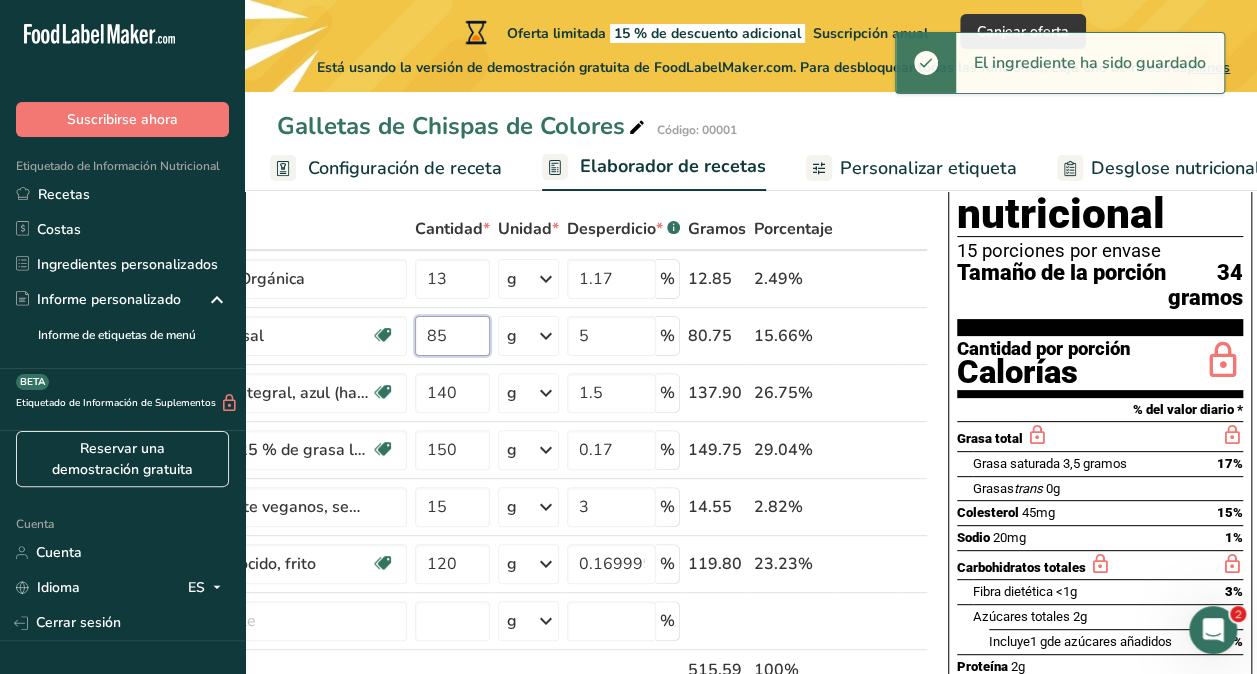 type on "8" 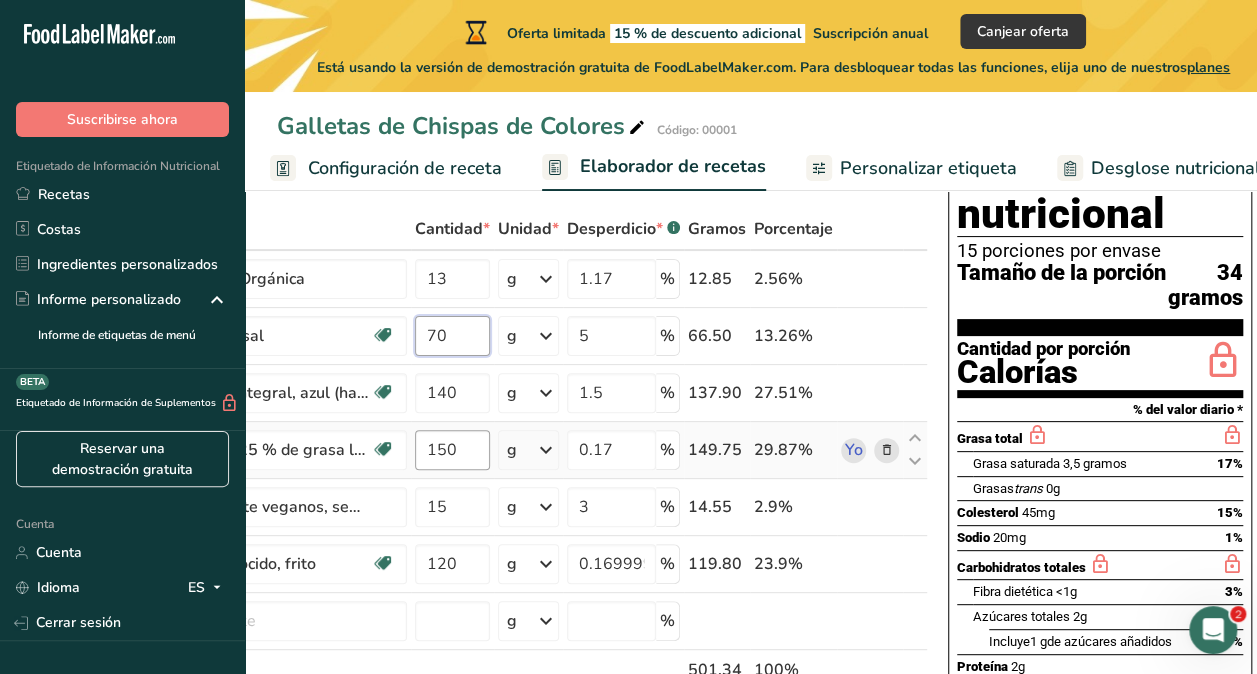 type on "70" 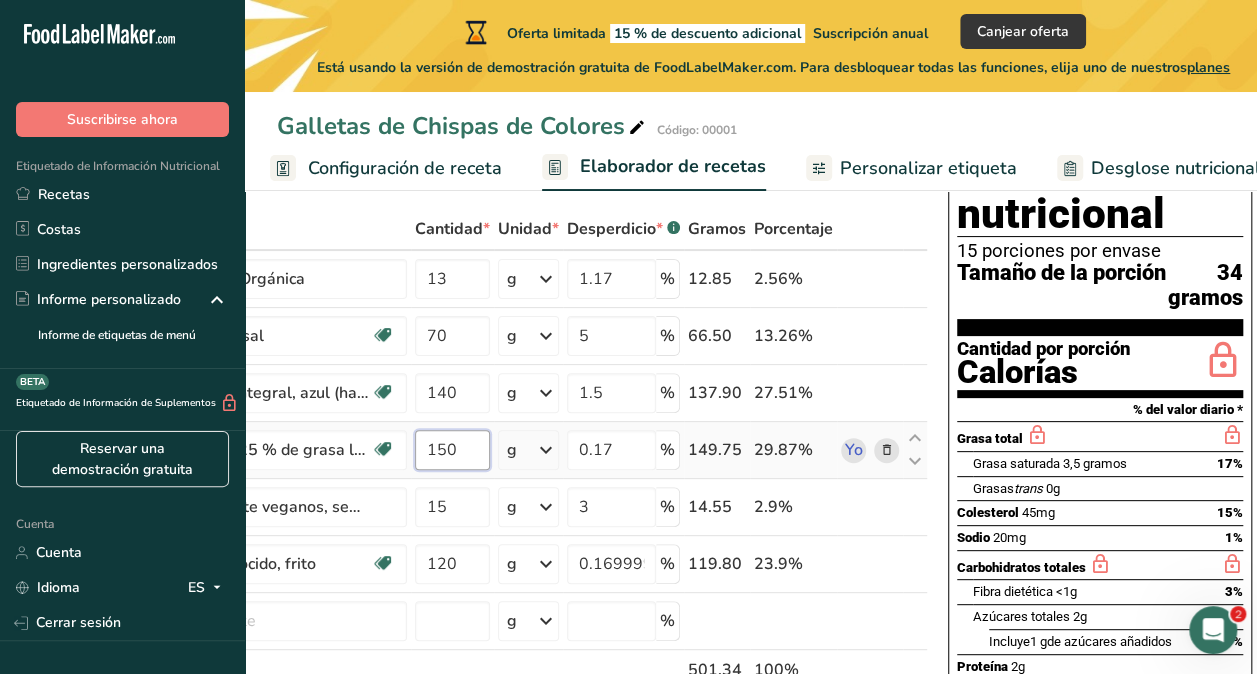 click on "Ingrediente *
Cantidad *
Unidad *
Desperdicio *   .a-a{fill:#347362;}.b-a{fill:#fff;}          Gramos
Porcentaje
Azúcar de Caña Orgánica
13
g
Unidades de peso
g
kg
mg
Ver más
Unidades de volumen
litro
Las unidades de volumen requieren una conversión de densidad. Si conoce la densidad de su ingrediente, introdúzcala a continuación. De lo contrario, haga clic en "RIA", nuestra asistente regulatoria de IA, quien podrá ayudarle.
lb/pie³
g/cm³
Confirmar
mL
lb/pie³
g/cm³
Confirmar
1.17" at bounding box center (497, 491) 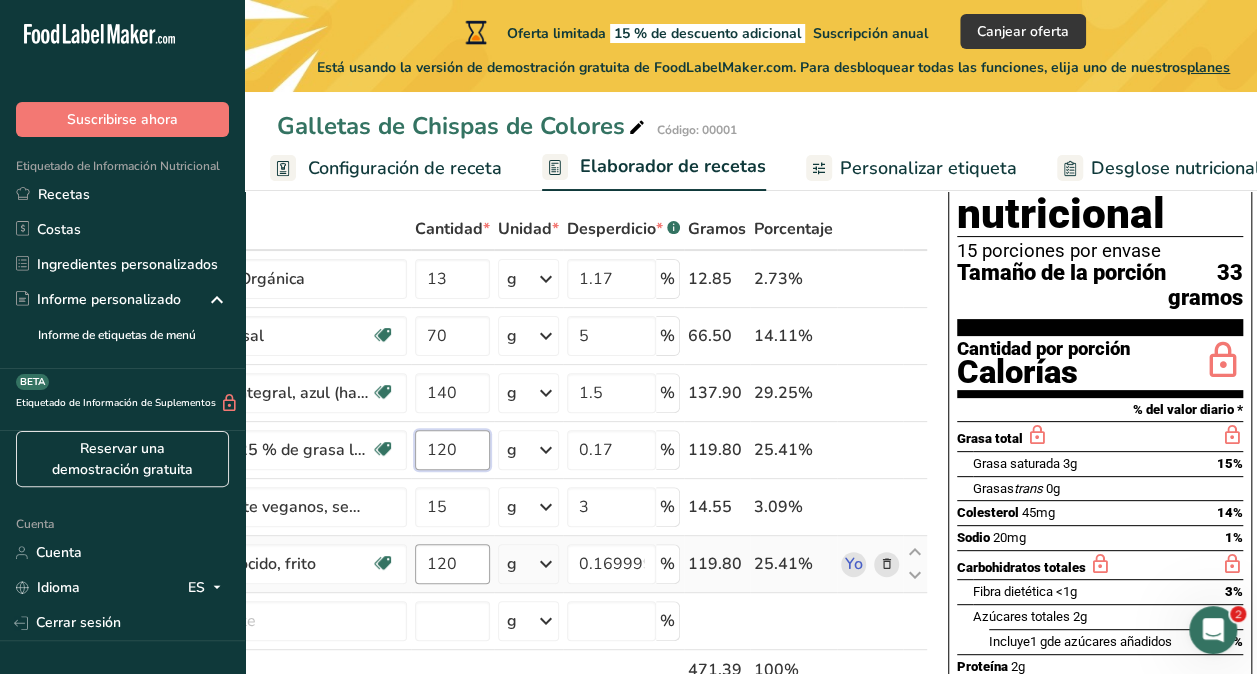 type on "120" 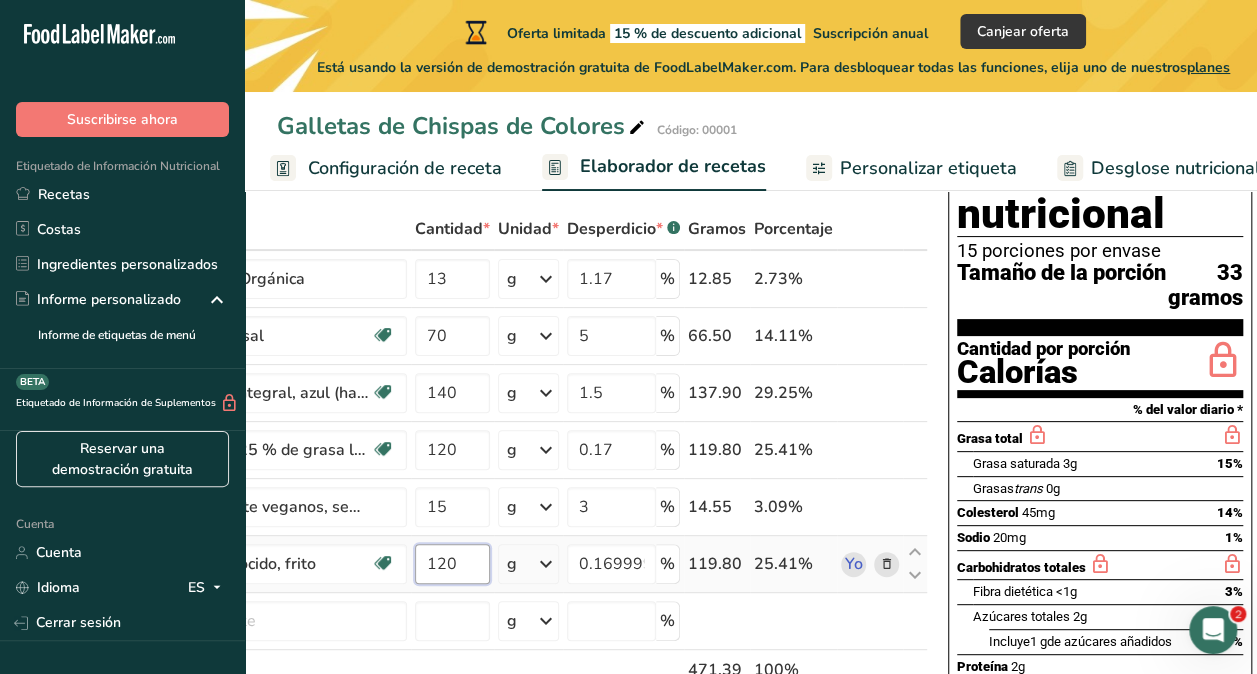 click on "Ingrediente *
Cantidad *
Unidad *
Desperdicio *   .a-a{fill:#347362;}.b-a{fill:#fff;}          Gramos
Porcentaje
Azúcar de Caña Orgánica
13
g
Unidades de peso
g
kg
mg
Ver más
Unidades de volumen
litro
Las unidades de volumen requieren una conversión de densidad. Si conoce la densidad de su ingrediente, introdúzcala a continuación. De lo contrario, haga clic en "RIA", nuestra asistente regulatoria de IA, quien podrá ayudarle.
lb/pie³
g/cm³
Confirmar
mL
lb/pie³
g/cm³
Confirmar
1.17" at bounding box center [497, 491] 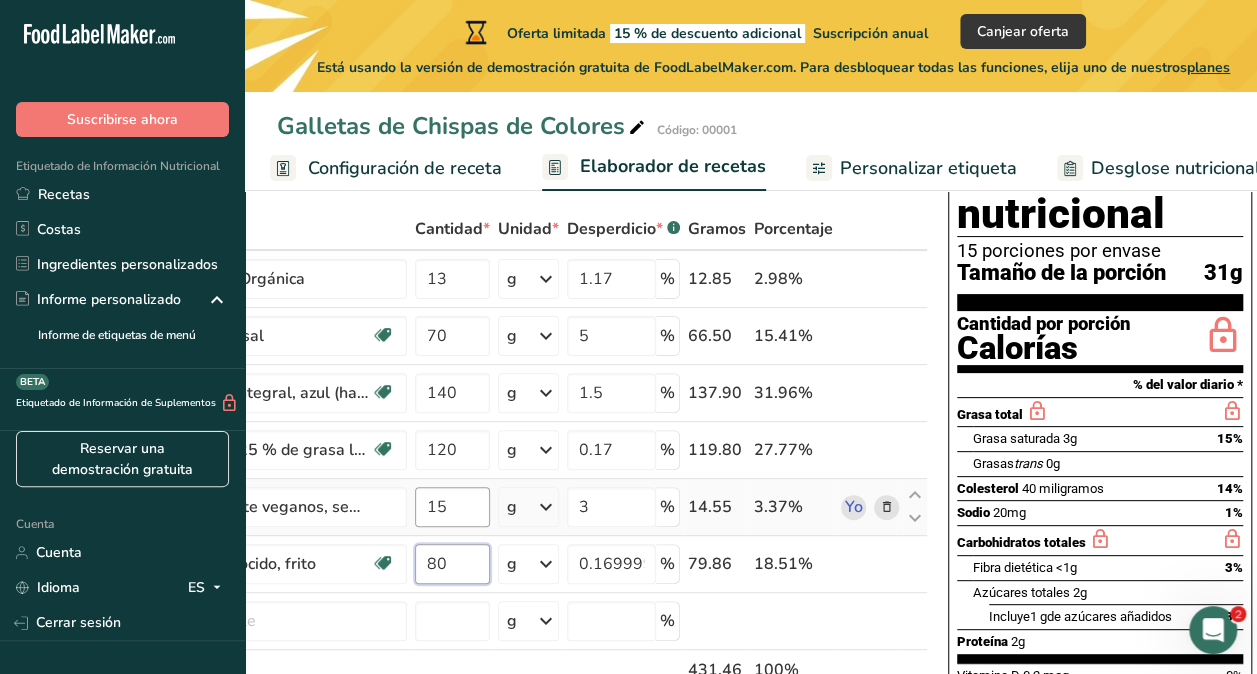 type on "80" 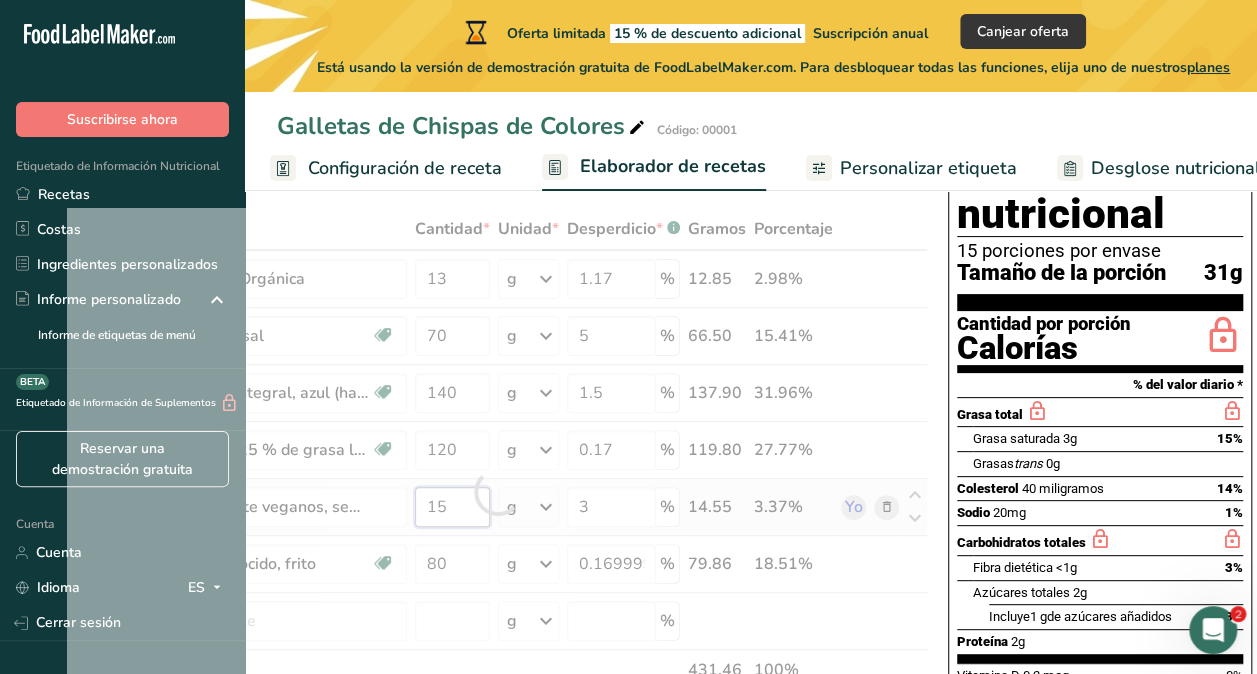 click on "Ingrediente *
Cantidad *
Unidad *
Desperdicio *   .a-a{fill:#347362;}.b-a{fill:#fff;}          Gramos
Porcentaje
Azúcar de Caña Orgánica
13
g
Unidades de peso
g
kg
mg
Ver más
Unidades de volumen
litro
Las unidades de volumen requieren una conversión de densidad. Si conoce la densidad de su ingrediente, introdúzcala a continuación. De lo contrario, haga clic en "RIA", nuestra asistente regulatoria de IA, quien podrá ayudarle.
lb/pie³
g/cm³
Confirmar
mL
lb/pie³
g/cm³
Confirmar
1.17" at bounding box center [497, 491] 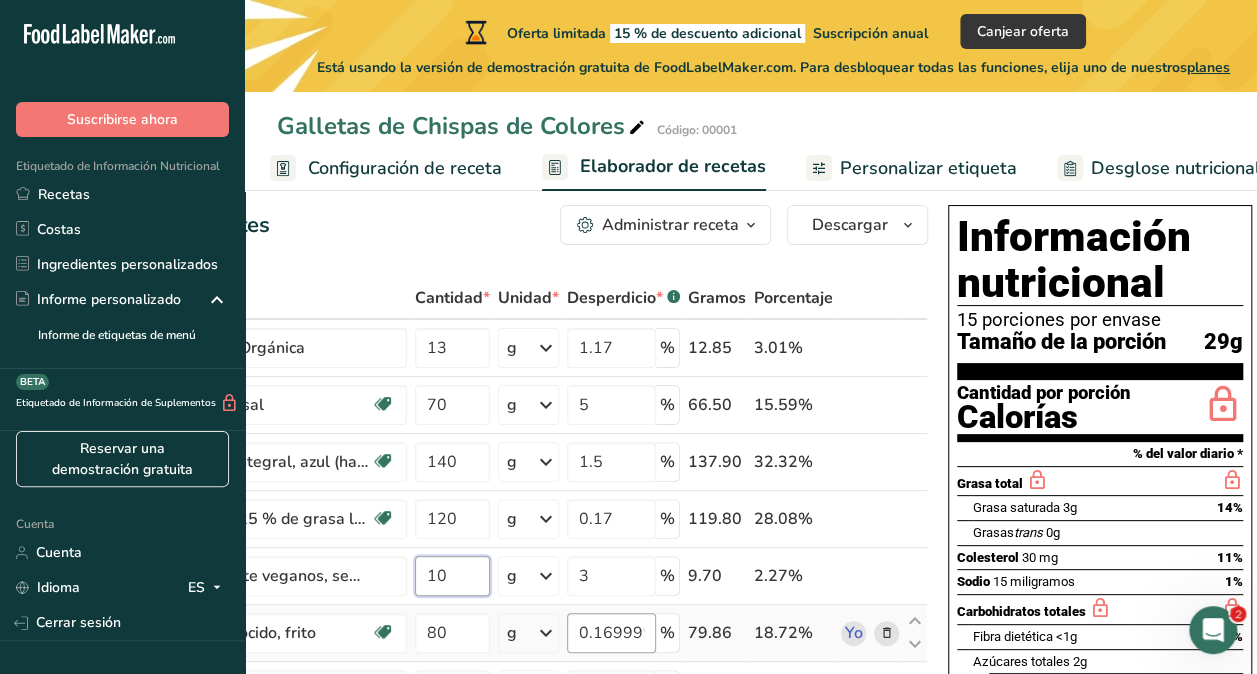 scroll, scrollTop: 0, scrollLeft: 0, axis: both 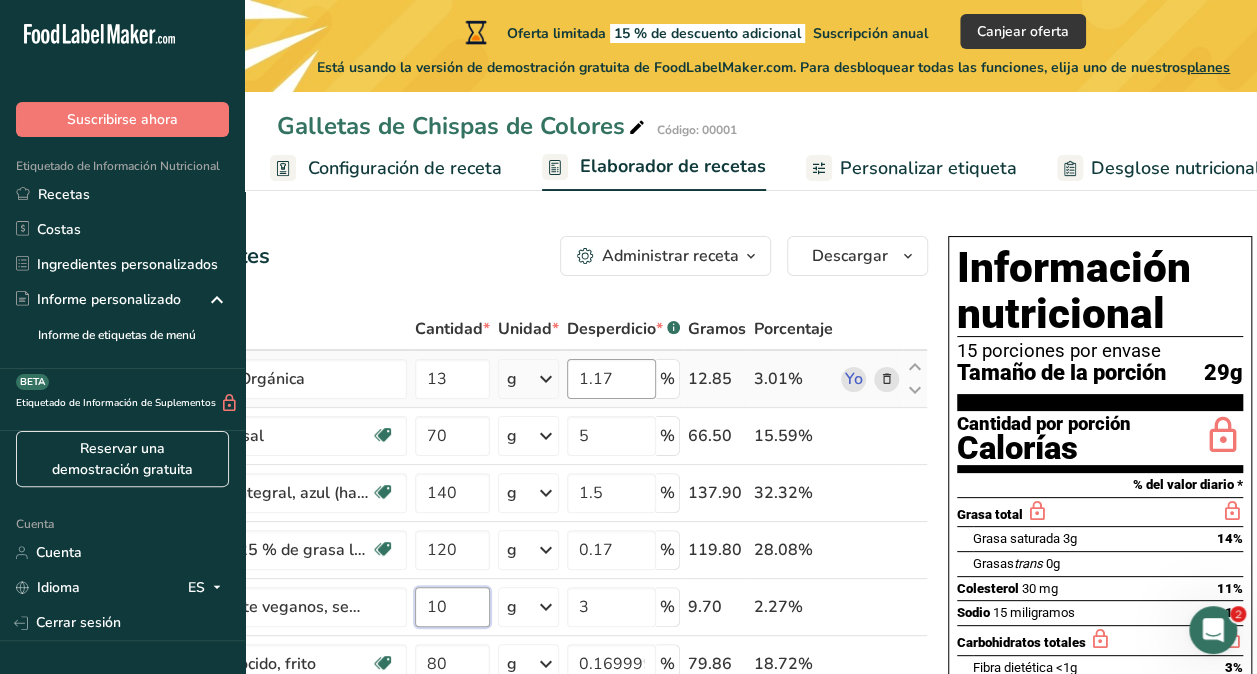 type on "10" 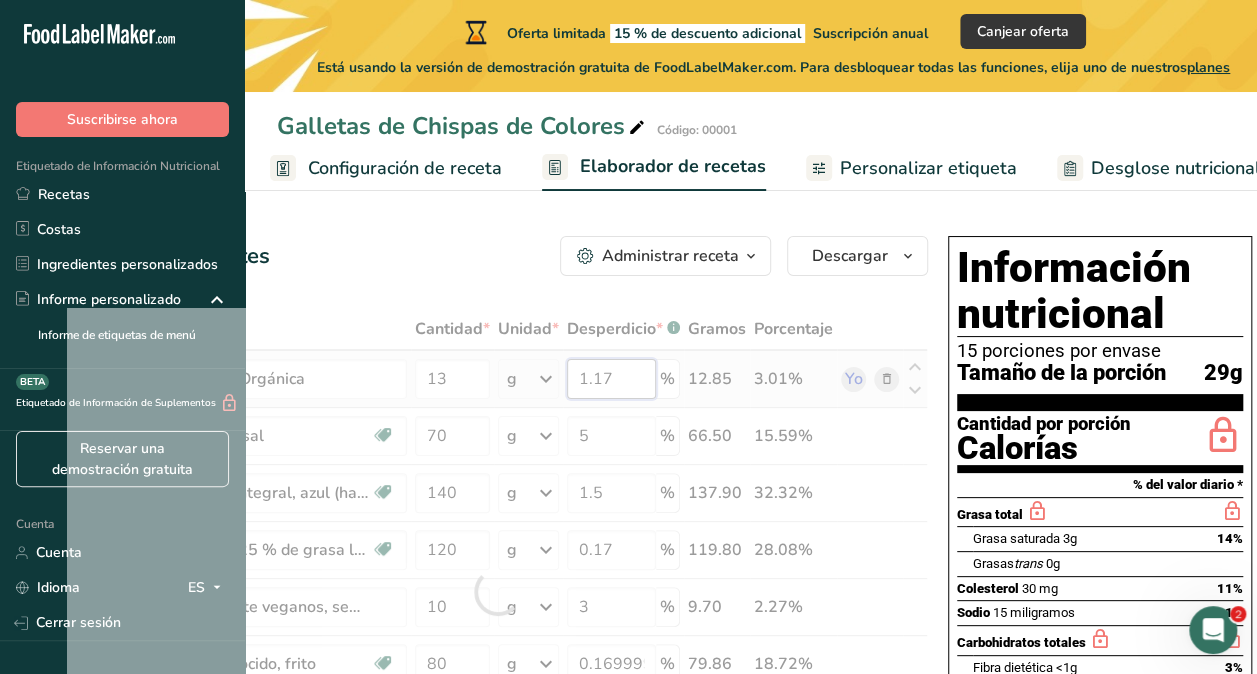 click on "Ingrediente *
Cantidad *
Unidad *
Desperdicio *   .a-a{fill:#347362;}.b-a{fill:#fff;}          Gramos
Porcentaje
Azúcar de Caña Orgánica
13
g
Unidades de peso
g
kg
mg
Ver más
Unidades de volumen
litro
Las unidades de volumen requieren una conversión de densidad. Si conoce la densidad de su ingrediente, introdúzcala a continuación. De lo contrario, haga clic en "RIA", nuestra asistente regulatoria de IA, quien podrá ayudarle.
lb/pie³
g/cm³
Confirmar
mL
lb/pie³
g/cm³
Confirmar
1.17" at bounding box center [497, 591] 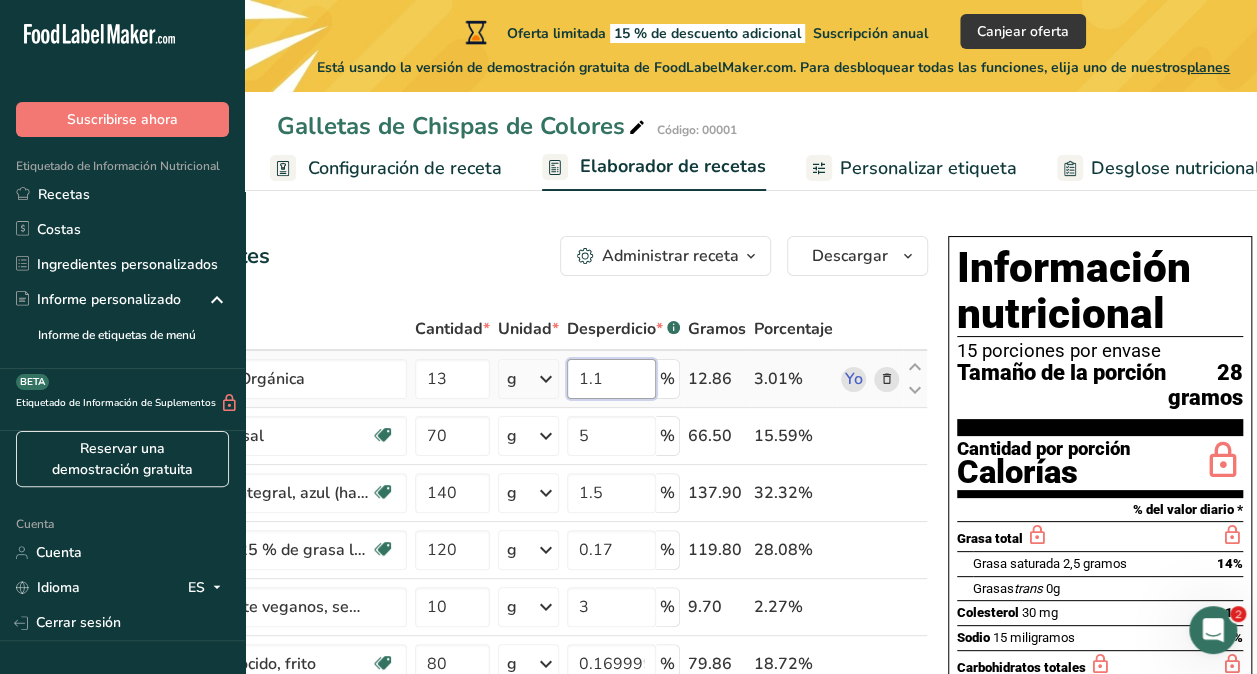 type on "1" 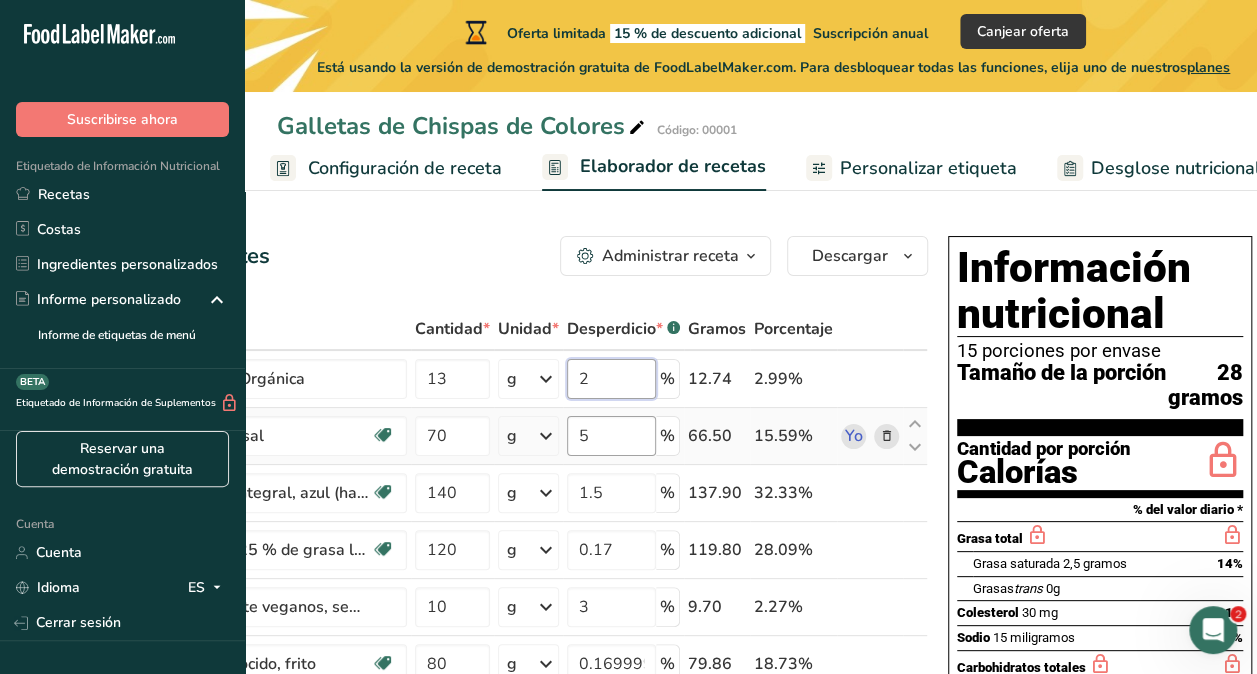 type on "2" 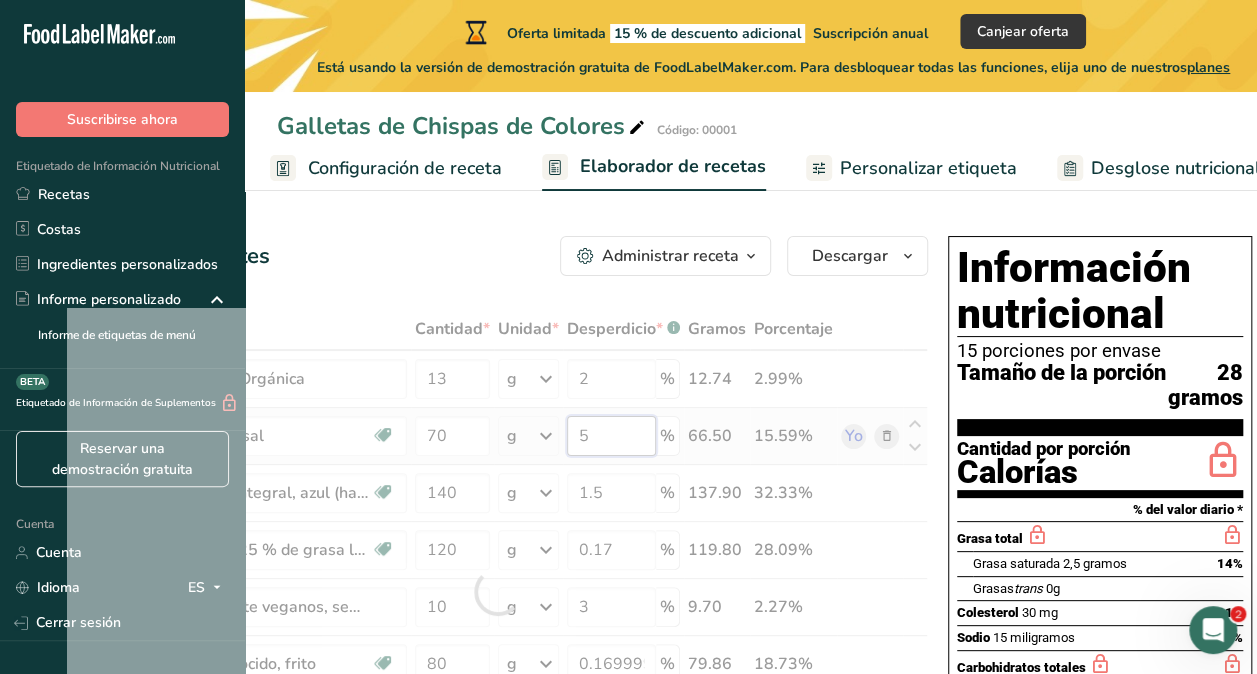 click on "Ingrediente *
Cantidad *
Unidad *
Desperdicio *   .a-a{fill:#347362;}.b-a{fill:#fff;}          Gramos
Porcentaje
Azúcar de Caña Orgánica
13
g
Unidades de peso
g
kg
mg
Ver más
Unidades de volumen
litro
Las unidades de volumen requieren una conversión de densidad. Si conoce la densidad de su ingrediente, introdúzcala a continuación. De lo contrario, haga clic en "RIA", nuestra asistente regulatoria de IA, quien podrá ayudarle.
lb/pie³
g/cm³
Confirmar
mL
lb/pie³
g/cm³
Confirmar
2" at bounding box center [497, 591] 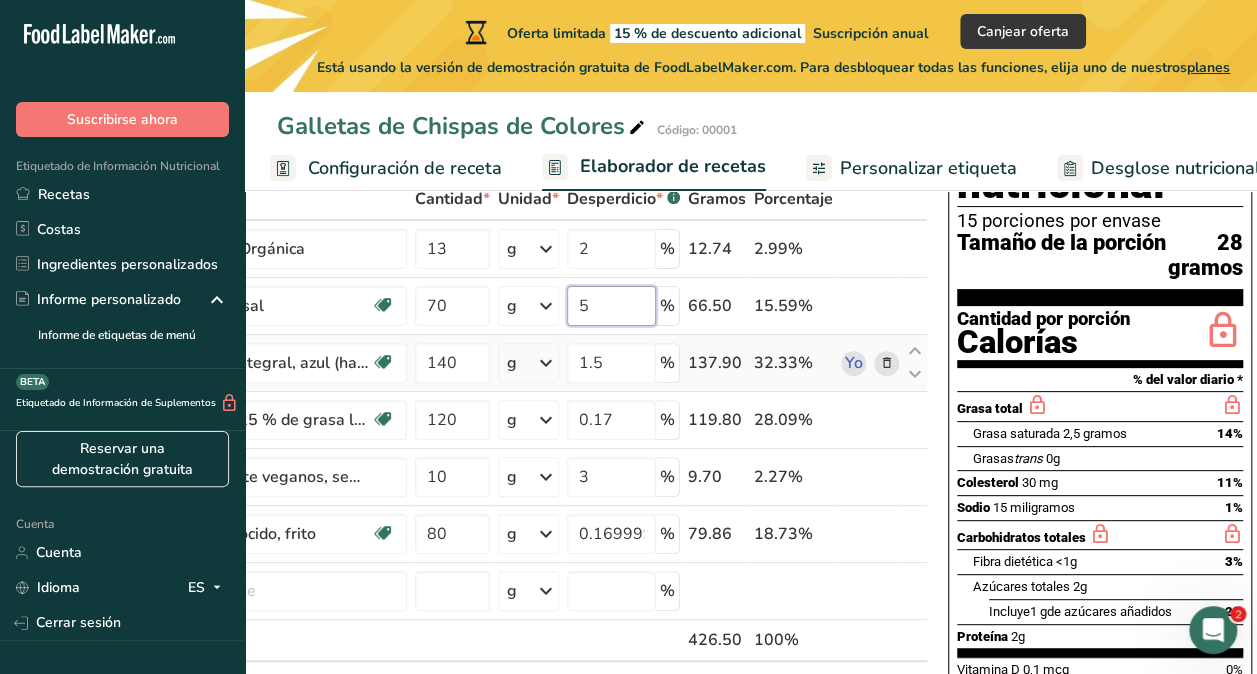 scroll, scrollTop: 100, scrollLeft: 0, axis: vertical 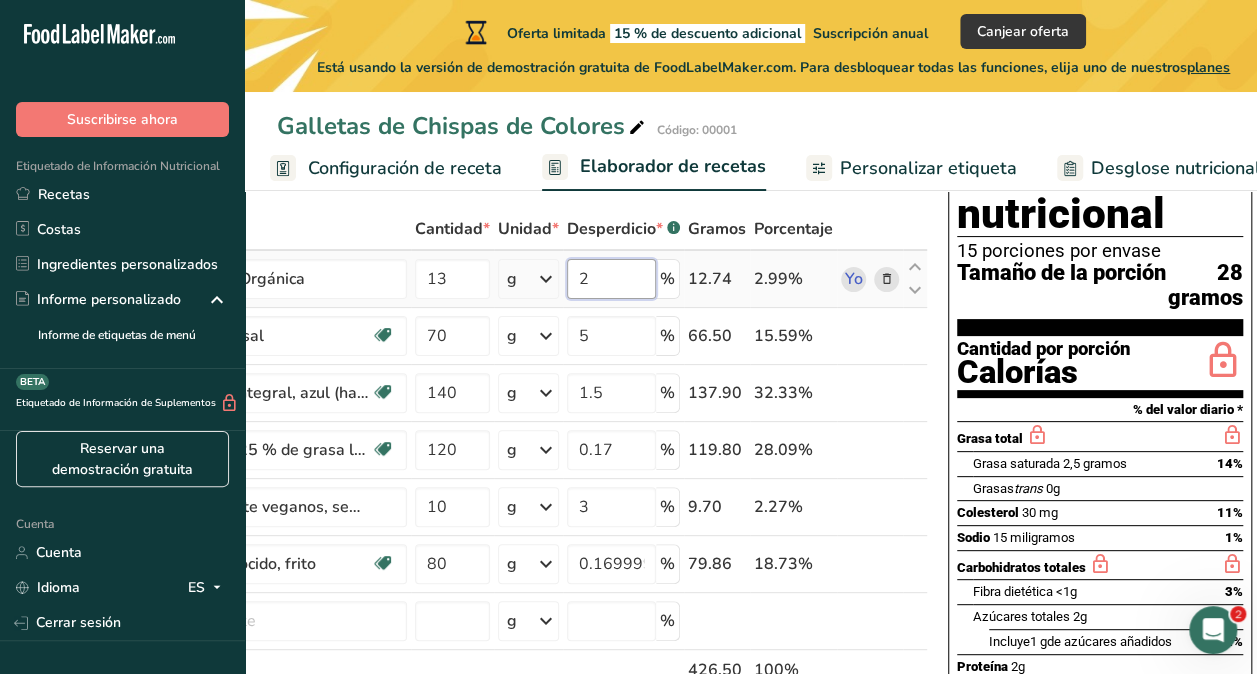 click on "Ingrediente *
Cantidad *
Unidad *
Desperdicio *   .a-a{fill:#347362;}.b-a{fill:#fff;}          Gramos
Porcentaje
Azúcar de Caña Orgánica
13
g
Unidades de peso
g
kg
mg
Ver más
Unidades de volumen
litro
Las unidades de volumen requieren una conversión de densidad. Si conoce la densidad de su ingrediente, introdúzcala a continuación. De lo contrario, haga clic en "RIA", nuestra asistente regulatoria de IA, quien podrá ayudarle.
lb/pie³
g/cm³
Confirmar
mL
lb/pie³
g/cm³
Confirmar
2" at bounding box center [497, 491] 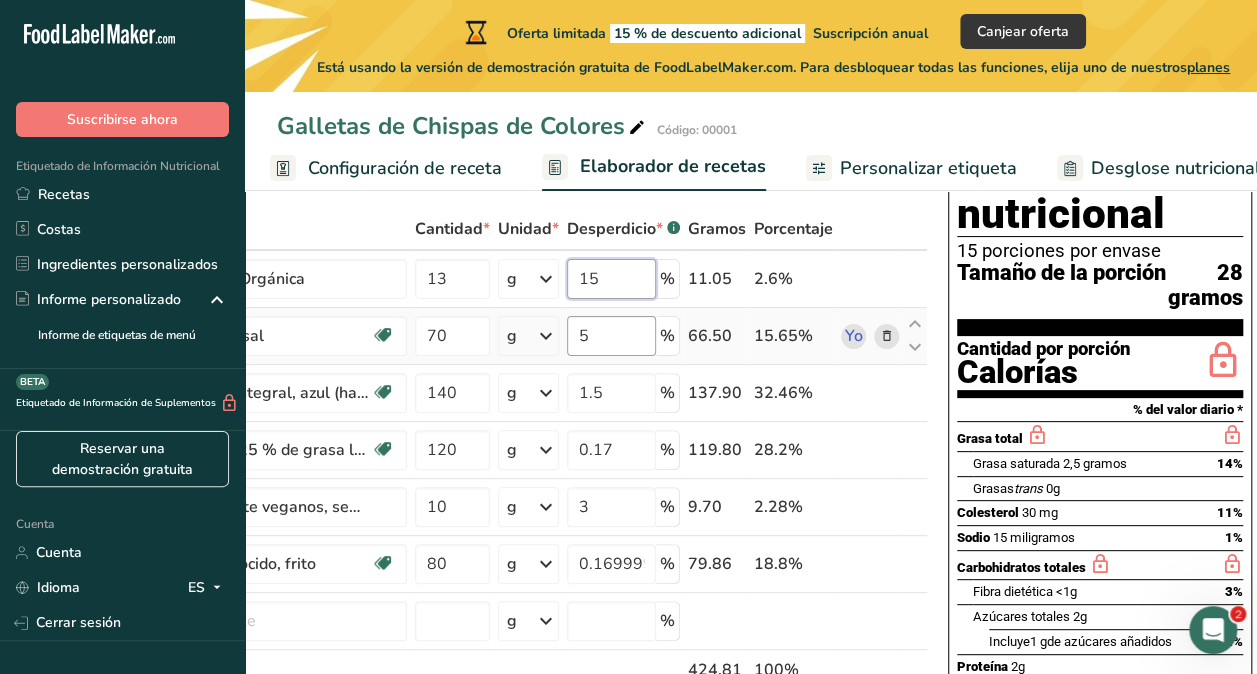 type on "15" 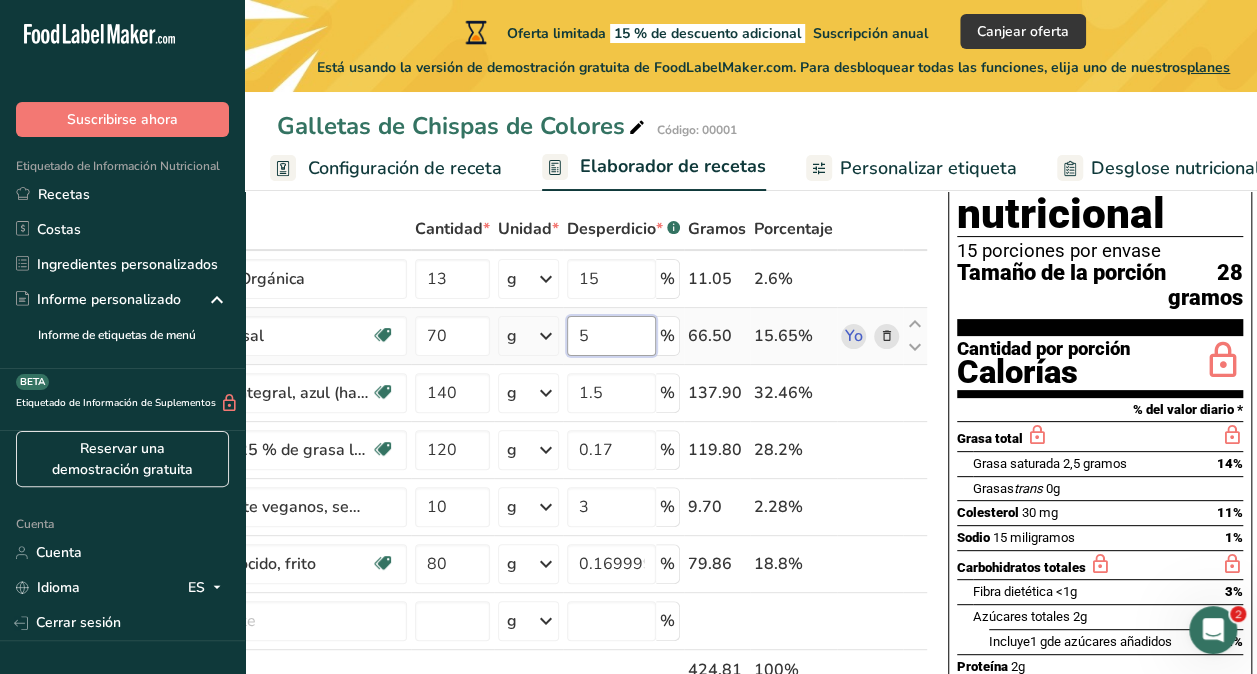 click on "Ingrediente *
Cantidad *
Unidad *
Desperdicio *   .a-a{fill:#347362;}.b-a{fill:#fff;}          Gramos
Porcentaje
Azúcar de Caña Orgánica
13
g
Unidades de peso
g
kg
mg
Ver más
Unidades de volumen
litro
Las unidades de volumen requieren una conversión de densidad. Si conoce la densidad de su ingrediente, introdúzcala a continuación. De lo contrario, haga clic en "RIA", nuestra asistente regulatoria de IA, quien podrá ayudarle.
lb/pie³
g/cm³
Confirmar
mL
lb/pie³
g/cm³
Confirmar
15" at bounding box center [497, 491] 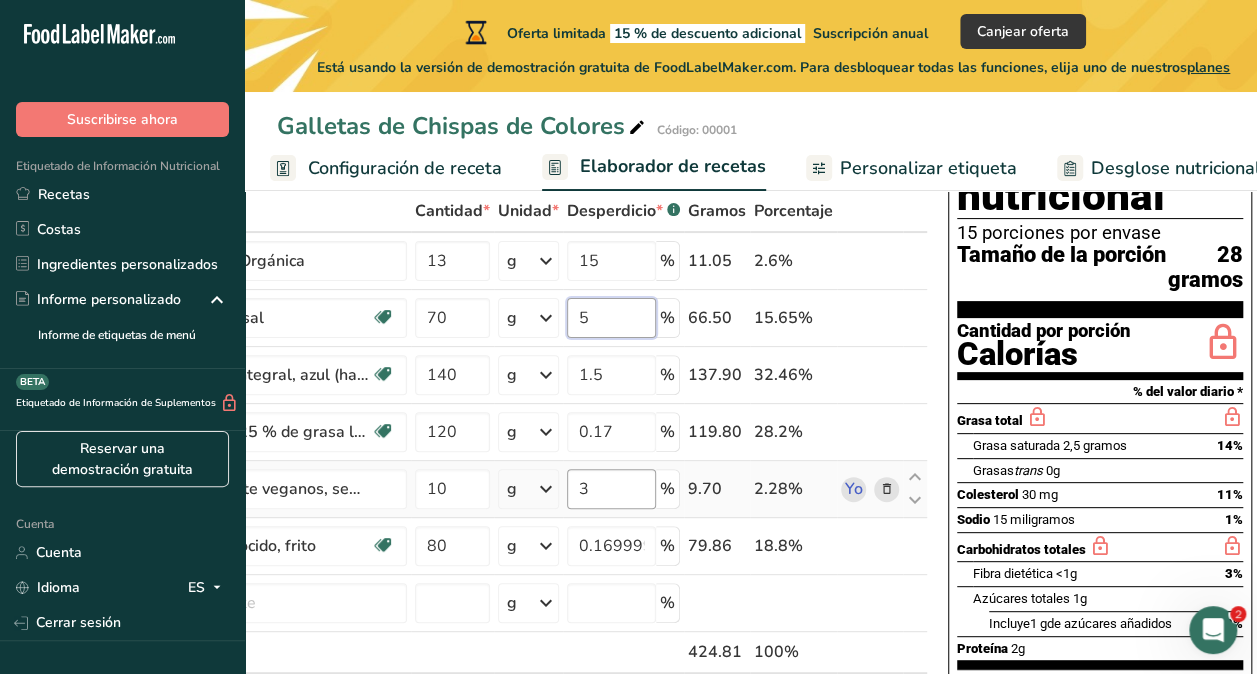 scroll, scrollTop: 100, scrollLeft: 0, axis: vertical 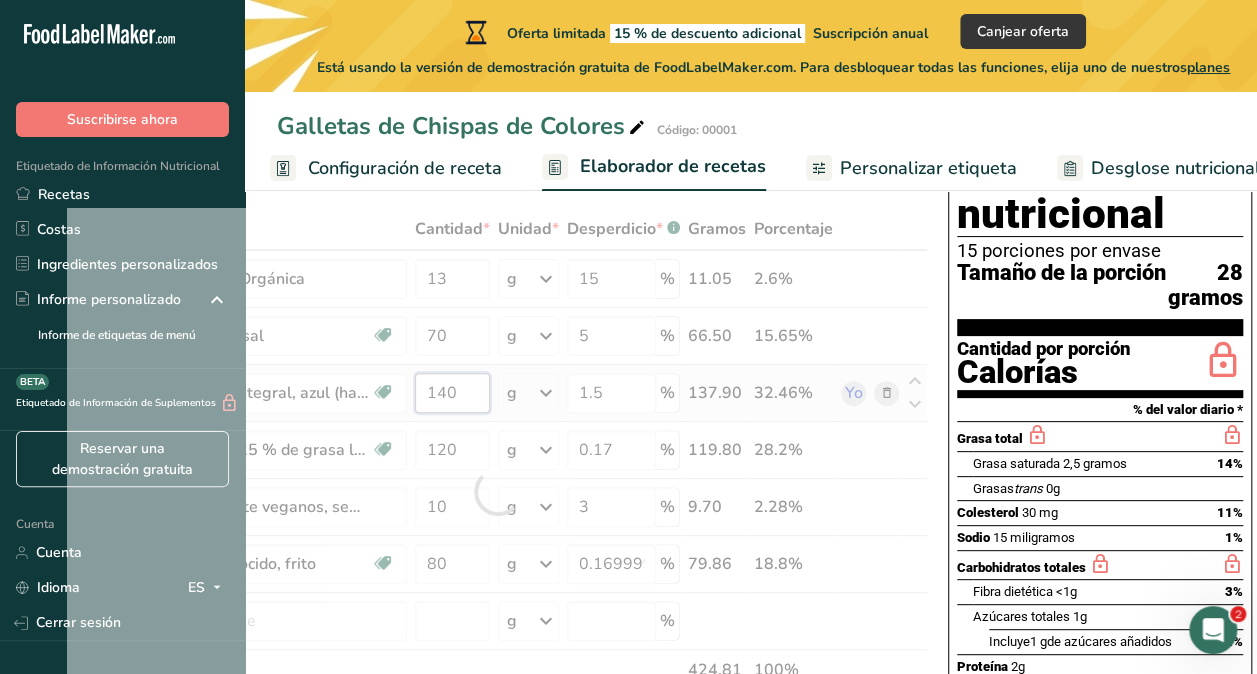 click on "Ingrediente *
Cantidad *
Unidad *
Desperdicio *   .a-a{fill:#347362;}.b-a{fill:#fff;}          Gramos
Porcentaje
Azúcar de Caña Orgánica
13
g
Unidades de peso
g
kg
mg
Ver más
Unidades de volumen
litro
Las unidades de volumen requieren una conversión de densidad. Si conoce la densidad de su ingrediente, introdúzcala a continuación. De lo contrario, haga clic en "RIA", nuestra asistente regulatoria de IA, quien podrá ayudarle.
lb/pie³
g/cm³
Confirmar
mL
lb/pie³
g/cm³
Confirmar
15" at bounding box center [497, 491] 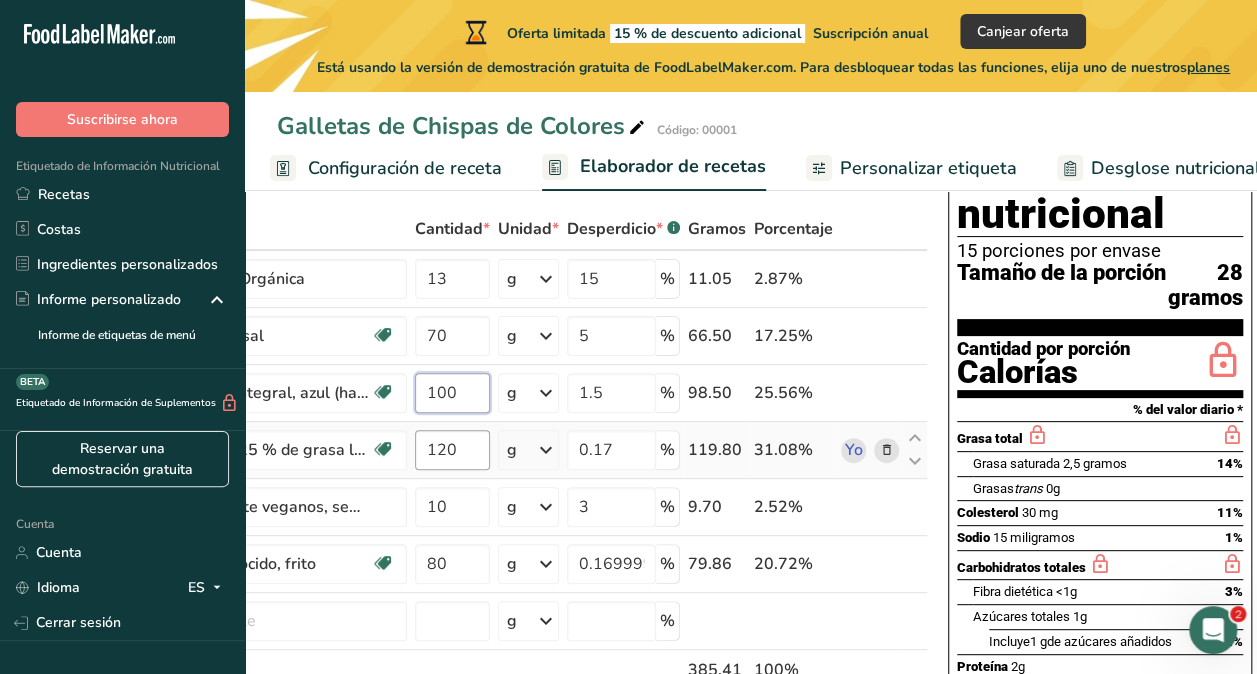 type on "100" 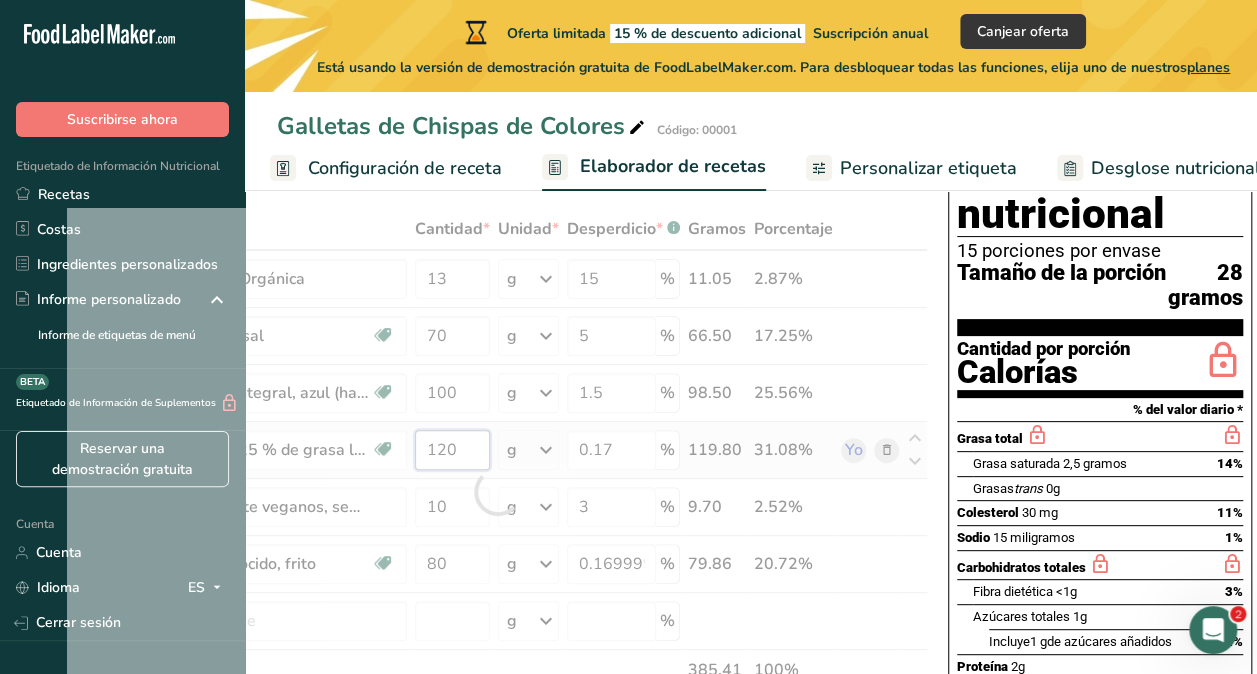 click on "Ingrediente *
Cantidad *
Unidad *
Desperdicio *   .a-a{fill:#347362;}.b-a{fill:#fff;}          Gramos
Porcentaje
Azúcar de Caña Orgánica
13
g
Unidades de peso
g
kg
mg
Ver más
Unidades de volumen
litro
Las unidades de volumen requieren una conversión de densidad. Si conoce la densidad de su ingrediente, introdúzcala a continuación. De lo contrario, haga clic en "RIA", nuestra asistente regulatoria de IA, quien podrá ayudarle.
lb/pie³
g/cm³
Confirmar
mL
lb/pie³
g/cm³
Confirmar
15" at bounding box center (497, 491) 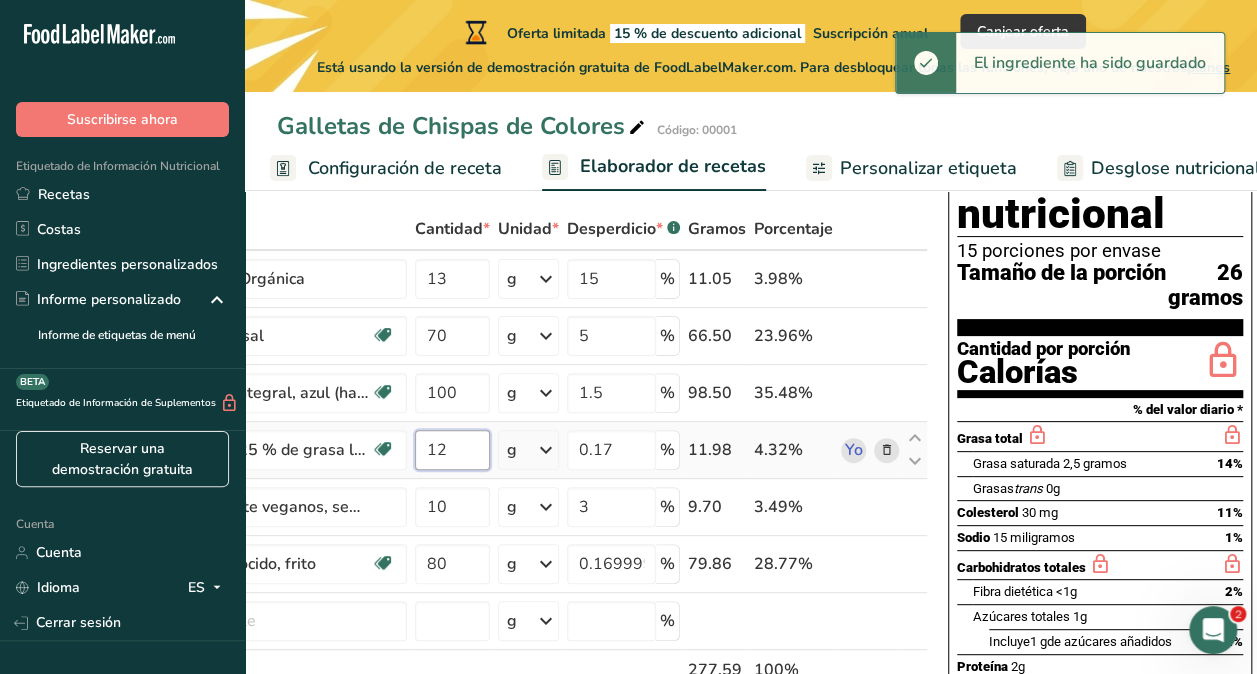 type on "1" 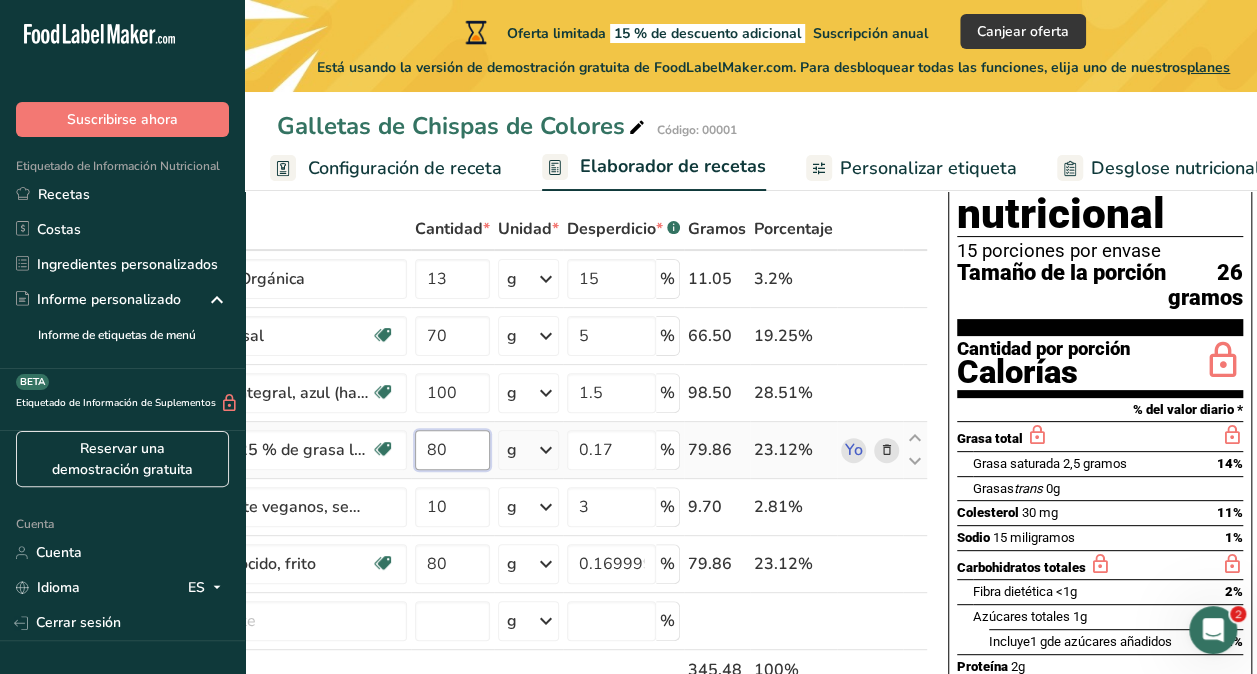 type on "80" 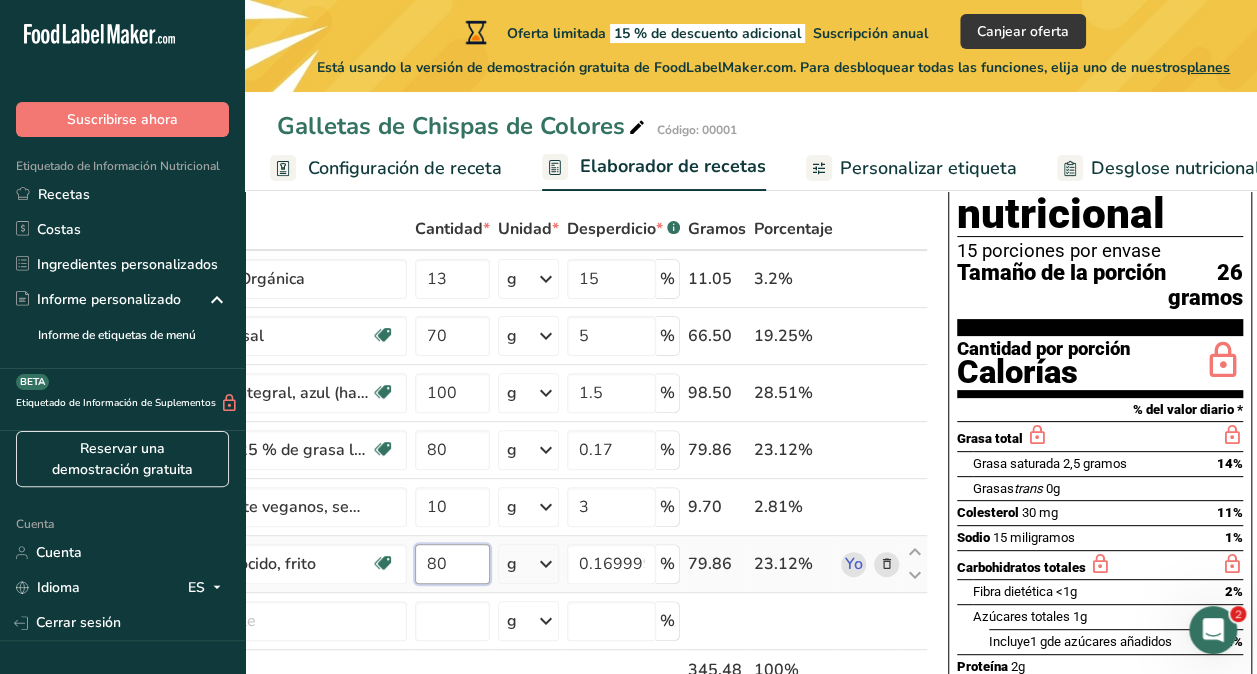 click on "Ingrediente *
Cantidad *
Unidad *
Desperdicio *   .a-a{fill:#347362;}.b-a{fill:#fff;}          Gramos
Porcentaje
Azúcar de Caña Orgánica
13
g
Unidades de peso
g
kg
mg
Ver más
Unidades de volumen
litro
Las unidades de volumen requieren una conversión de densidad. Si conoce la densidad de su ingrediente, introdúzcala a continuación. De lo contrario, haga clic en "RIA", nuestra asistente regulatoria de IA, quien podrá ayudarle.
lb/pie³
g/cm³
Confirmar
mL
lb/pie³
g/cm³
Confirmar
15" at bounding box center (497, 491) 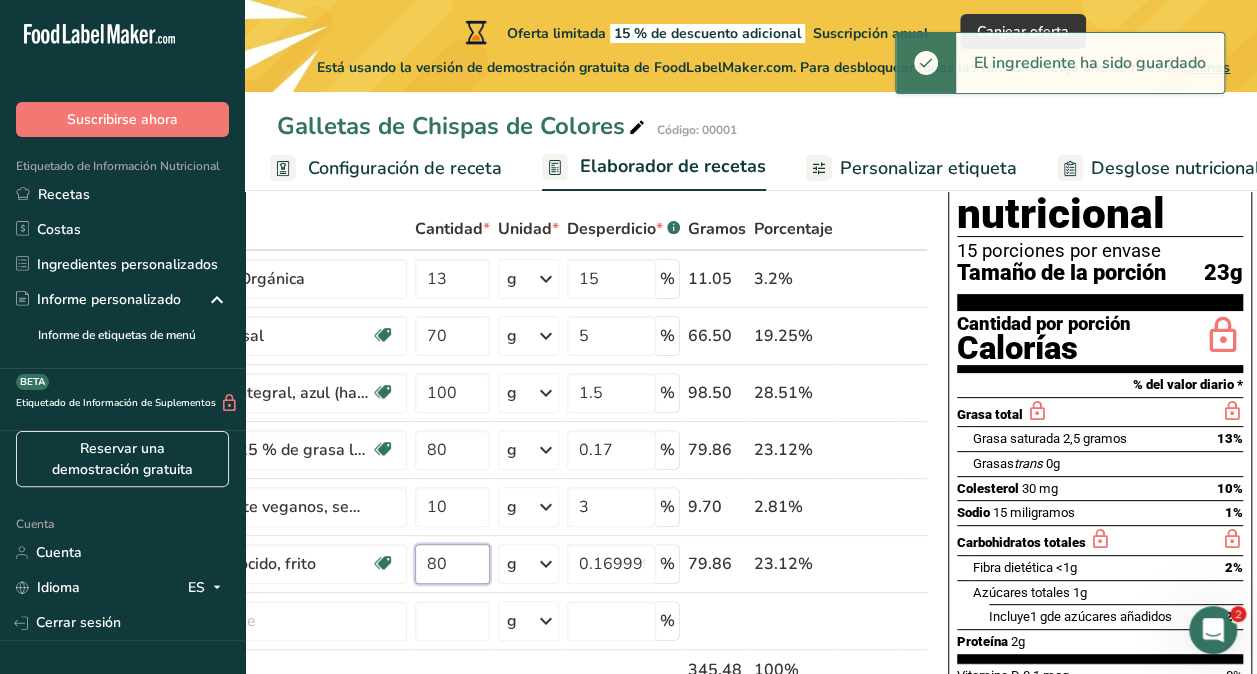 type on "8" 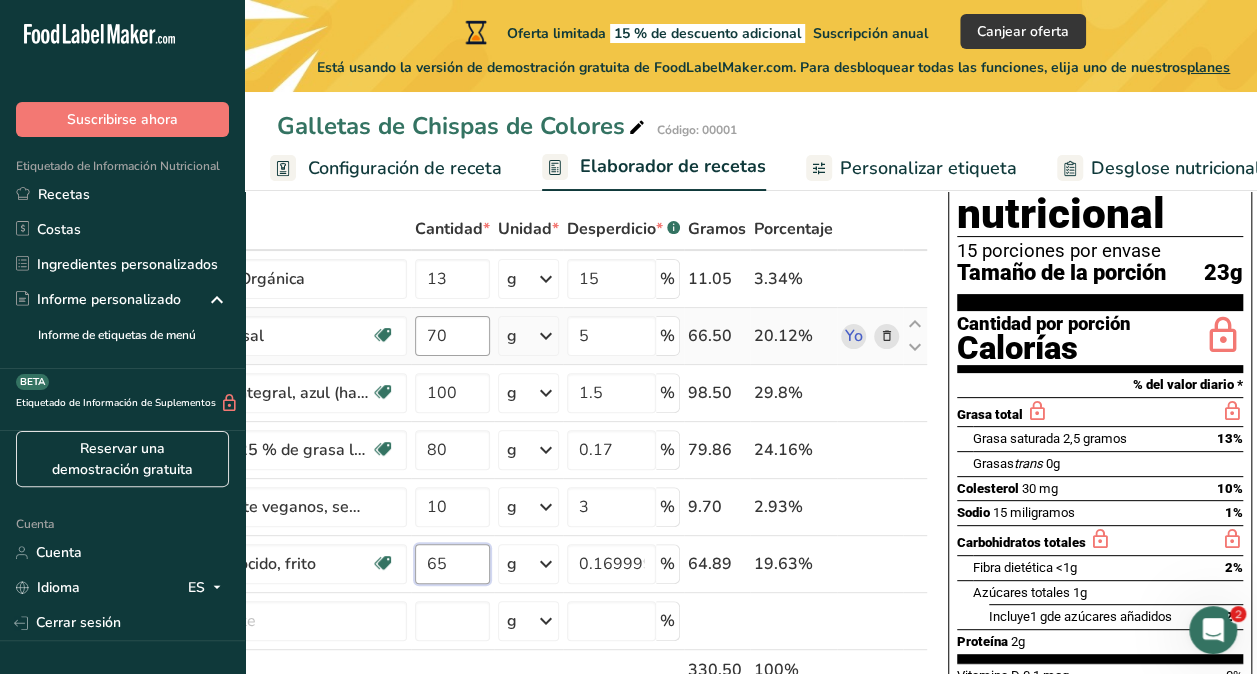 type on "65" 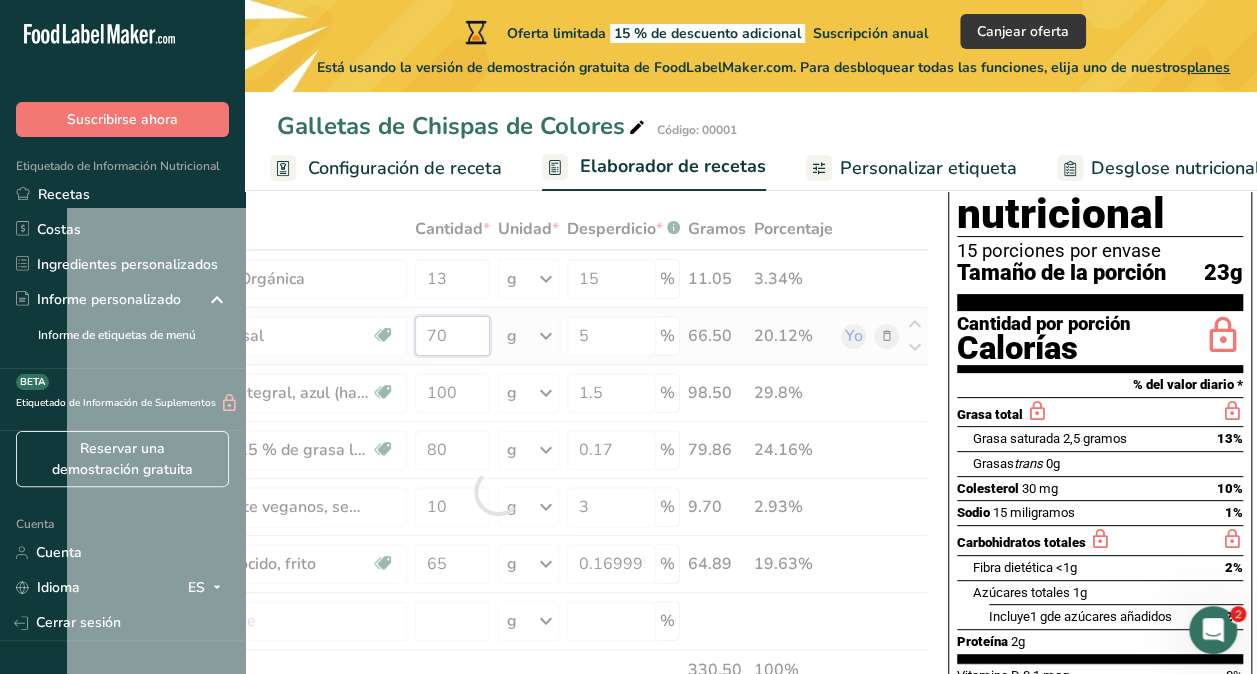 click on "Ingrediente *
Cantidad *
Unidad *
Desperdicio *   .a-a{fill:#347362;}.b-a{fill:#fff;}          Gramos
Porcentaje
Azúcar de Caña Orgánica
13
g
Unidades de peso
g
kg
mg
Ver más
Unidades de volumen
litro
Las unidades de volumen requieren una conversión de densidad. Si conoce la densidad de su ingrediente, introdúzcala a continuación. De lo contrario, haga clic en "RIA", nuestra asistente regulatoria de IA, quien podrá ayudarle.
lb/pie³
g/cm³
Confirmar
mL
lb/pie³
g/cm³
Confirmar
15" at bounding box center [497, 491] 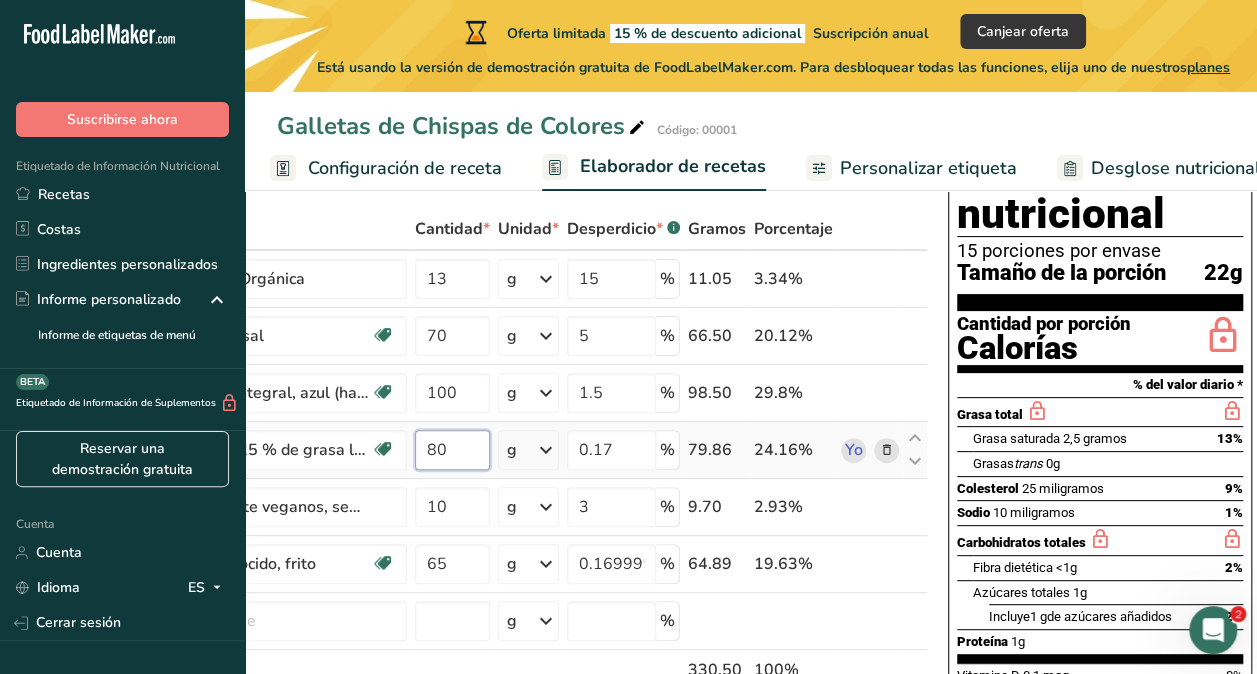 click on "Ingrediente *
Cantidad *
Unidad *
Desperdicio *   .a-a{fill:#347362;}.b-a{fill:#fff;}          Gramos
Porcentaje
Azúcar de Caña Orgánica
13
g
Unidades de peso
g
kg
mg
Ver más
Unidades de volumen
litro
Las unidades de volumen requieren una conversión de densidad. Si conoce la densidad de su ingrediente, introdúzcala a continuación. De lo contrario, haga clic en "RIA", nuestra asistente regulatoria de IA, quien podrá ayudarle.
lb/pie³
g/cm³
Confirmar
mL
lb/pie³
g/cm³
Confirmar
15" at bounding box center (497, 491) 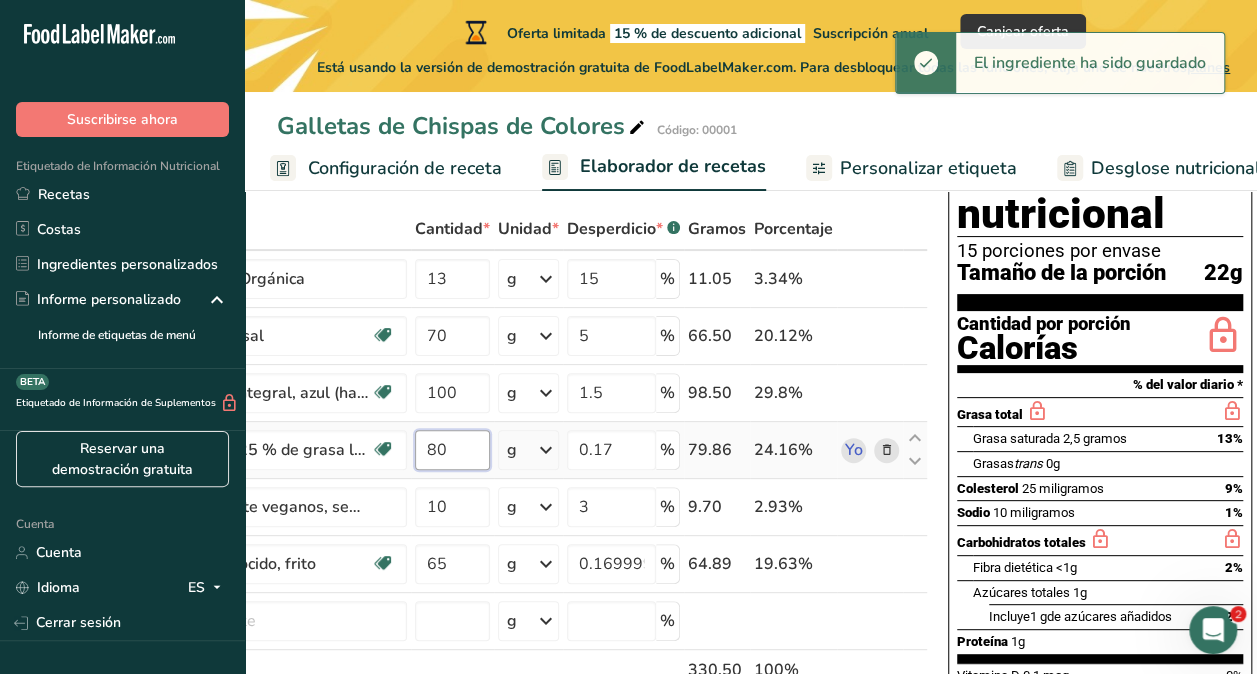 type on "8" 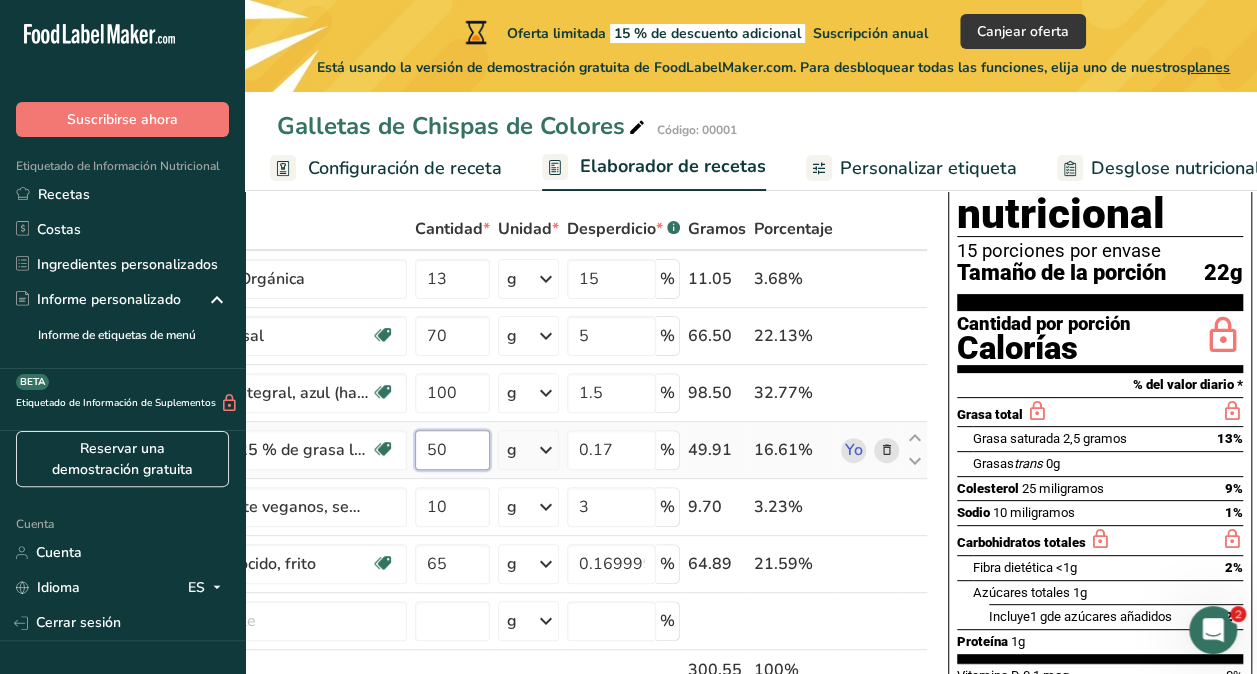 type on "50" 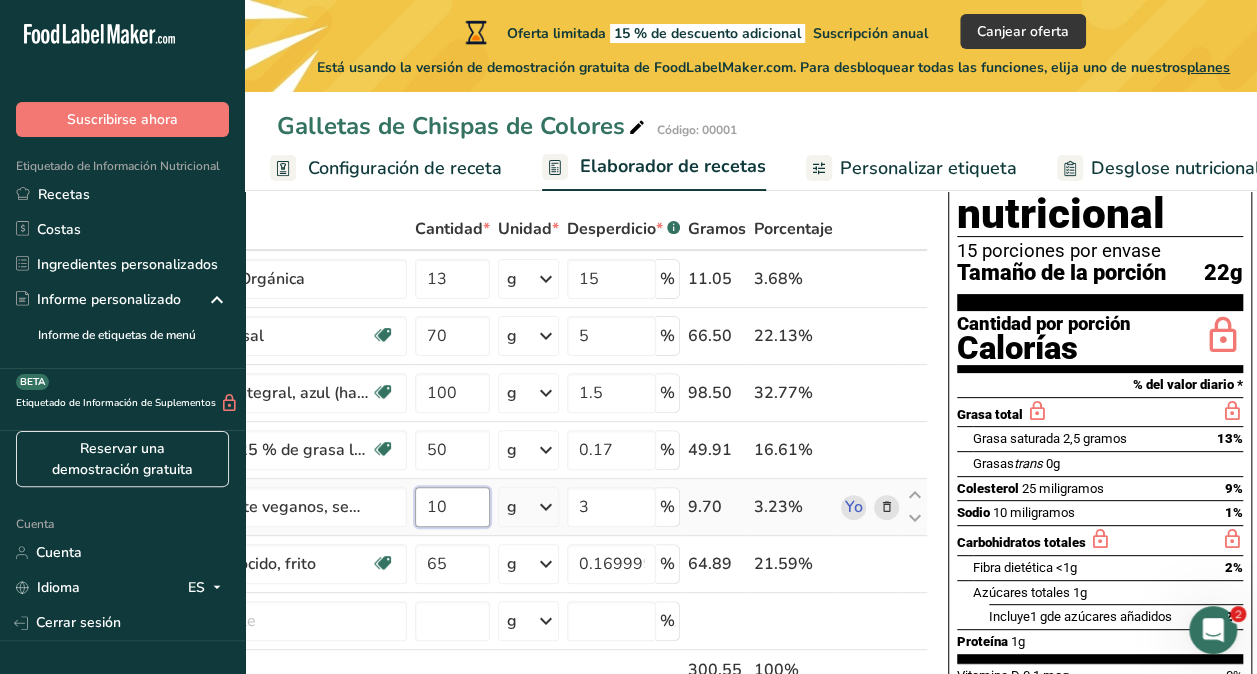 click on "Ingrediente *
Cantidad *
Unidad *
Desperdicio *   .a-a{fill:#347362;}.b-a{fill:#fff;}          Gramos
Porcentaje
Azúcar de Caña Orgánica
13
g
Unidades de peso
g
kg
mg
Ver más
Unidades de volumen
litro
Las unidades de volumen requieren una conversión de densidad. Si conoce la densidad de su ingrediente, introdúzcala a continuación. De lo contrario, haga clic en "RIA", nuestra asistente regulatoria de IA, quien podrá ayudarle.
lb/pie³
g/cm³
Confirmar
mL
lb/pie³
g/cm³
Confirmar
15" at bounding box center [497, 491] 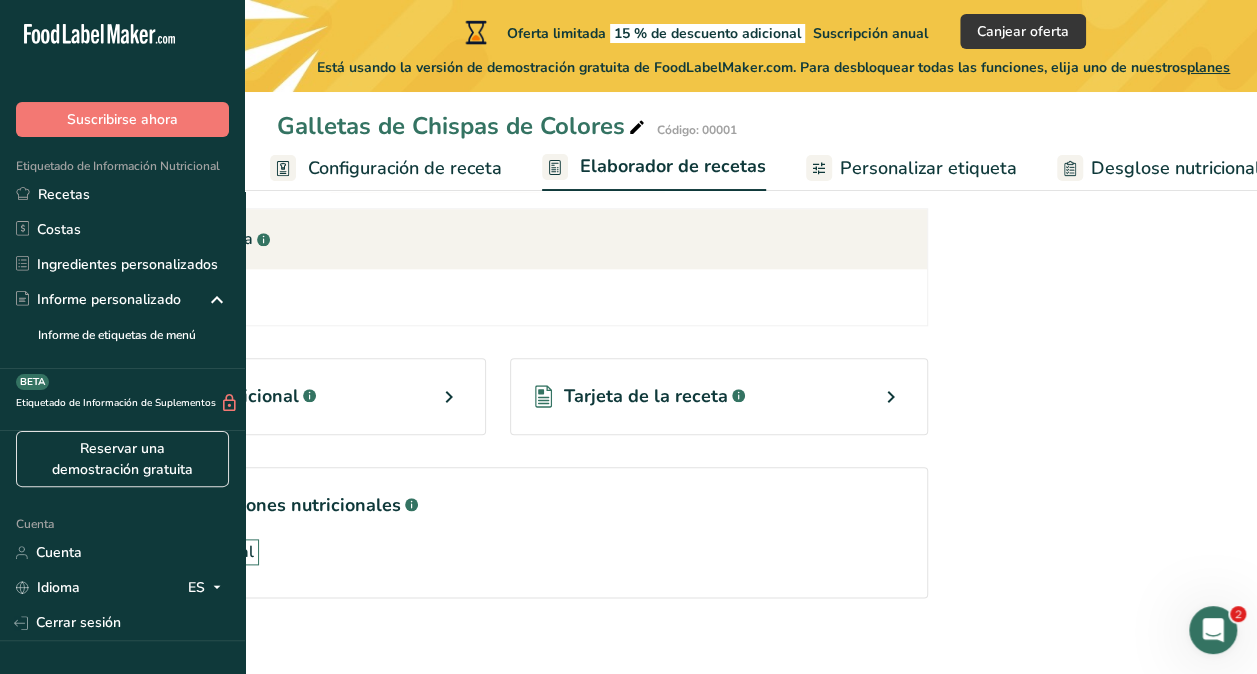 scroll, scrollTop: 932, scrollLeft: 0, axis: vertical 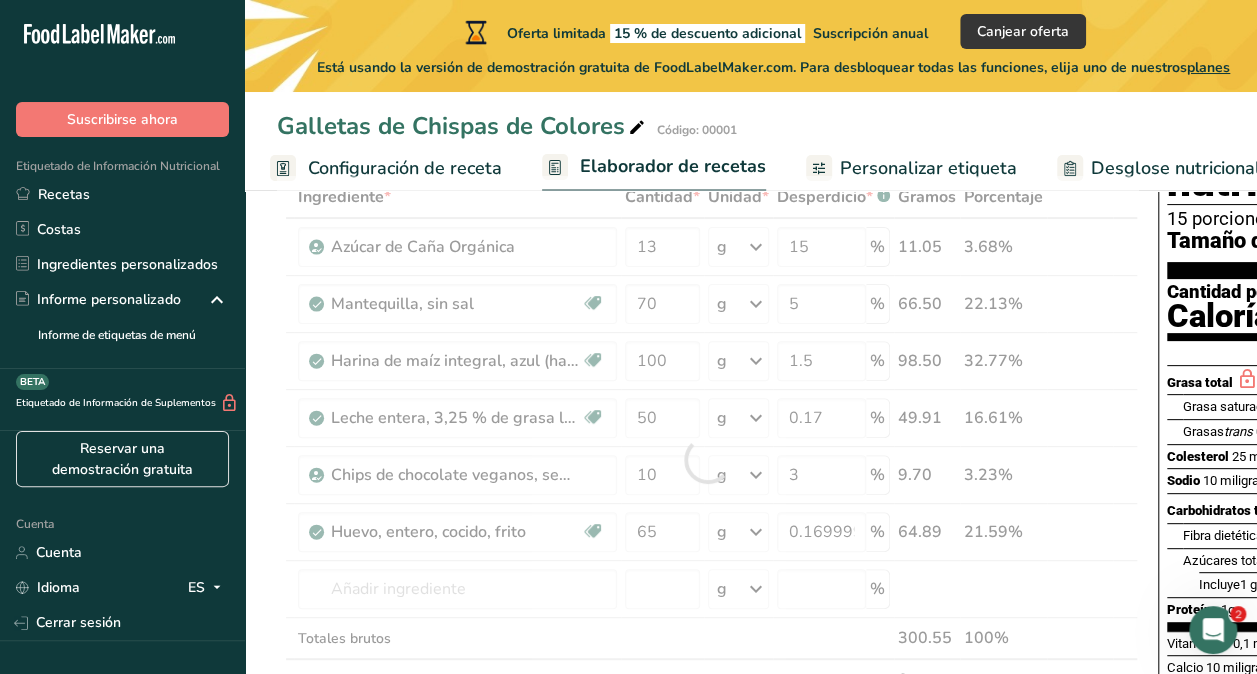 click on "Galletas de Chispas de Colores
Código: 00001
Configuración de receta                       Elaborador de recetas   Personalizar etiqueta               Desglose nutricional               Notas y adjuntos                 Costes de la receta
Añadir ingredientes
Administrar receta         Eliminar receta             Duplicar receta               Escalar receta               Guardar como subreceta   .a-a{fill:#347362;}.b-a{fill:#fff;}                                 Desglose nutricional                 Tarjeta de la receta
Novedad
Informe de patrón de aminoácidos             Historial de actividad
Descargar
Elija su estilo de etiqueta preferido
Etiqueta estándar FDA
Etiqueta estándar FDA
Etiqueta tabular FDA" at bounding box center [751, 764] 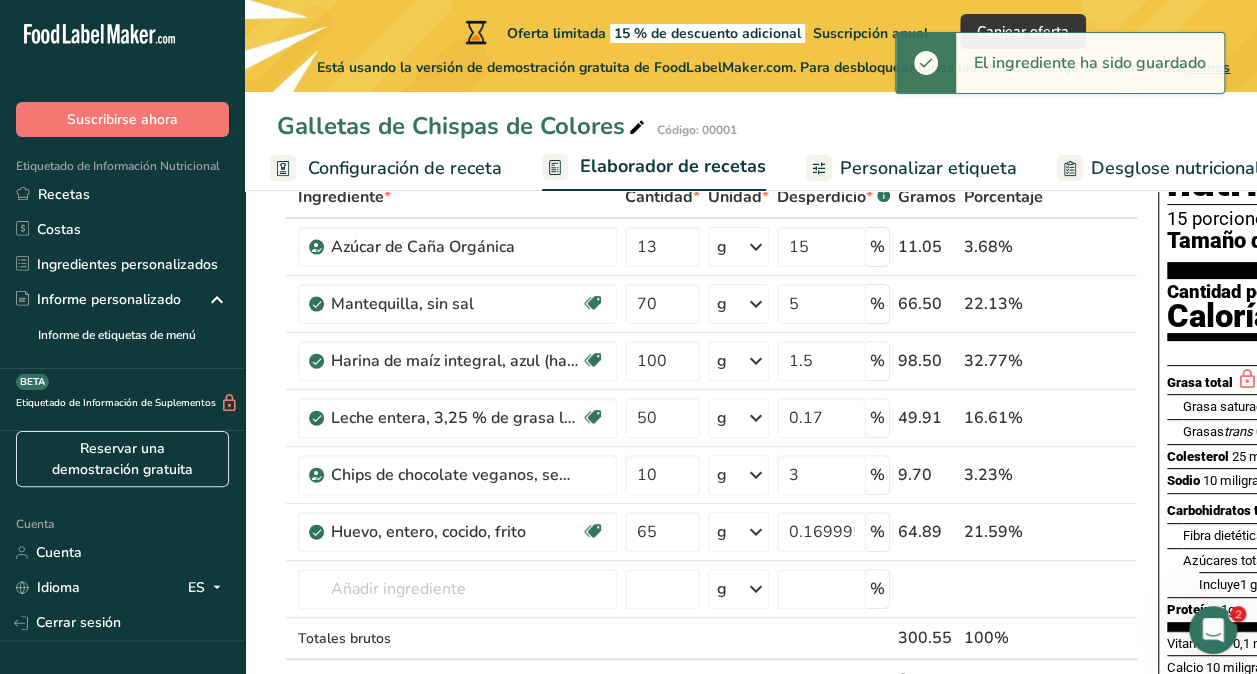 click on "Configuración de receta" at bounding box center [386, 168] 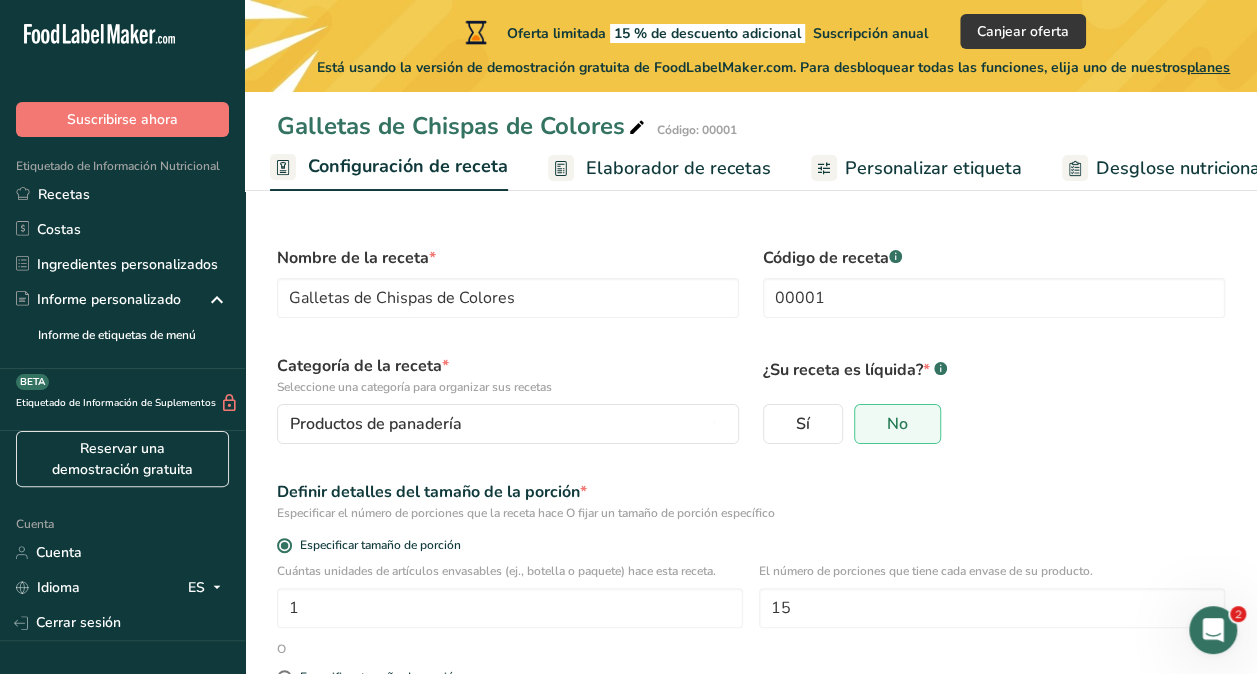 scroll, scrollTop: 0, scrollLeft: 0, axis: both 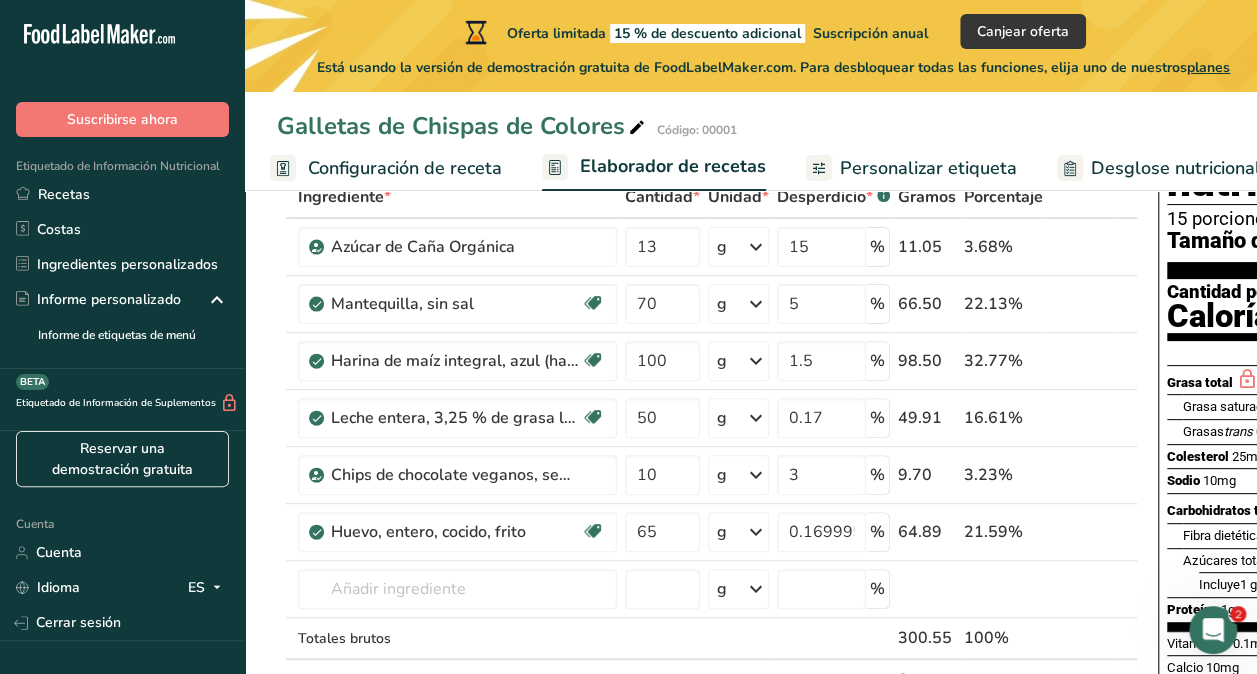 click on "Personalizar etiqueta" at bounding box center (928, 168) 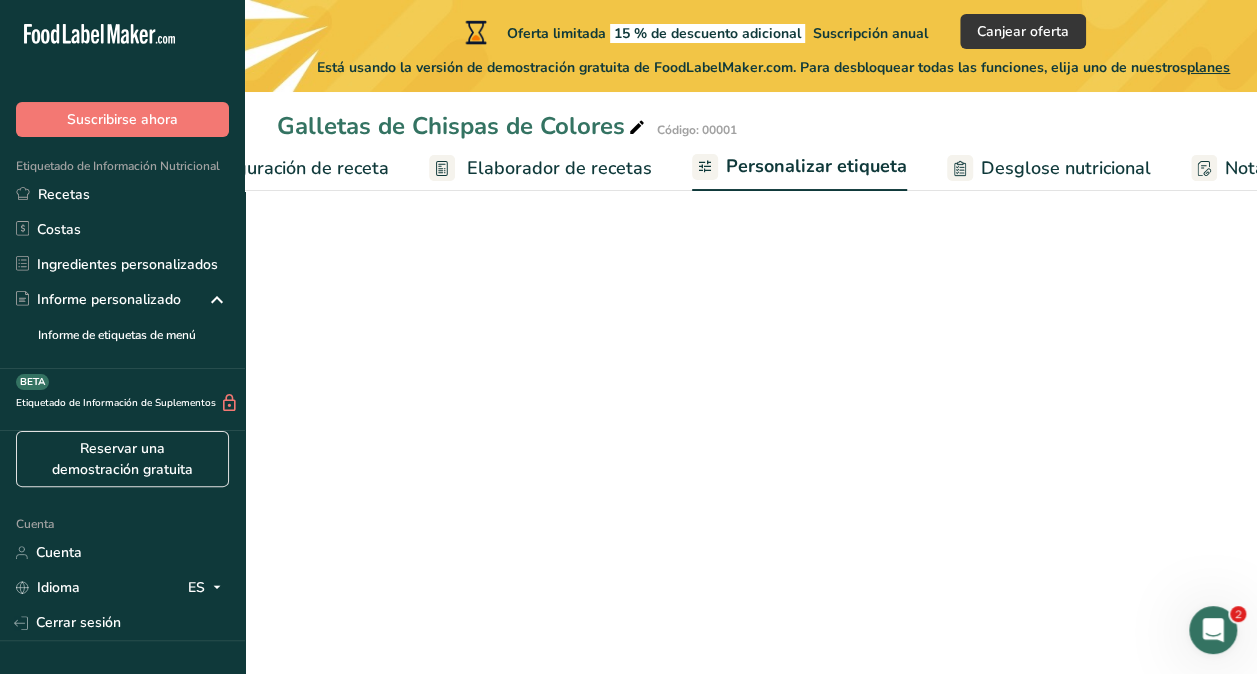 scroll, scrollTop: 0, scrollLeft: 487, axis: horizontal 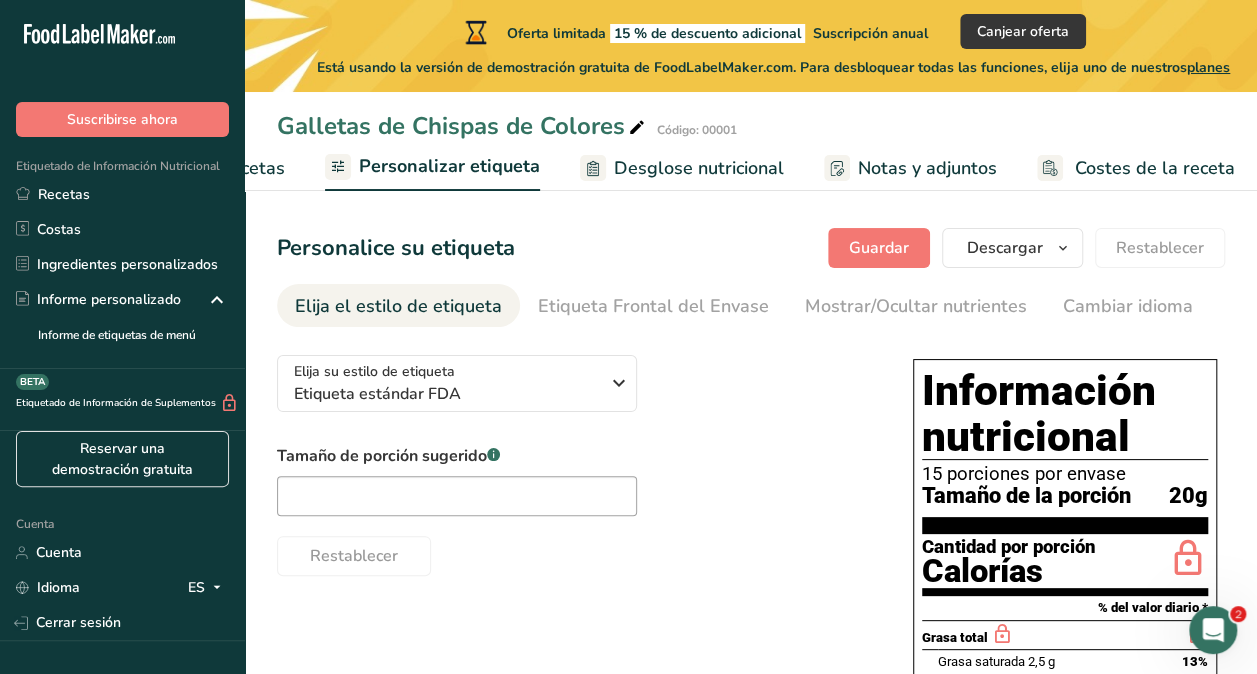 click on "Desglose nutricional" at bounding box center [699, 168] 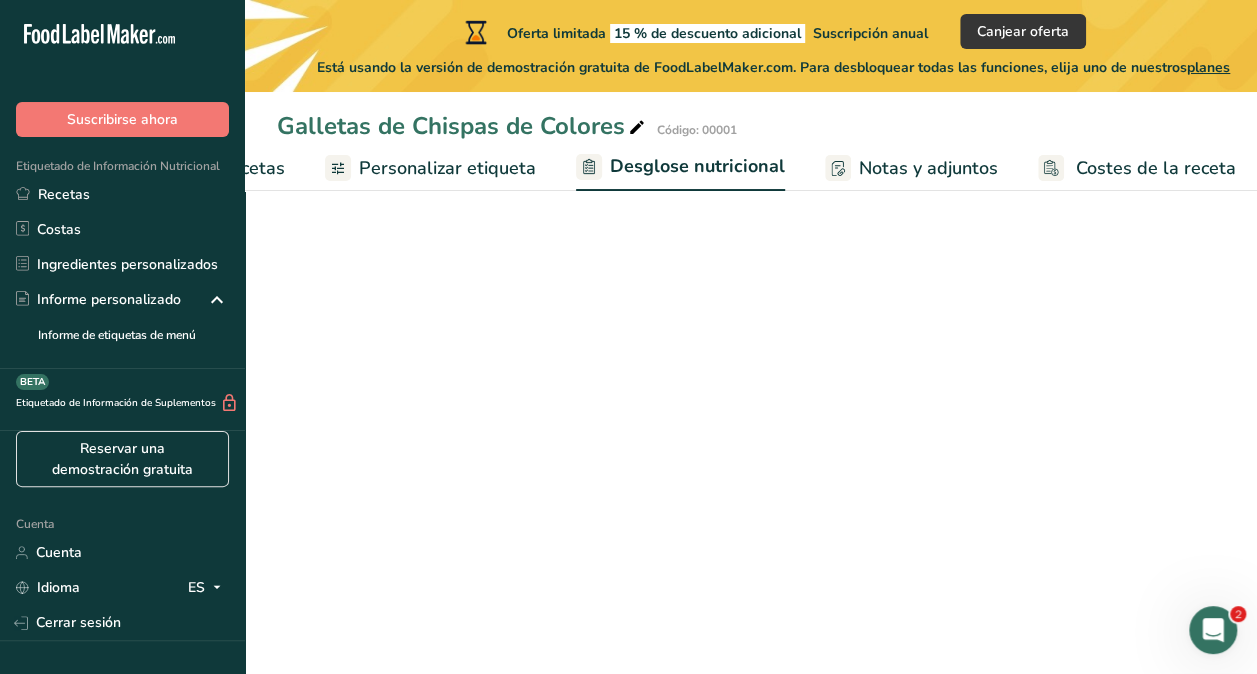 scroll, scrollTop: 0, scrollLeft: 486, axis: horizontal 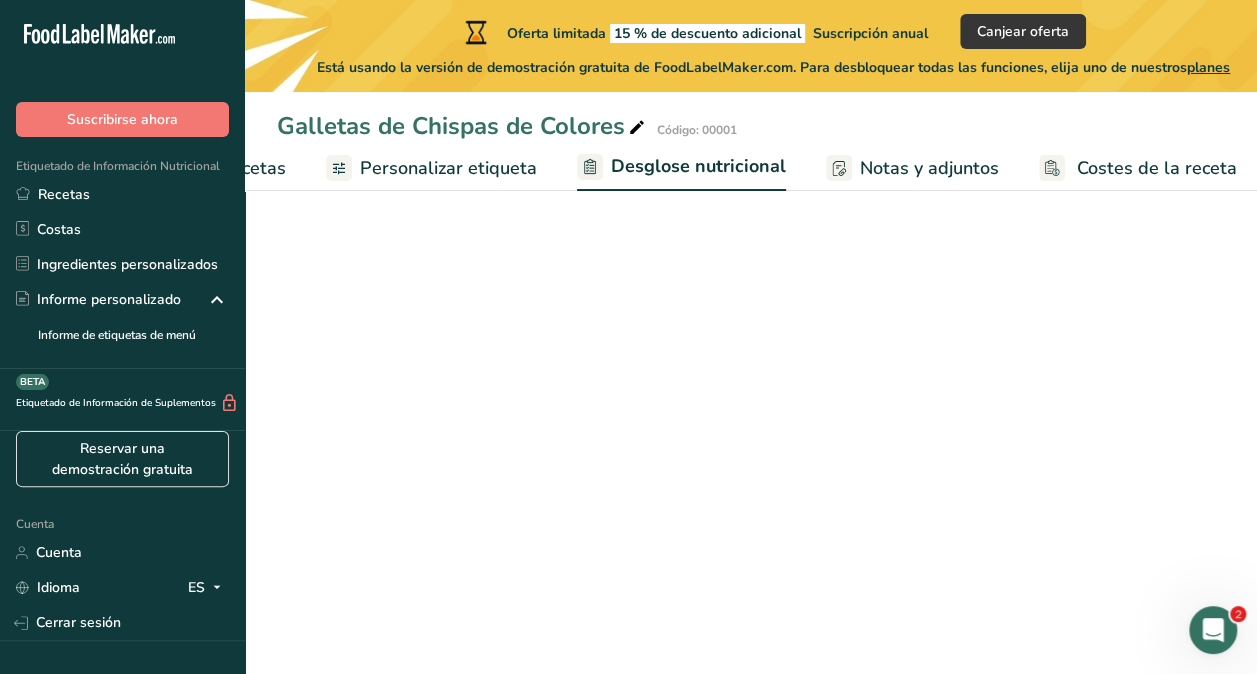 select on "Calories" 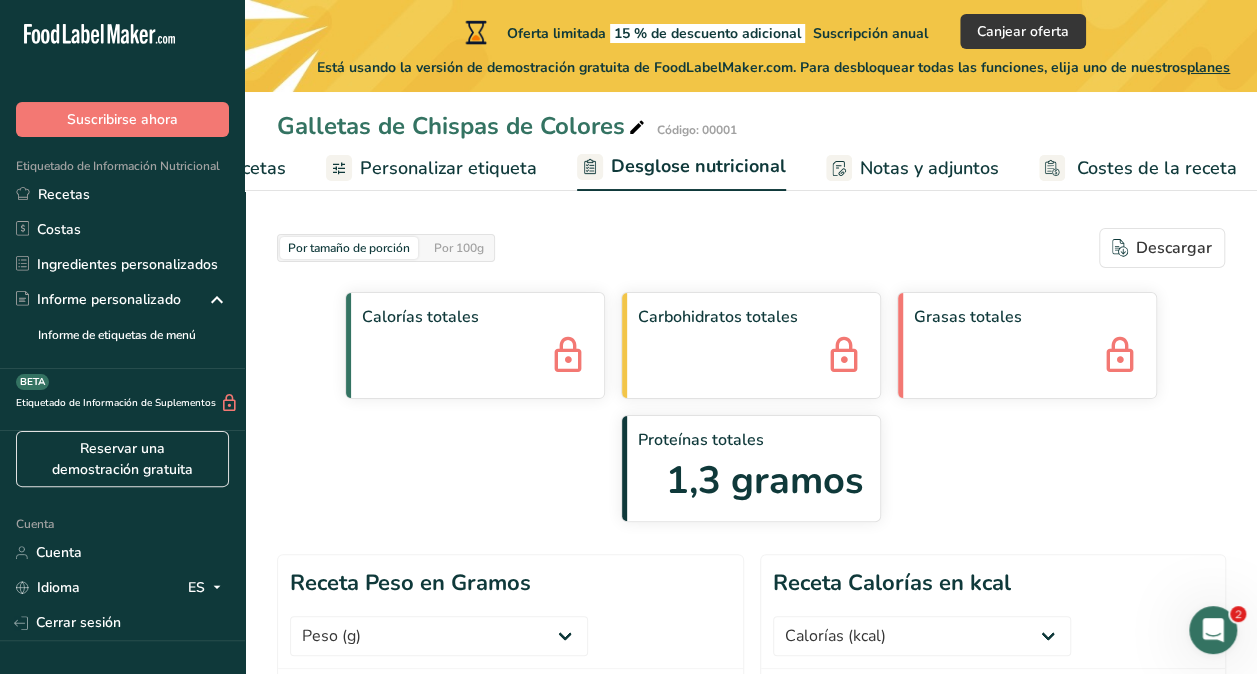 click on "Personalizar etiqueta" at bounding box center (448, 168) 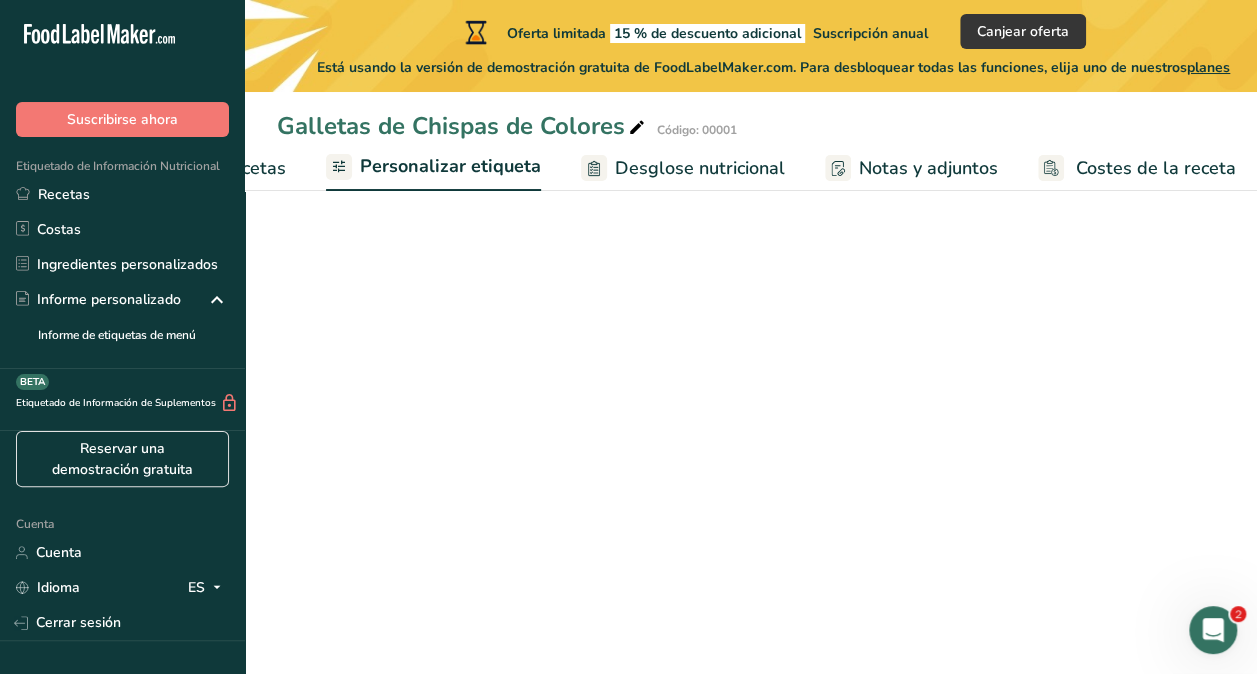 scroll, scrollTop: 0, scrollLeft: 487, axis: horizontal 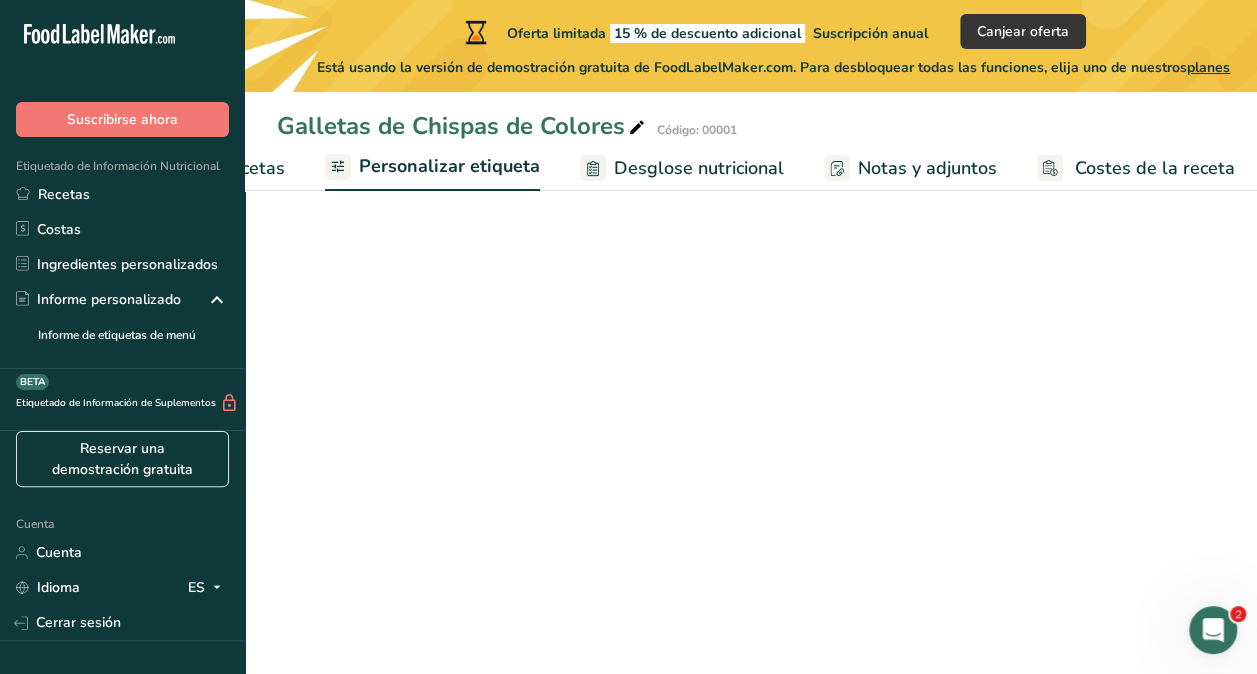 click on "Elaborador de recetas" at bounding box center (192, 168) 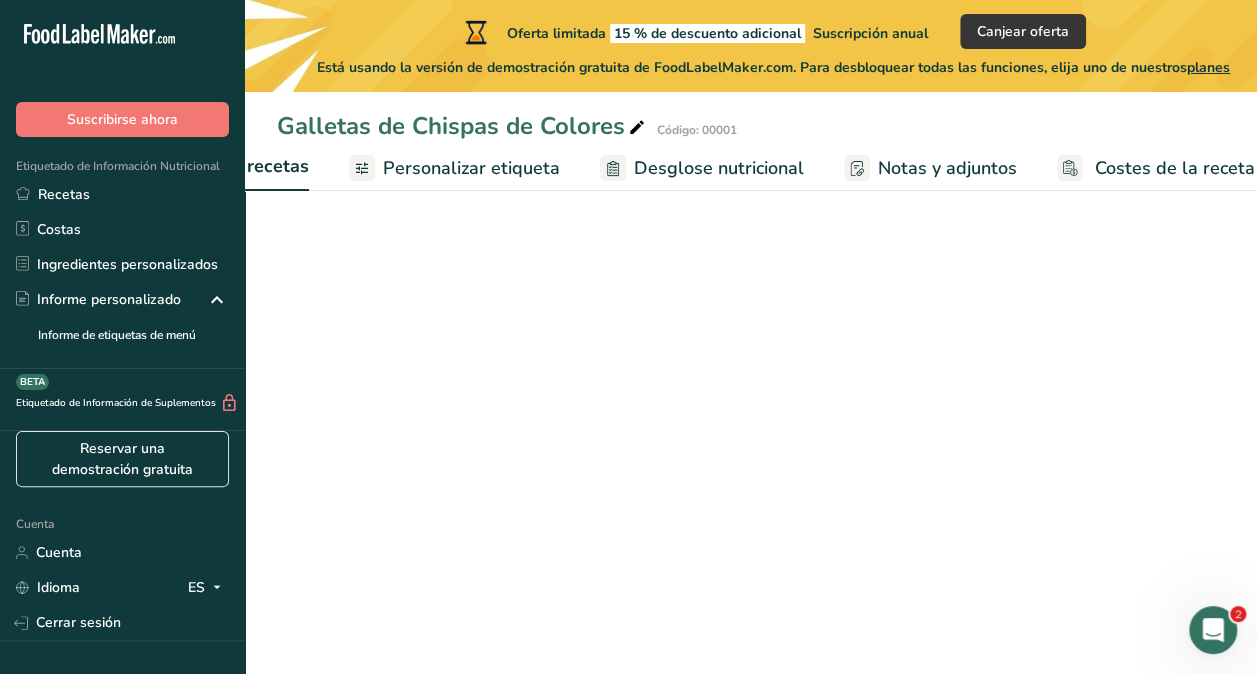 scroll, scrollTop: 0, scrollLeft: 282, axis: horizontal 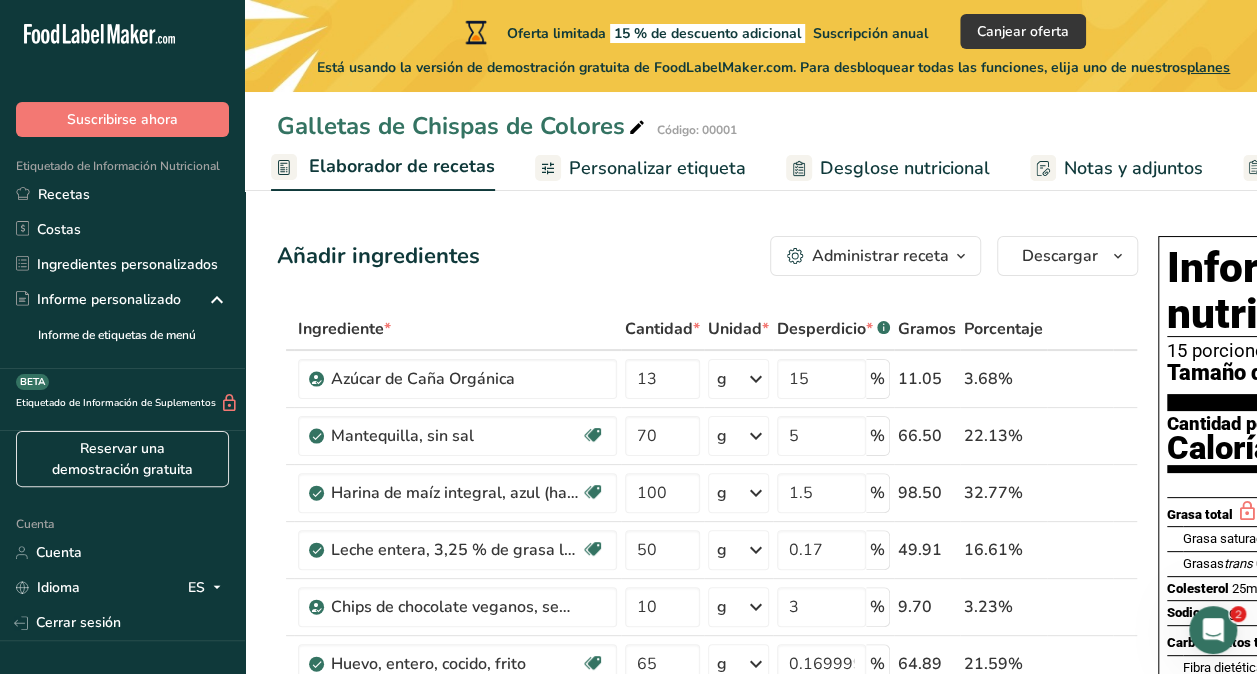 click on "Elaborador de recetas" at bounding box center (402, 166) 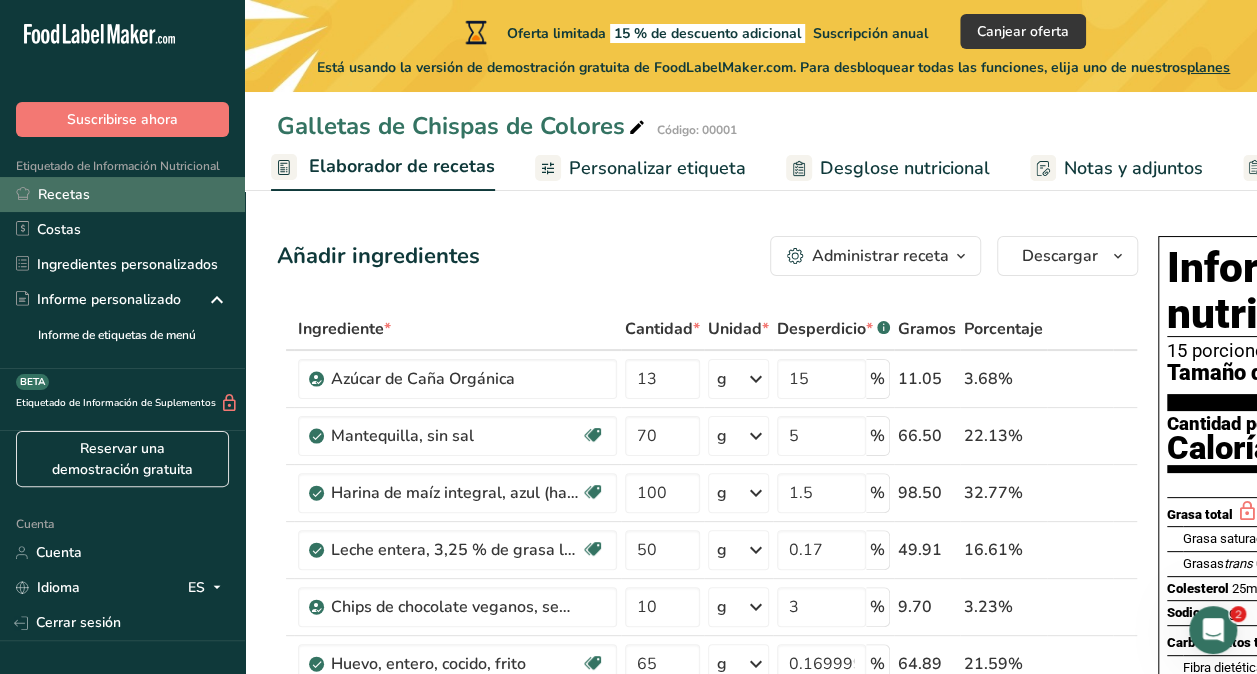 click on "Recetas" at bounding box center [64, 194] 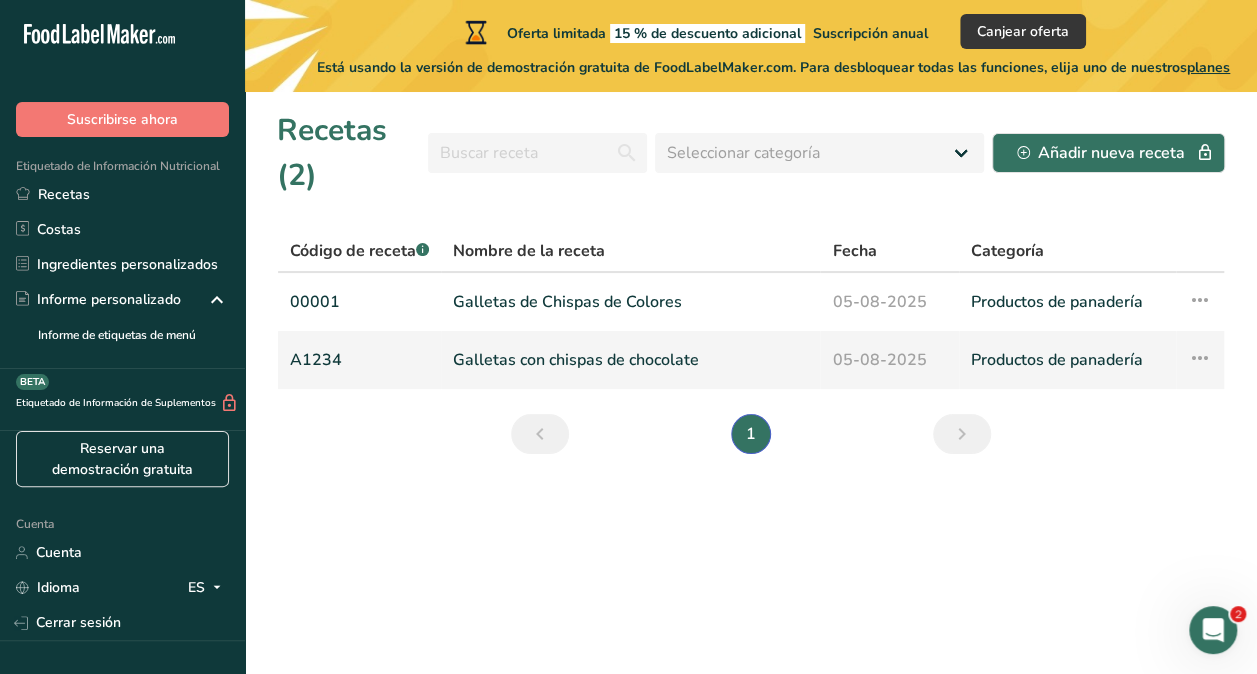click at bounding box center [1200, 358] 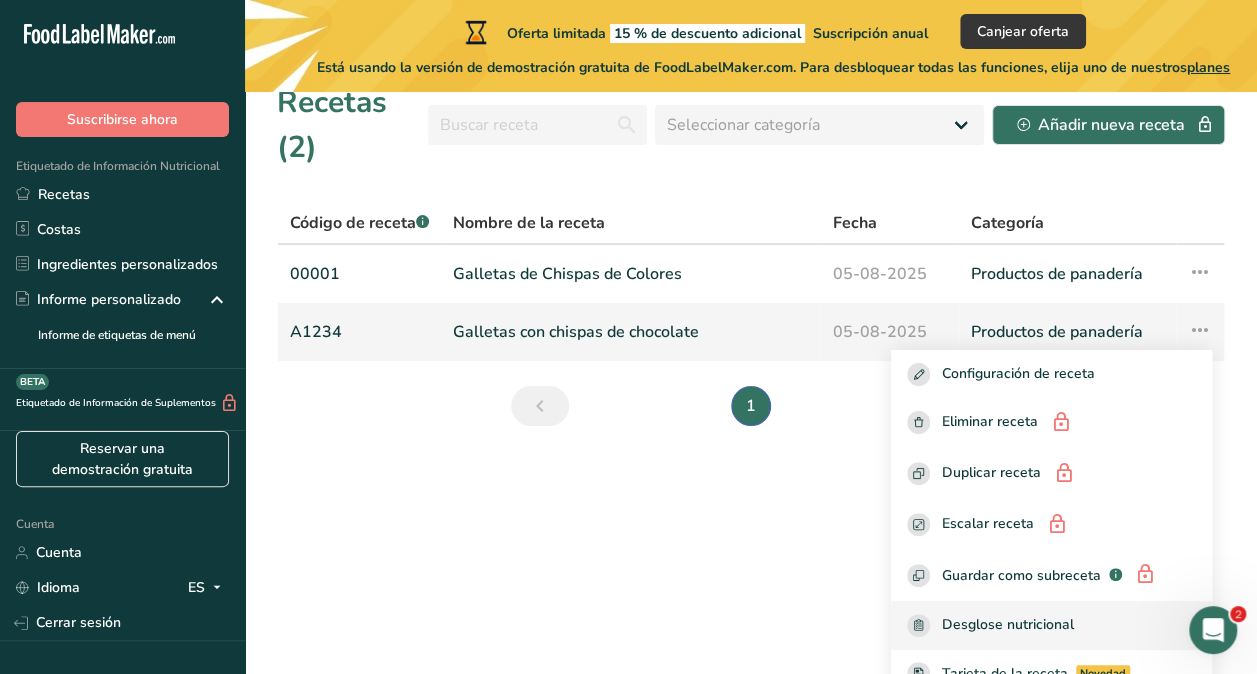 scroll, scrollTop: 0, scrollLeft: 0, axis: both 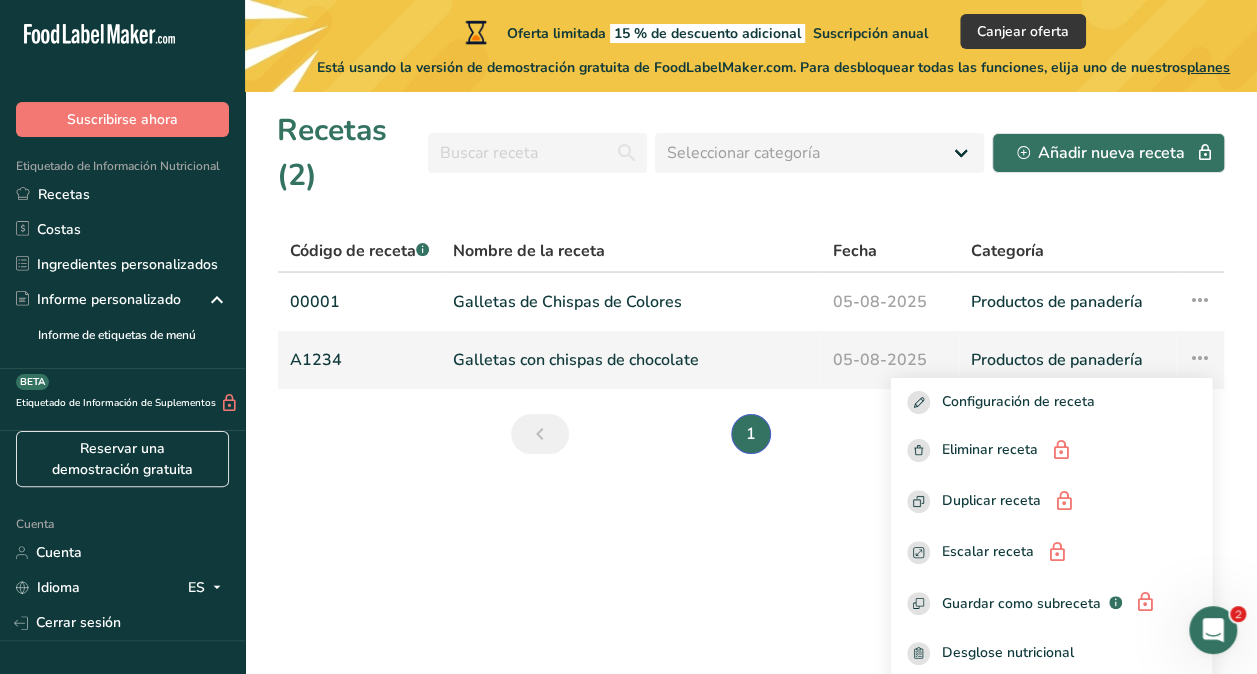 click on "Galletas con chispas de chocolate" at bounding box center (630, 360) 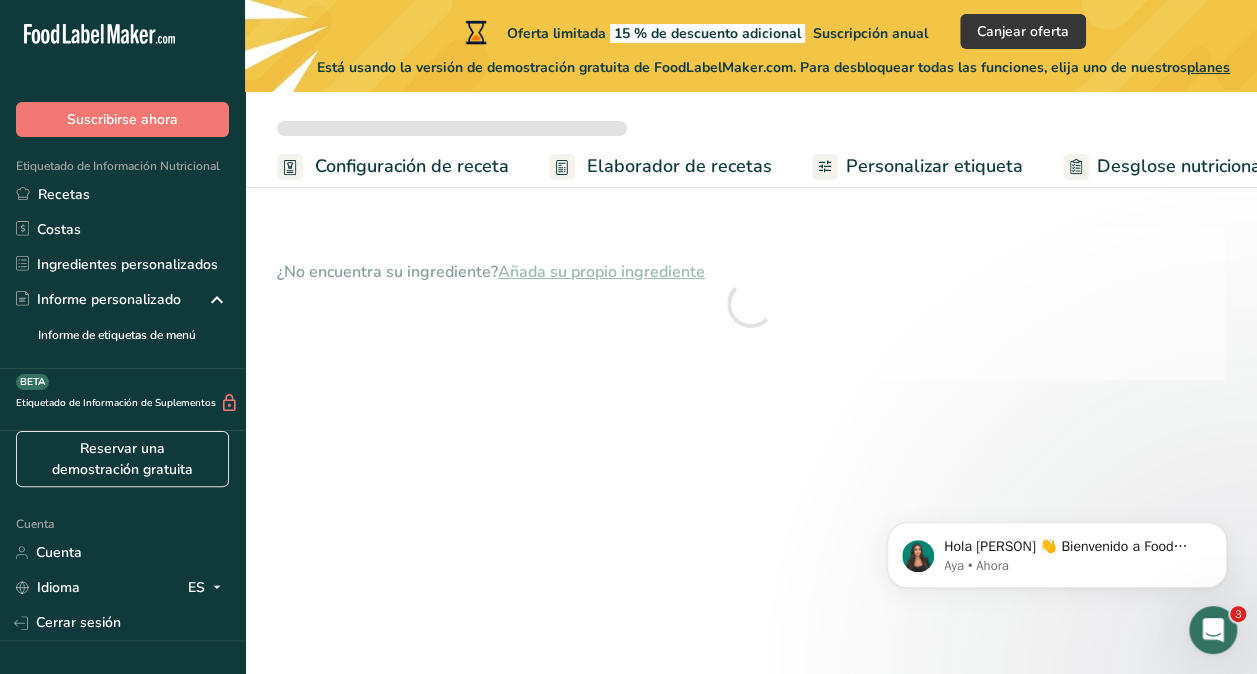 scroll, scrollTop: 0, scrollLeft: 0, axis: both 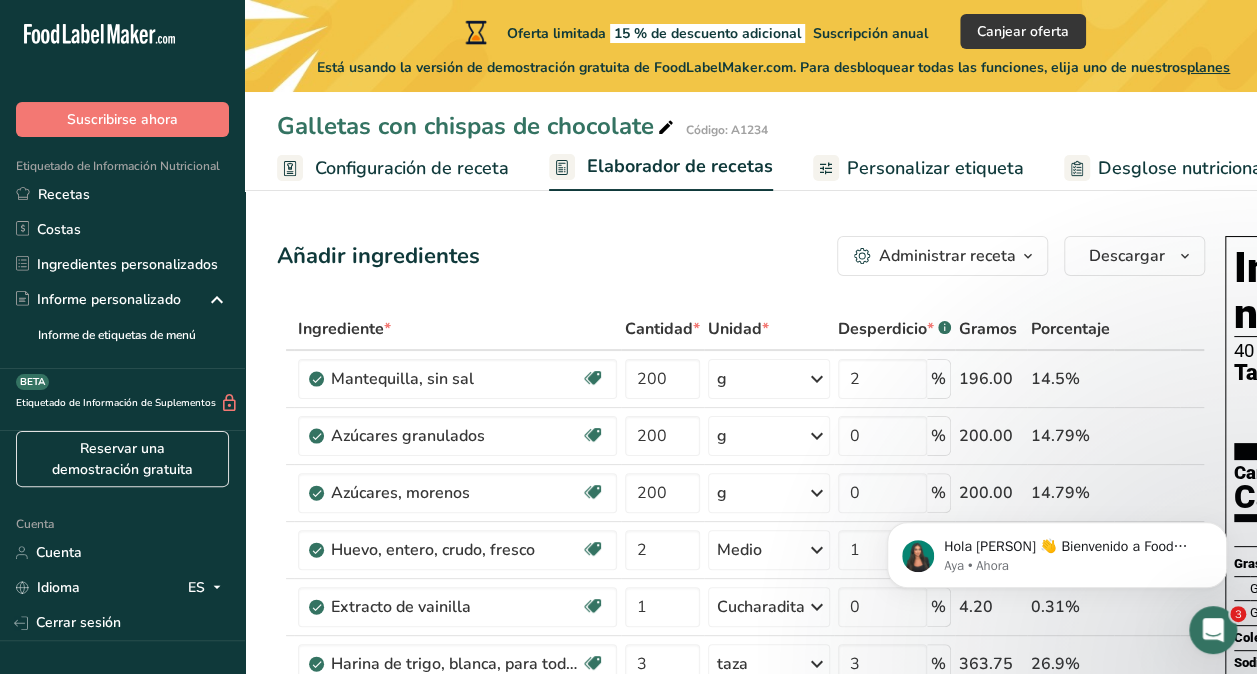 click on "Configuración de receta" at bounding box center (412, 168) 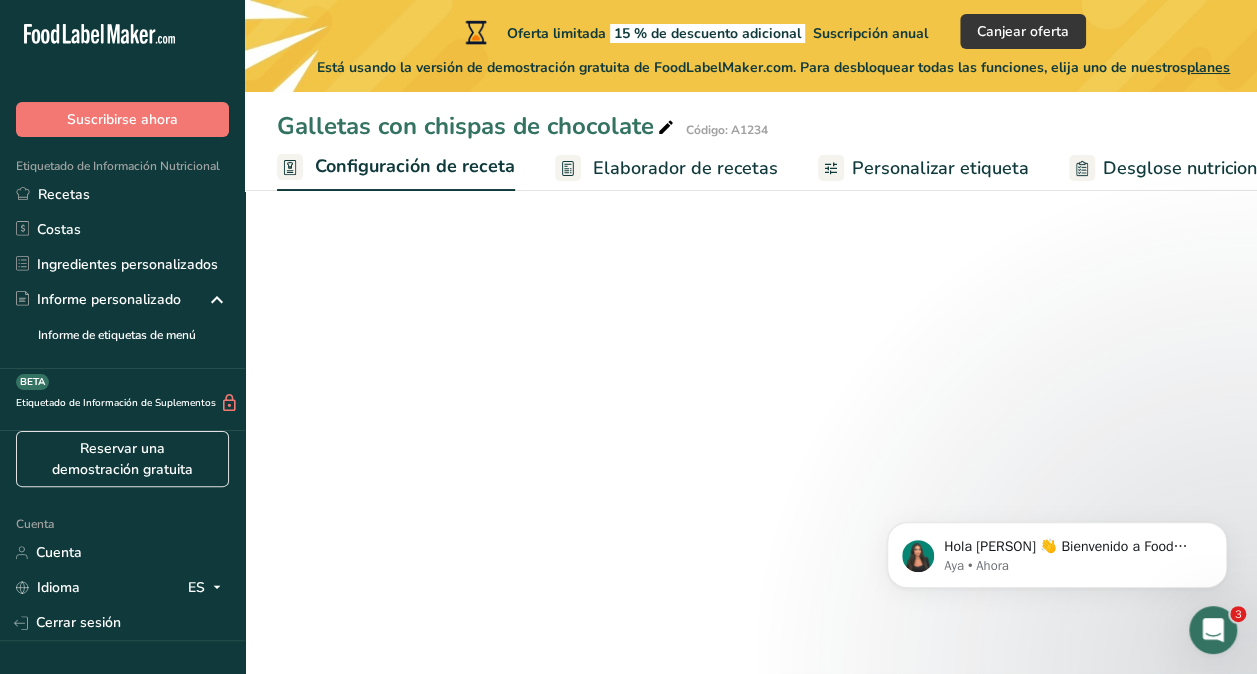 scroll, scrollTop: 0, scrollLeft: 7, axis: horizontal 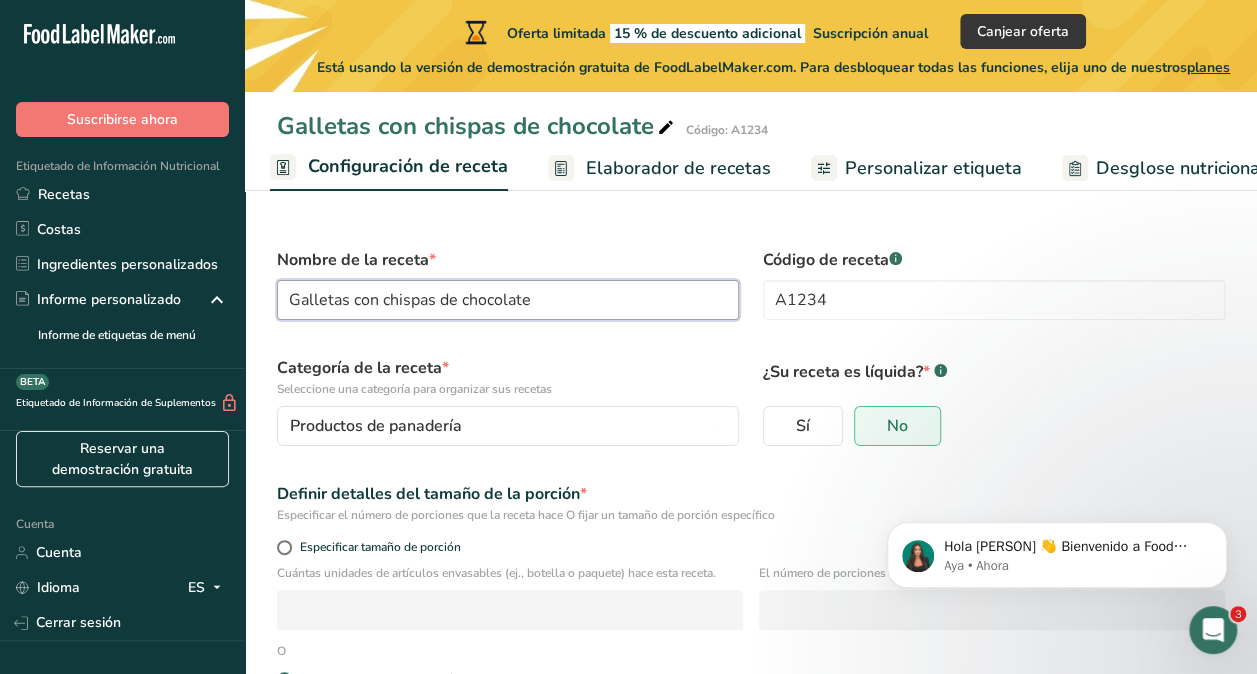 click on "Galletas con chispas de chocolate" at bounding box center (508, 300) 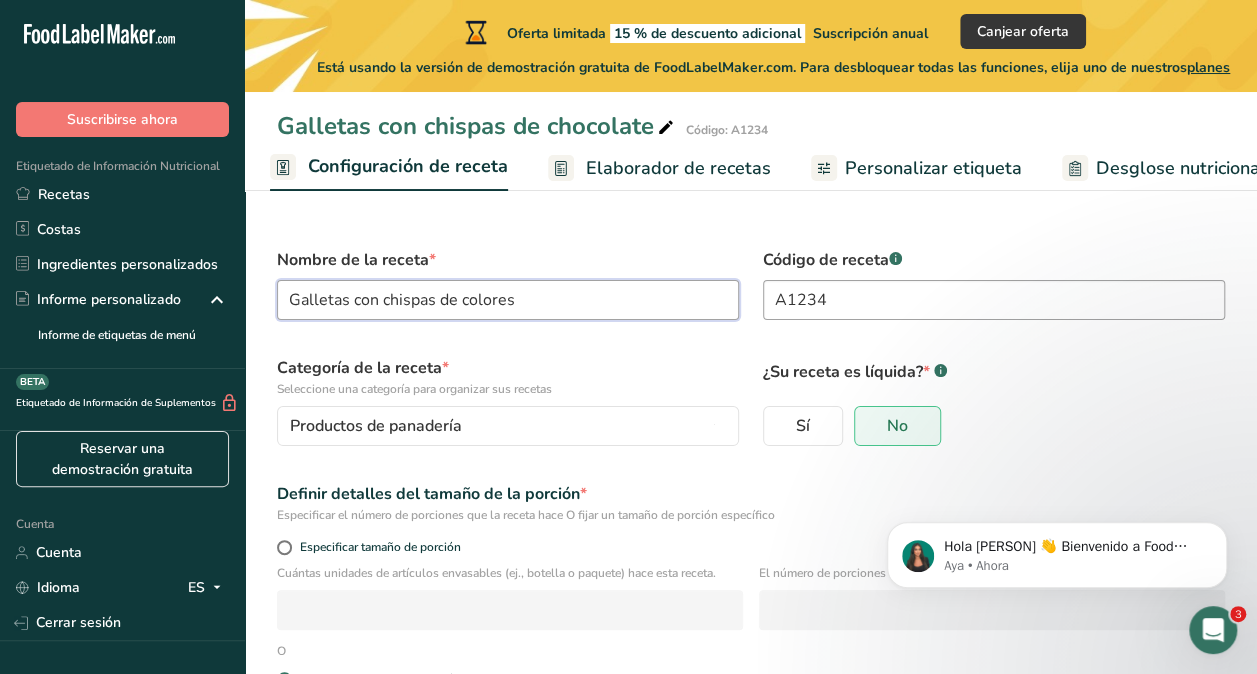 type on "Galletas con chispas de colores" 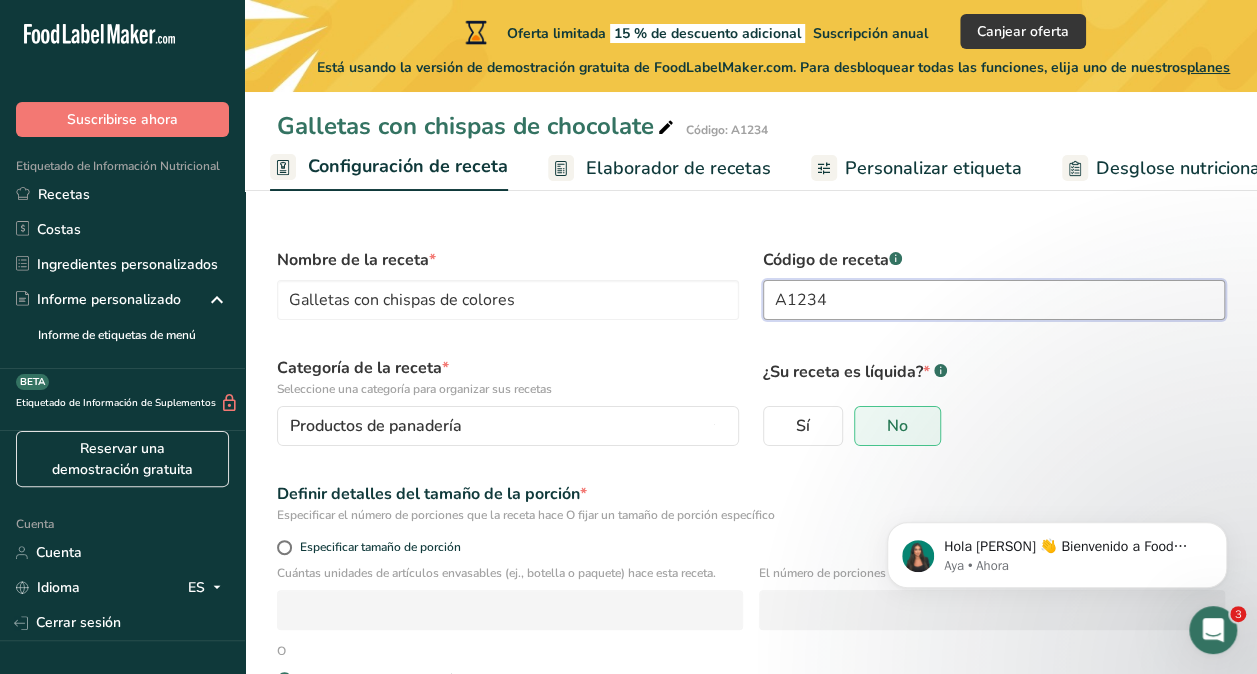 click on "A1234" at bounding box center (994, 300) 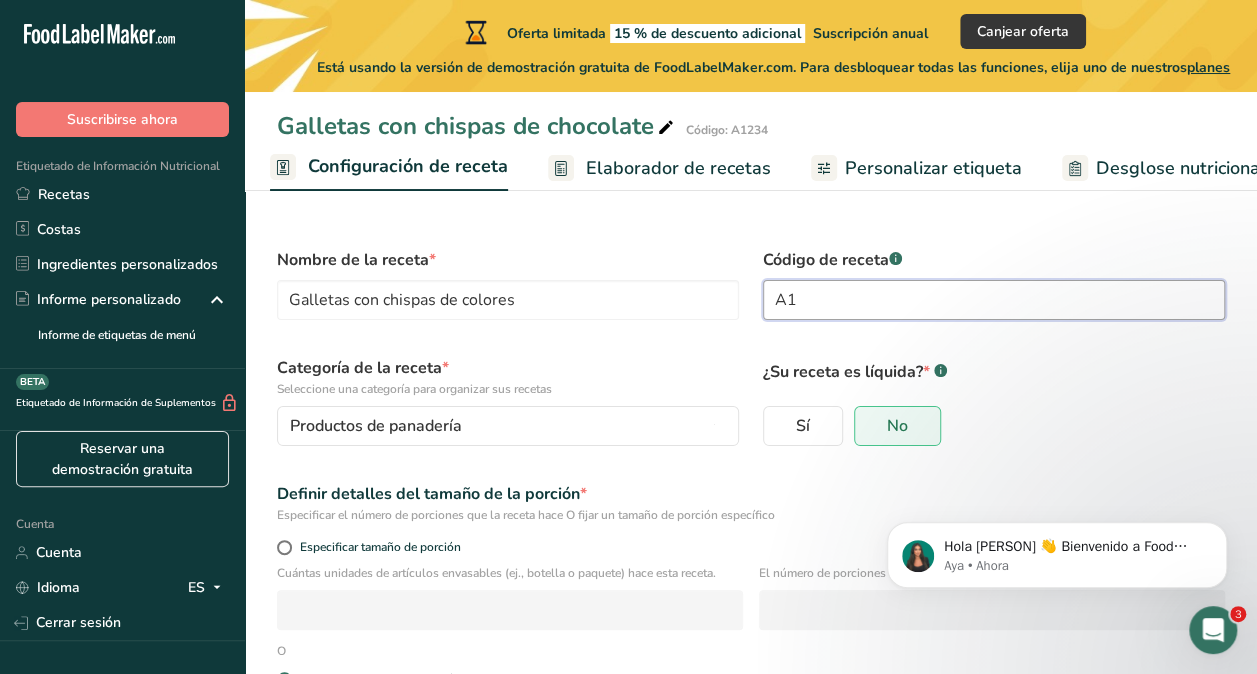 type on "A" 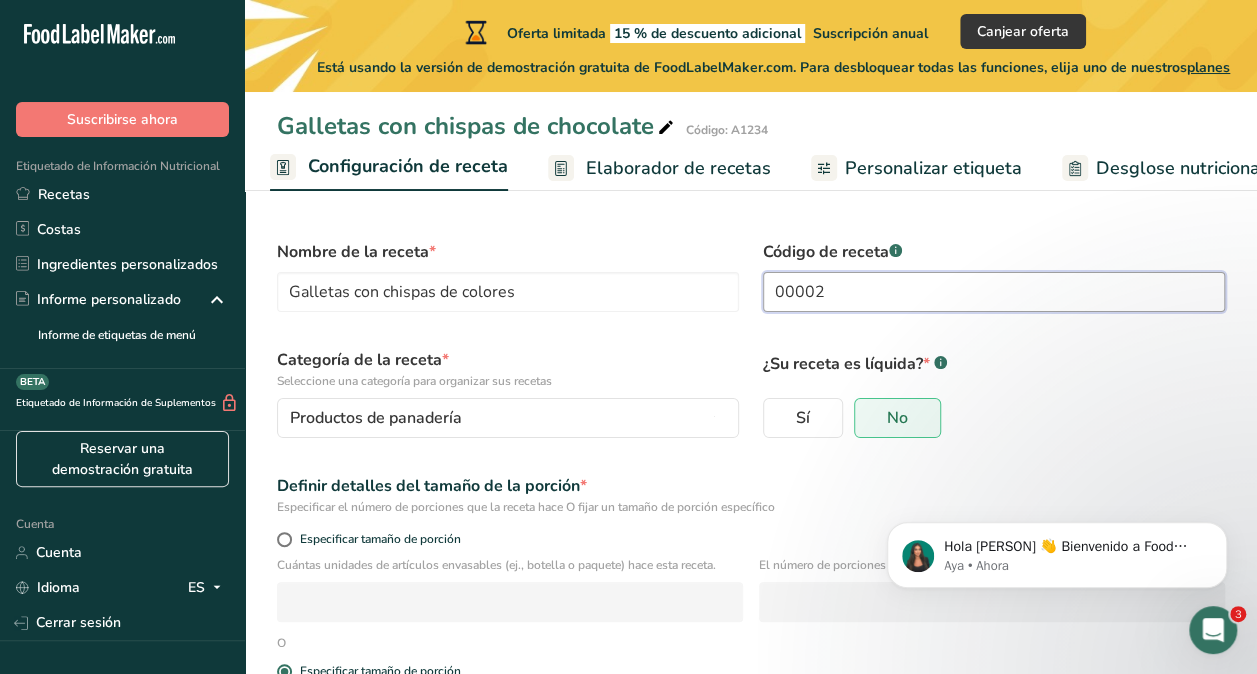 scroll, scrollTop: 208, scrollLeft: 0, axis: vertical 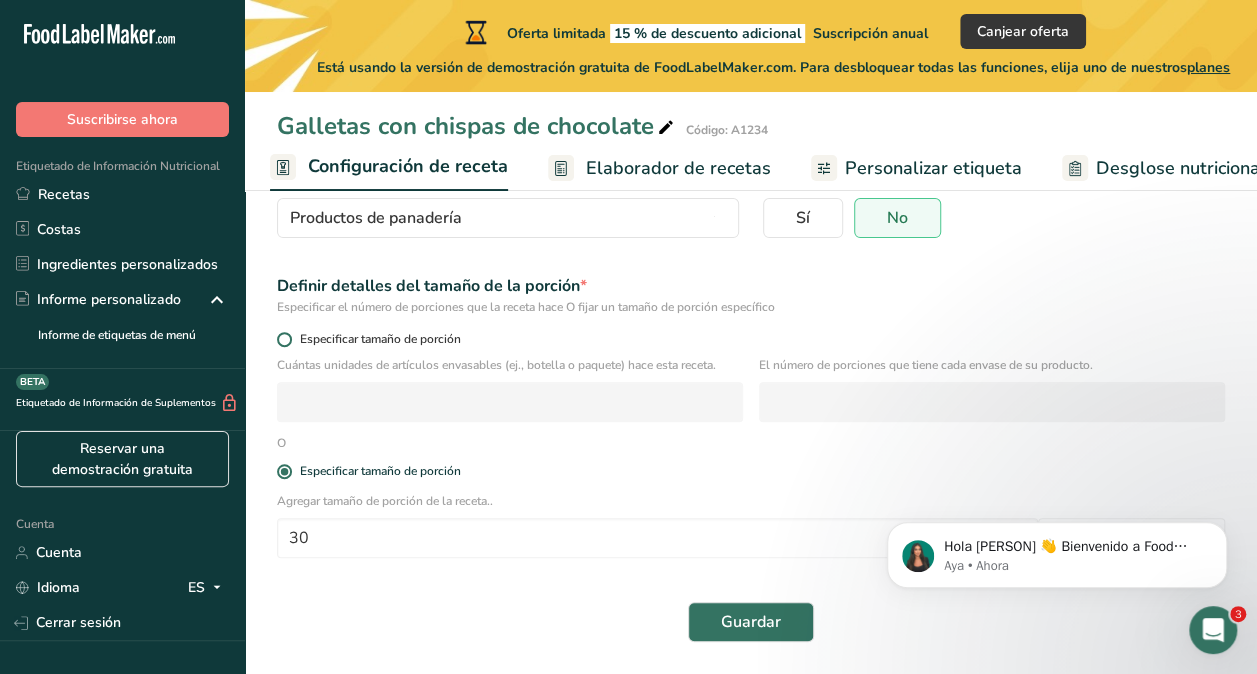 type on "00002" 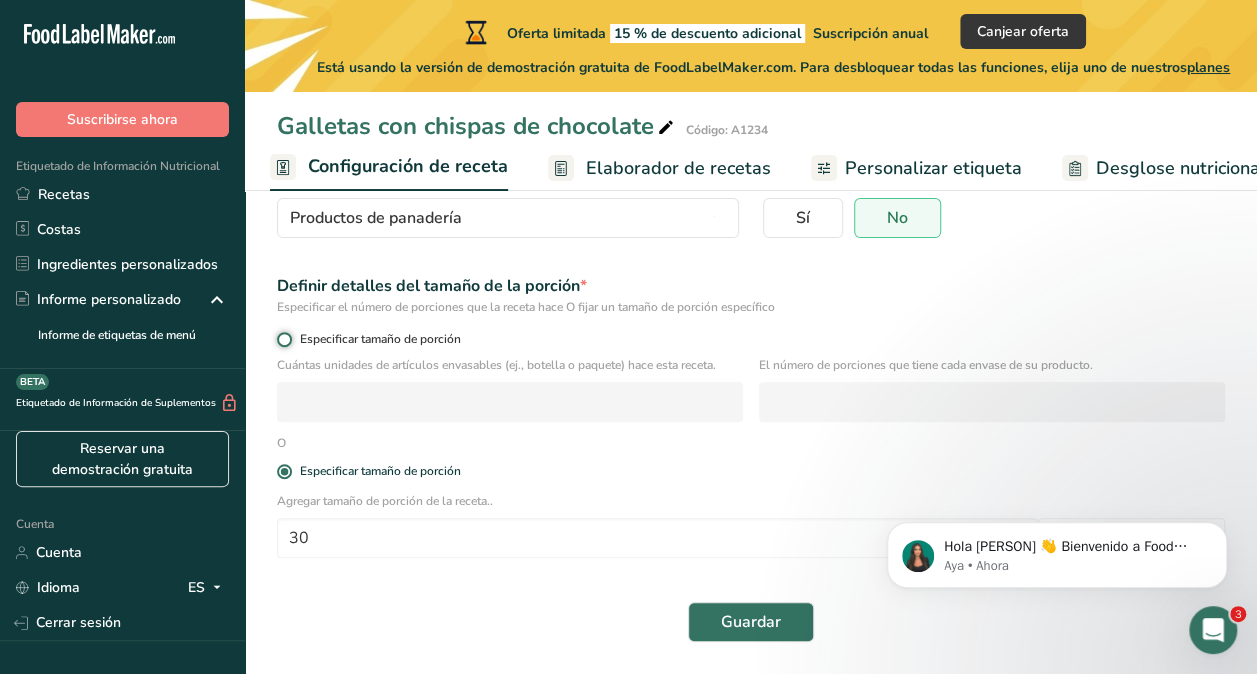 click on "Especificar tamaño de porción" at bounding box center [283, 339] 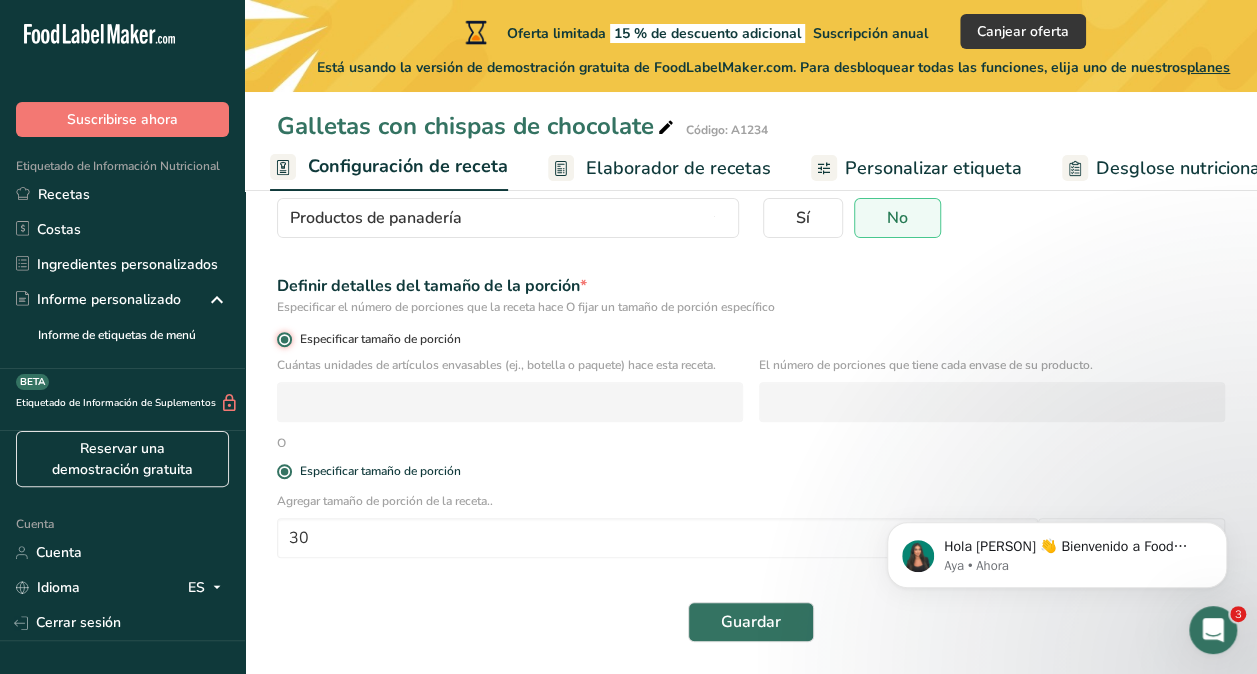 radio on "false" 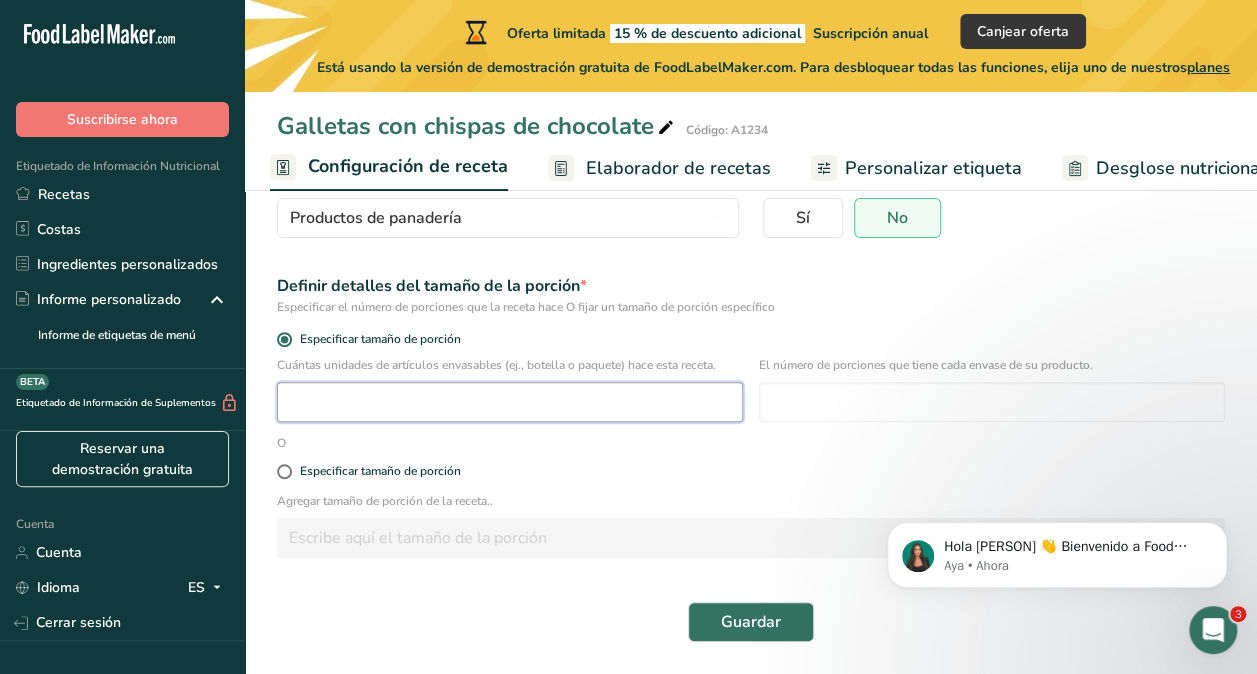 click at bounding box center (510, 402) 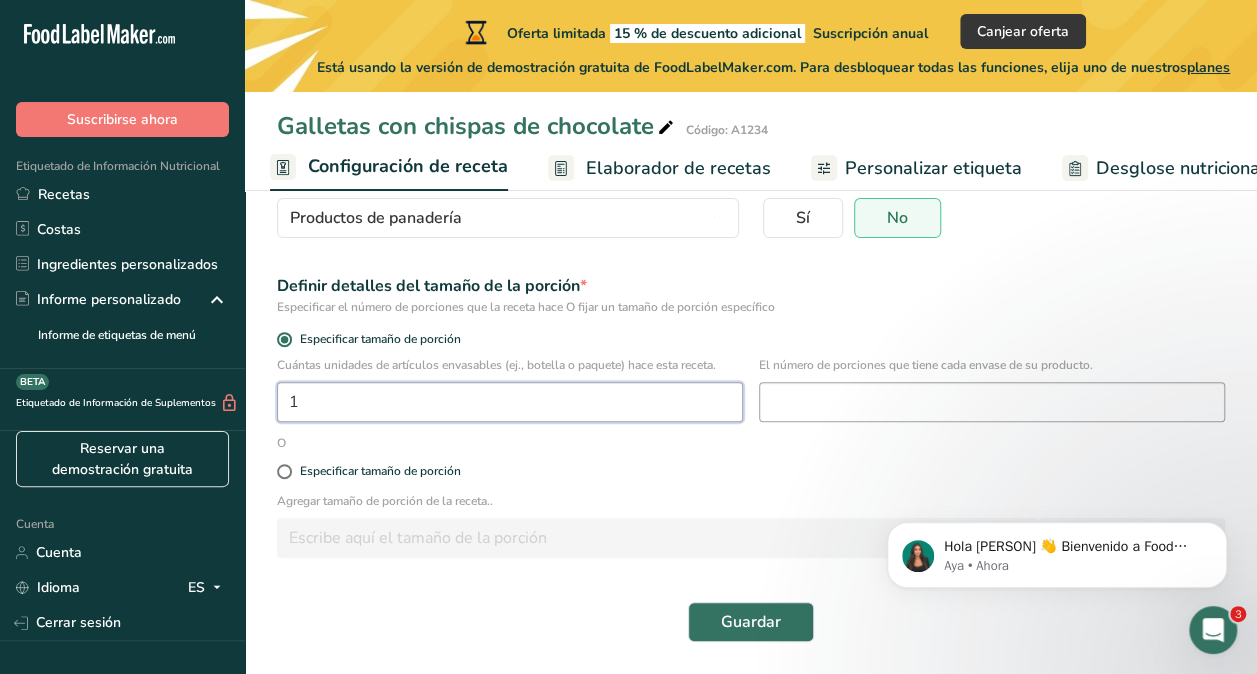 type on "1" 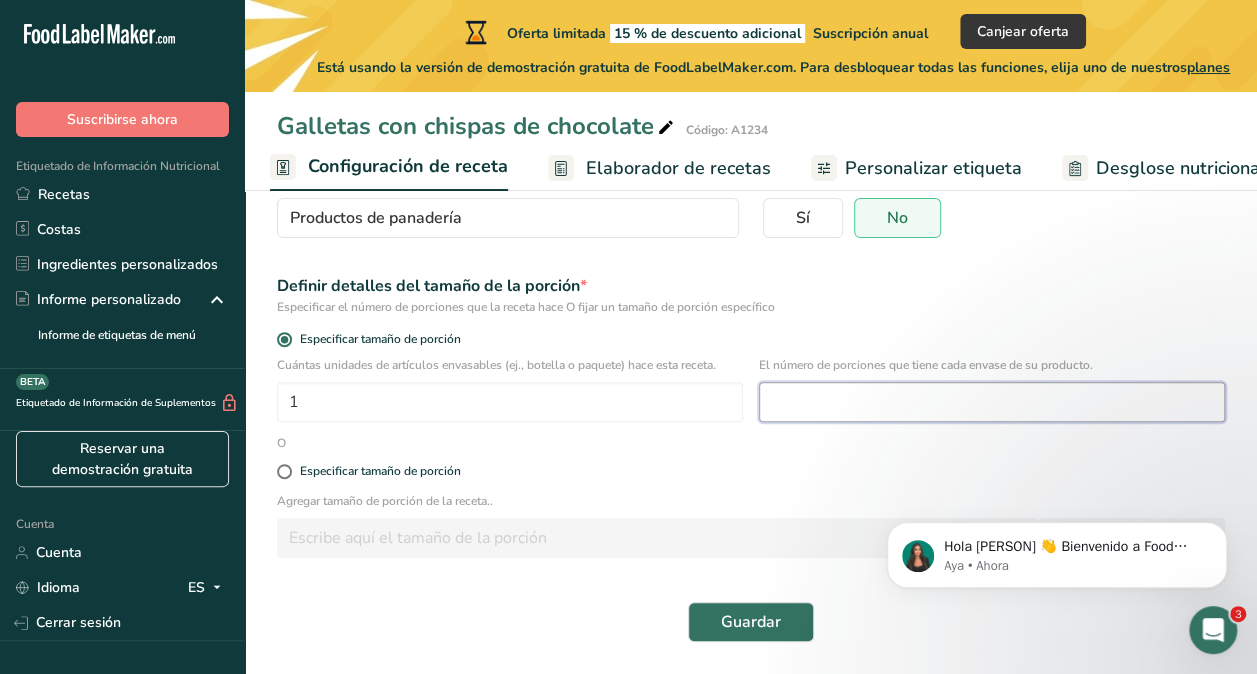 click at bounding box center (992, 402) 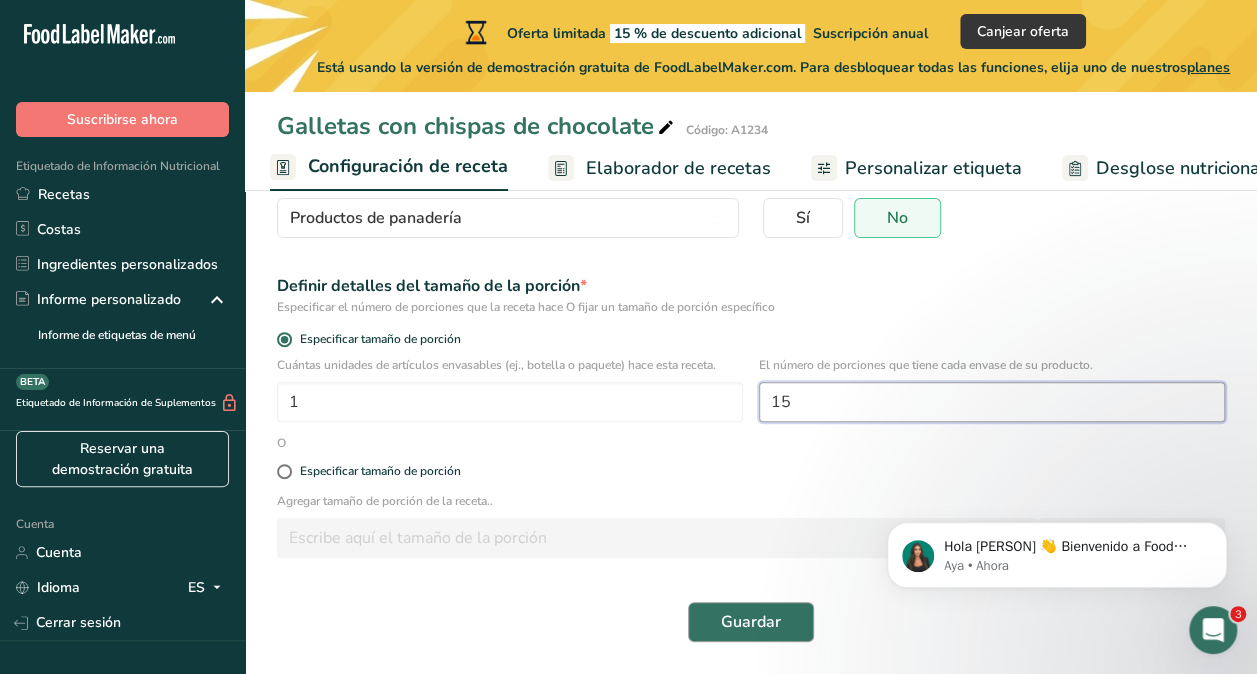 type on "15" 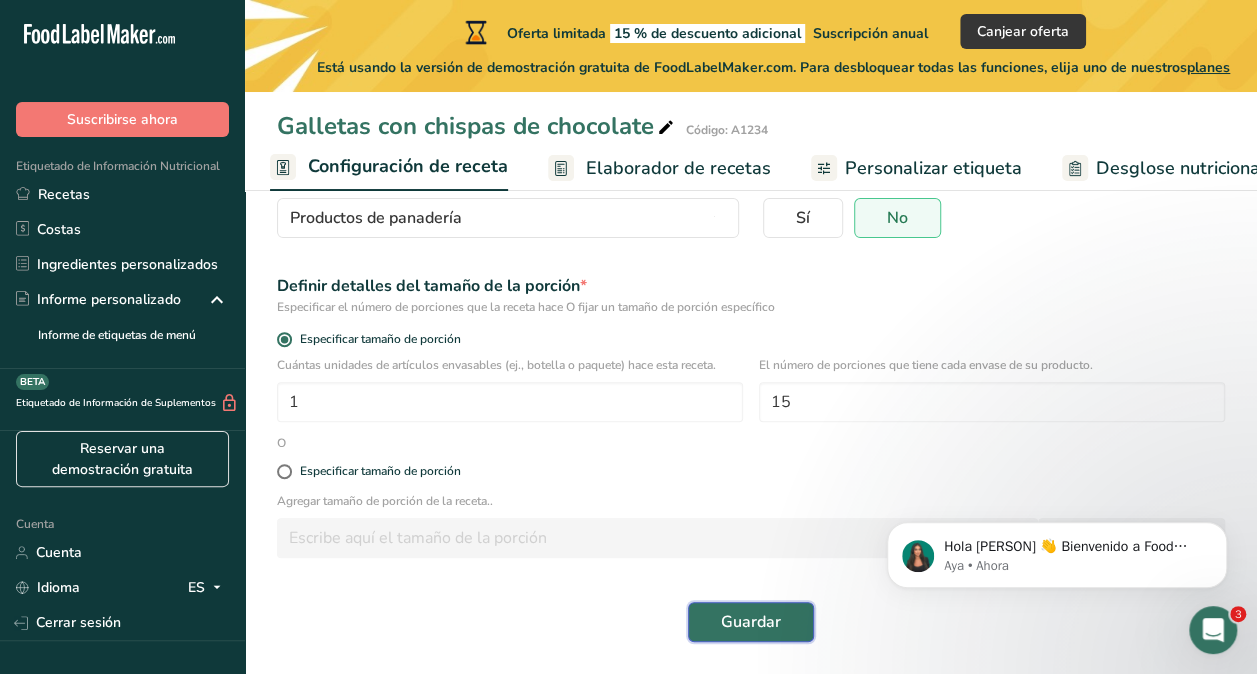 click on "Guardar" at bounding box center [751, 622] 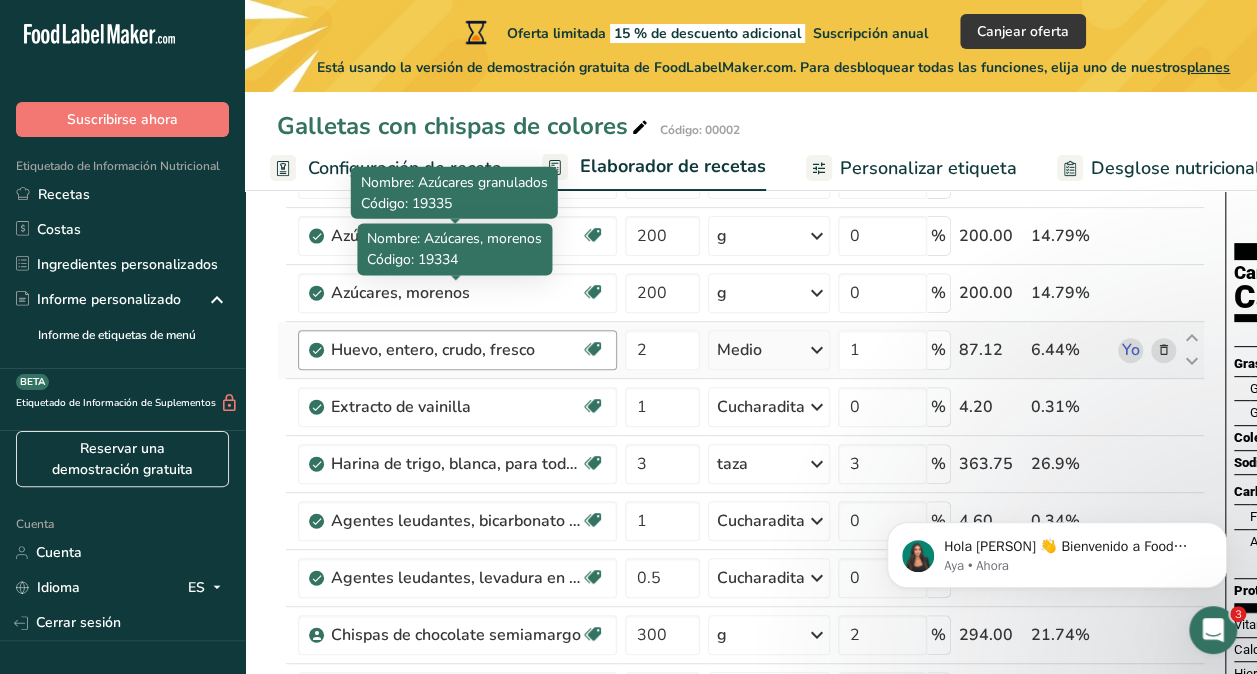 scroll, scrollTop: 0, scrollLeft: 0, axis: both 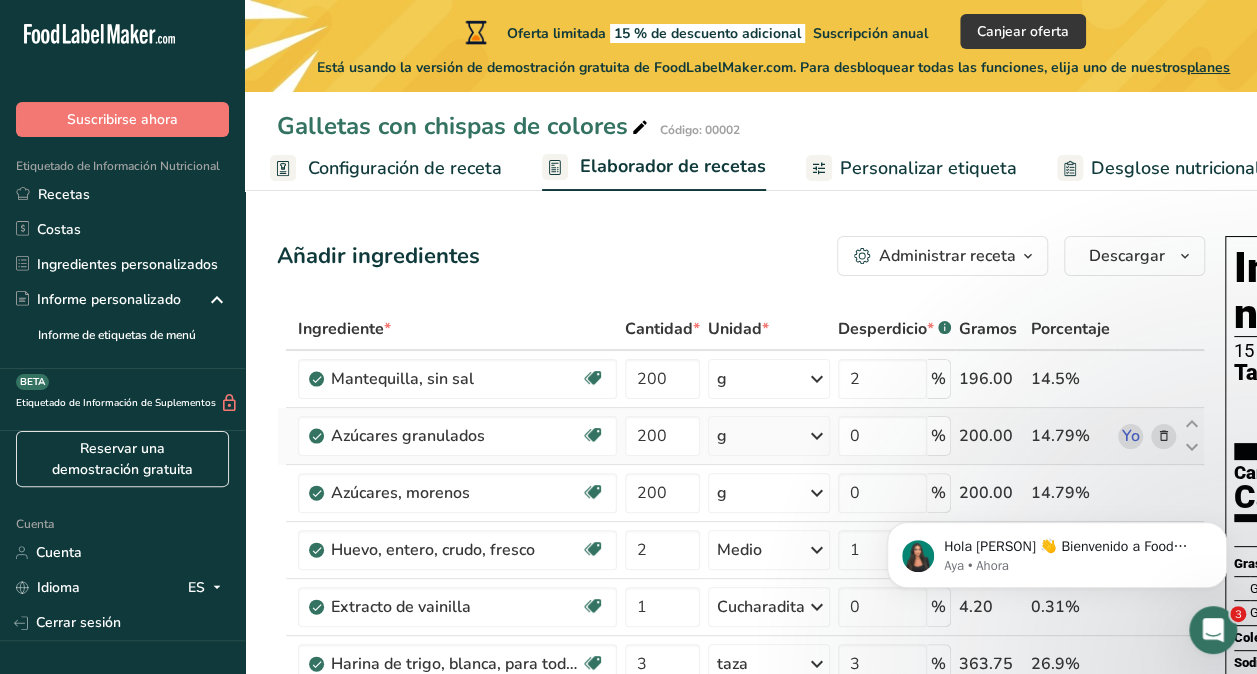 click at bounding box center [1164, 436] 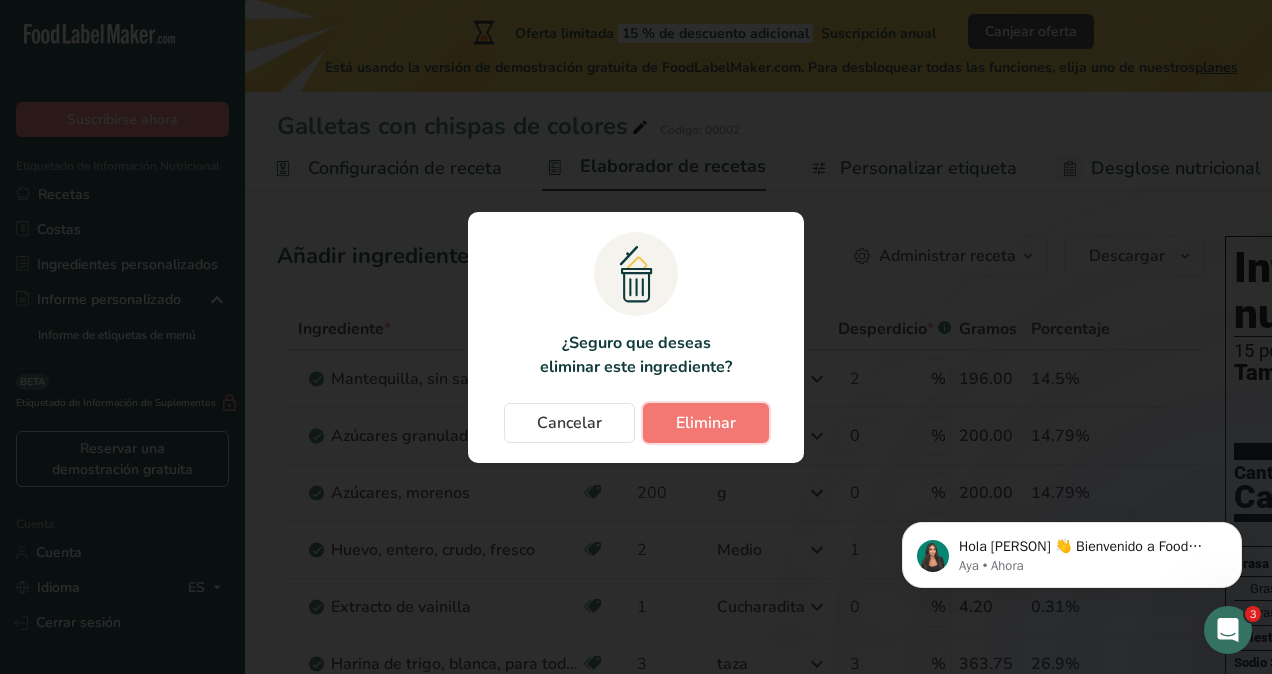 drag, startPoint x: 727, startPoint y: 436, endPoint x: 774, endPoint y: 422, distance: 49.0408 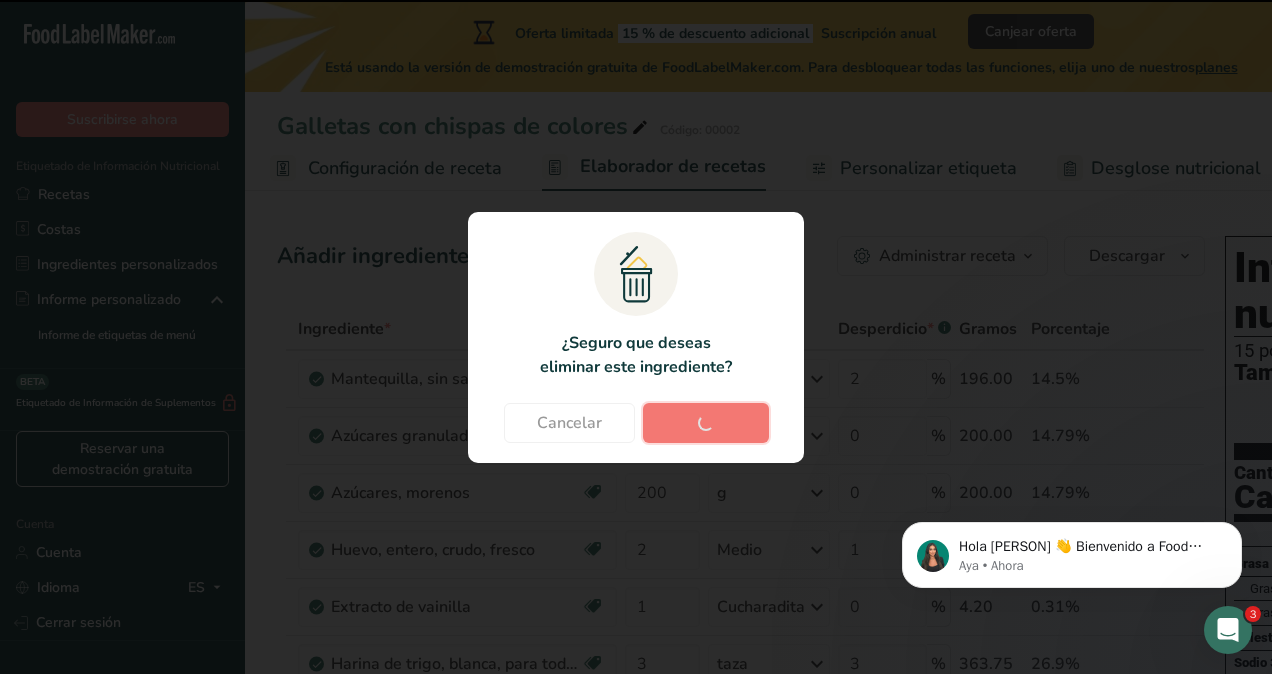 type on "2" 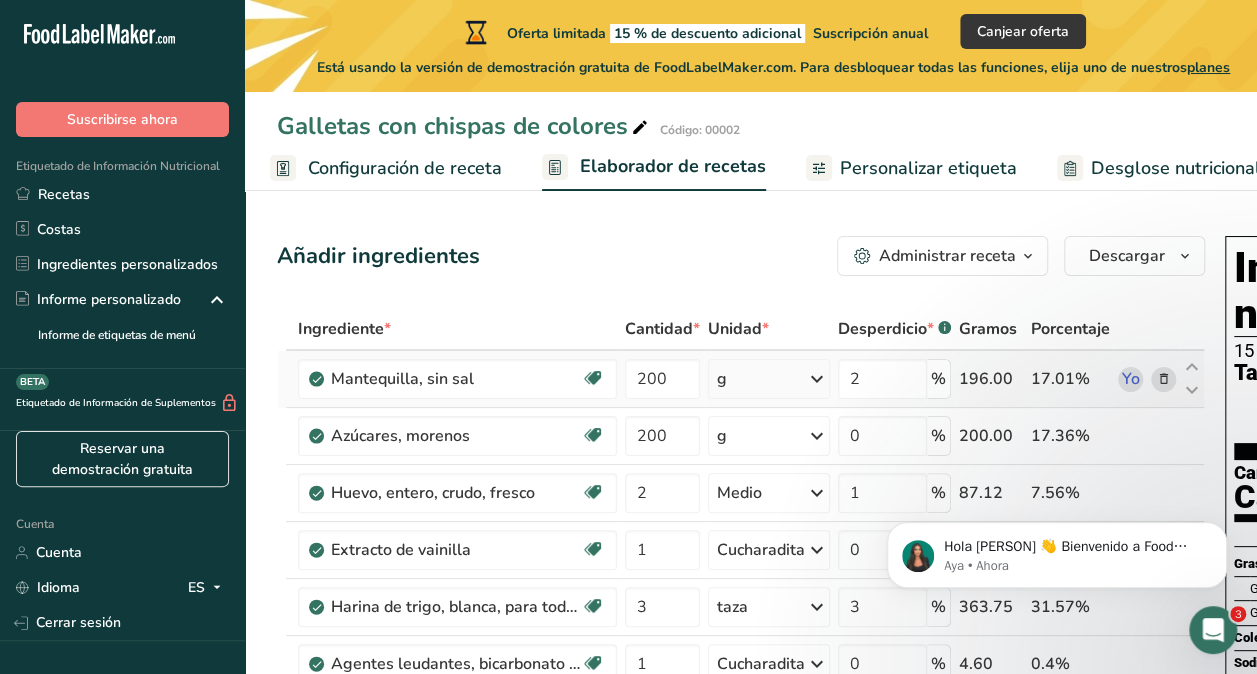 click at bounding box center [1164, 379] 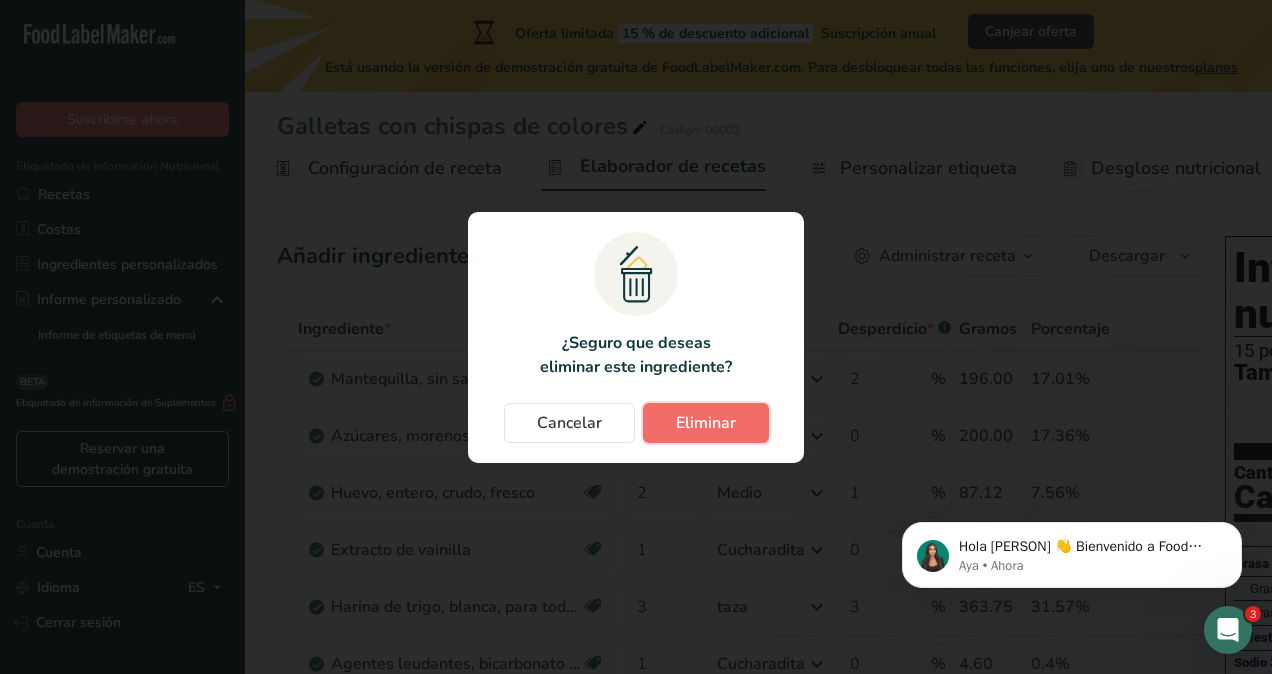 click on "Eliminar" at bounding box center (706, 423) 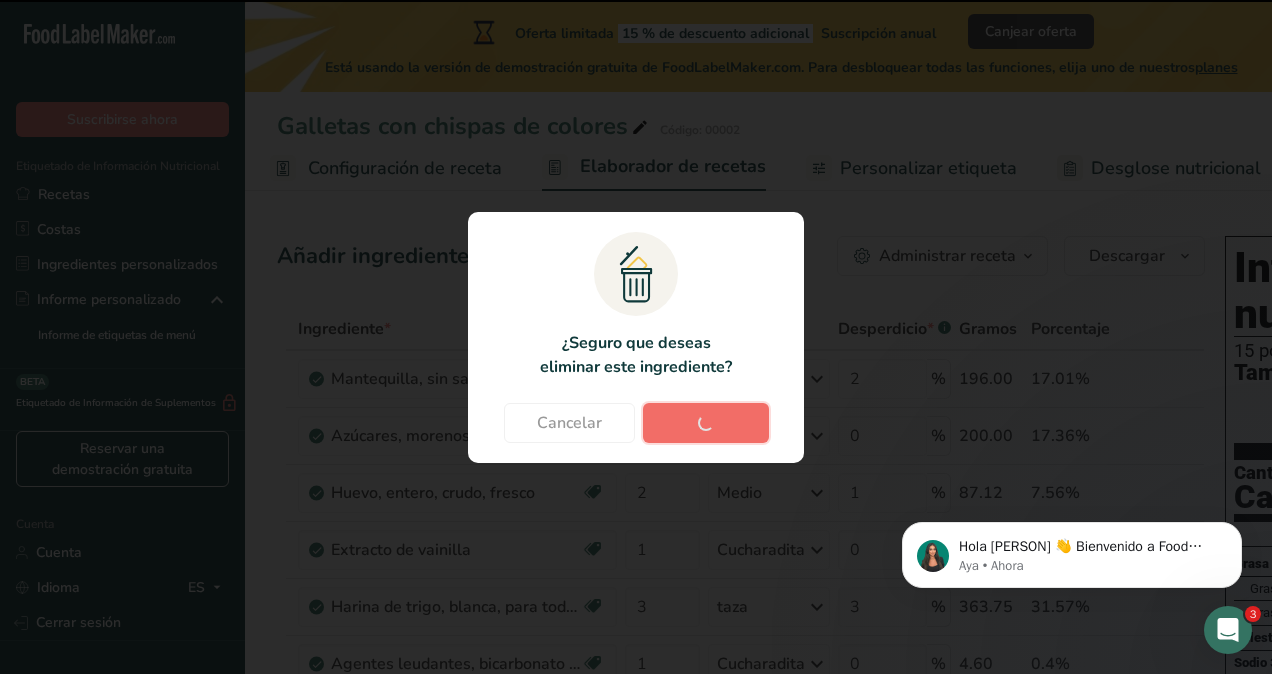 type on "0" 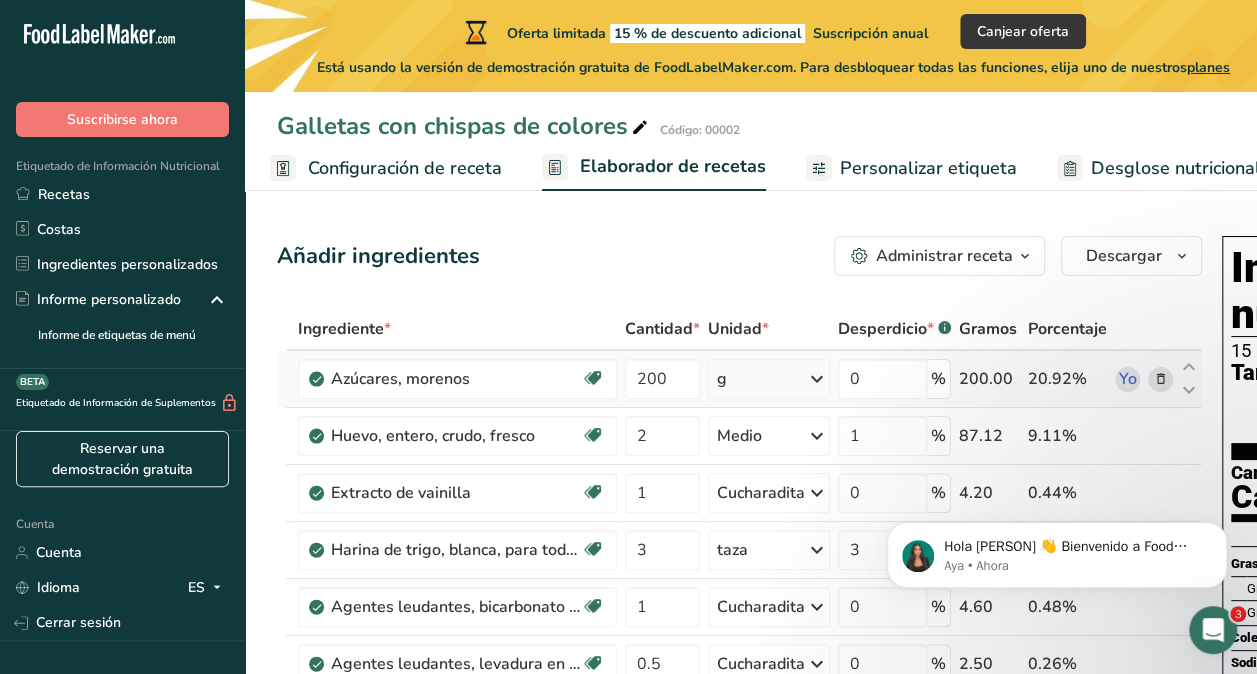 click at bounding box center (1161, 379) 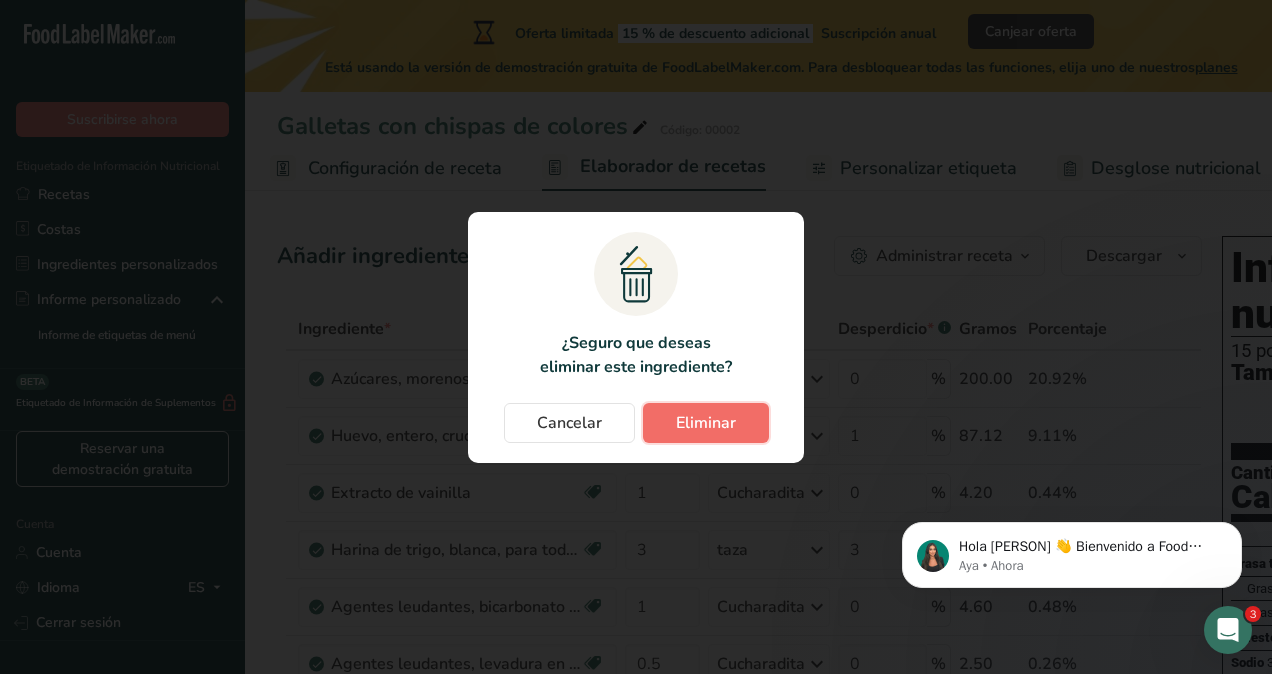 click on "Eliminar" at bounding box center (706, 423) 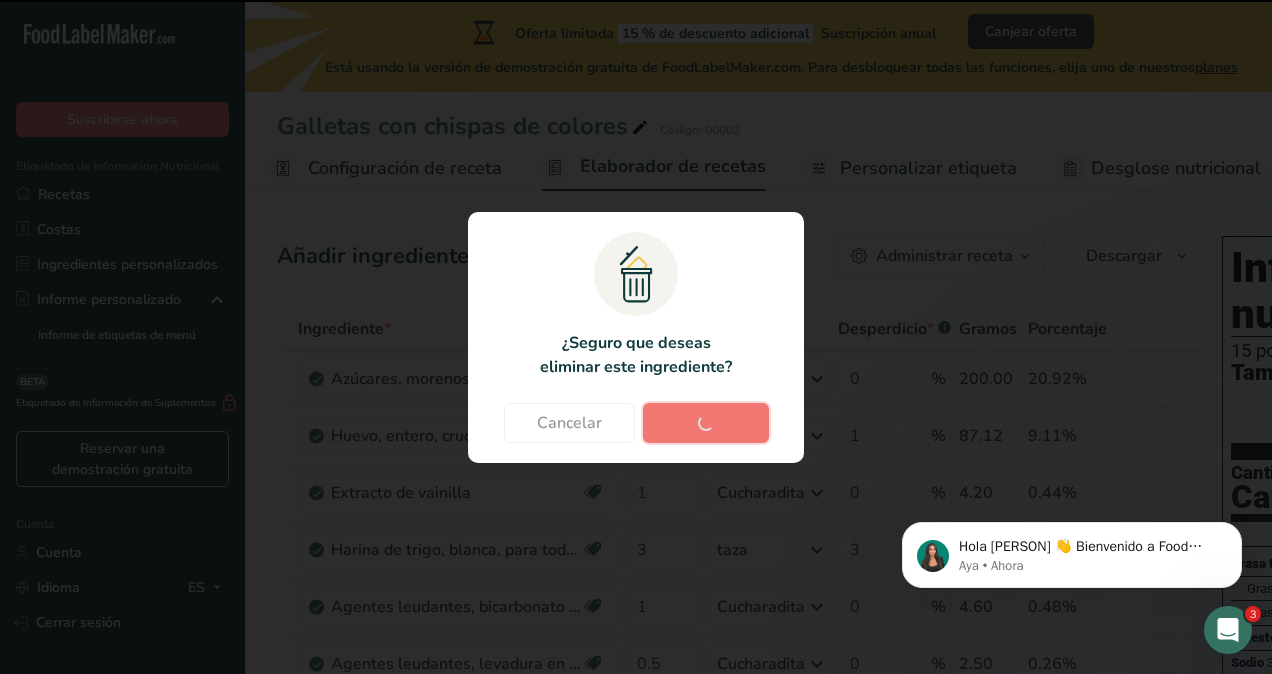 type on "2" 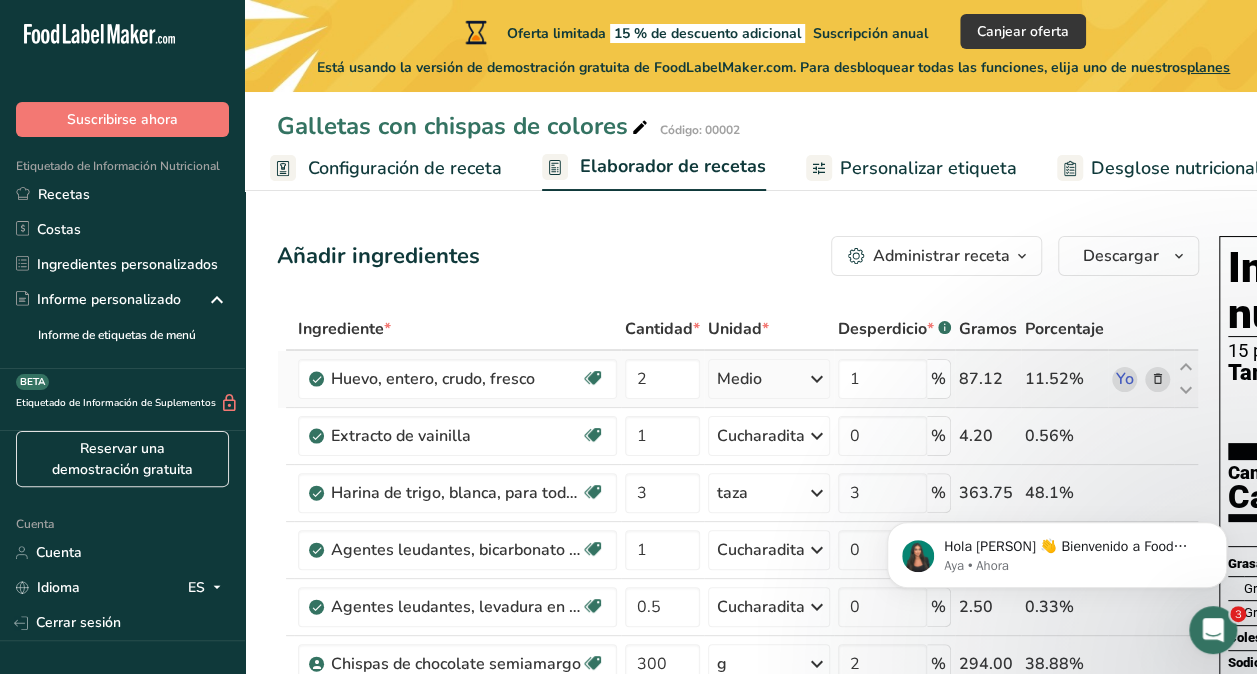 click at bounding box center [1158, 379] 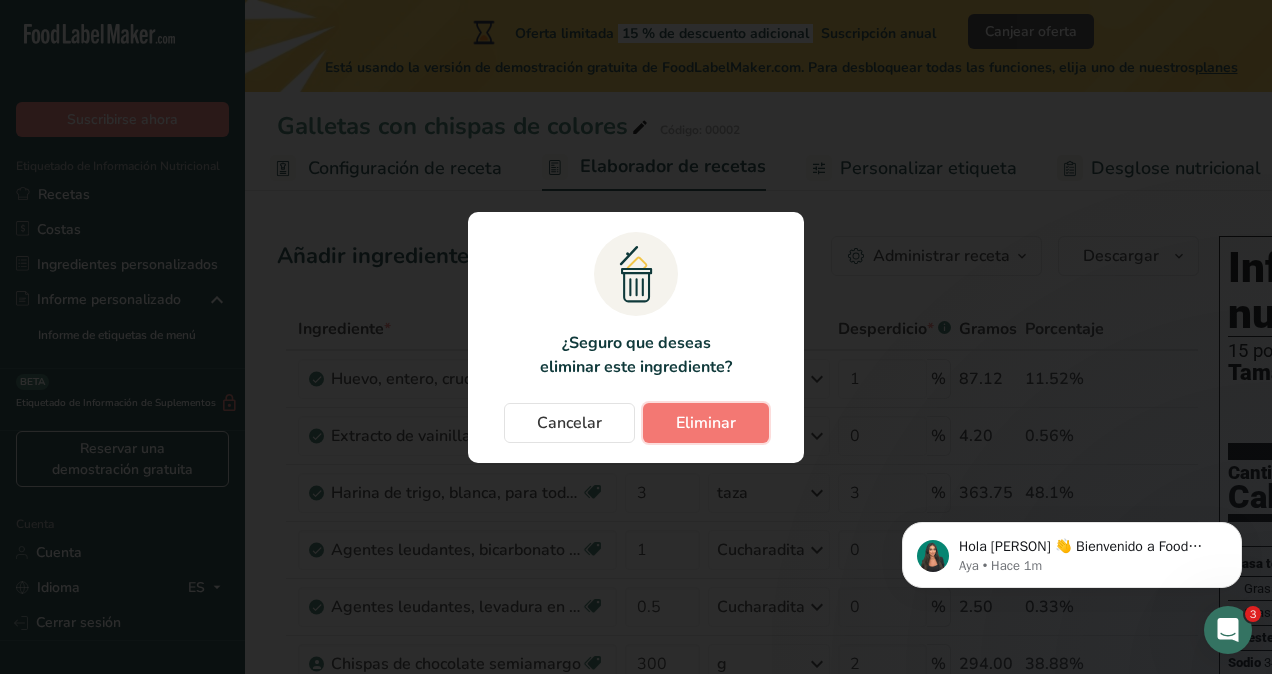 click on "Eliminar" at bounding box center [706, 423] 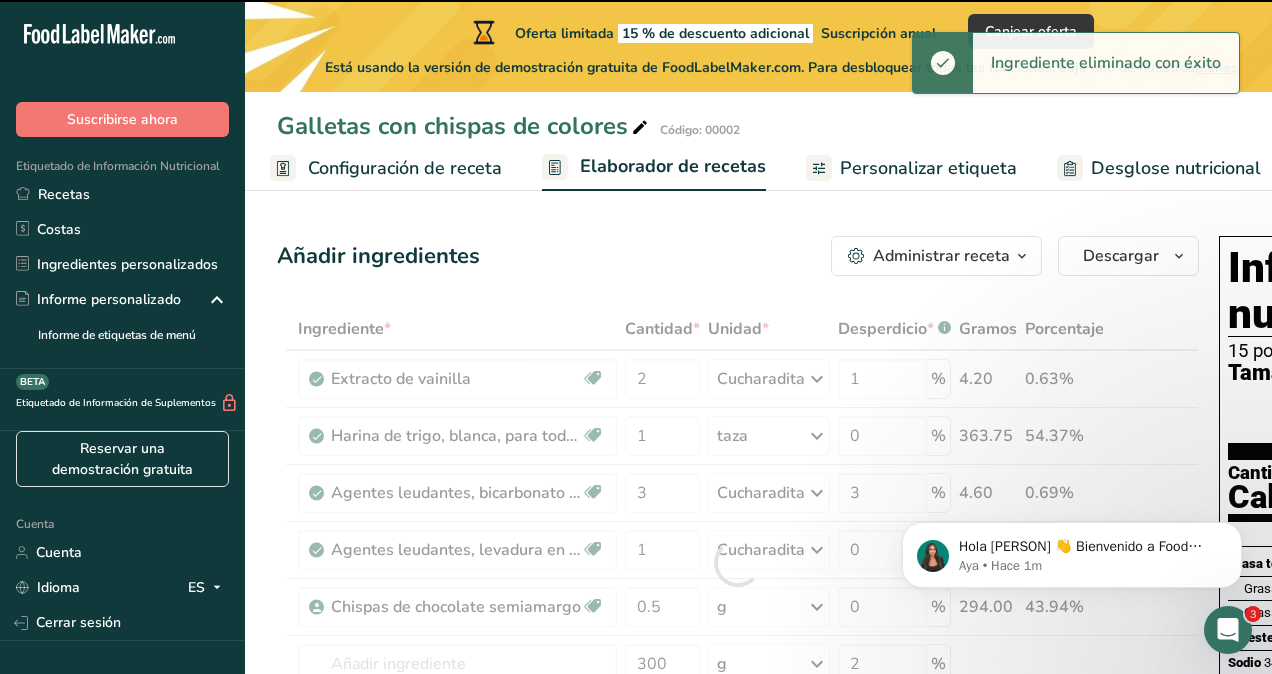 type on "1" 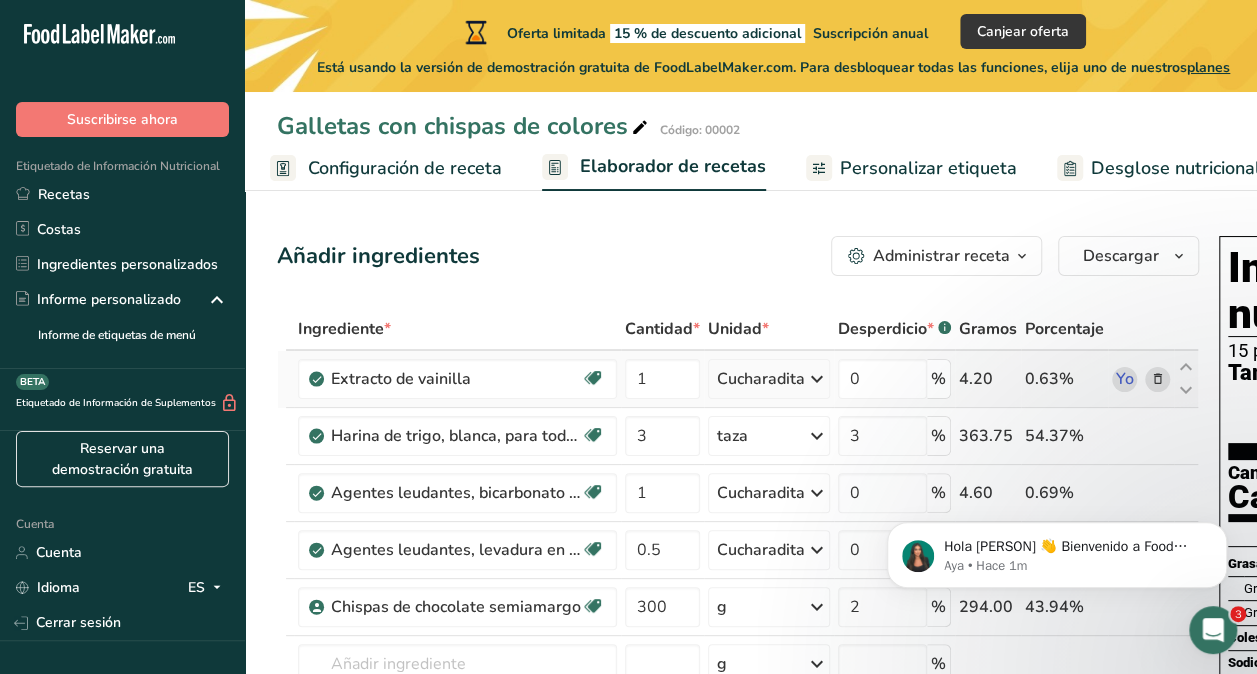 click at bounding box center (1158, 379) 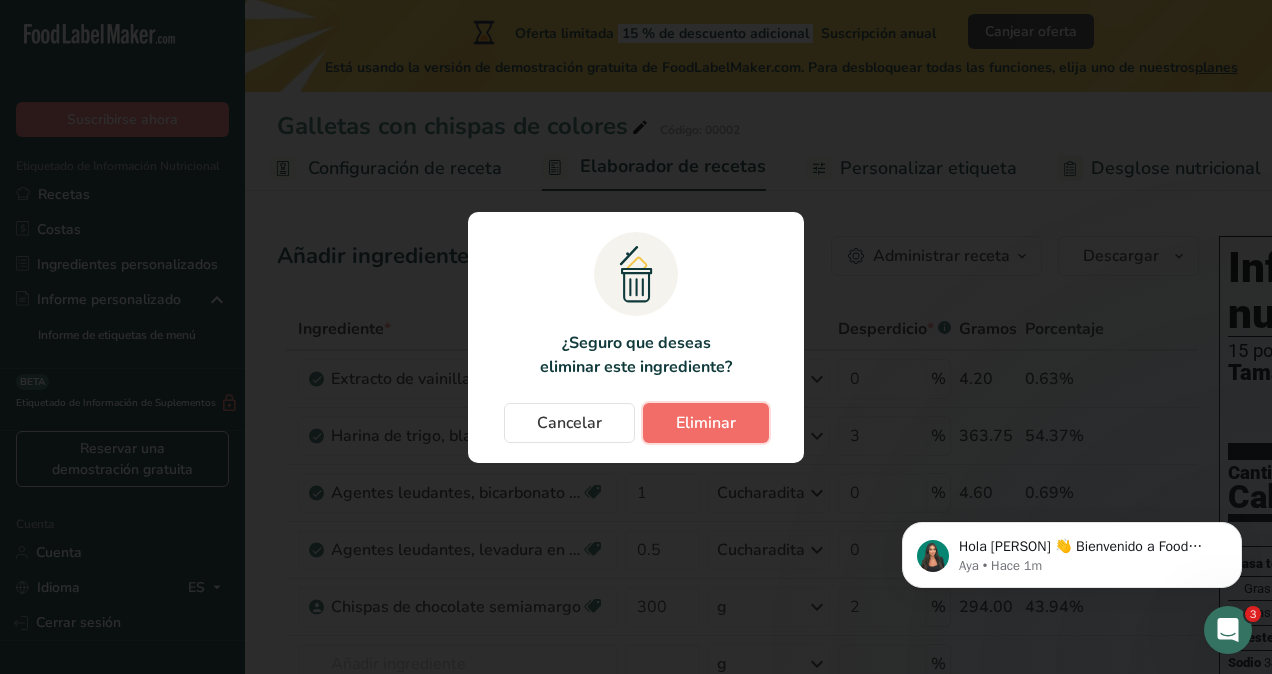 click on "Eliminar" at bounding box center [706, 423] 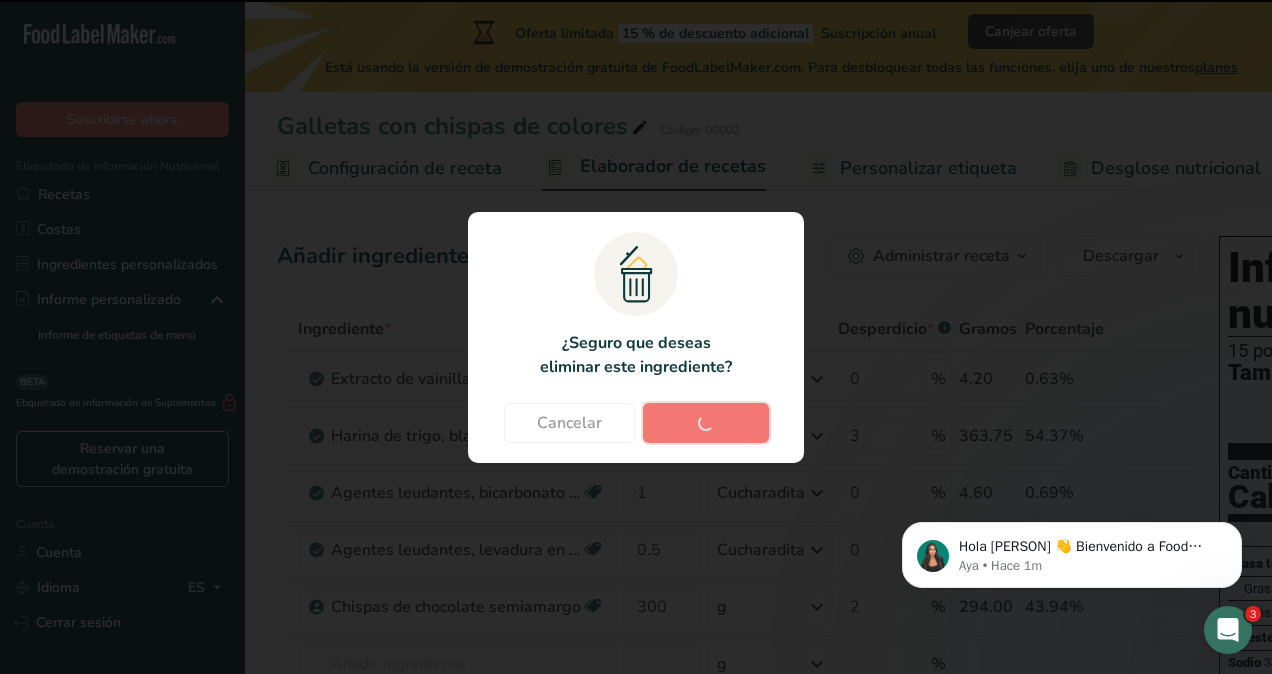 type on "3" 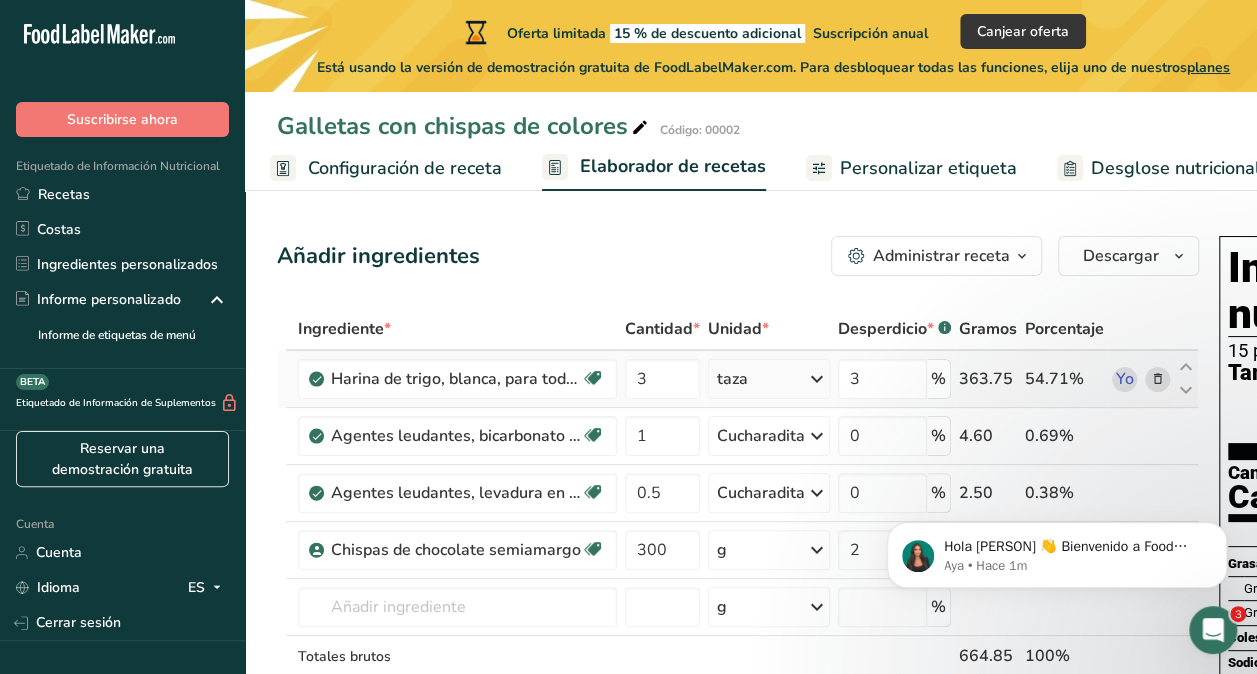 click at bounding box center (1158, 379) 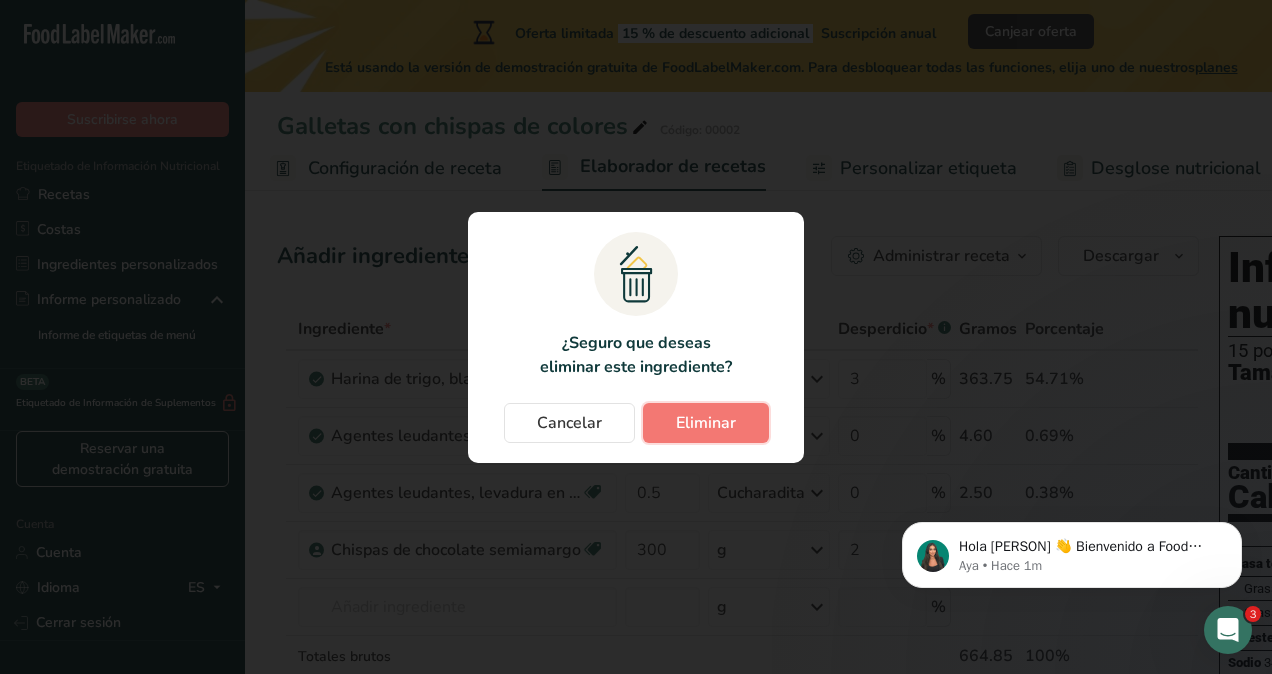 click on "Eliminar" at bounding box center (706, 423) 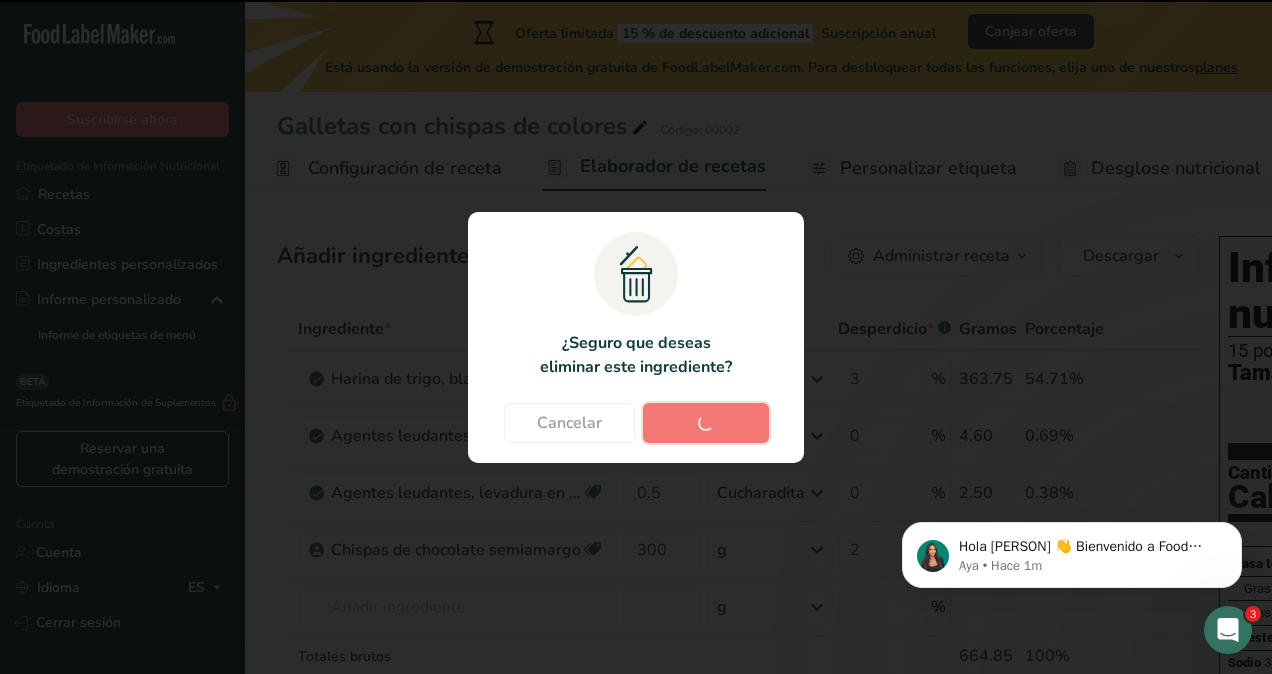 type on "1" 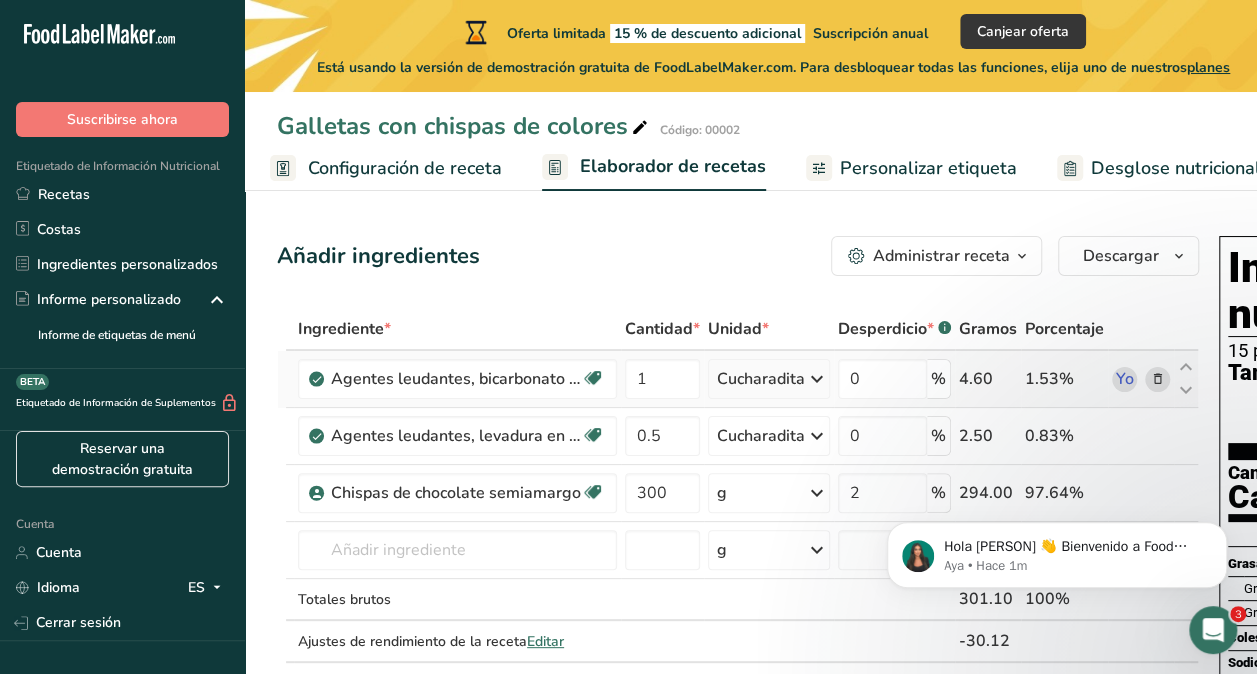 click at bounding box center [1158, 379] 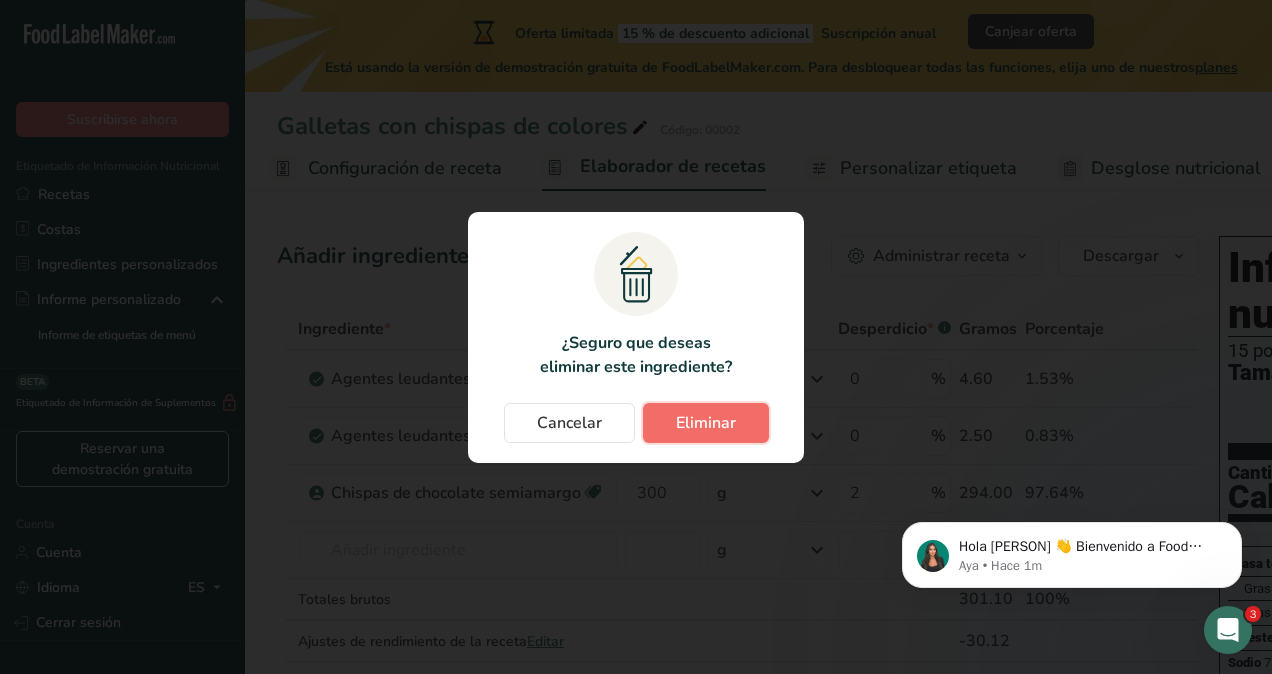 click on "Eliminar" at bounding box center [706, 423] 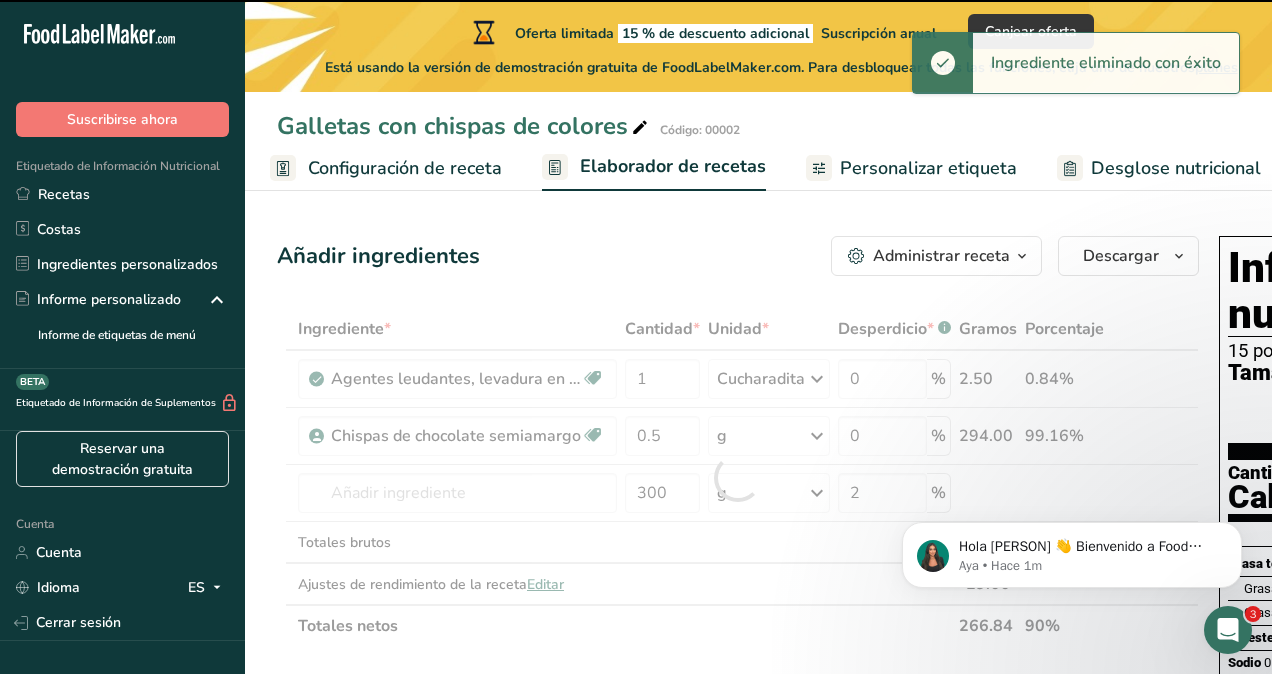 type on "0.5" 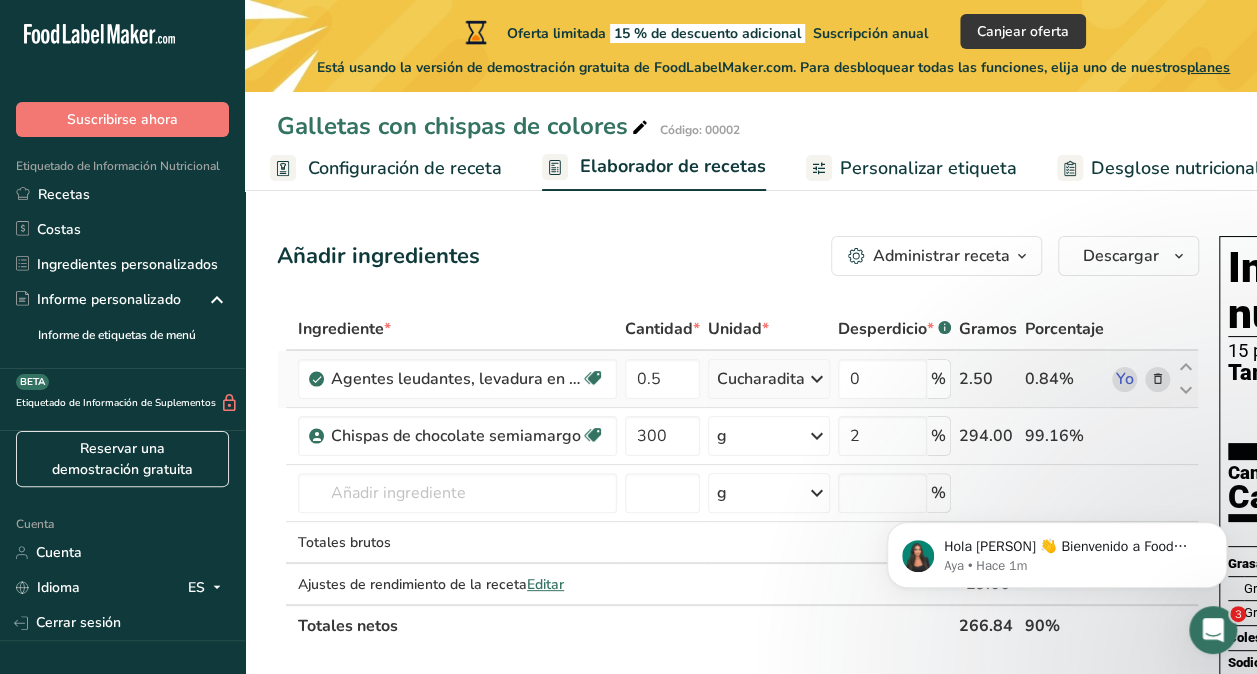 click on "Yo" at bounding box center [1141, 379] 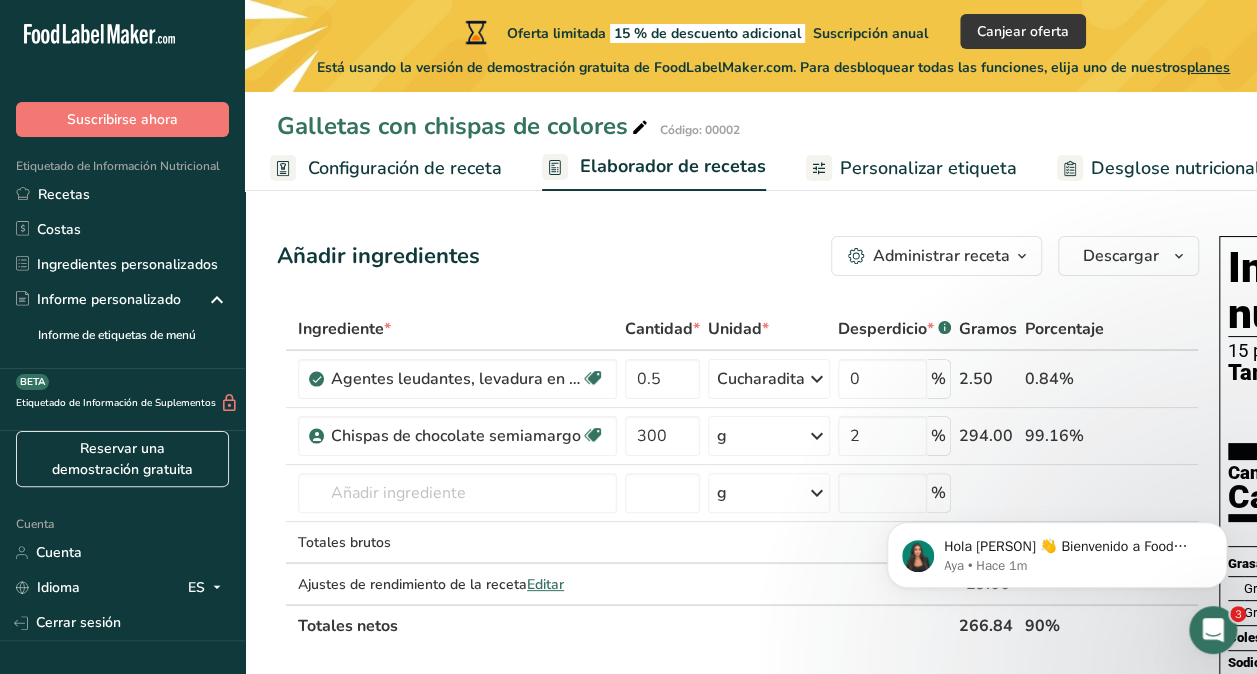 click at bounding box center [1158, 379] 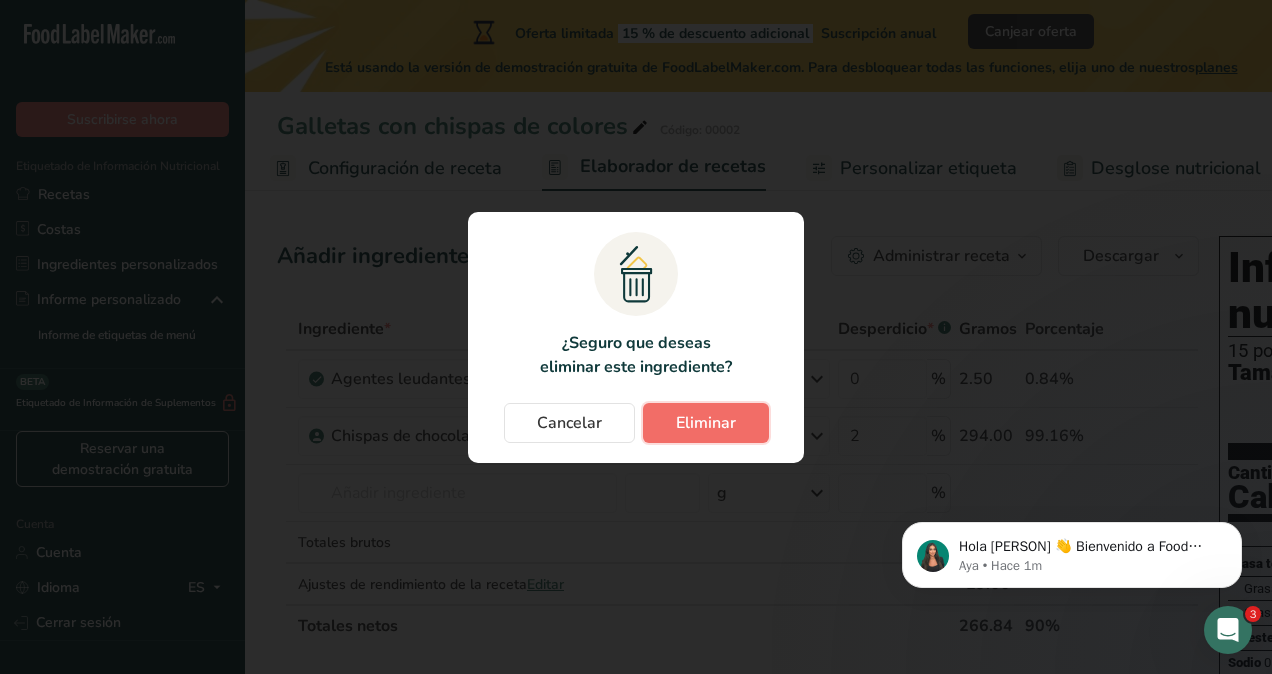 click on "Eliminar" at bounding box center [706, 423] 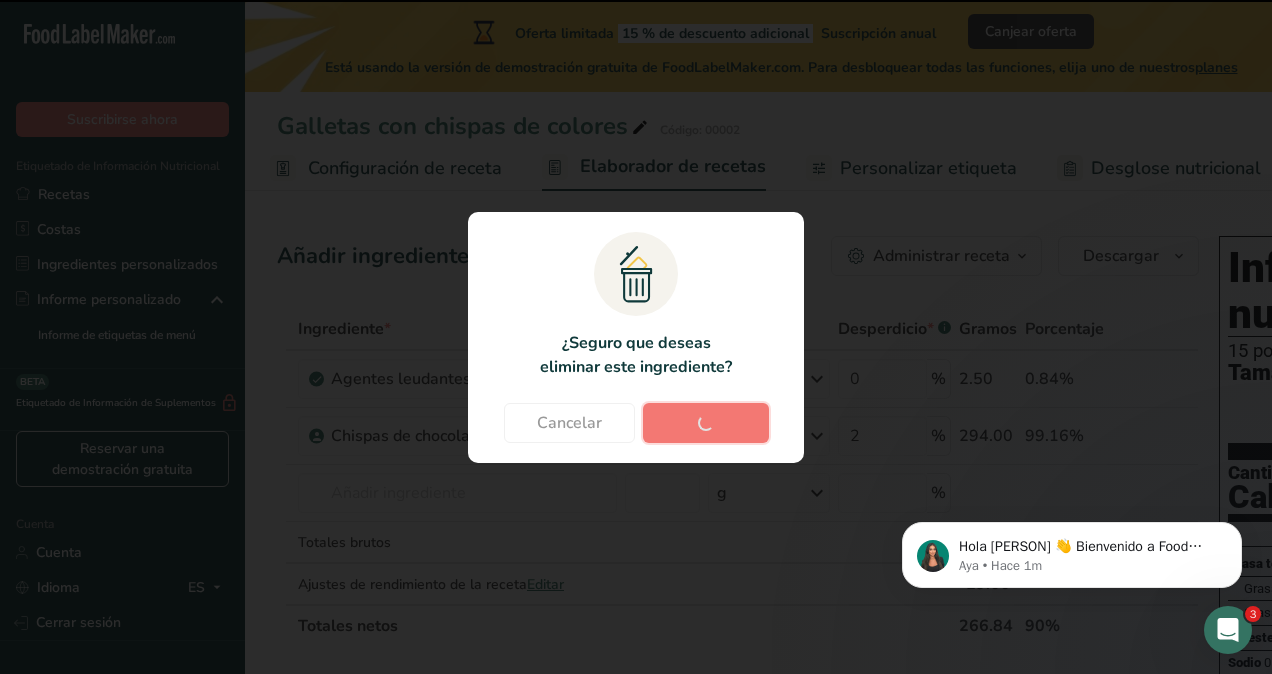 type on "300" 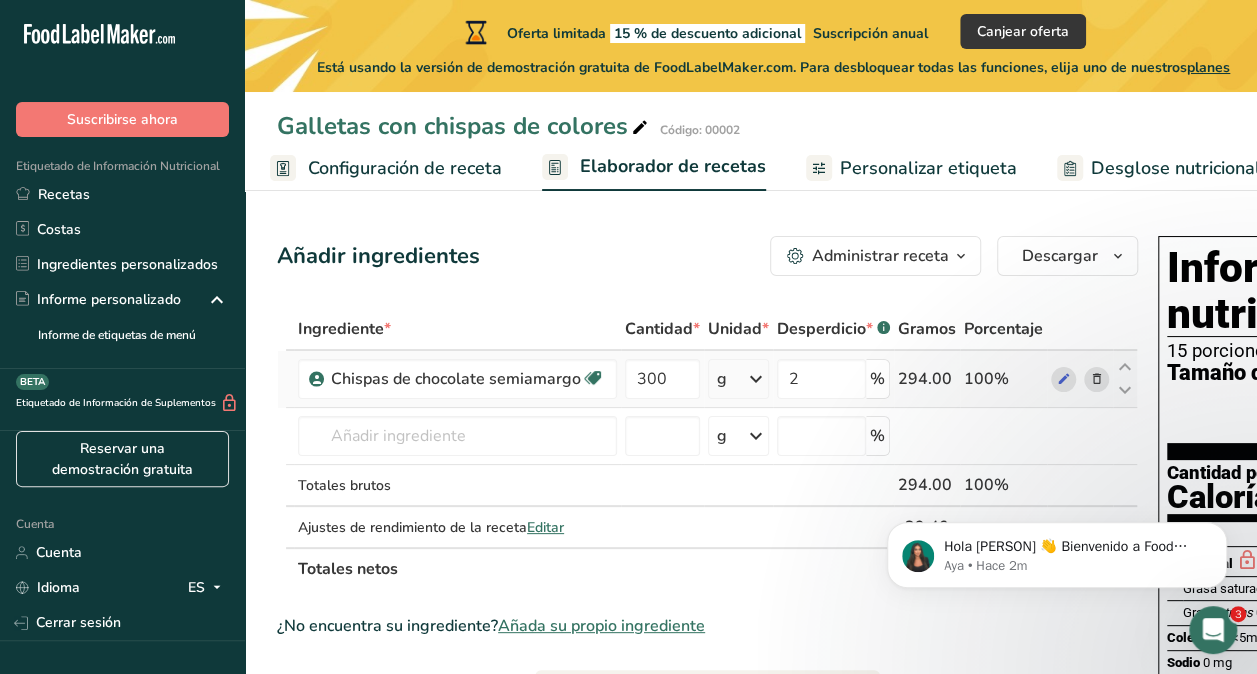 click at bounding box center [1097, 379] 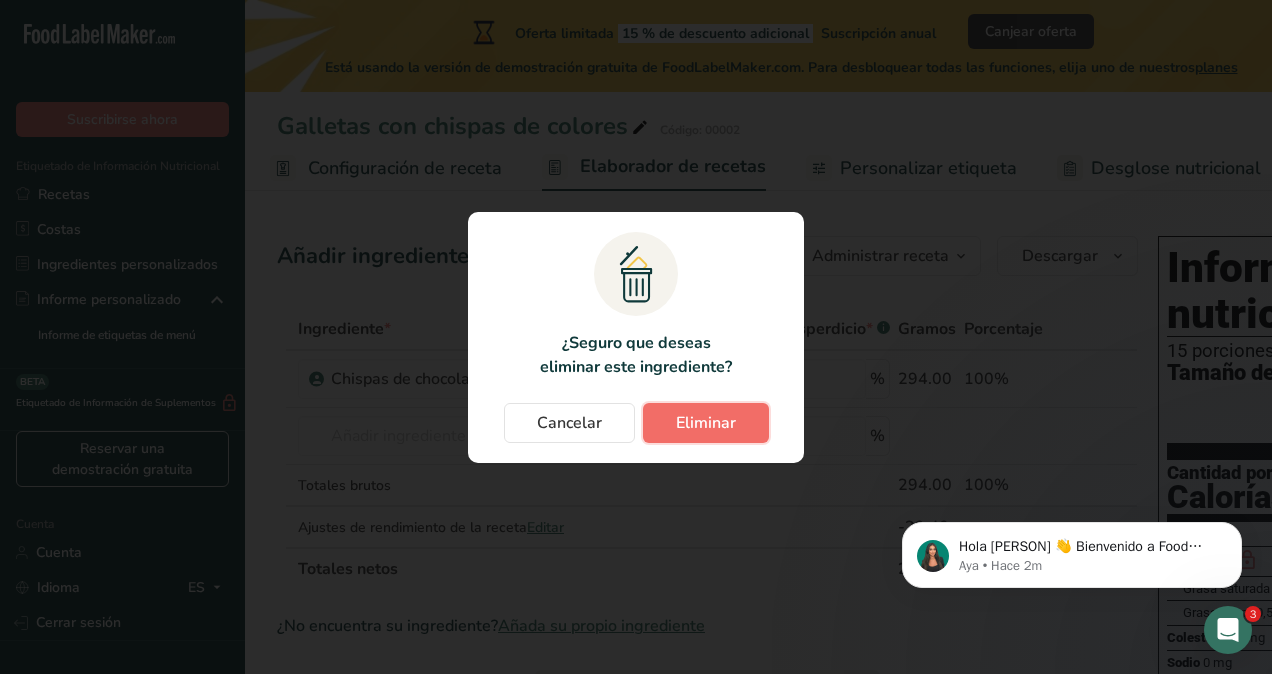 click on "Eliminar" at bounding box center [706, 423] 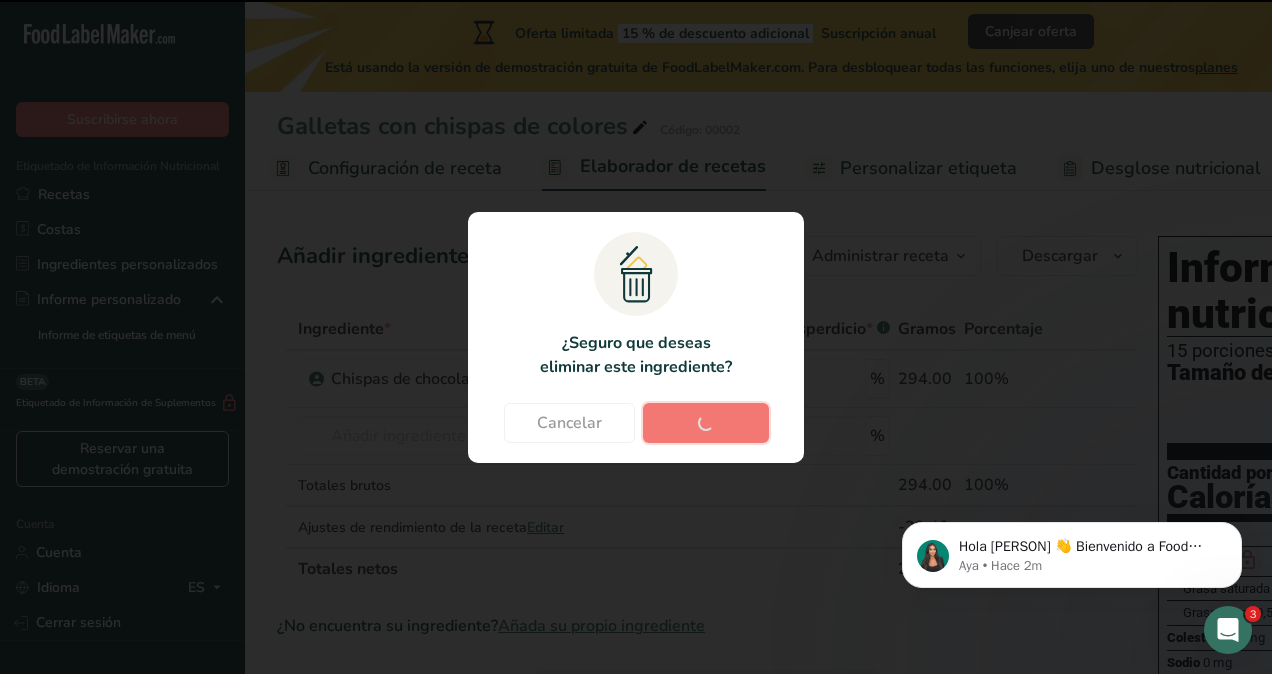 type 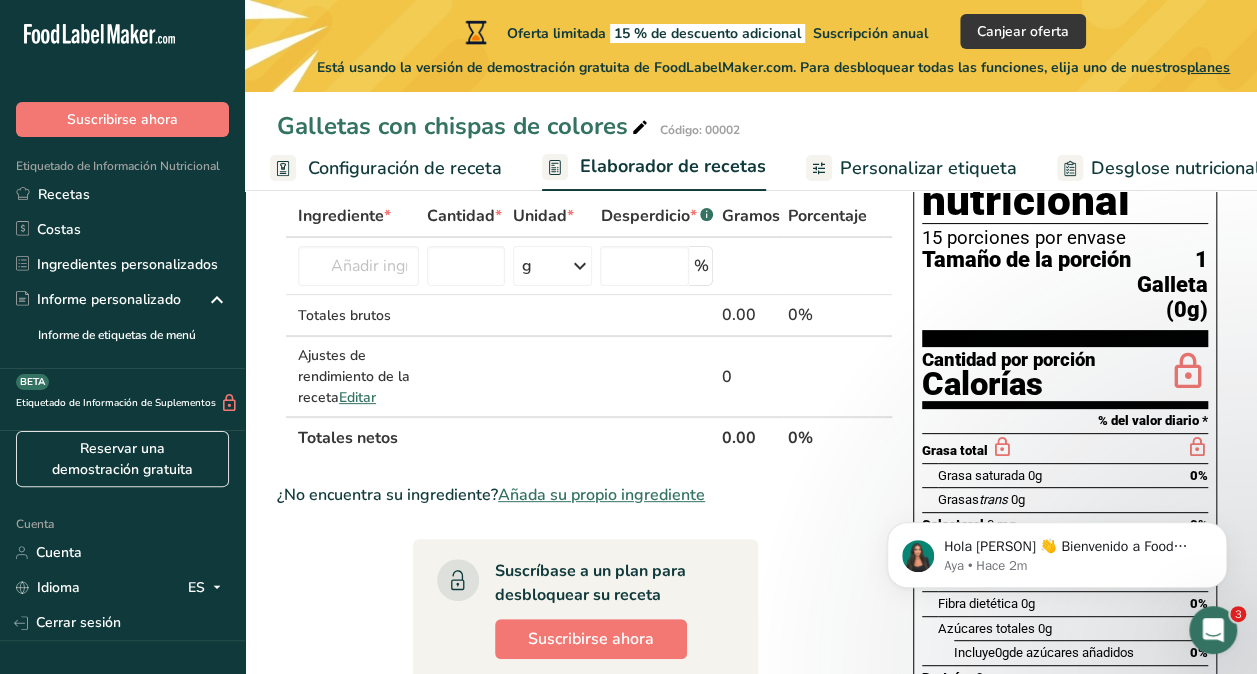 scroll, scrollTop: 0, scrollLeft: 0, axis: both 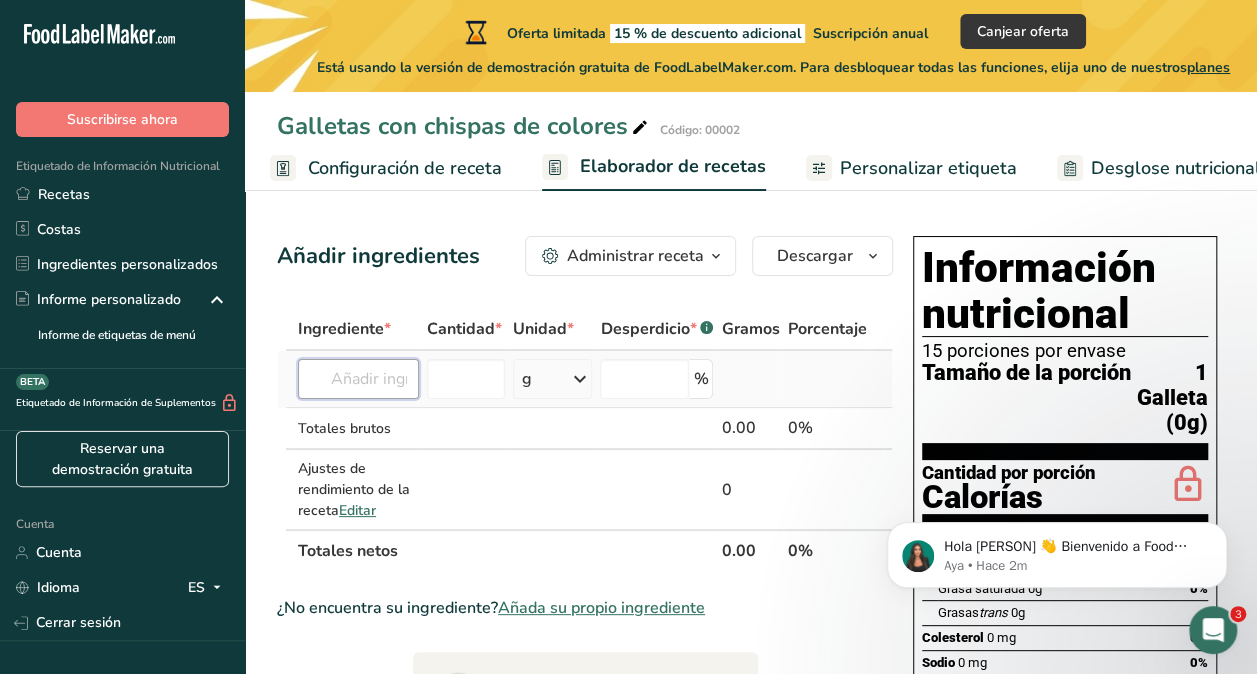 click at bounding box center (358, 379) 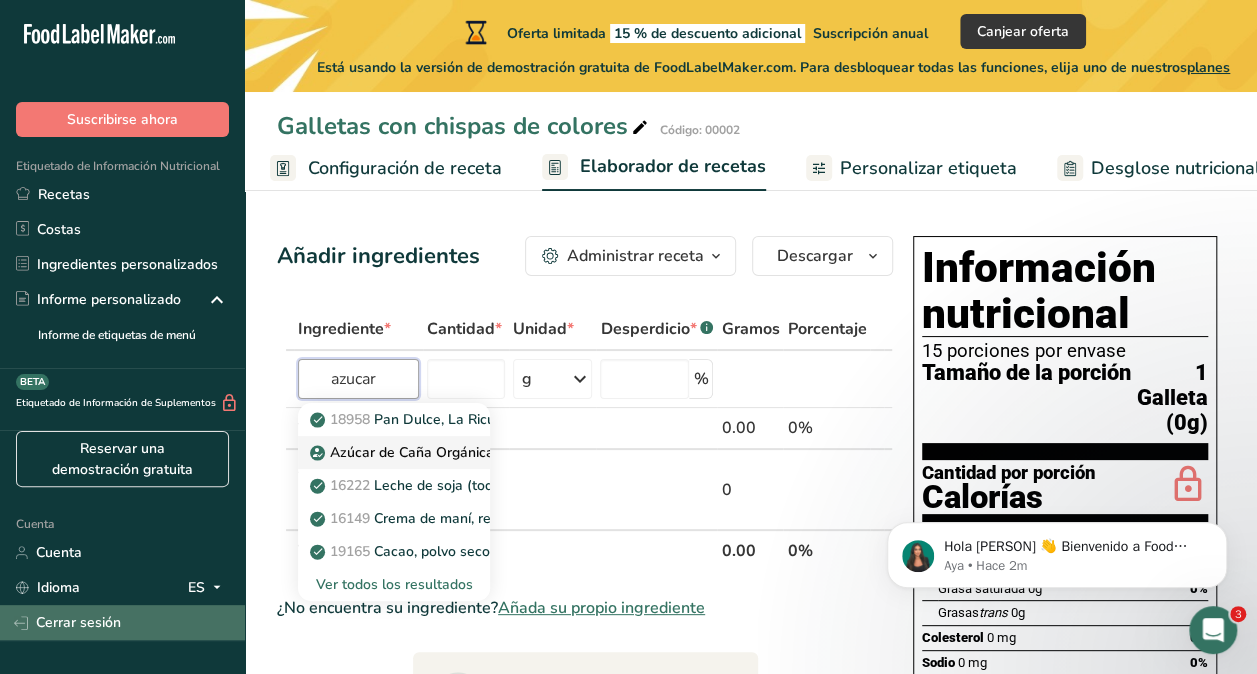 type on "Organic Cane Sugar" 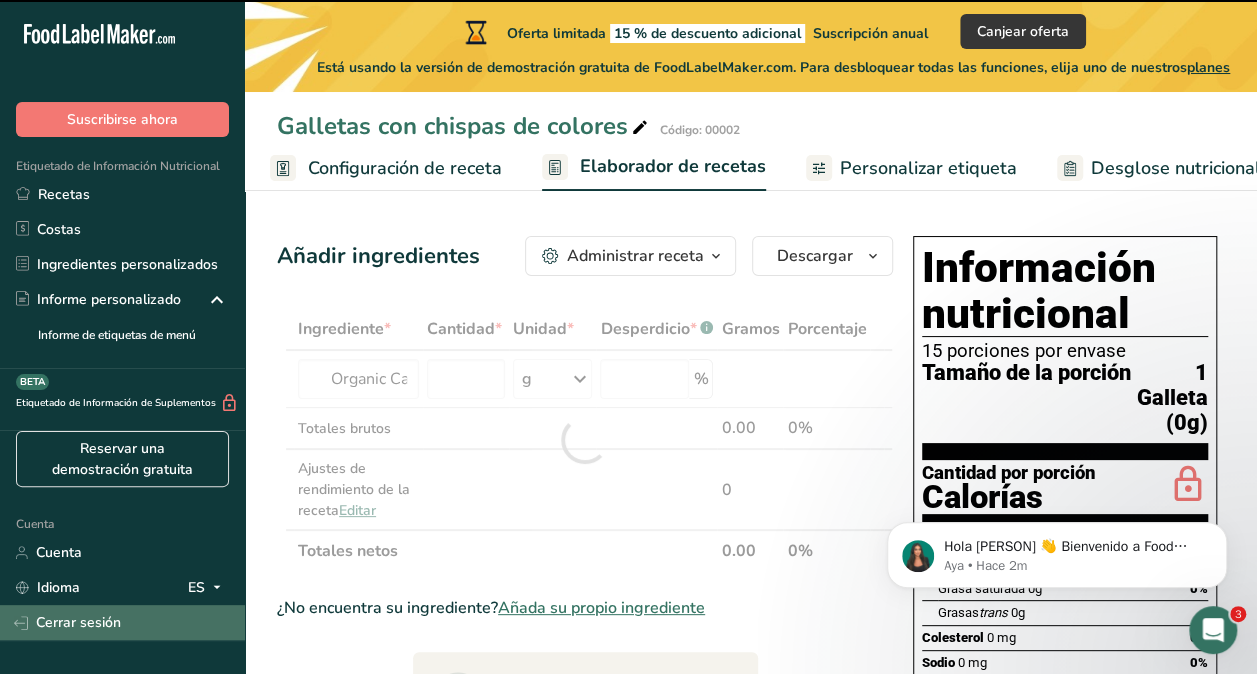 type on "0" 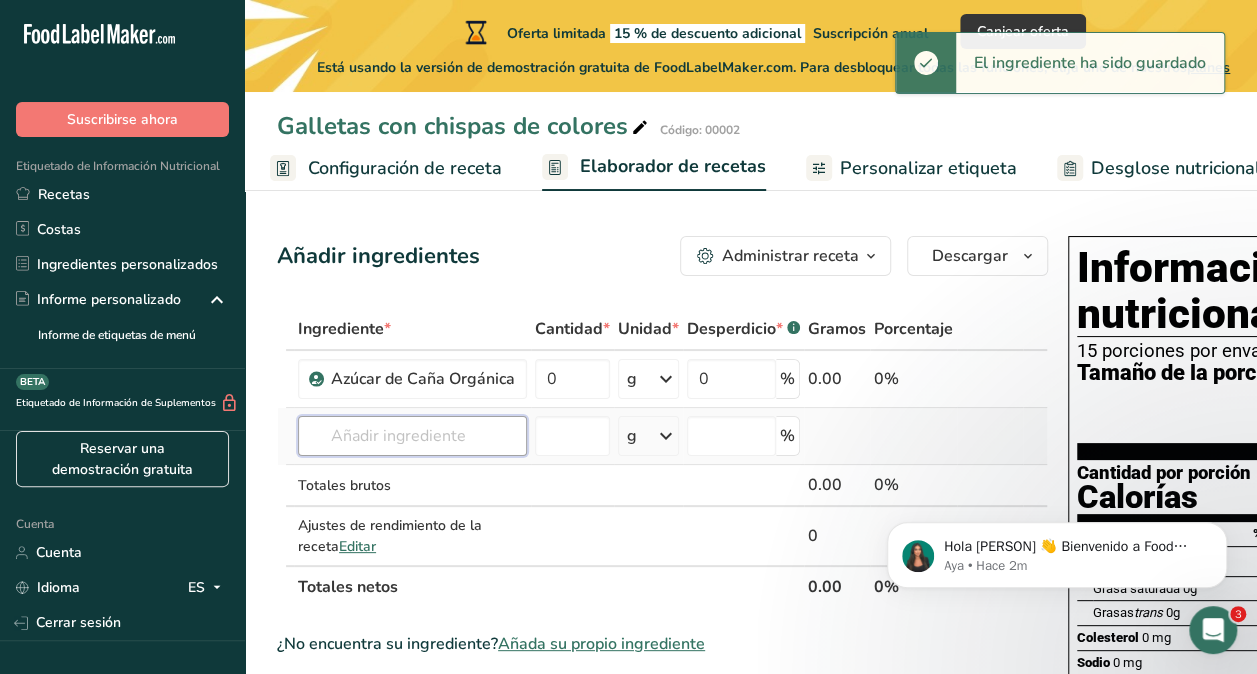 click at bounding box center [412, 436] 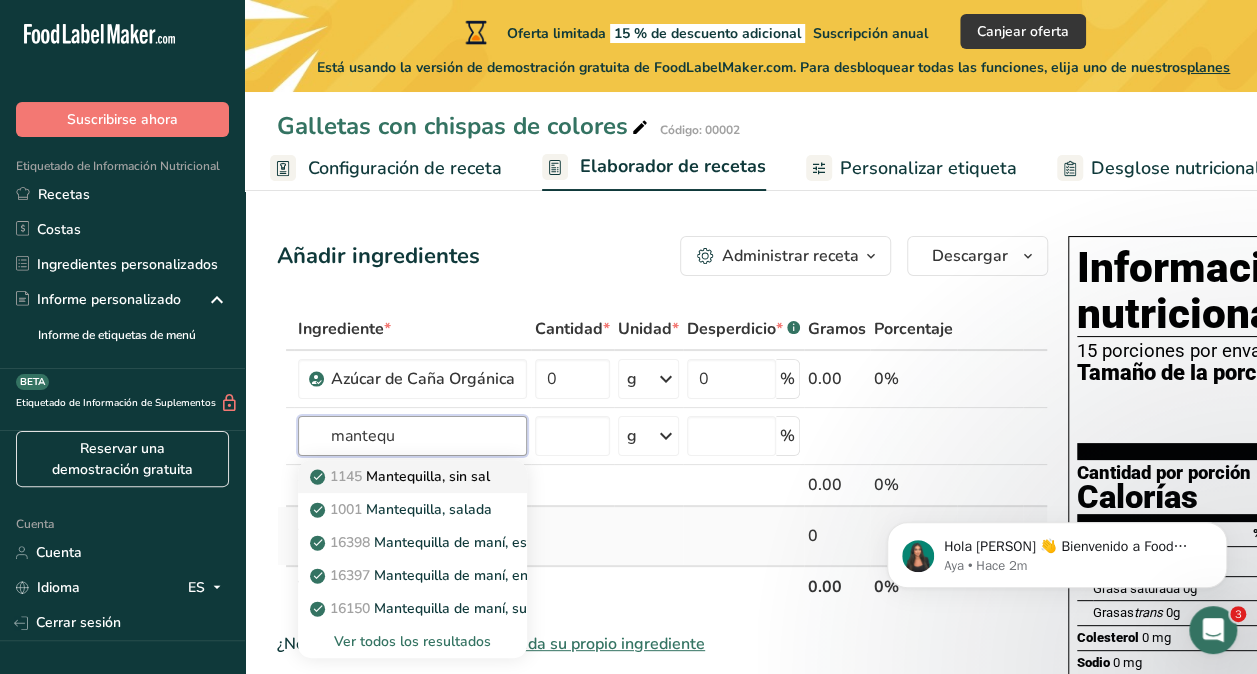 type on "Butter, without salt" 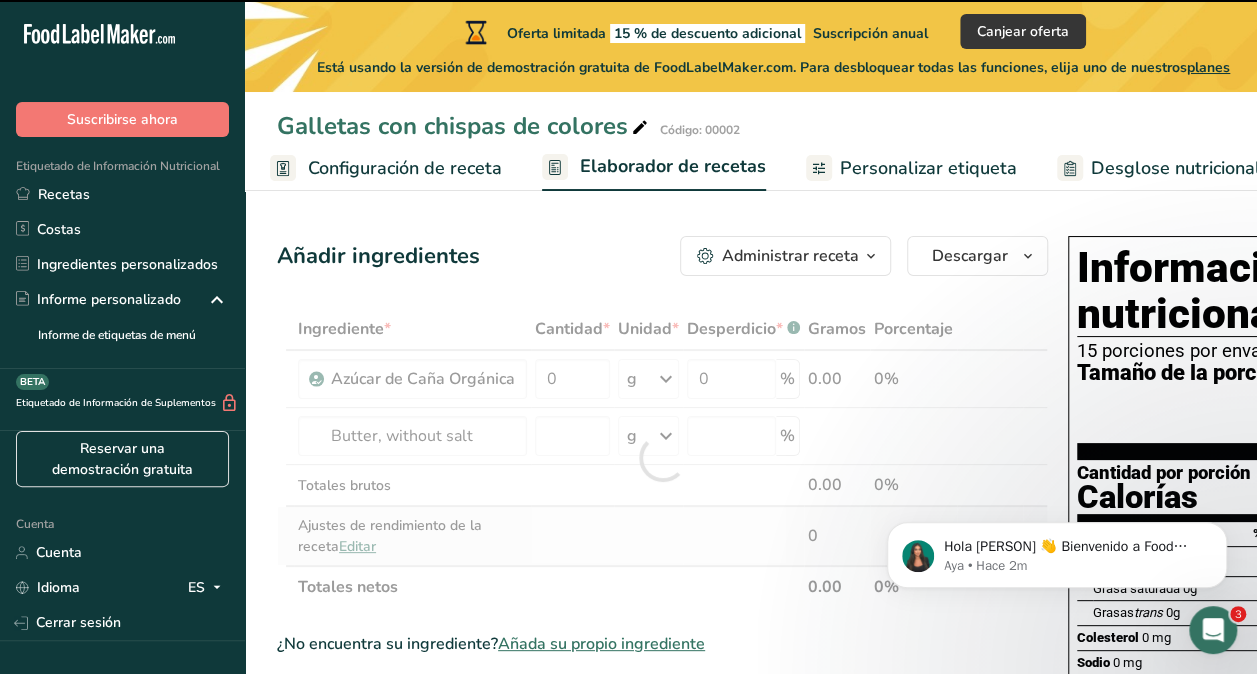 type on "0" 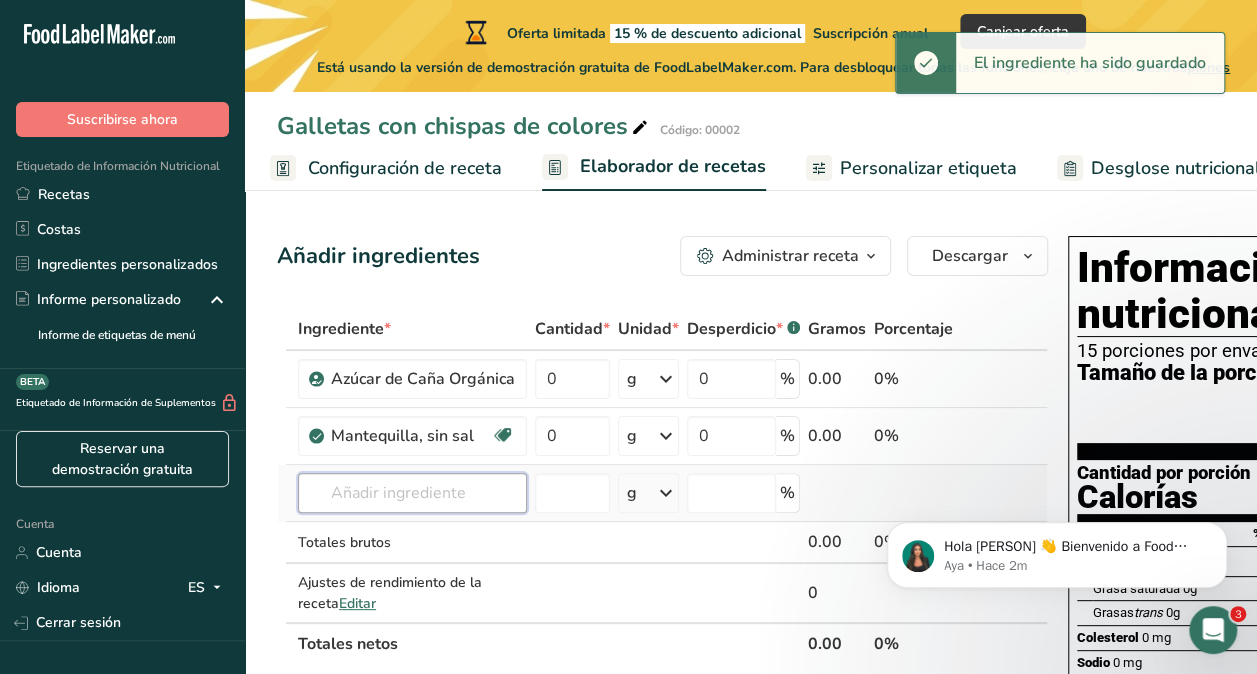 click at bounding box center (412, 493) 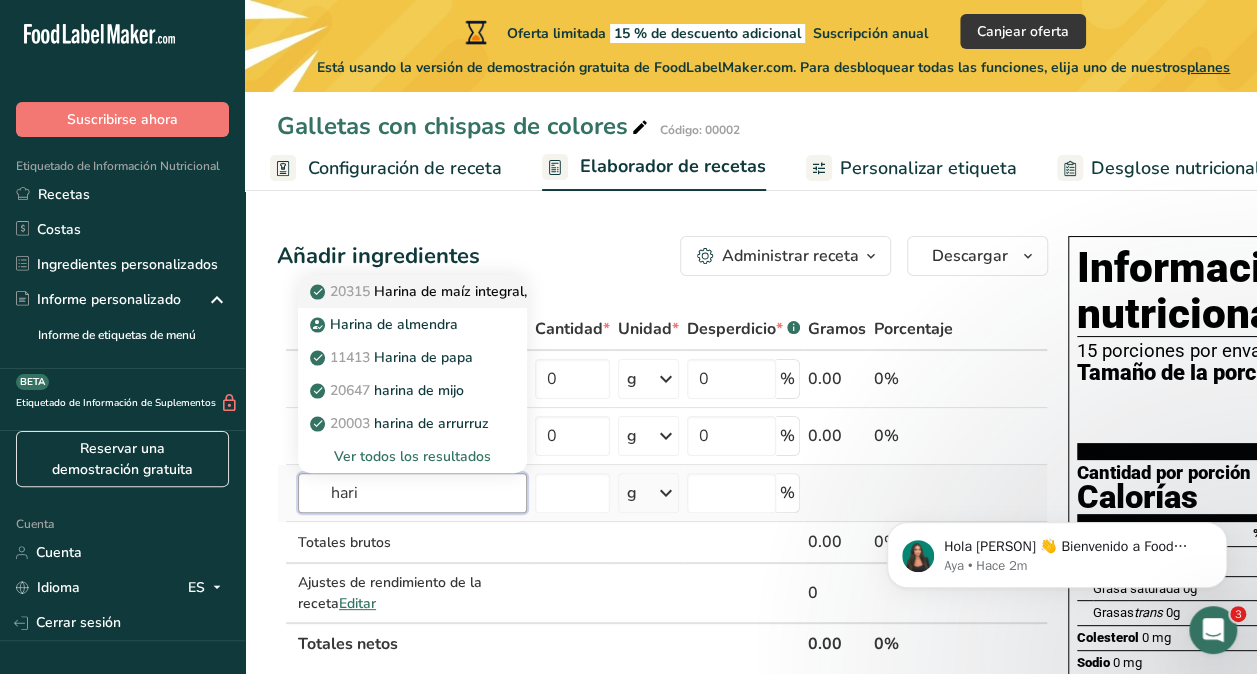 type on "Corn flour, whole-grain, blue (harina de maiz morado)" 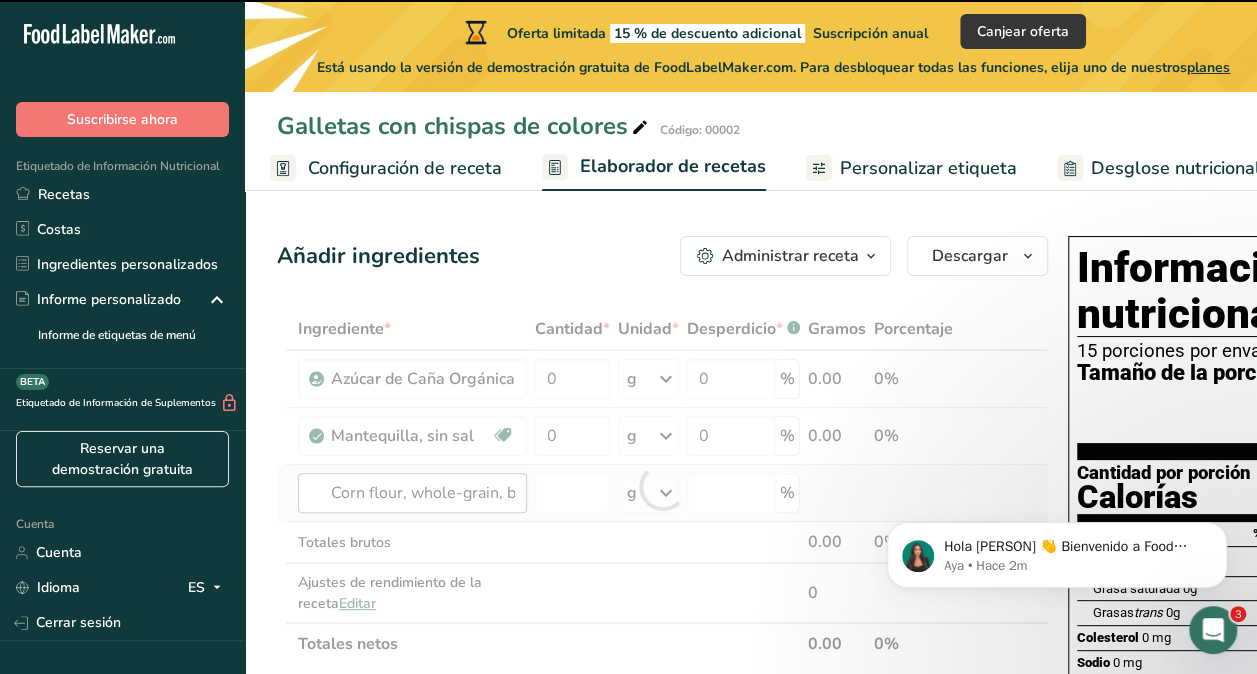 type on "0" 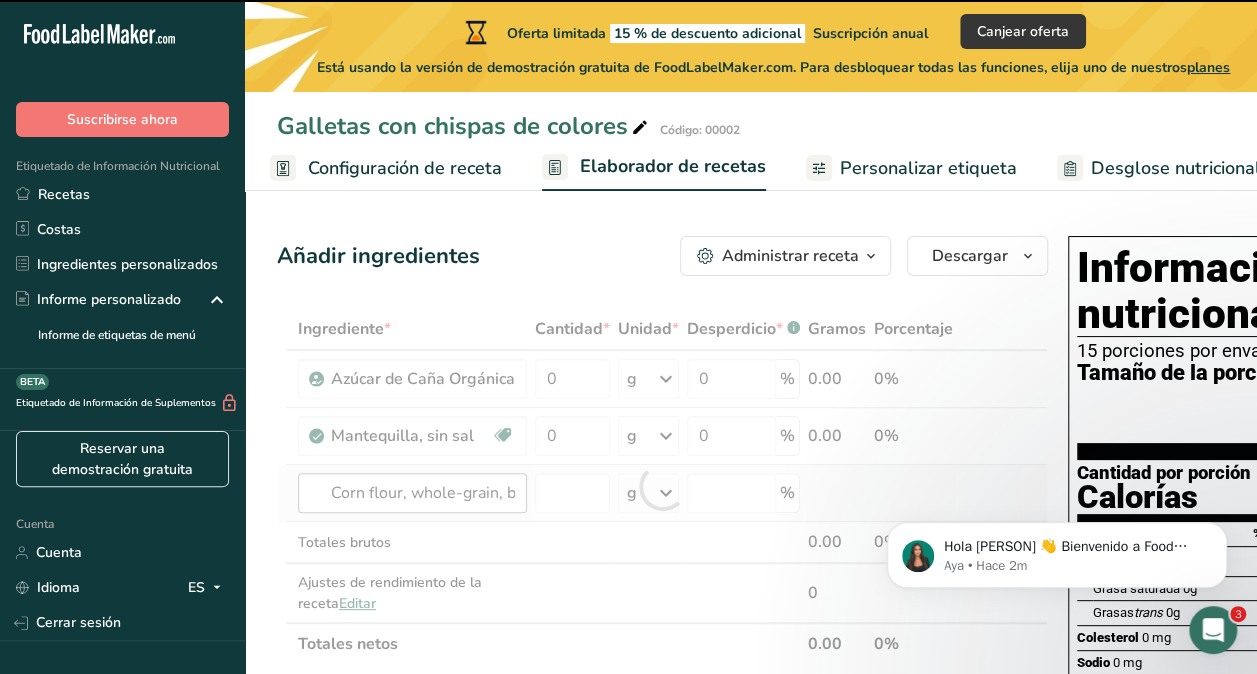 type on "0" 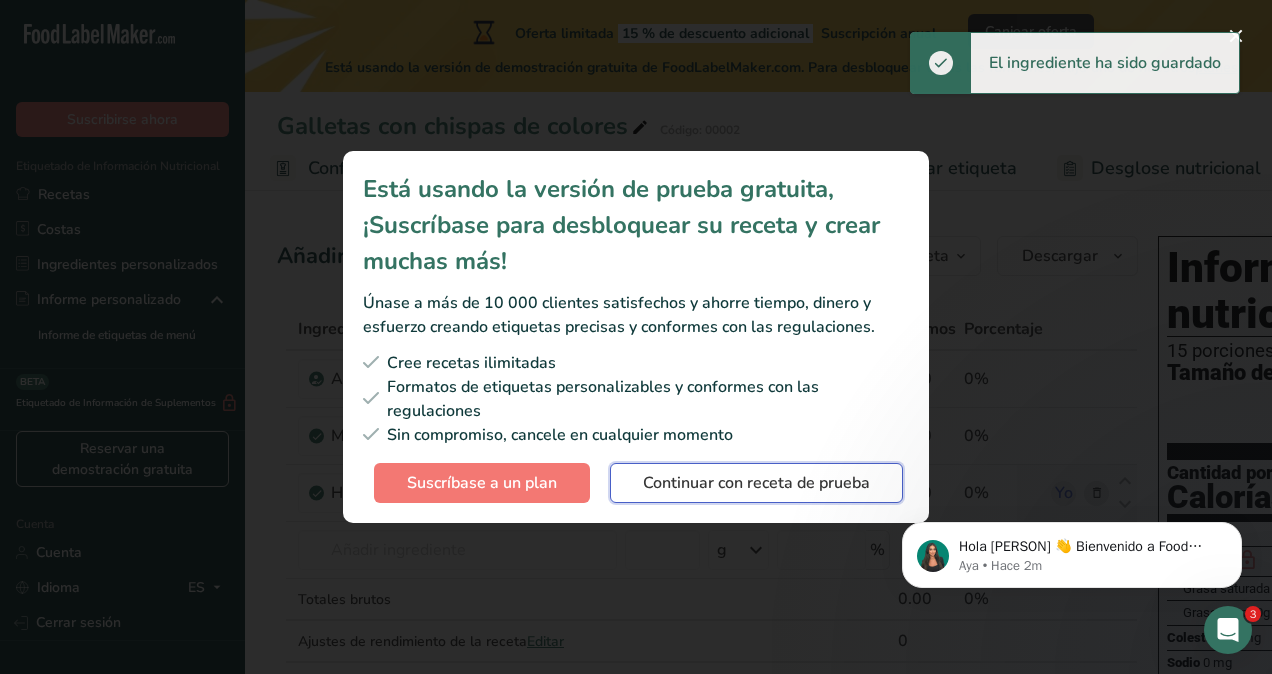 click on "Continuar con receta de prueba" at bounding box center (756, 483) 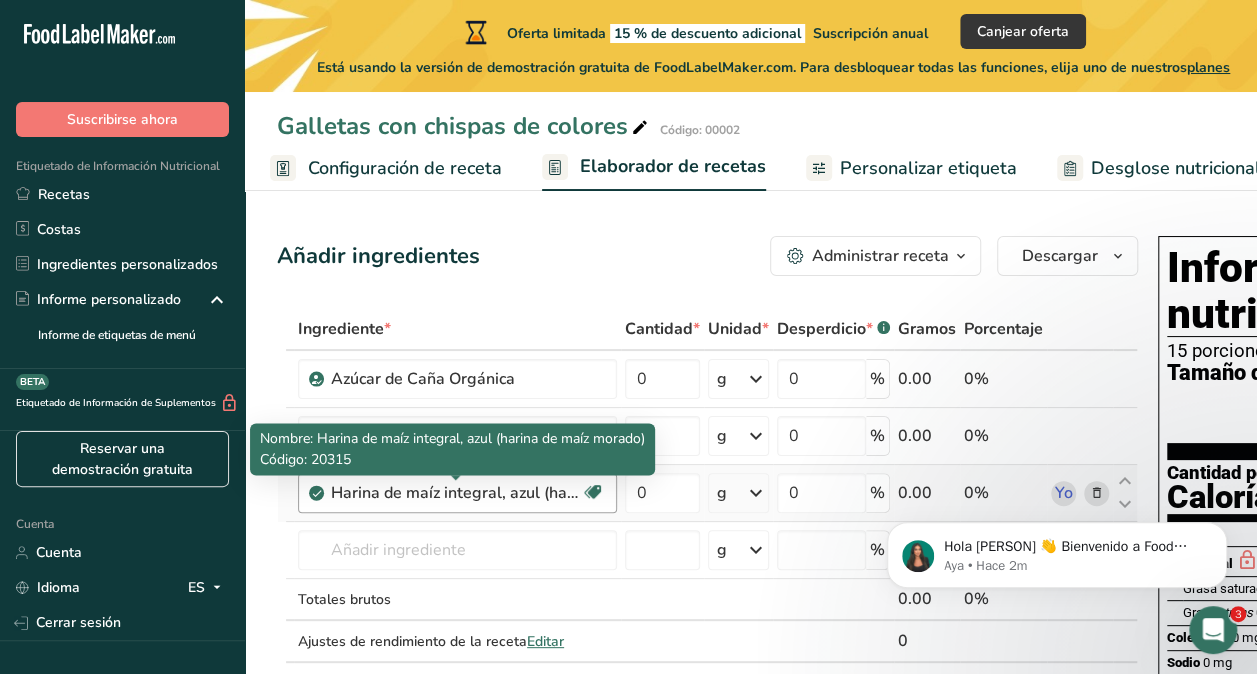scroll, scrollTop: 100, scrollLeft: 0, axis: vertical 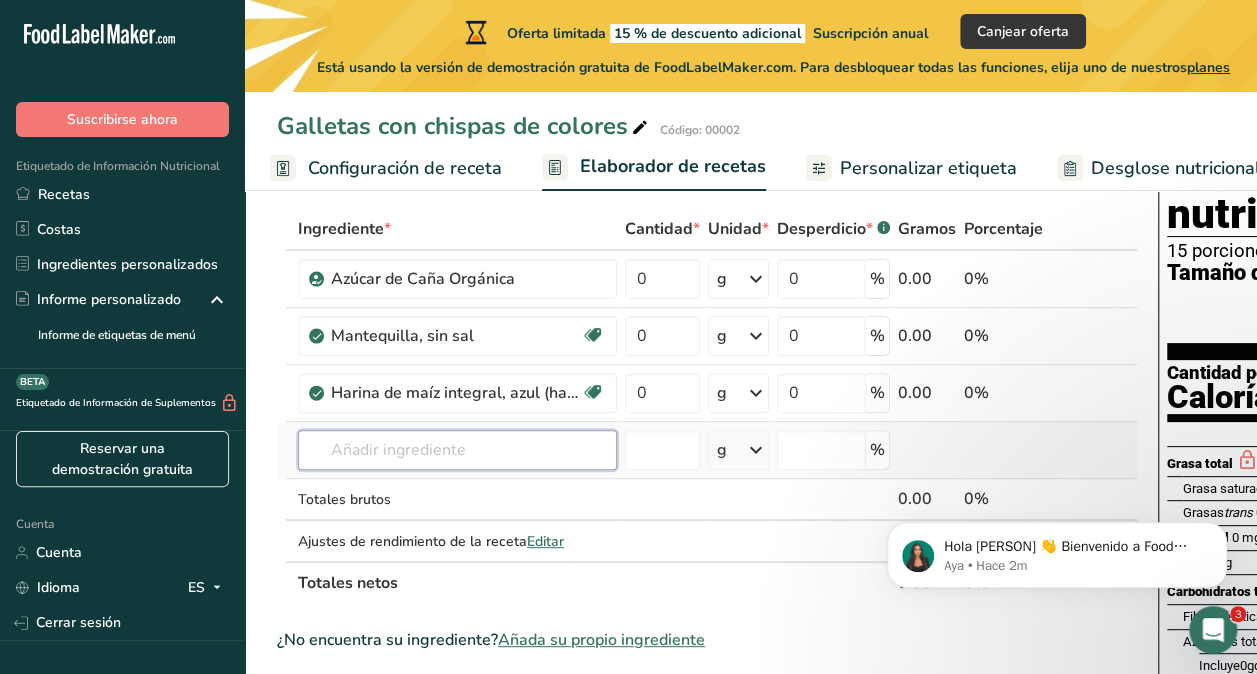 click at bounding box center [457, 450] 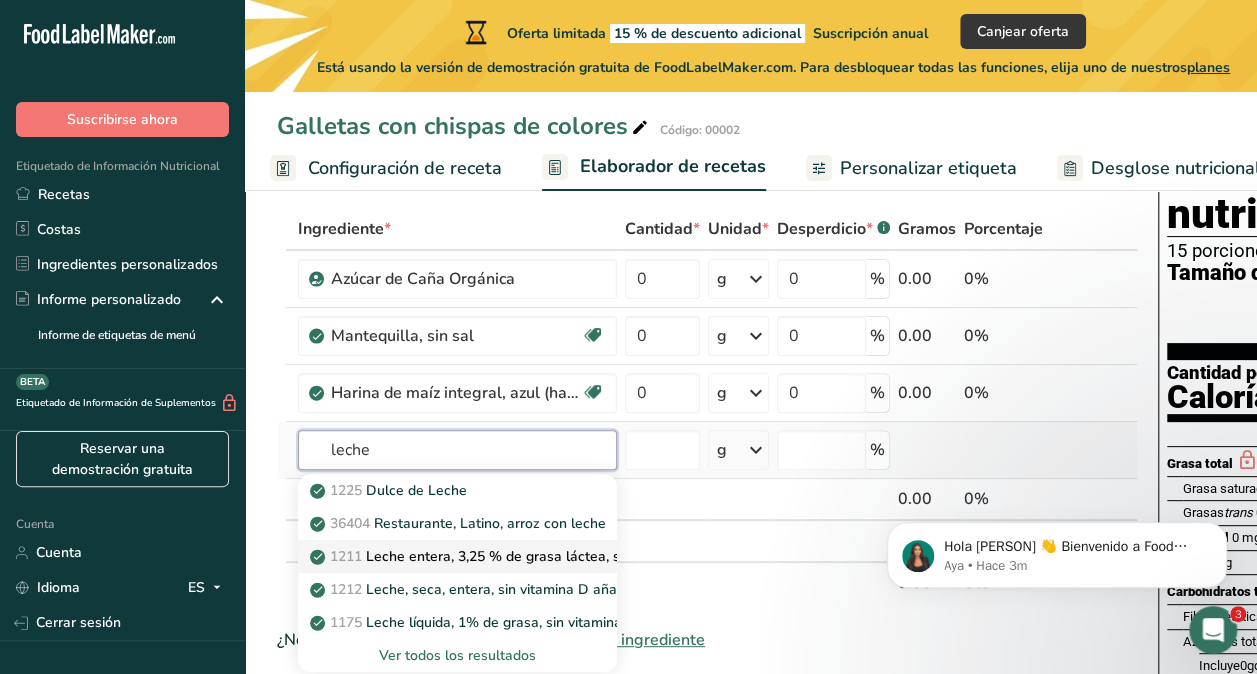 type on "Milk, whole, 3.25% milkfat, without added vitamin A and vitamin D" 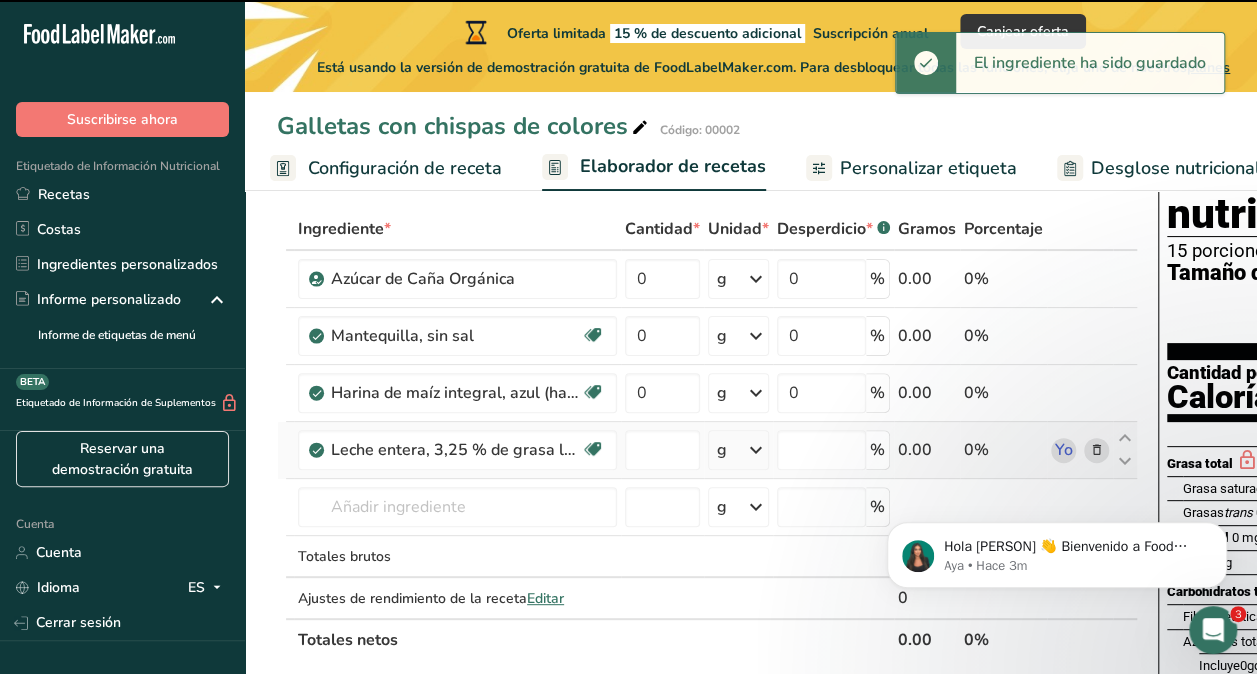 type on "0" 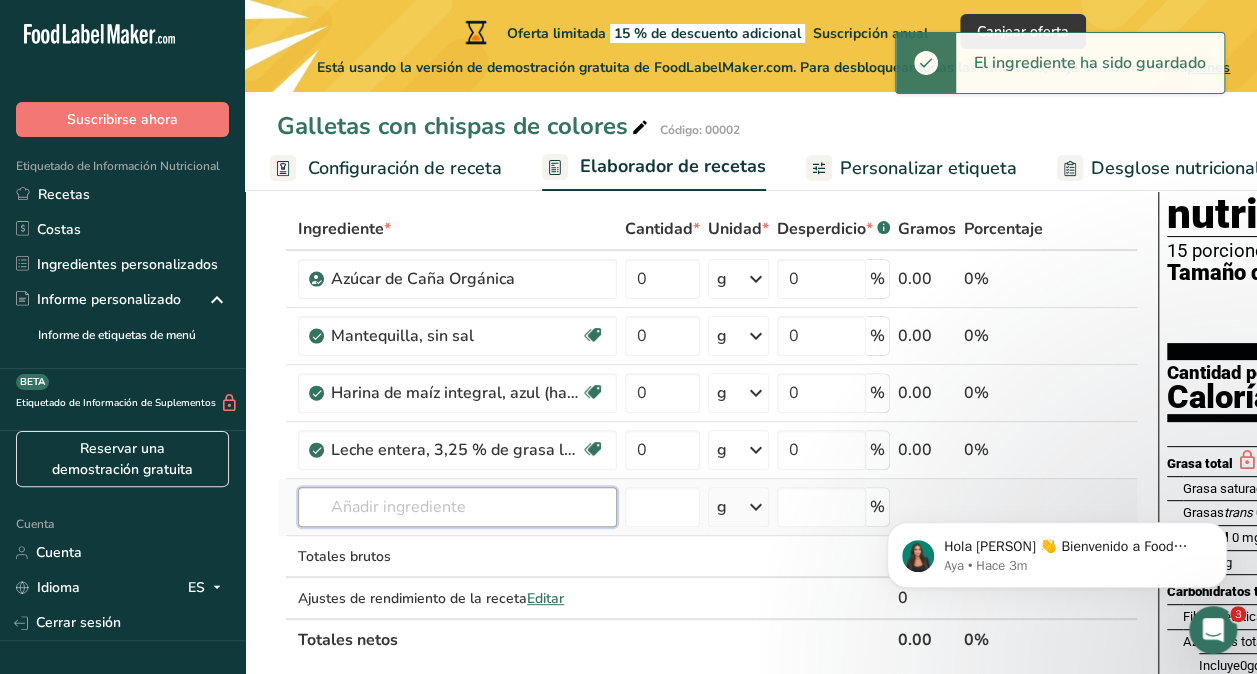 click at bounding box center [457, 507] 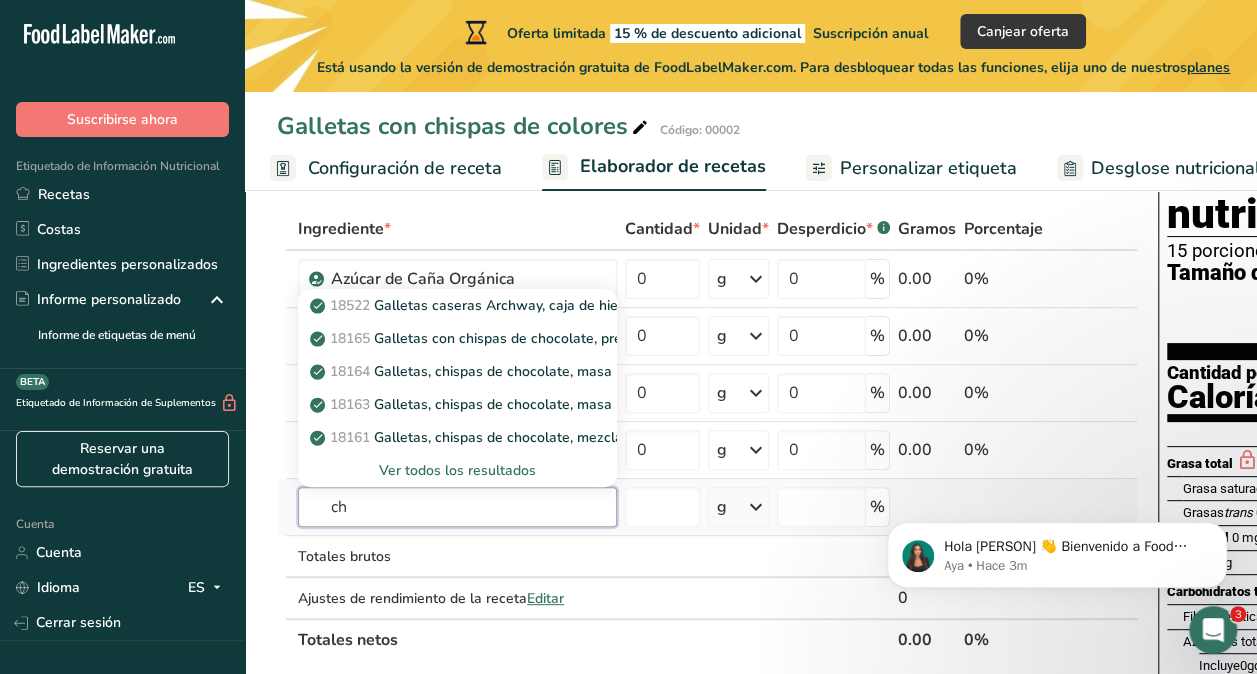 type on "c" 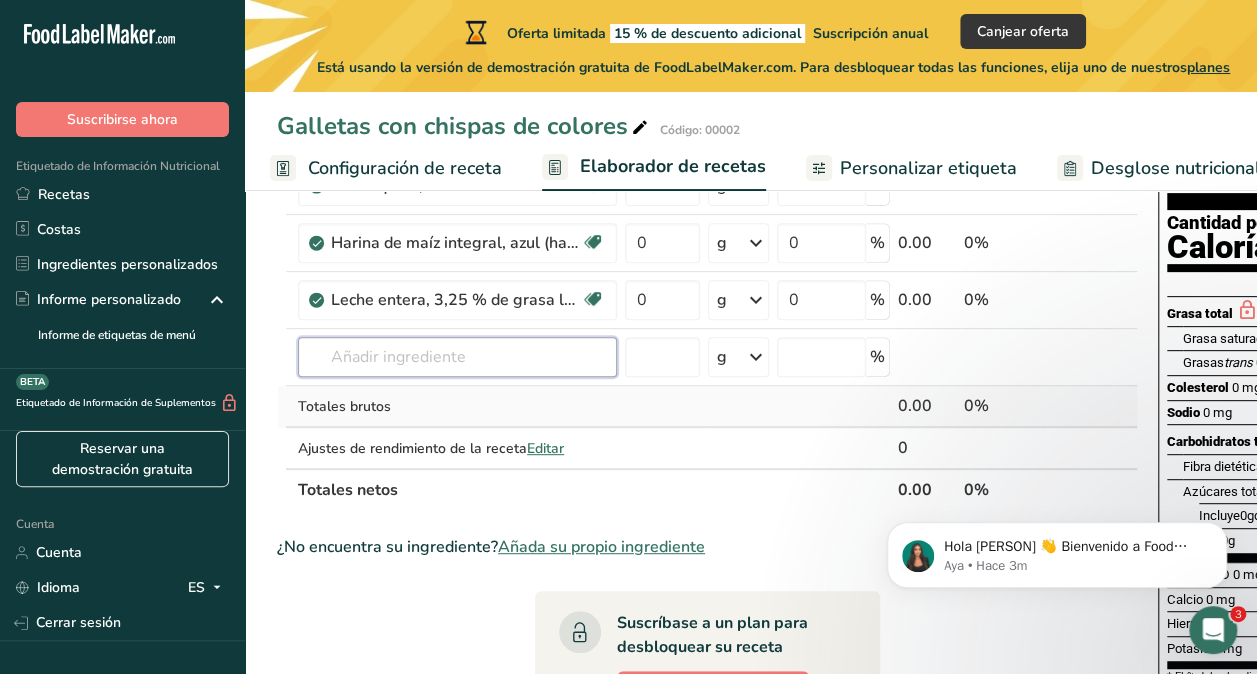 scroll, scrollTop: 219, scrollLeft: 0, axis: vertical 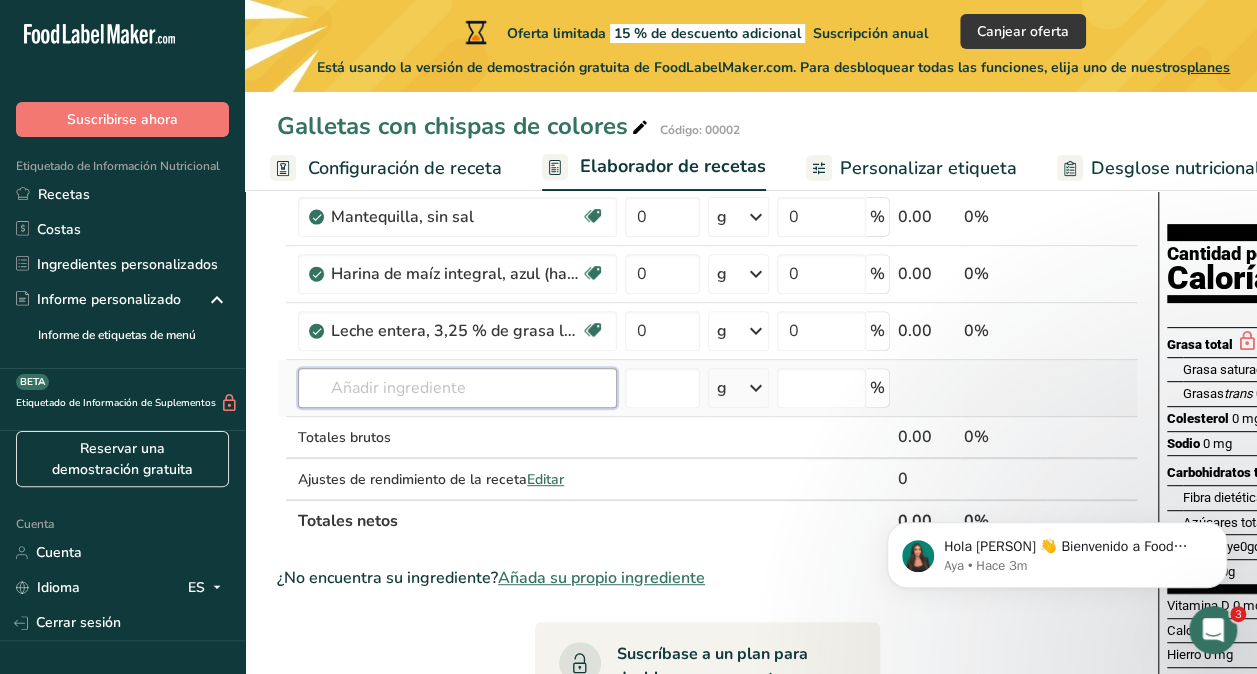 click at bounding box center [457, 388] 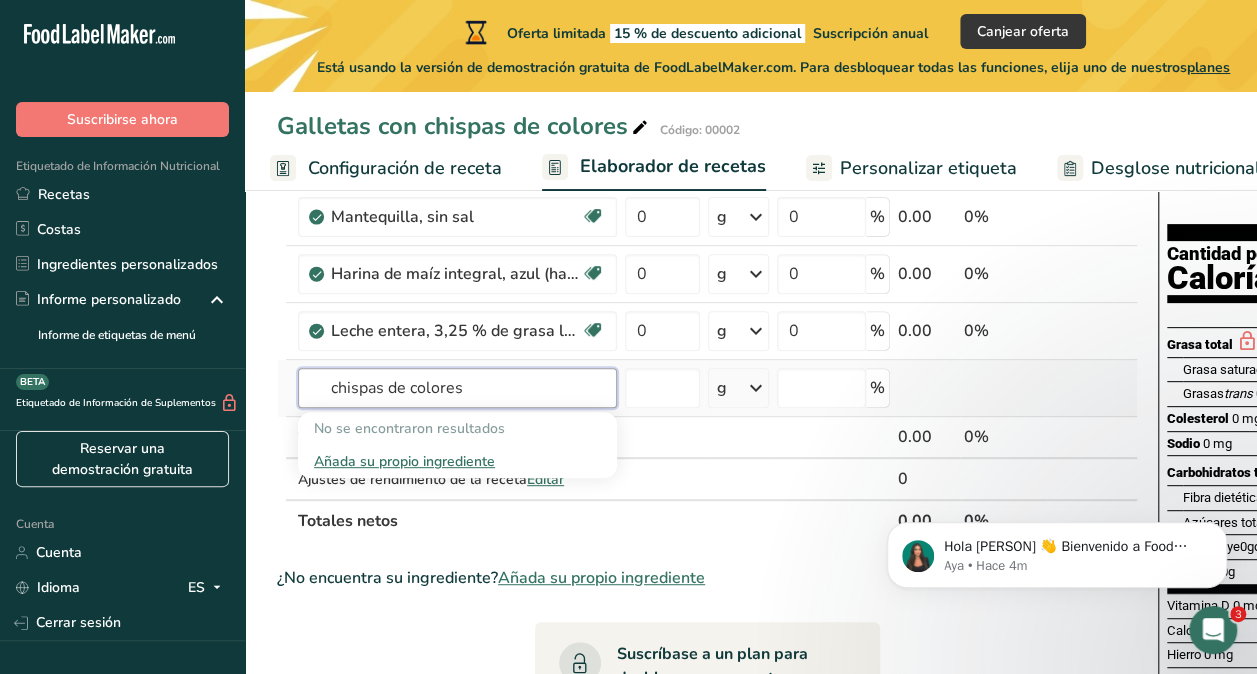 type on "chispas de colores" 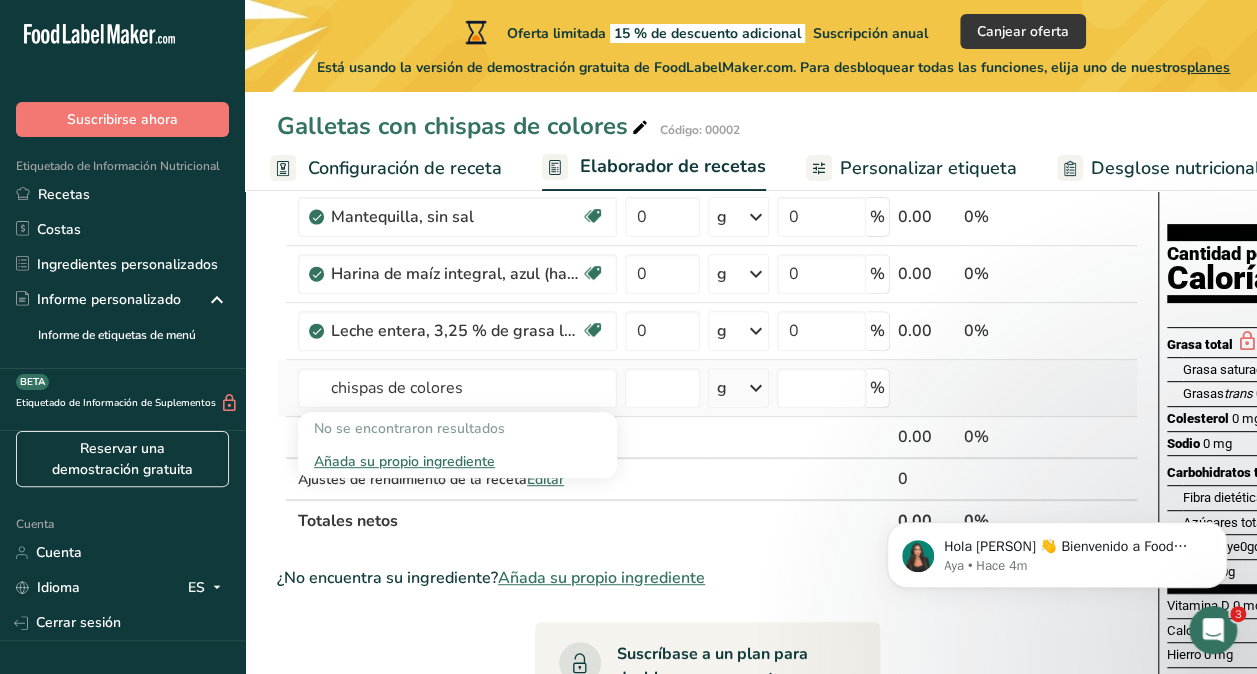 type 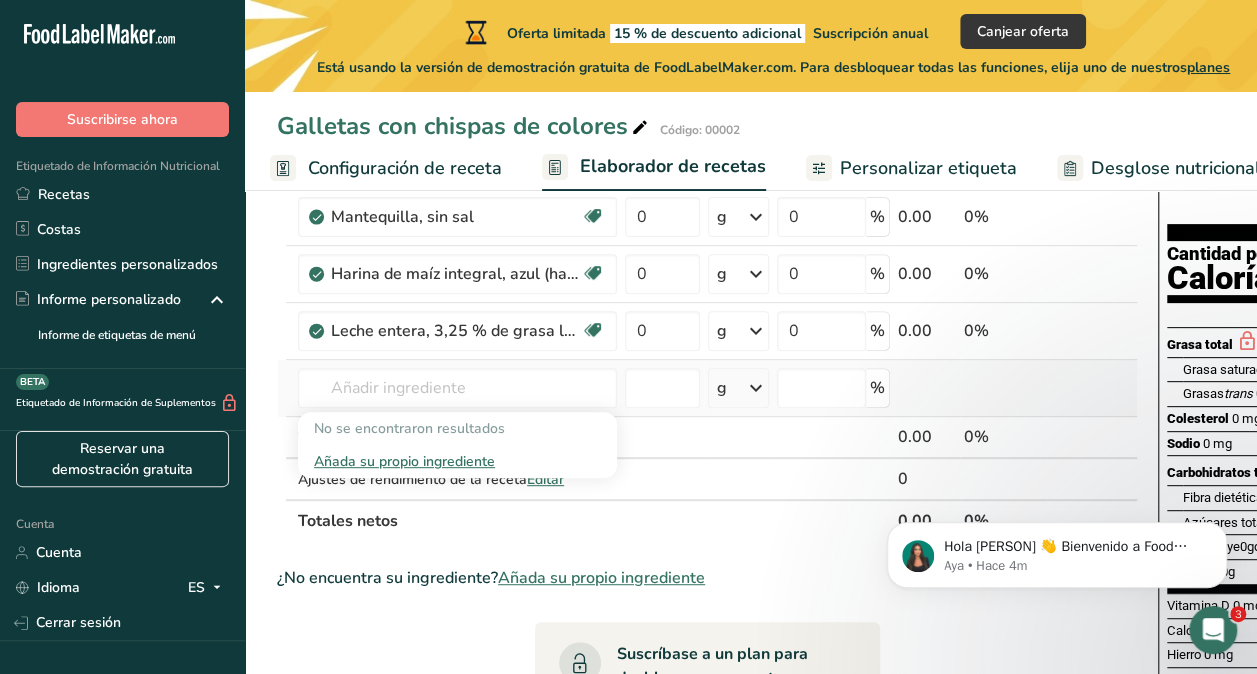 click on "Añada su propio ingrediente" at bounding box center [457, 461] 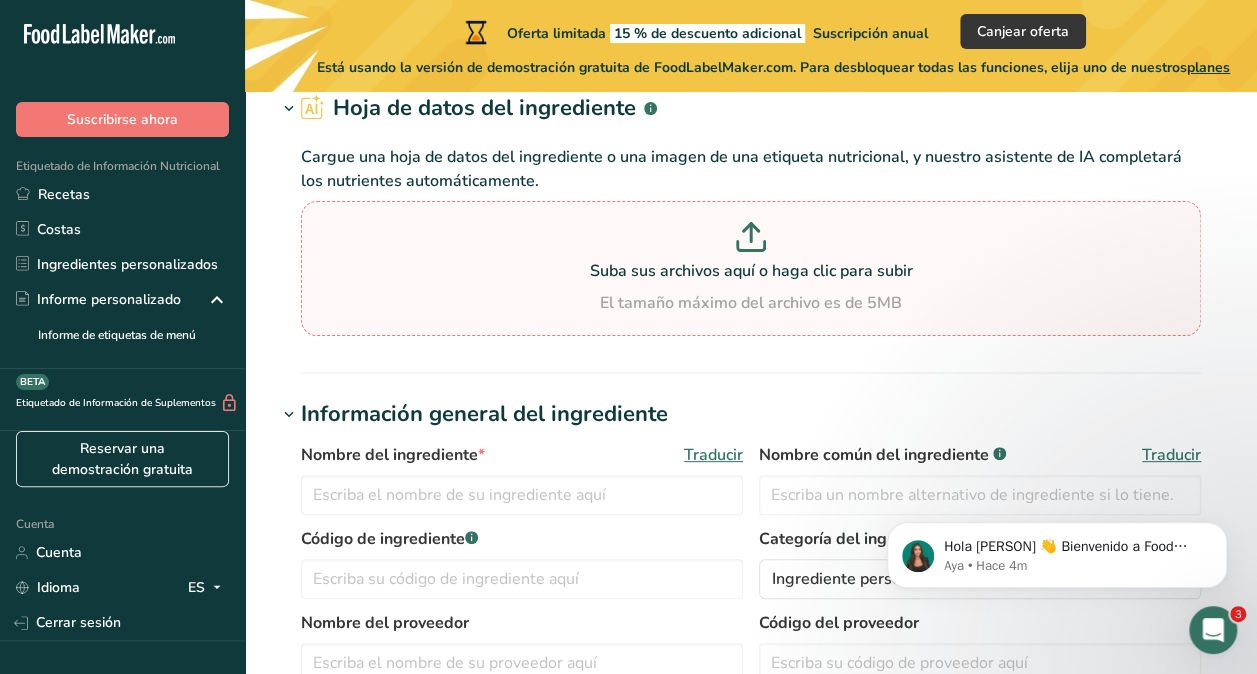 scroll, scrollTop: 200, scrollLeft: 0, axis: vertical 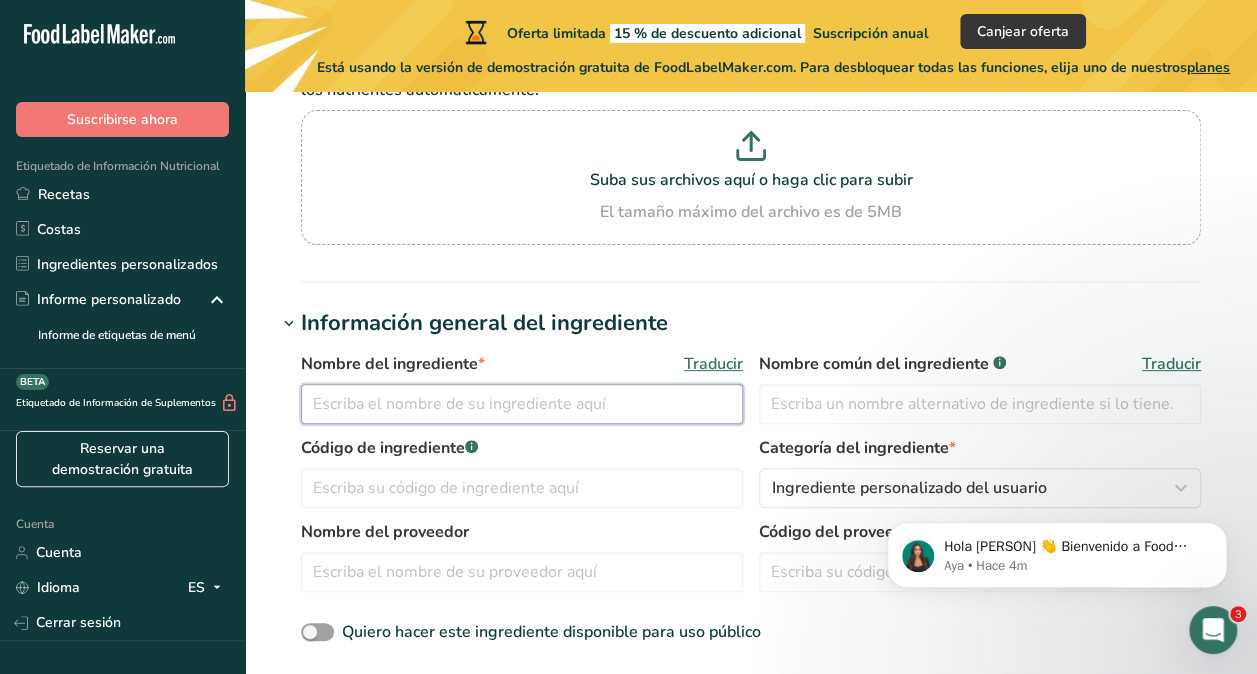 click at bounding box center [522, 404] 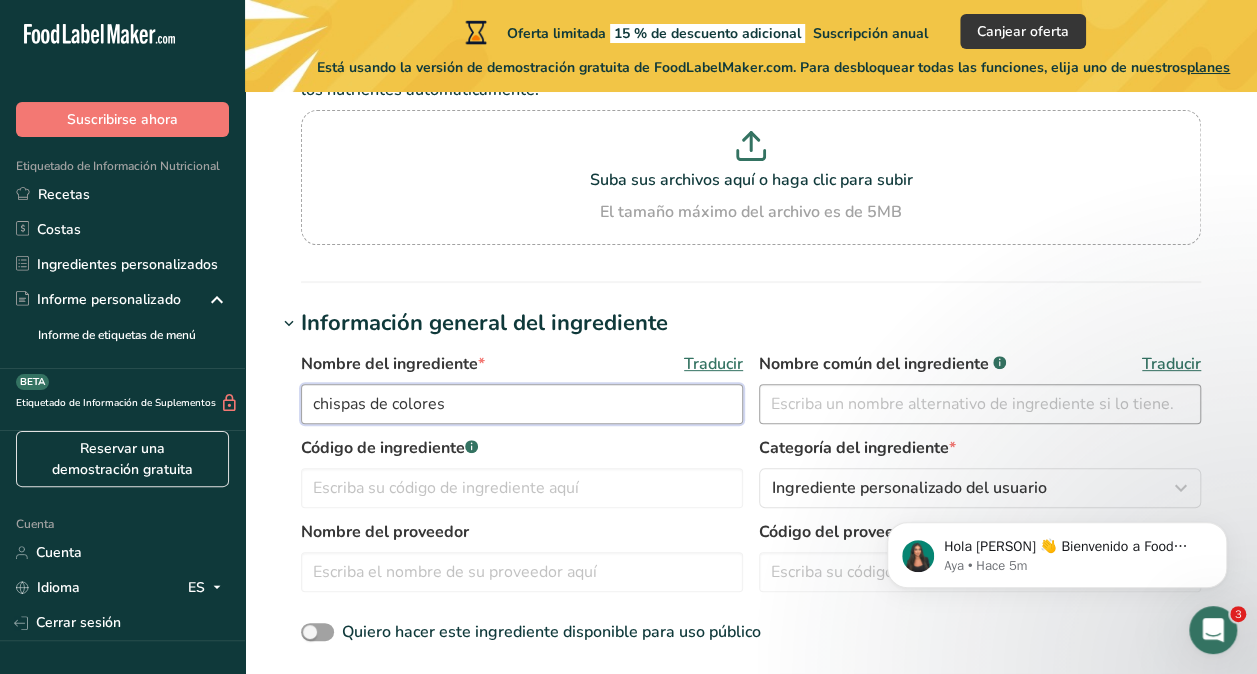 type on "chispas de colores" 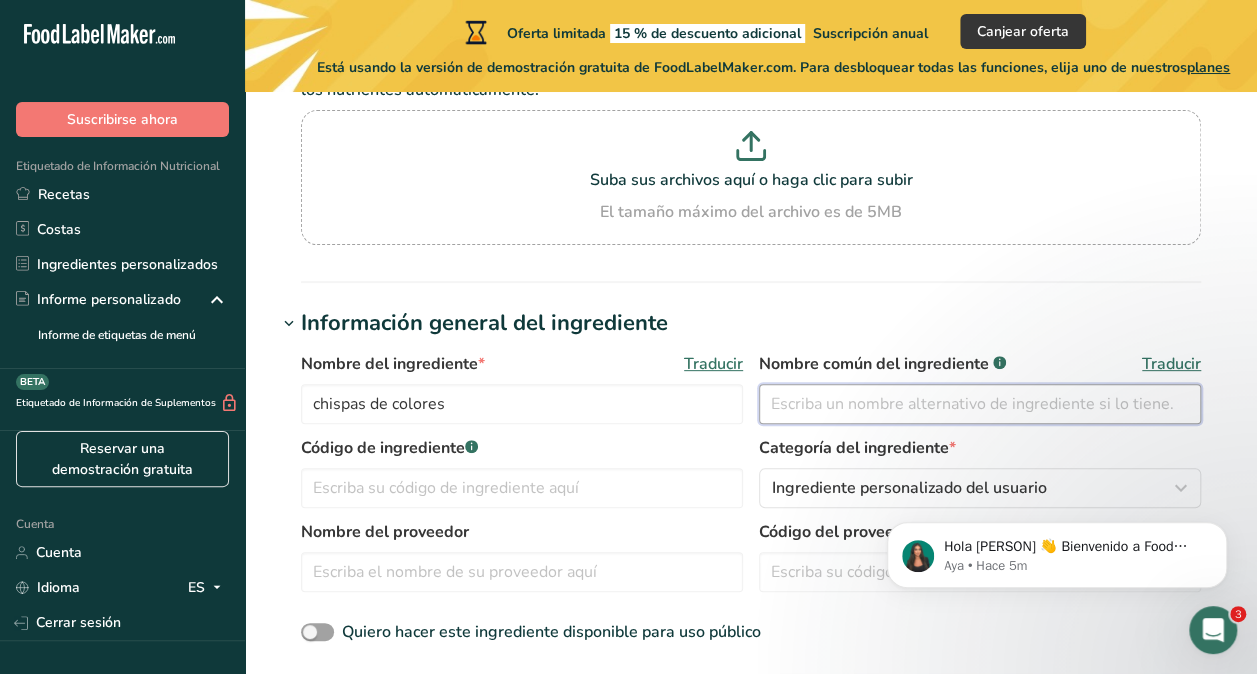click at bounding box center (980, 404) 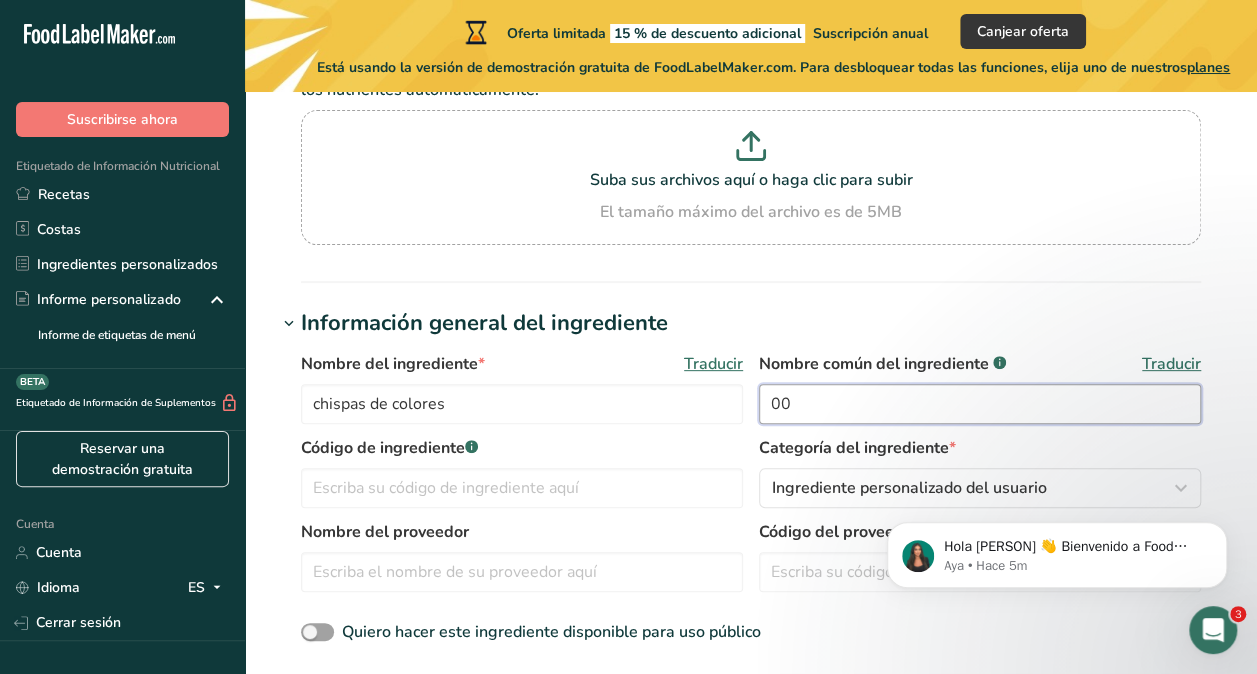 type on "0" 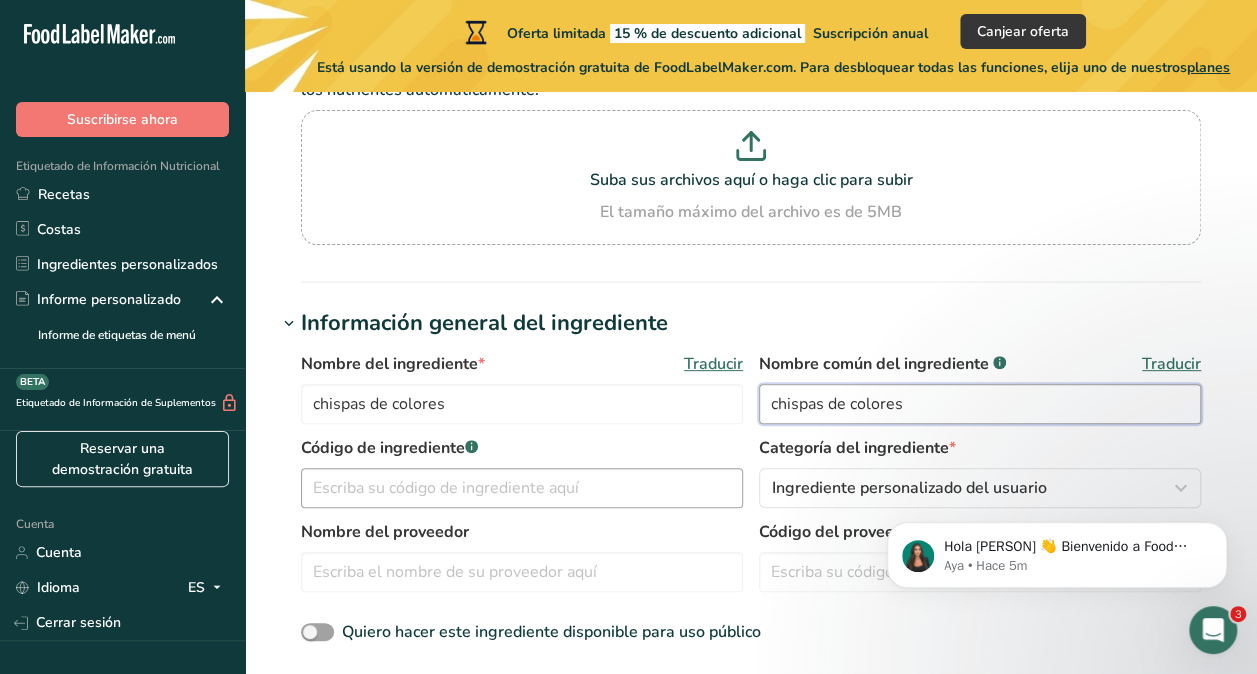 type on "chispas de colores" 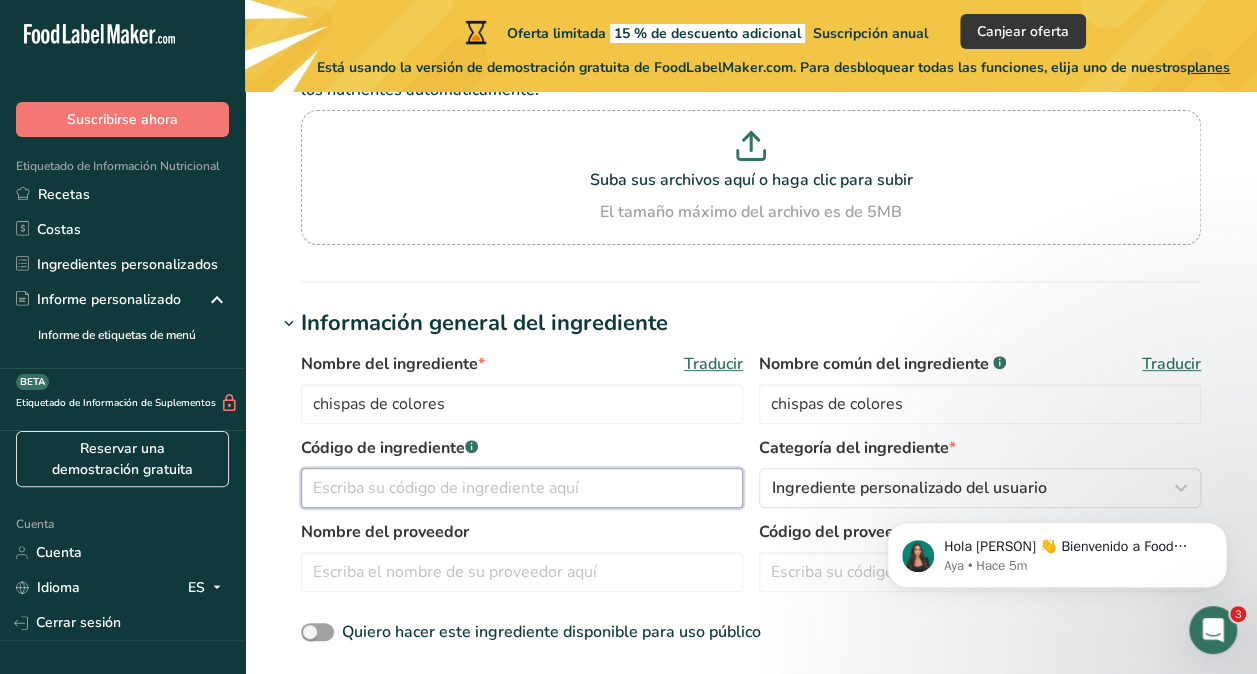 click at bounding box center (522, 488) 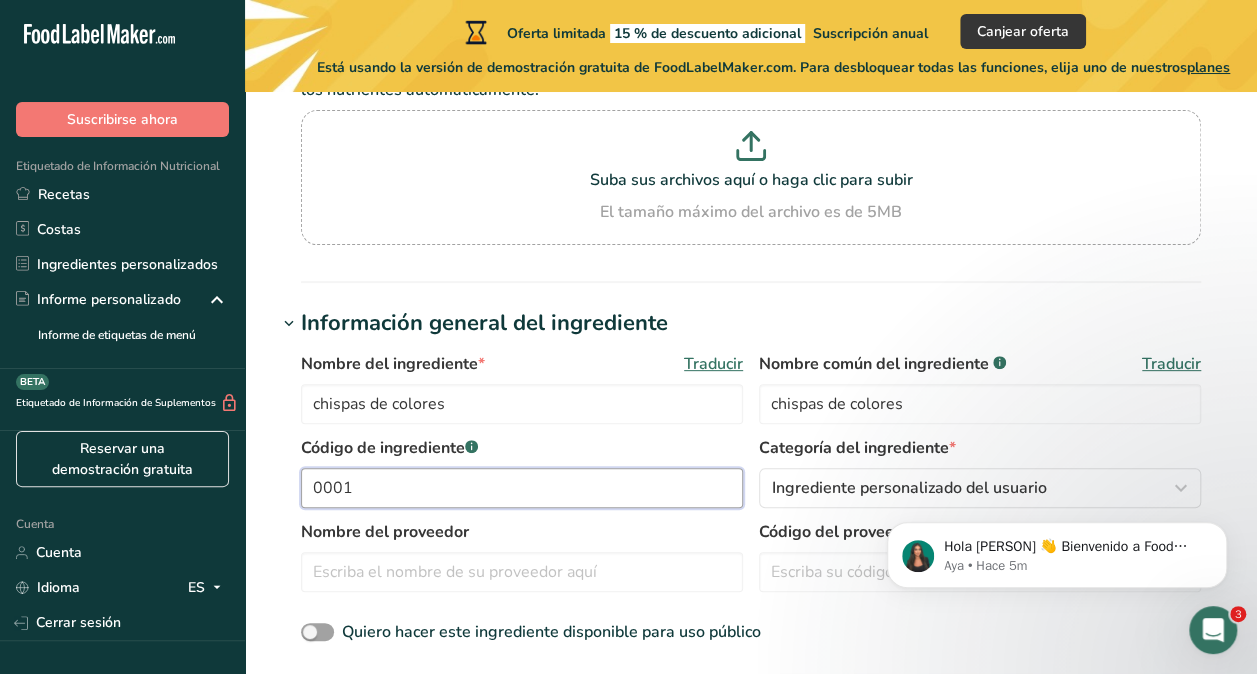 scroll, scrollTop: 300, scrollLeft: 0, axis: vertical 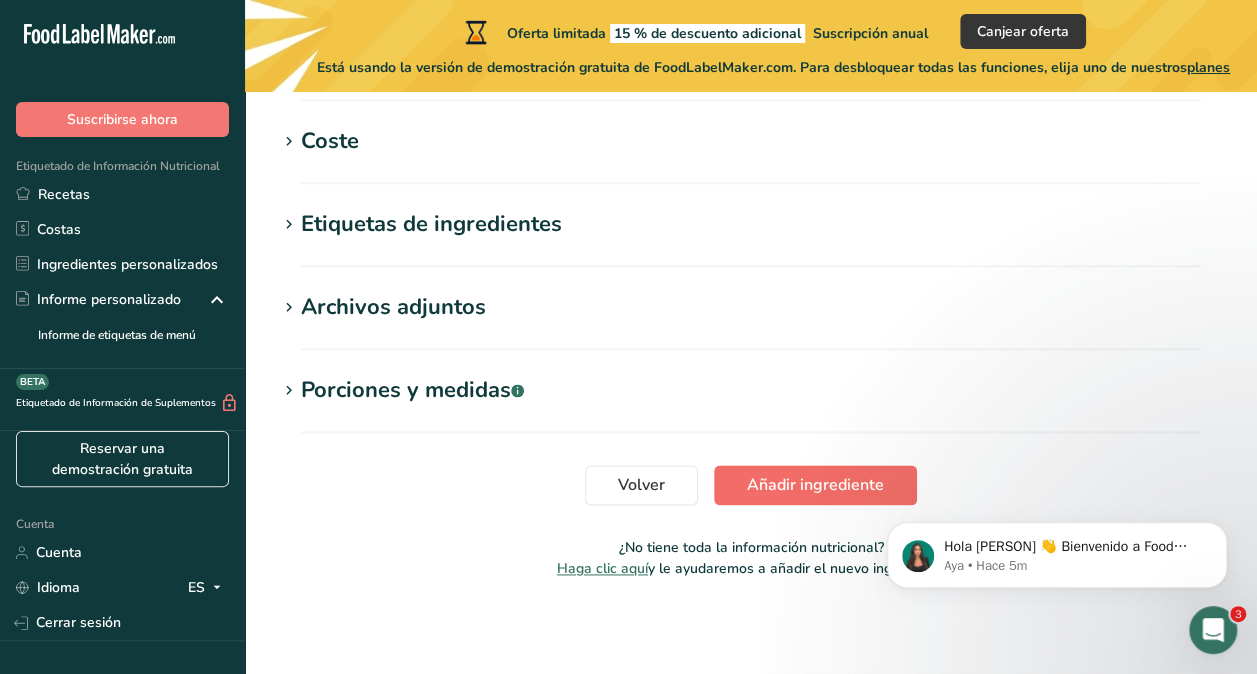 type on "0001" 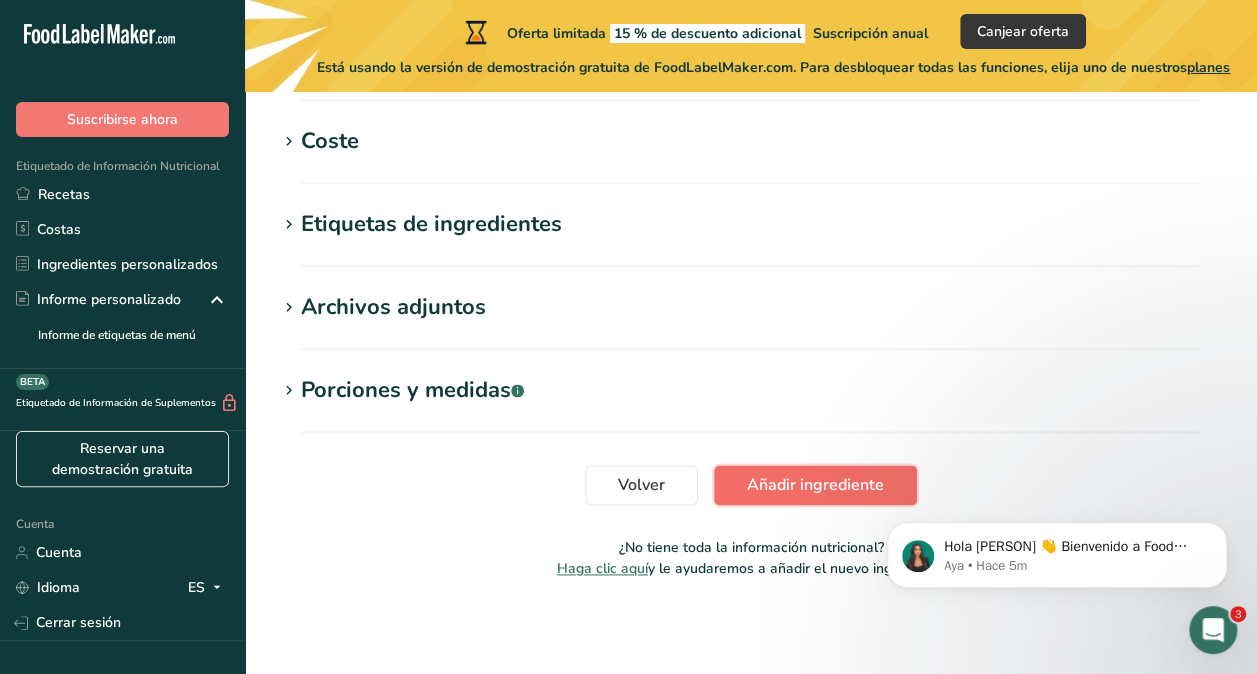 click on "Añadir ingrediente" at bounding box center [815, 485] 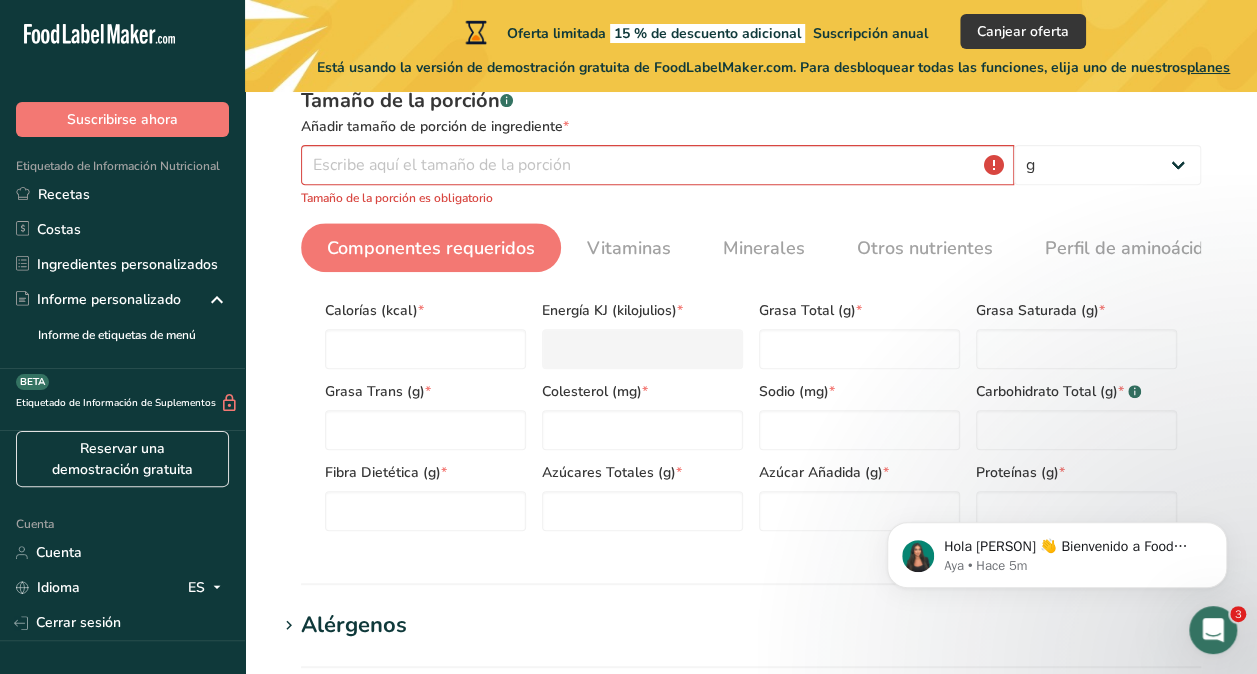 scroll, scrollTop: 306, scrollLeft: 0, axis: vertical 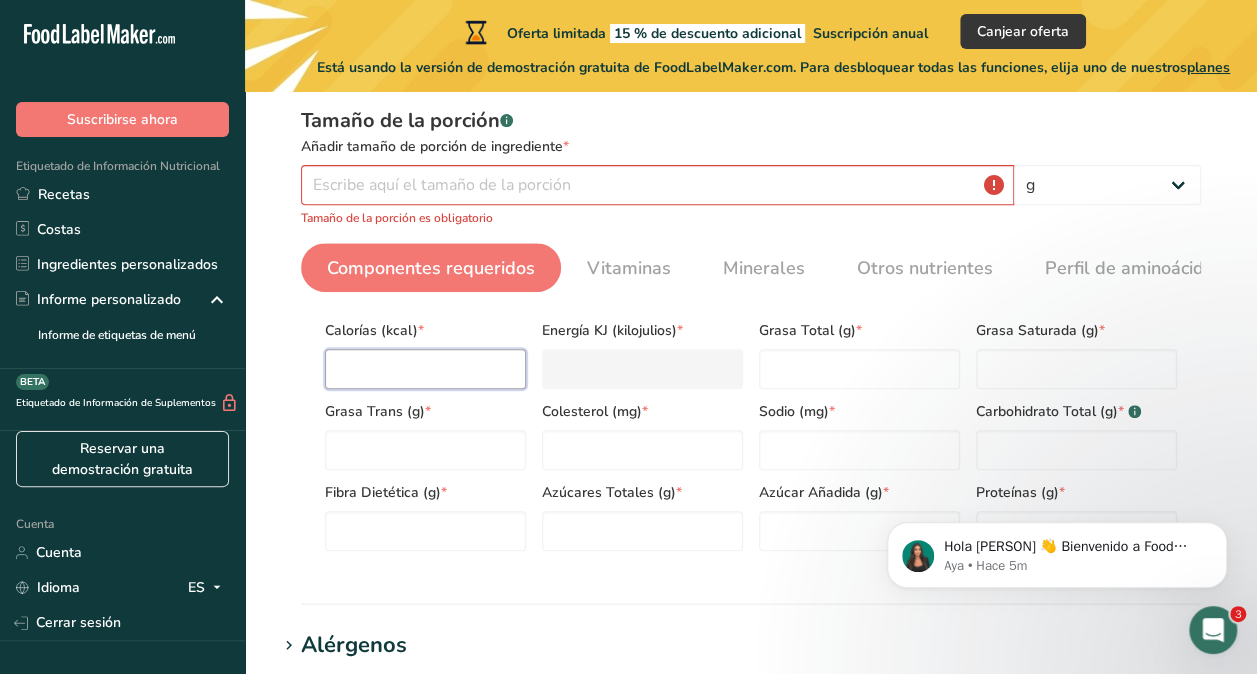 click at bounding box center (425, 369) 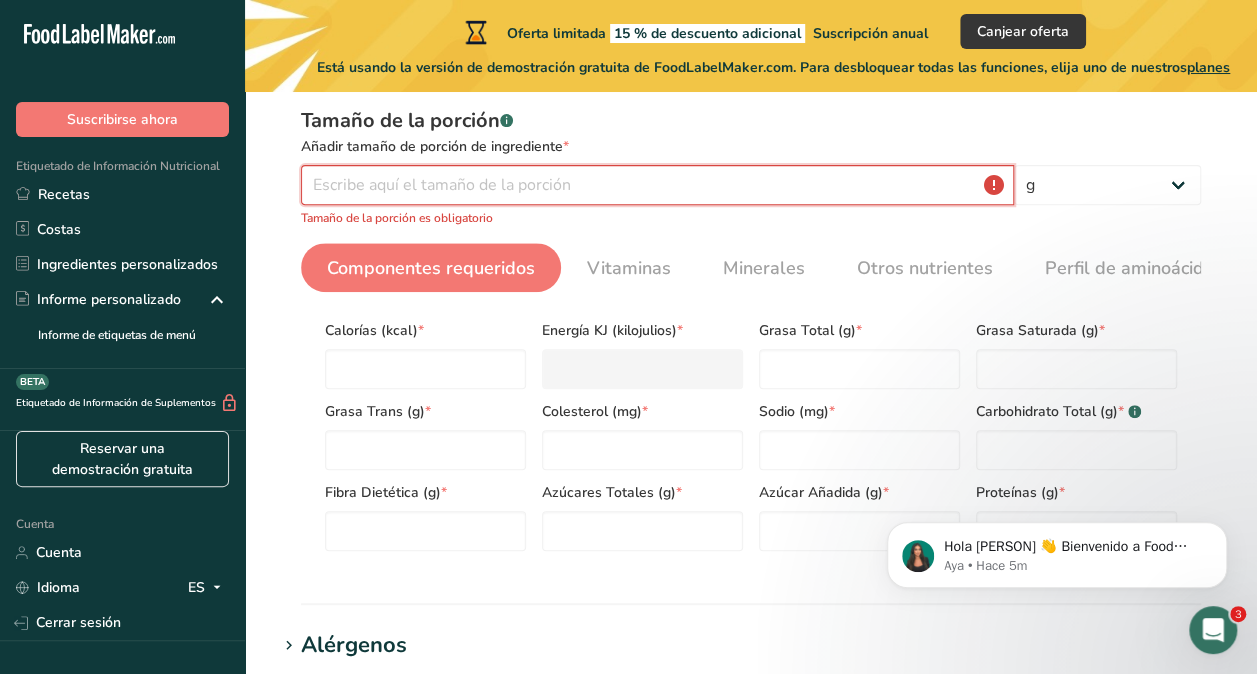 click at bounding box center [657, 185] 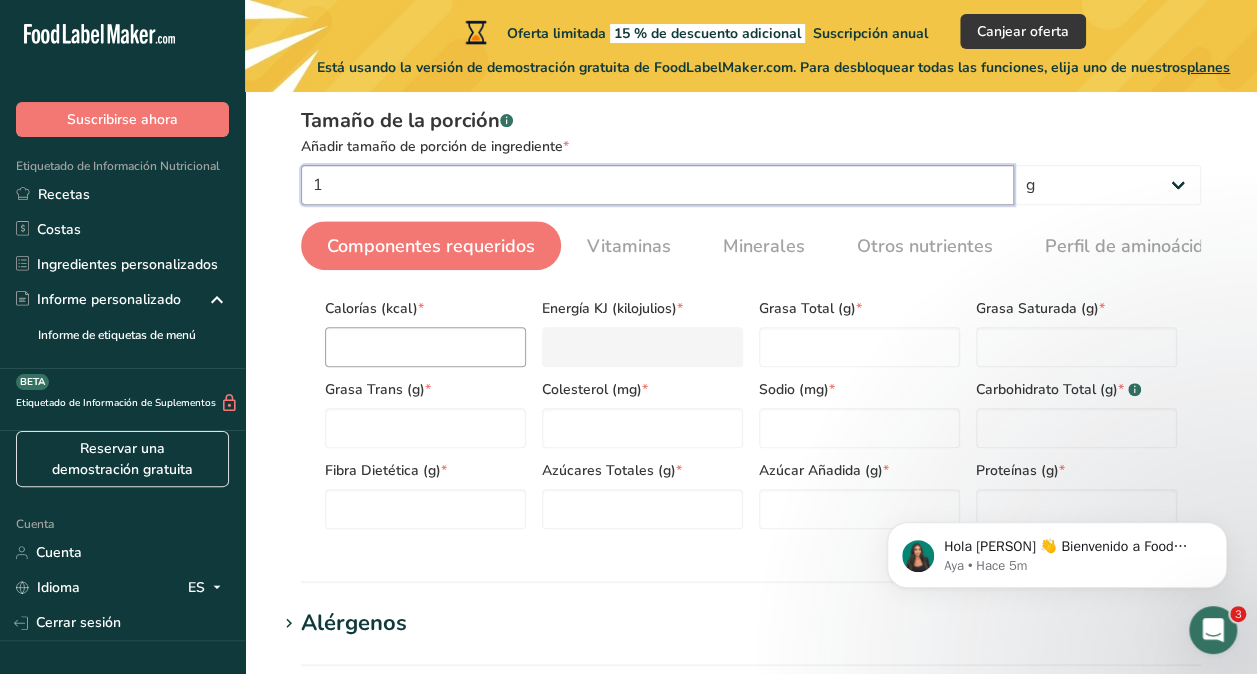 type on "1" 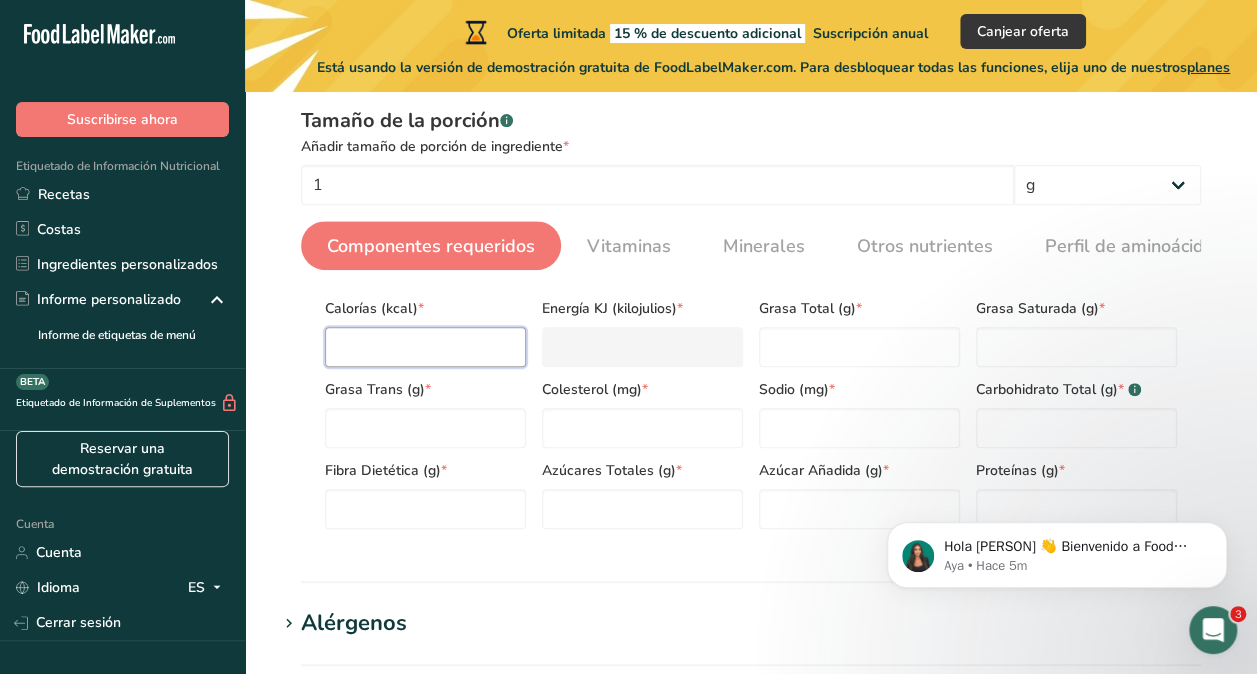 click at bounding box center [425, 347] 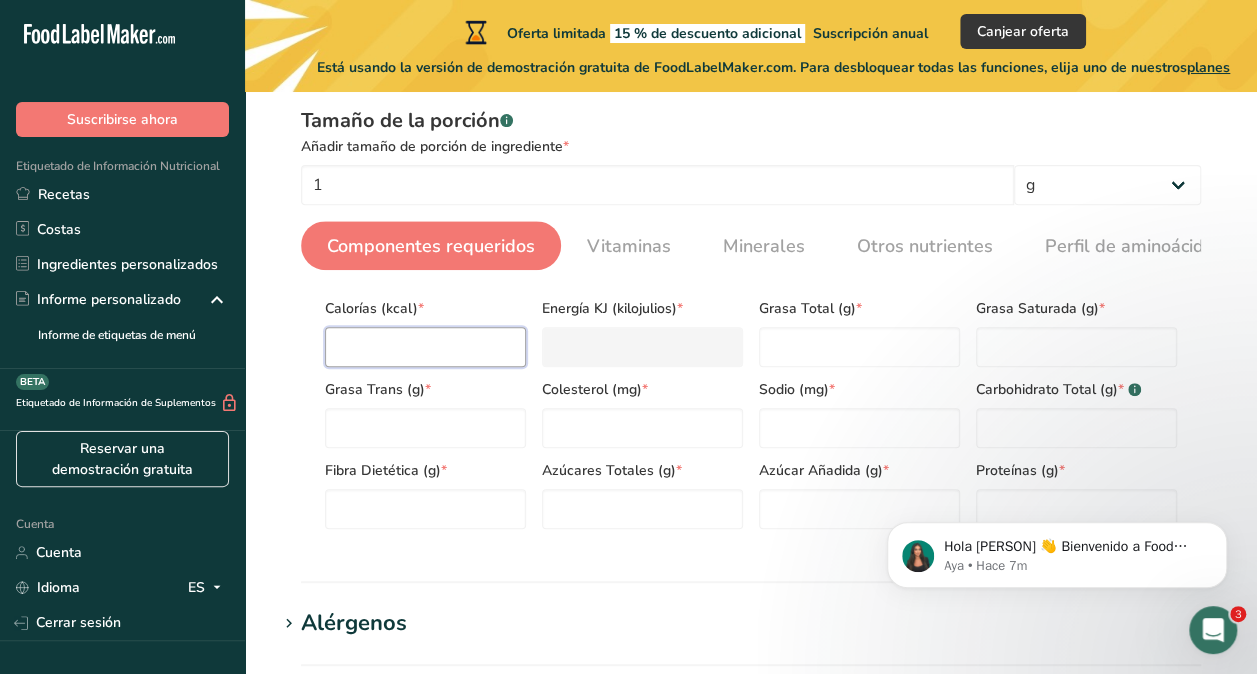 type on "0" 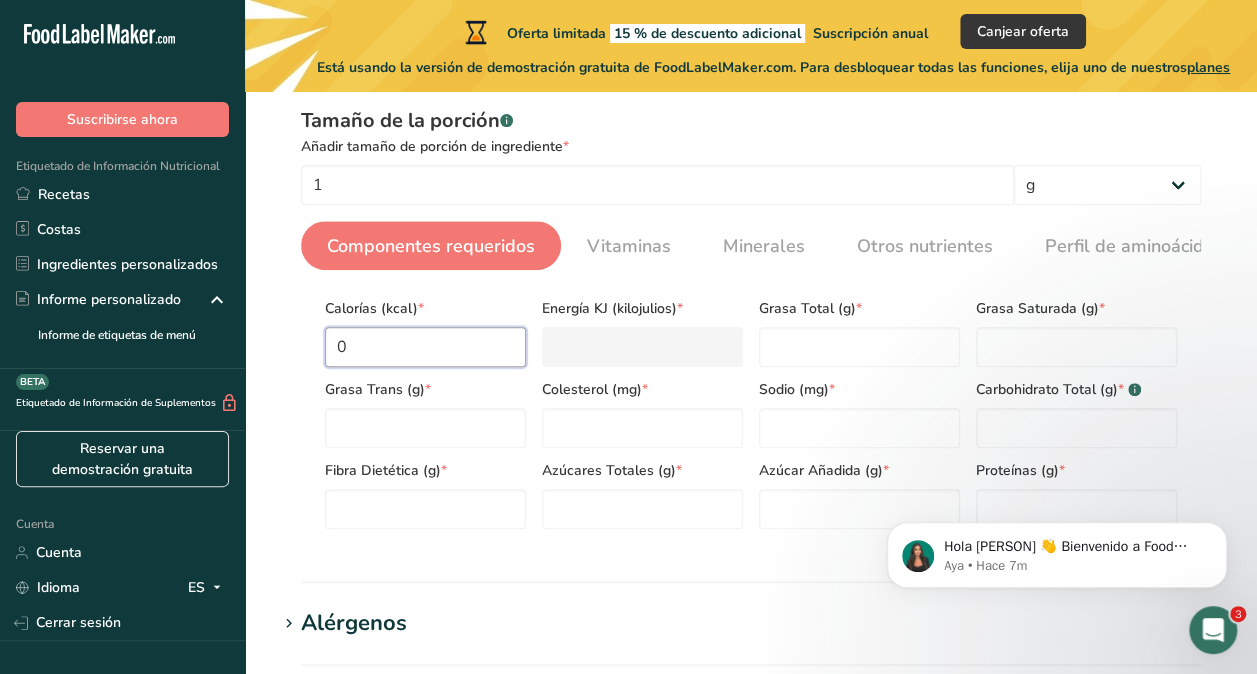 type on "0" 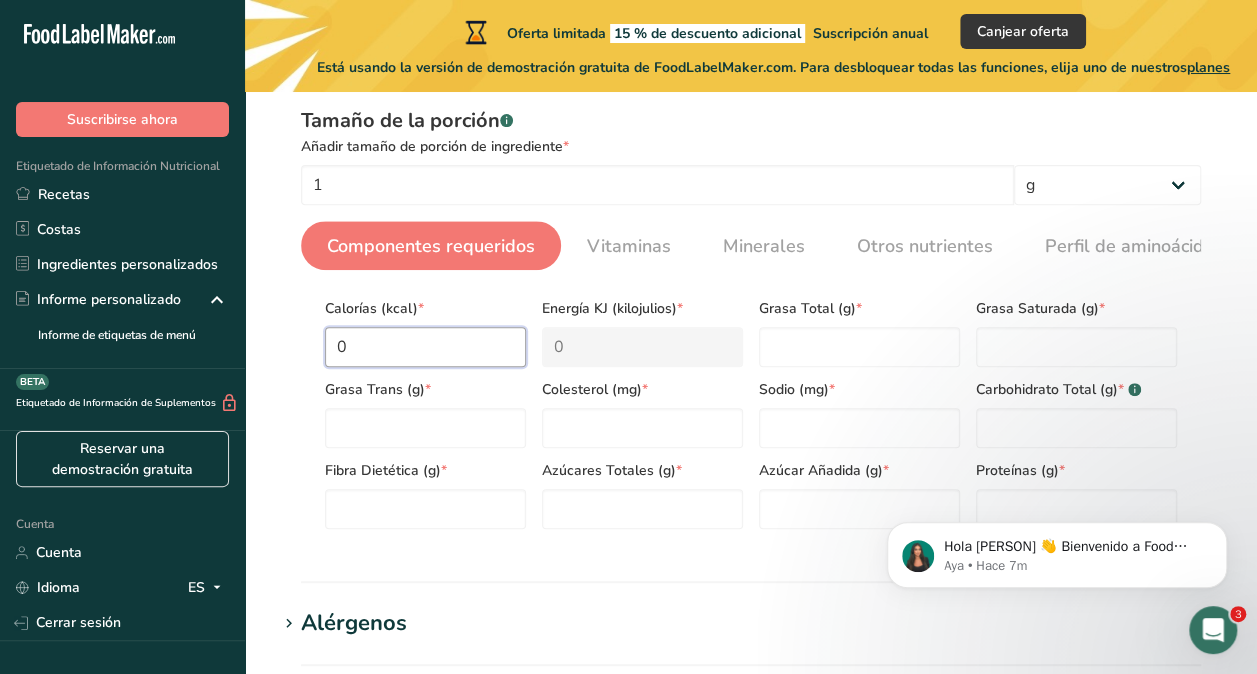type on "0.9" 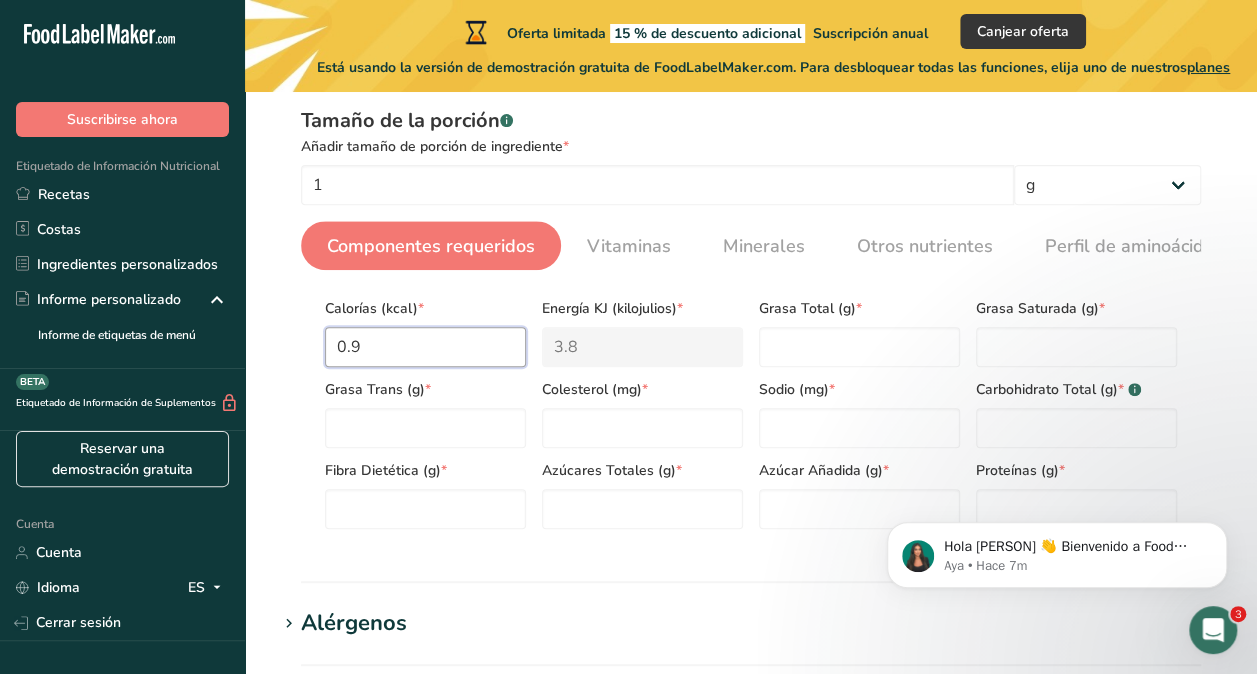 type on "0.97" 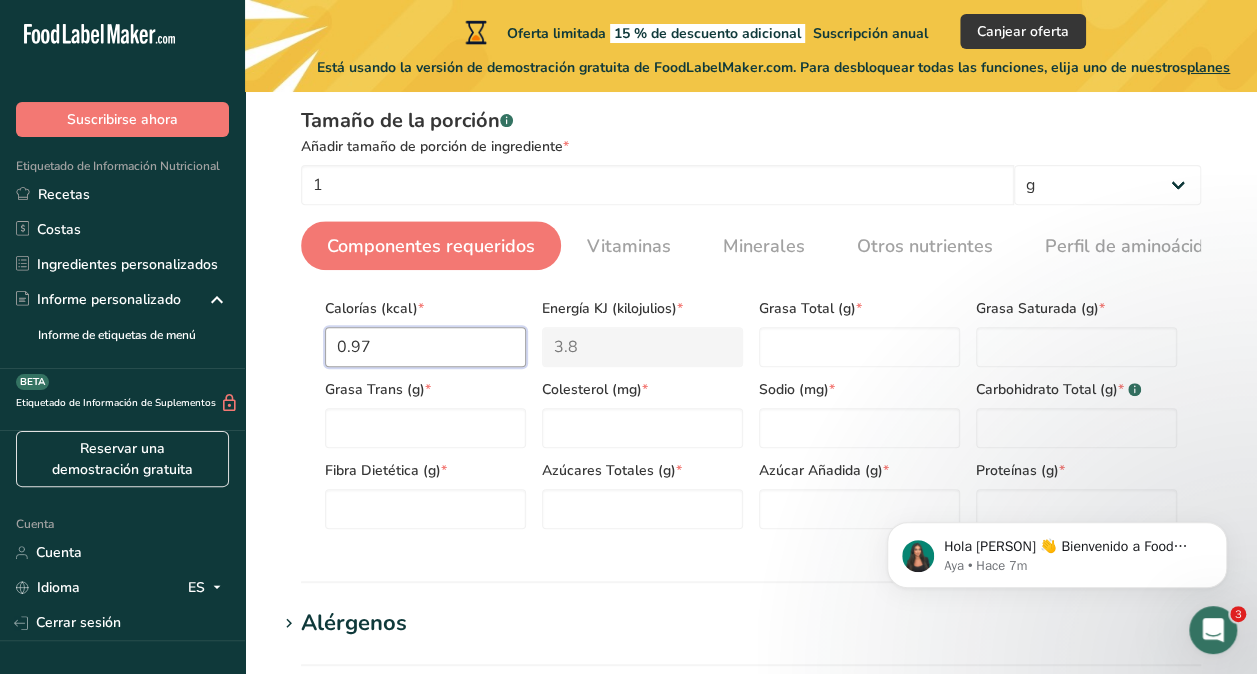 type on "4.1" 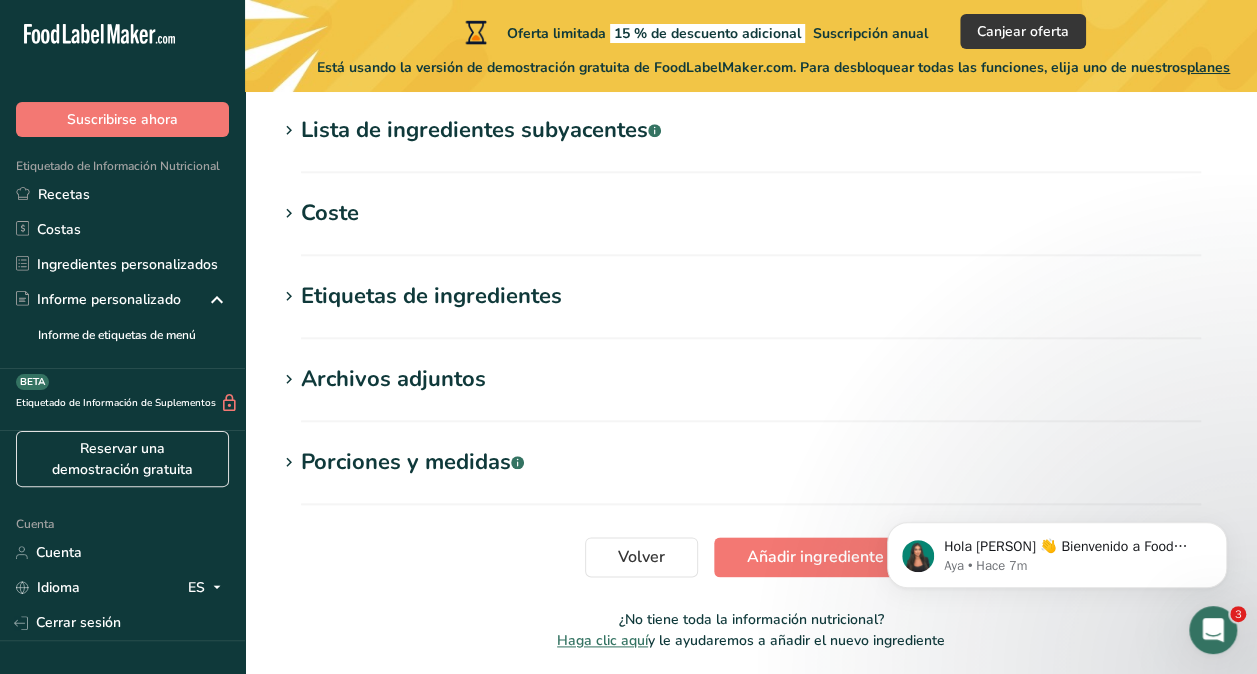 scroll, scrollTop: 960, scrollLeft: 0, axis: vertical 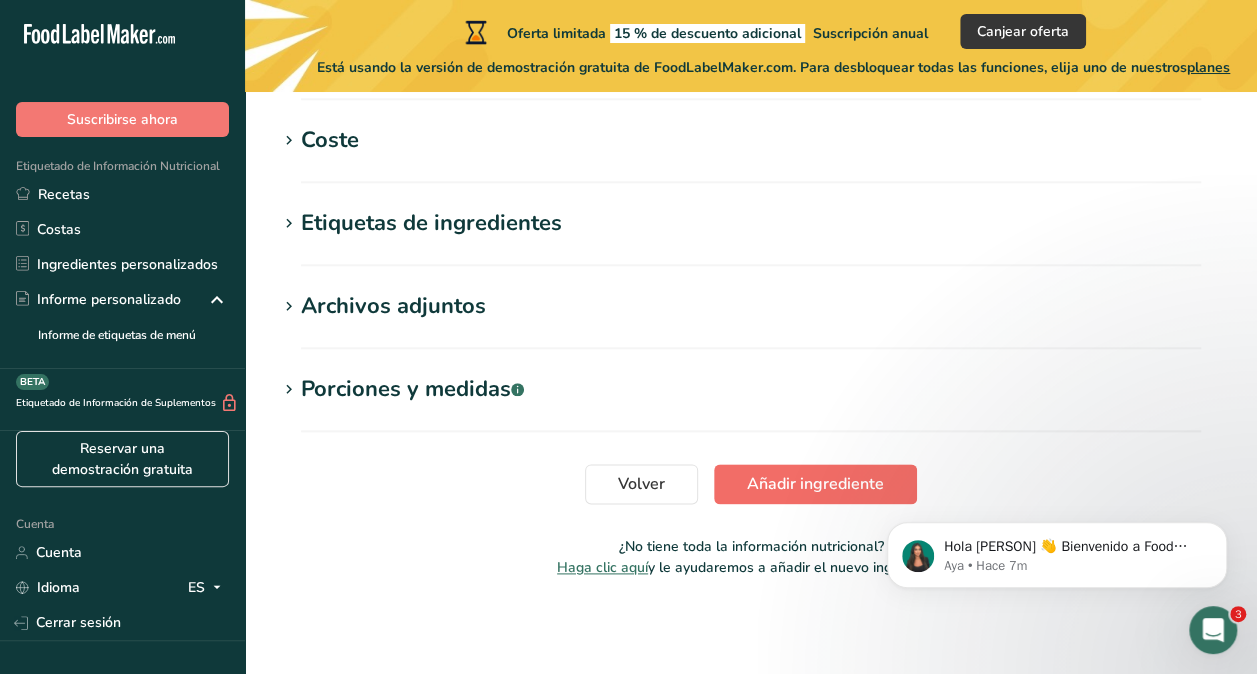 type on "0.97" 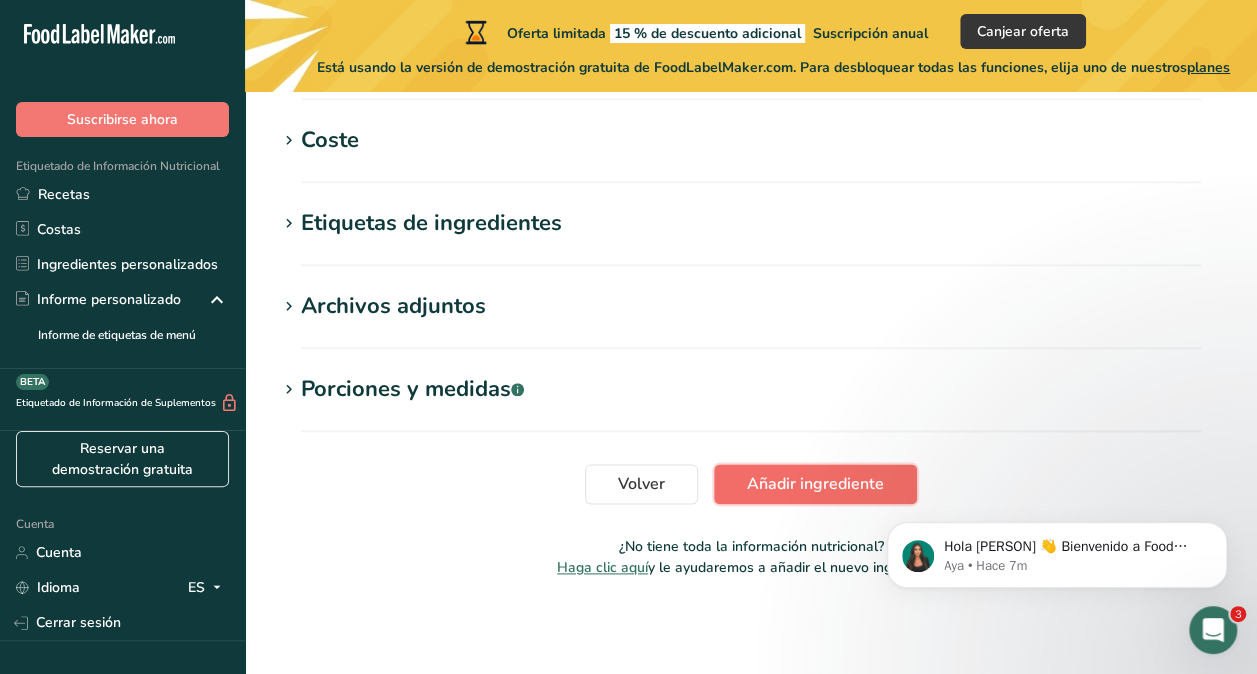 click on "Añadir ingrediente" at bounding box center [815, 484] 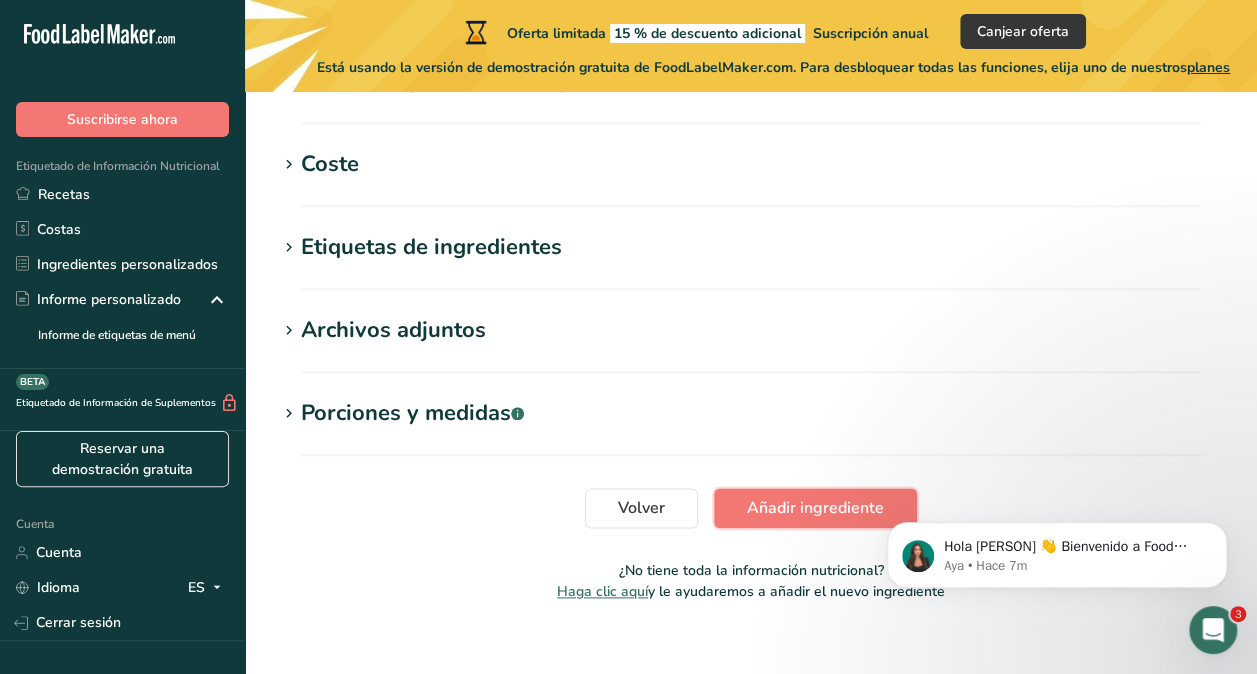 scroll, scrollTop: 960, scrollLeft: 0, axis: vertical 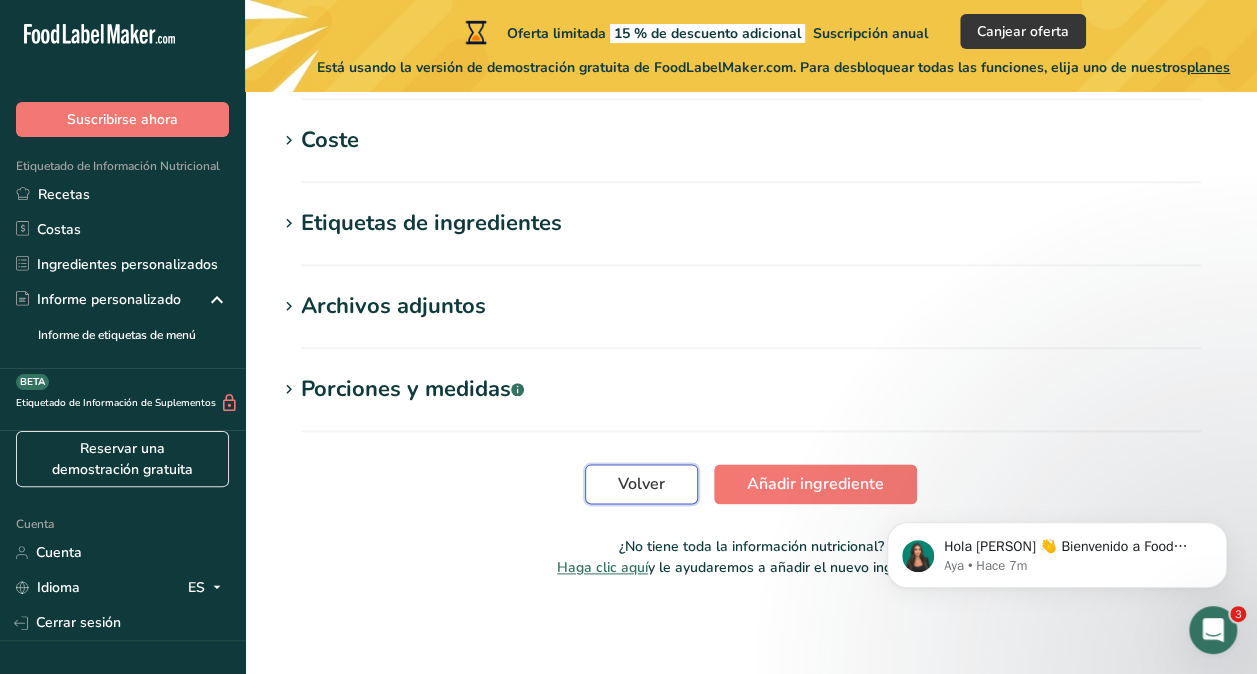 click on "Volver" at bounding box center [641, 484] 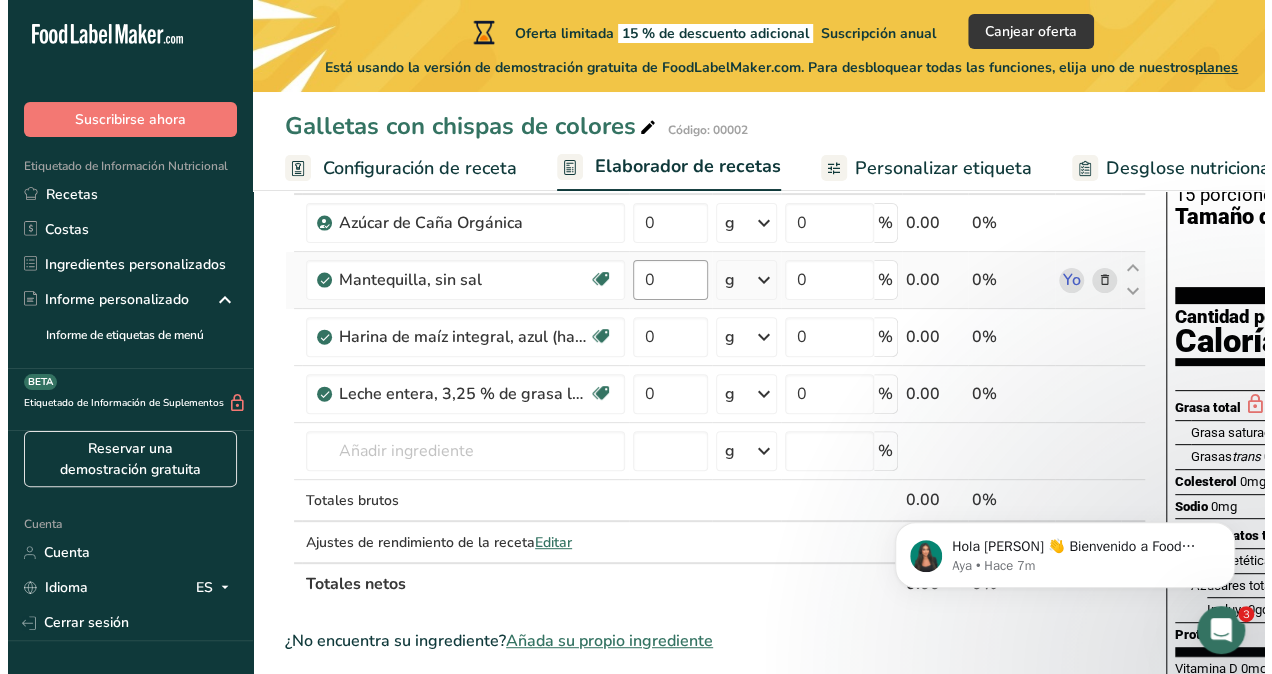 scroll, scrollTop: 200, scrollLeft: 0, axis: vertical 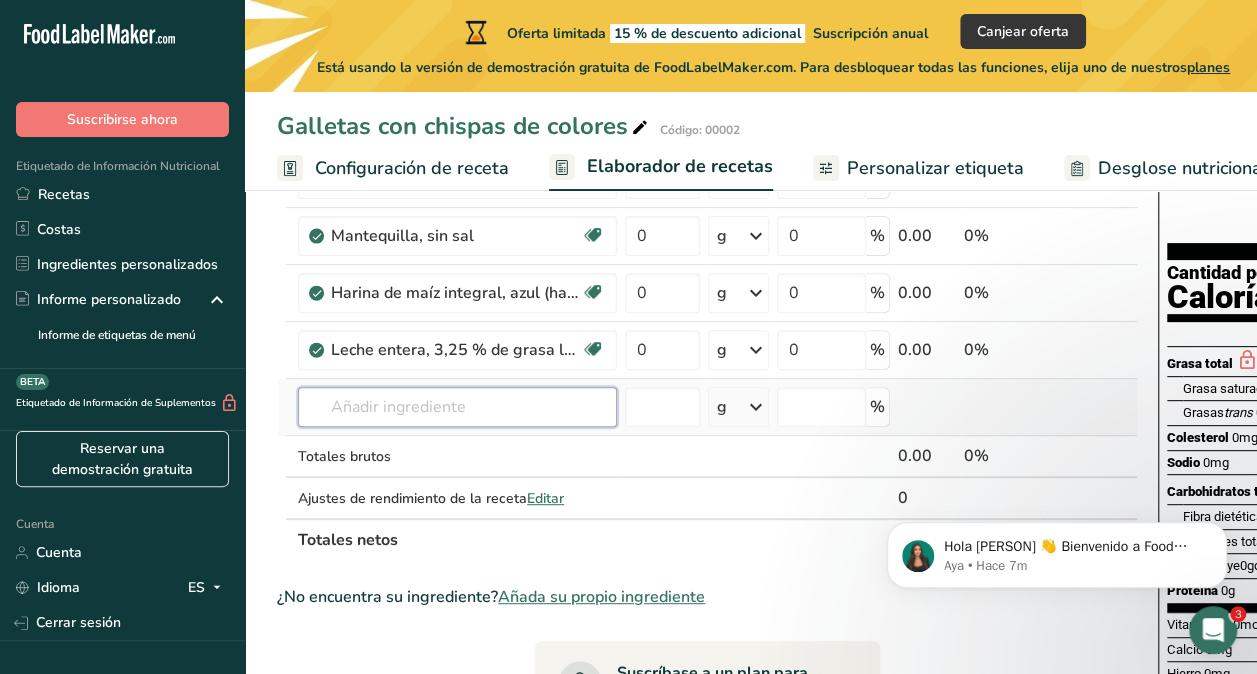 click at bounding box center [457, 407] 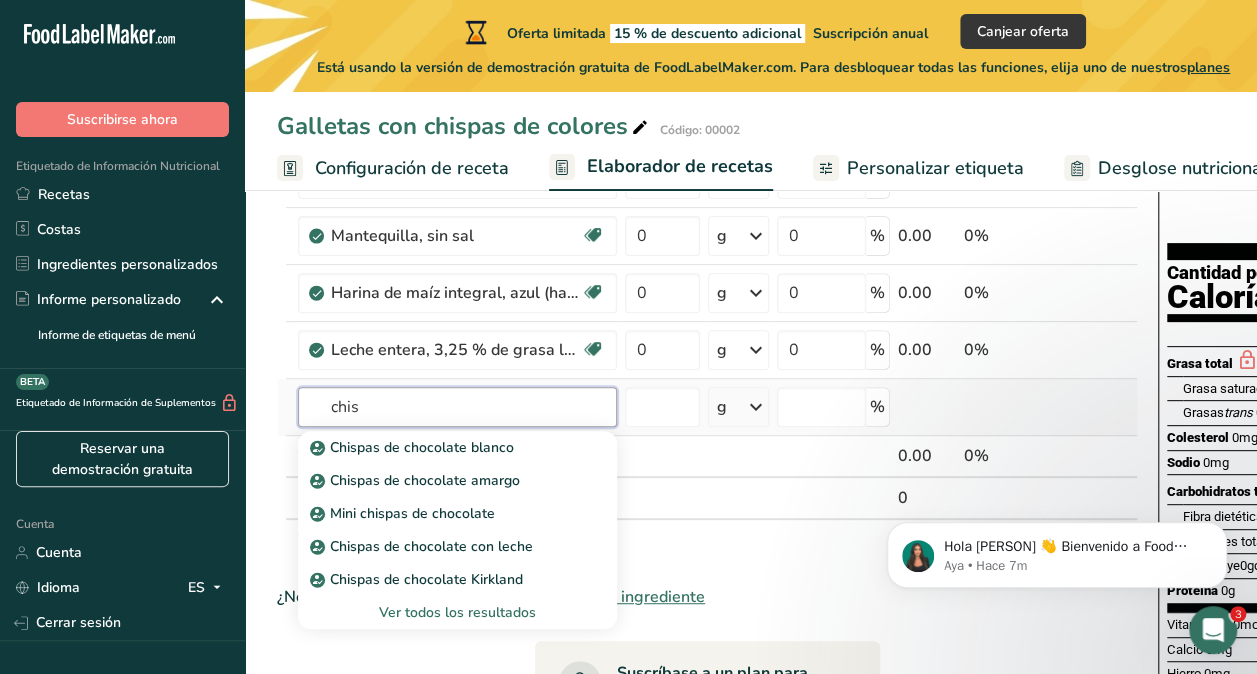 type on "chis" 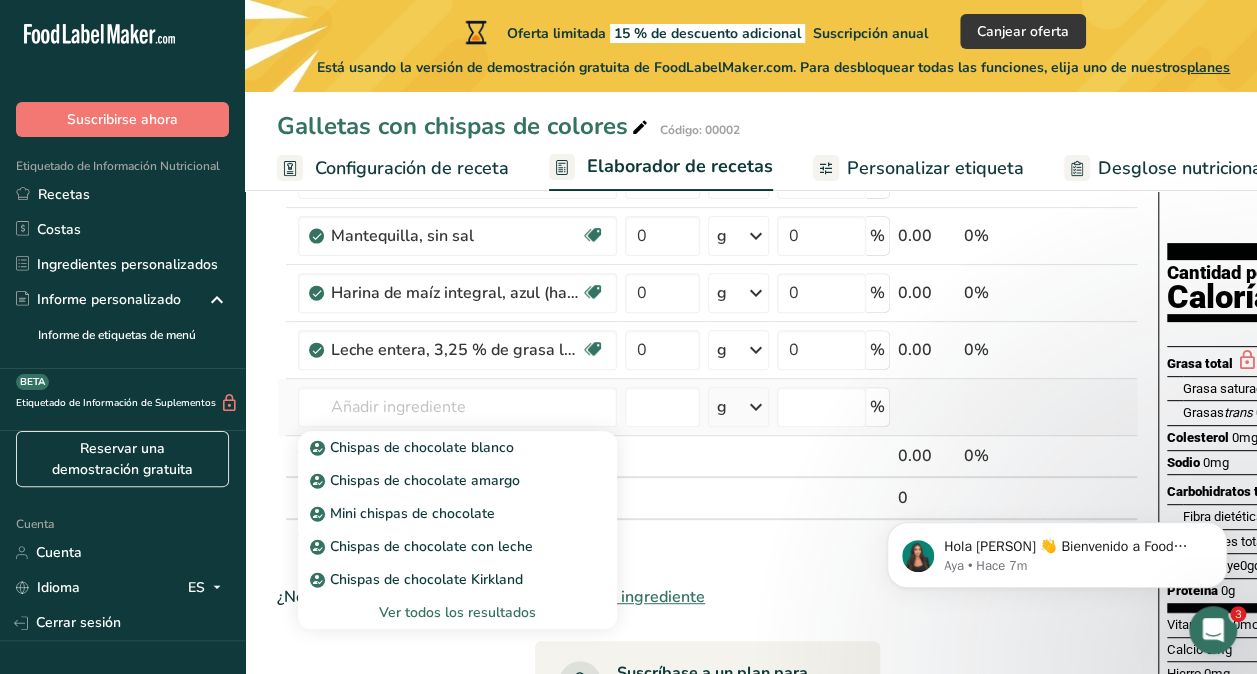 click on "Ver todos los resultados" at bounding box center (457, 612) 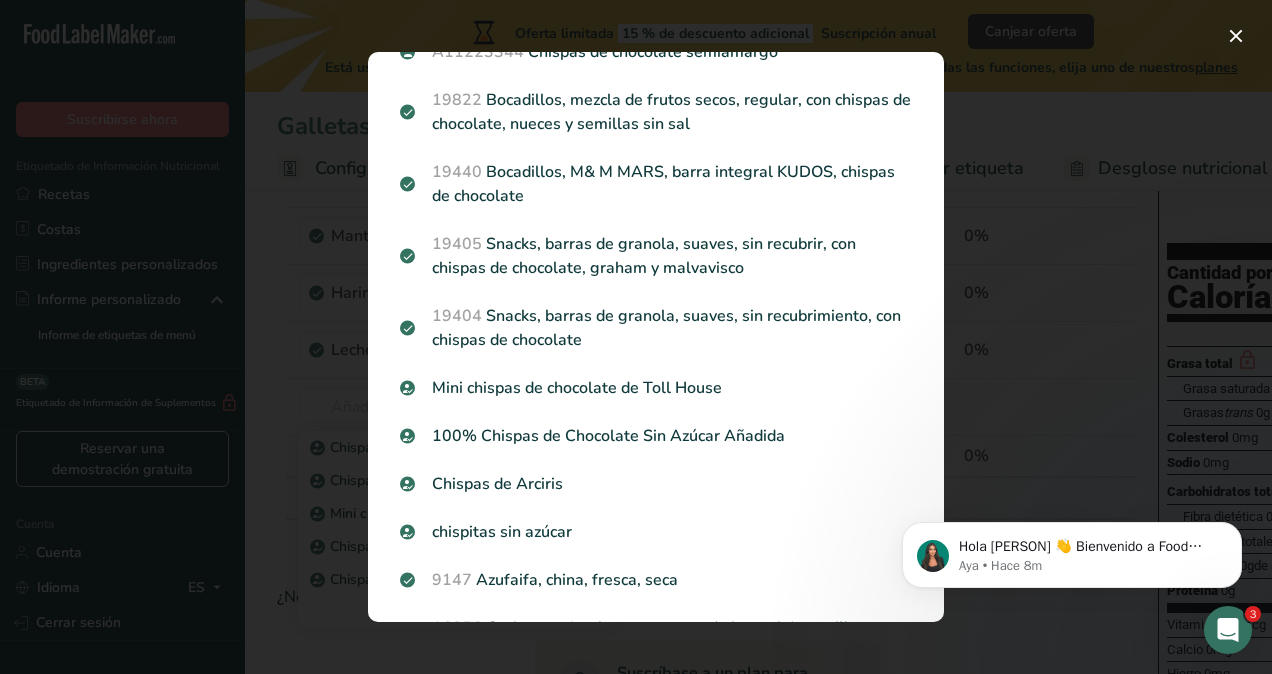 scroll, scrollTop: 1600, scrollLeft: 0, axis: vertical 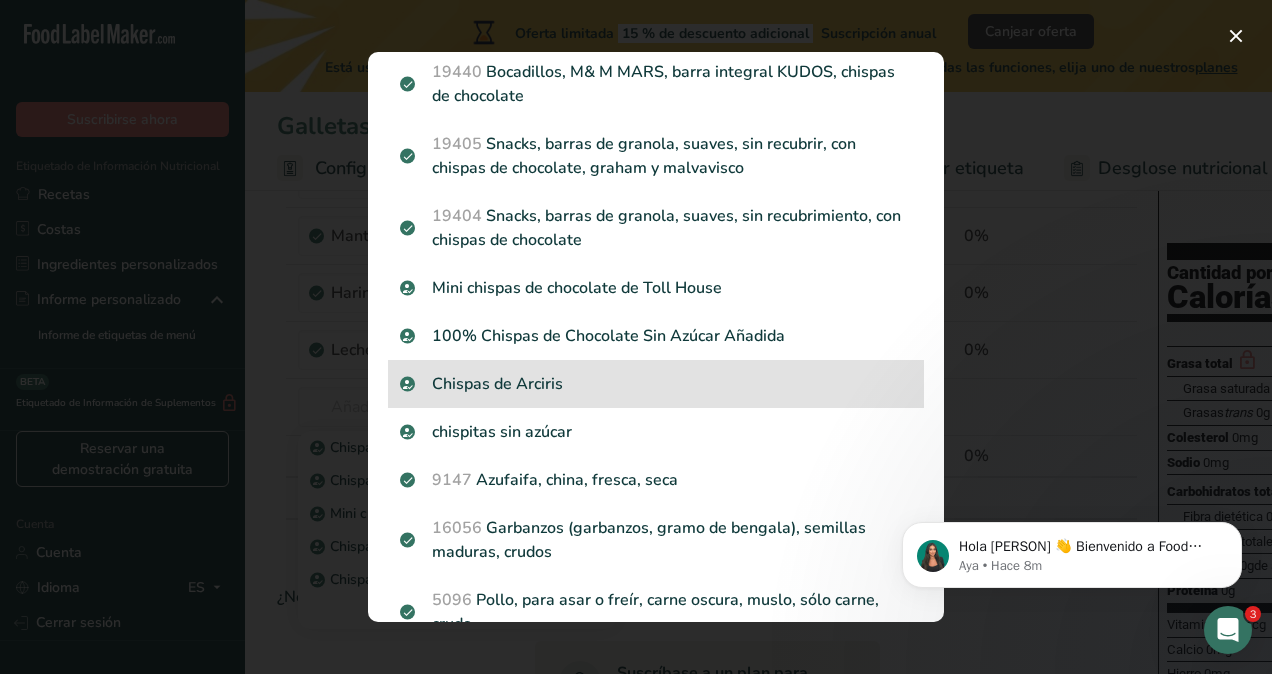 click on "Chispas de Arciris" at bounding box center [656, 384] 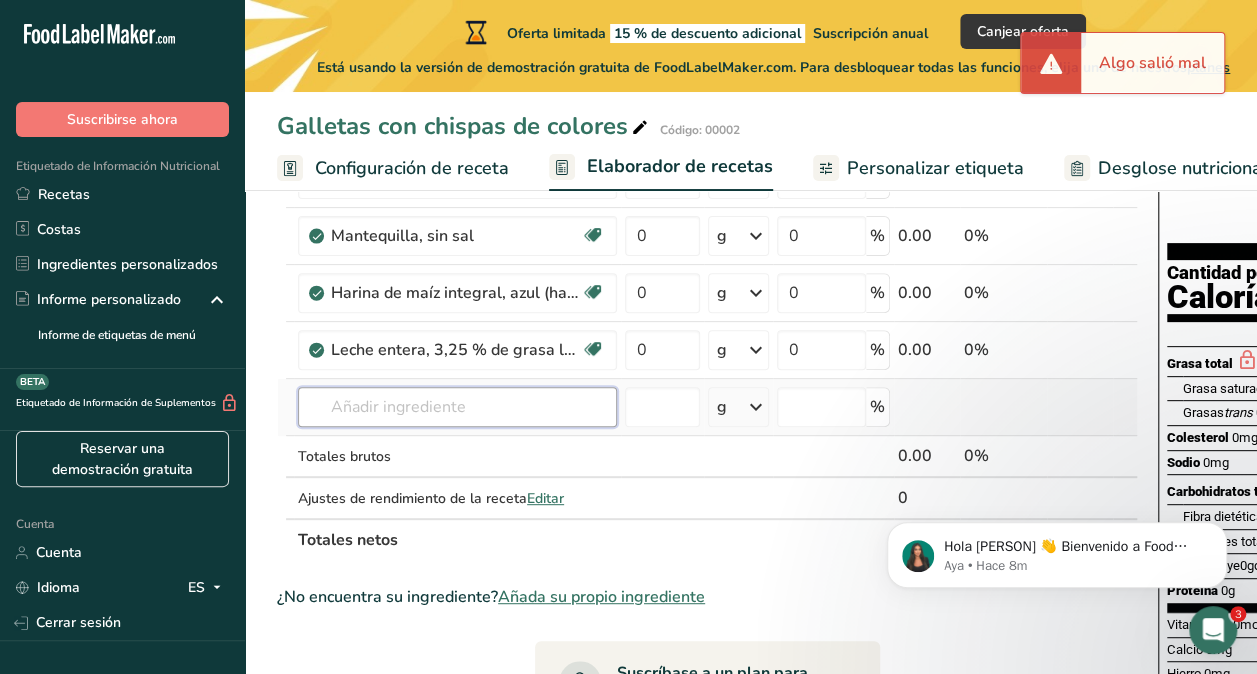 click at bounding box center [457, 407] 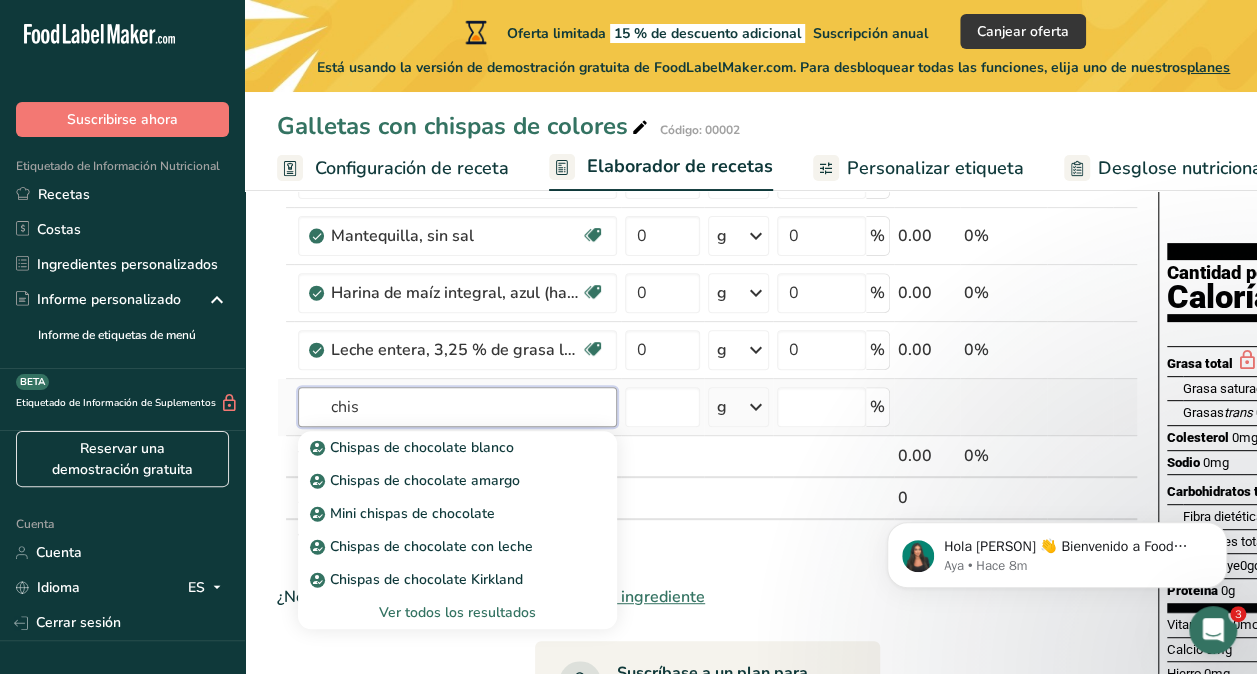 type on "chis" 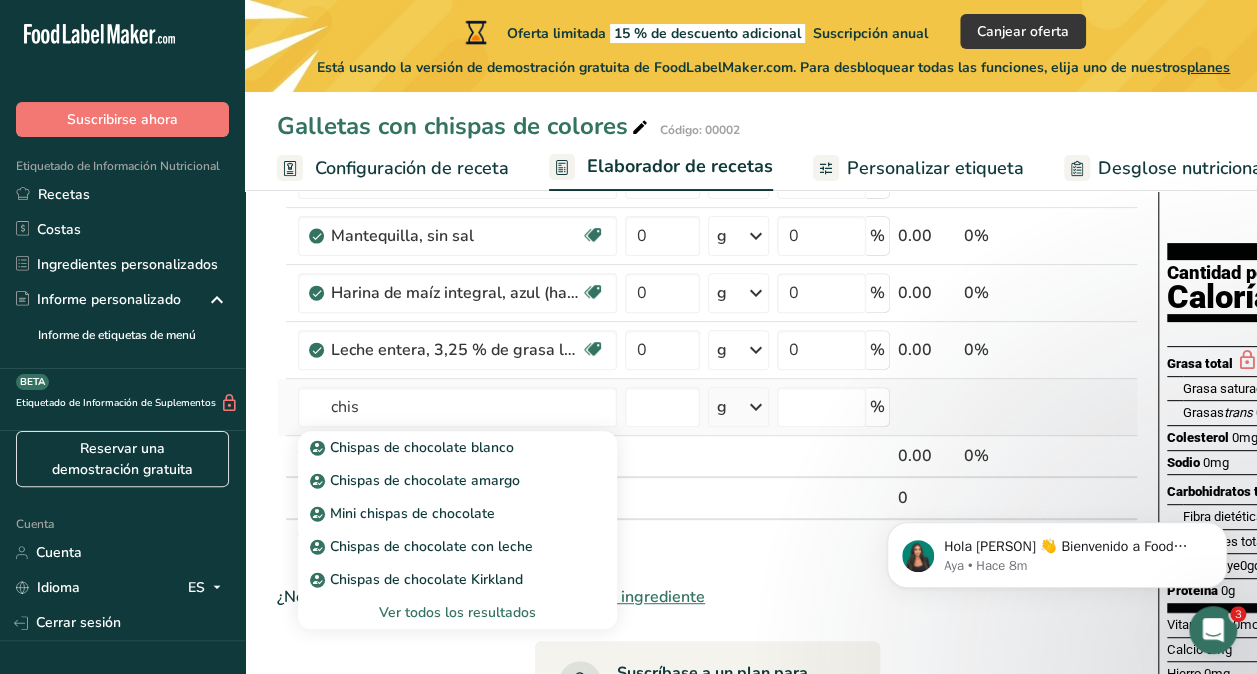 type 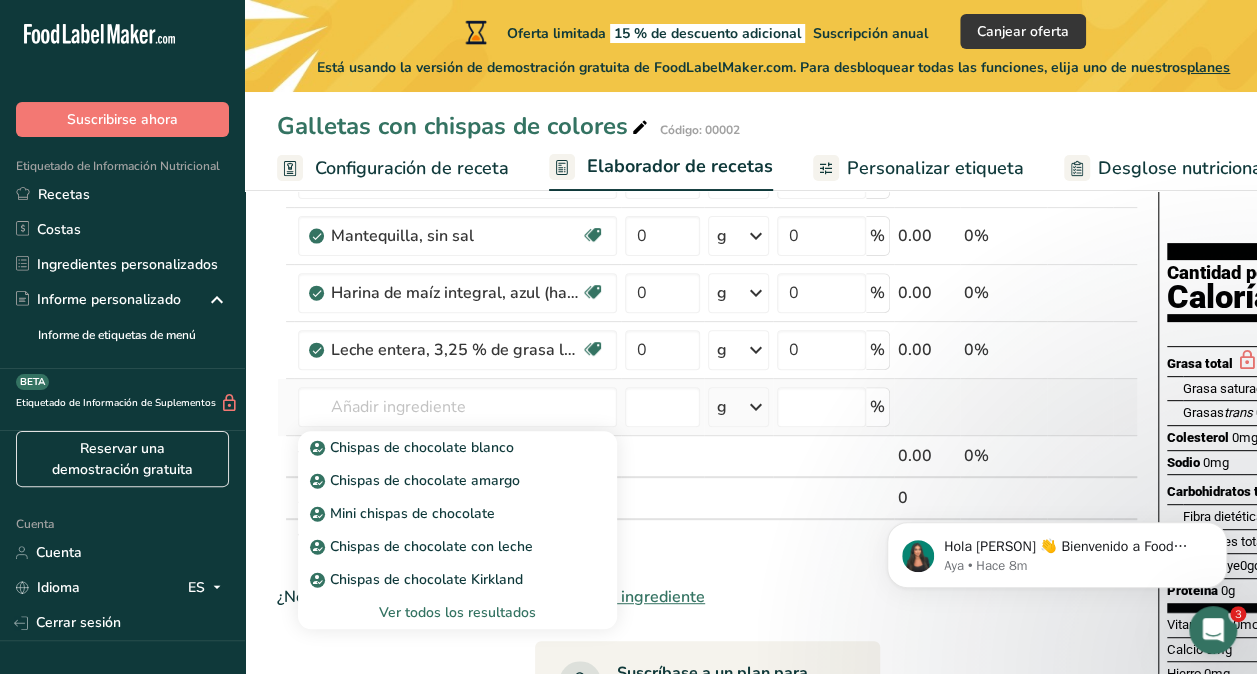 click on "Ver todos los resultados" at bounding box center [457, 612] 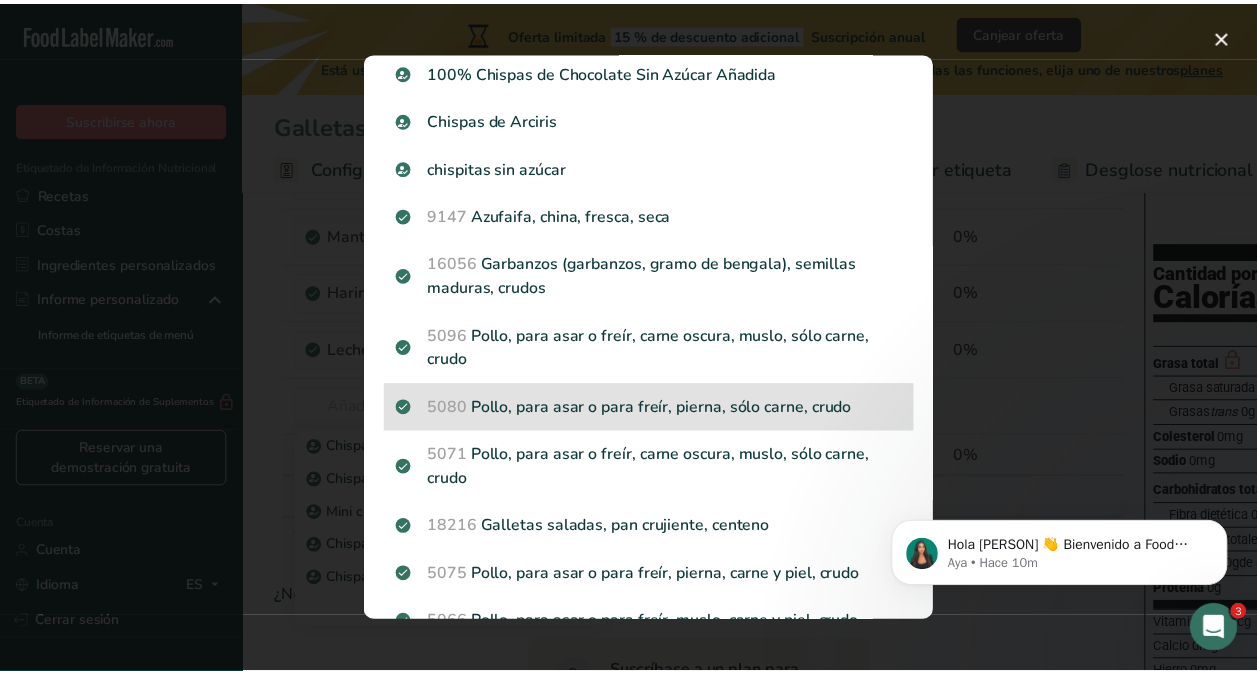 scroll, scrollTop: 1834, scrollLeft: 0, axis: vertical 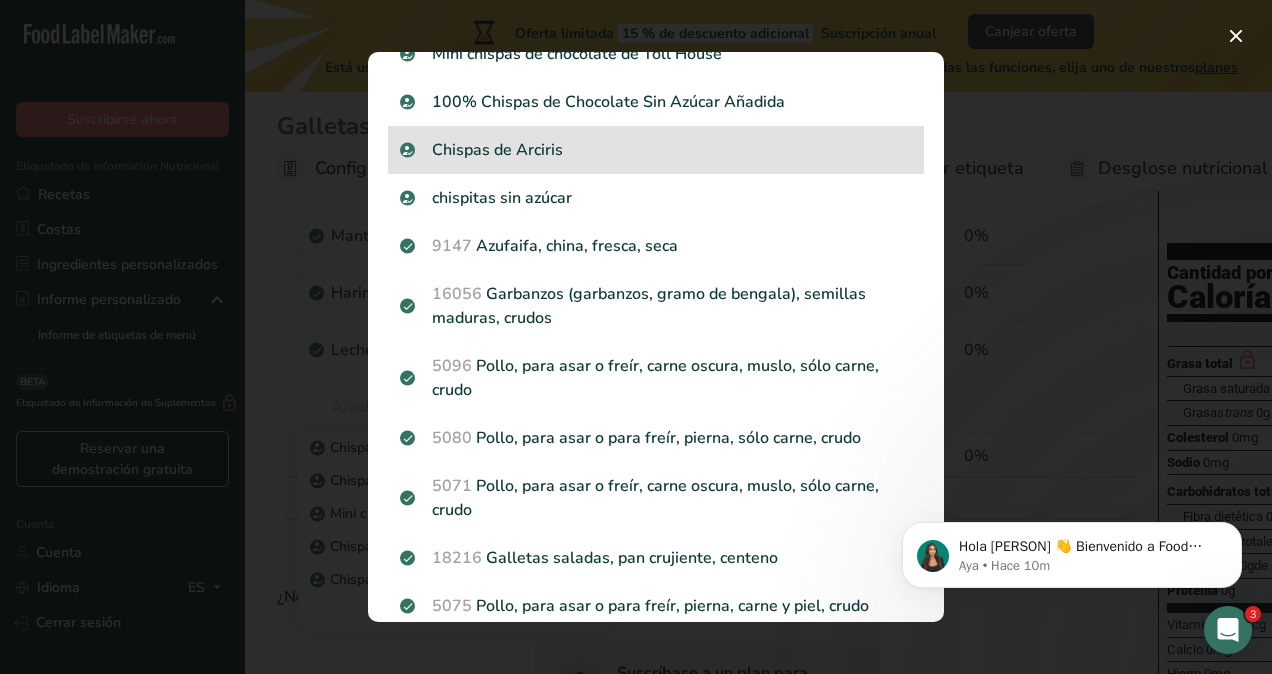 click on "Chispas de Arciris" at bounding box center [497, 150] 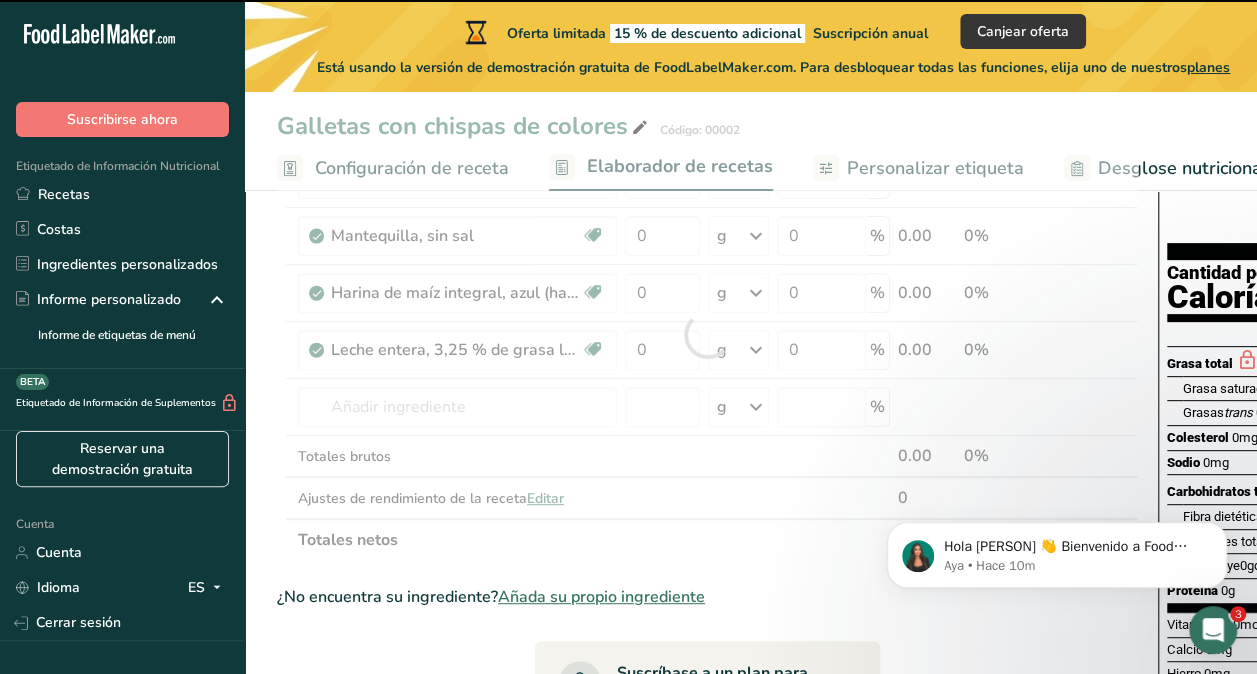 type on "0" 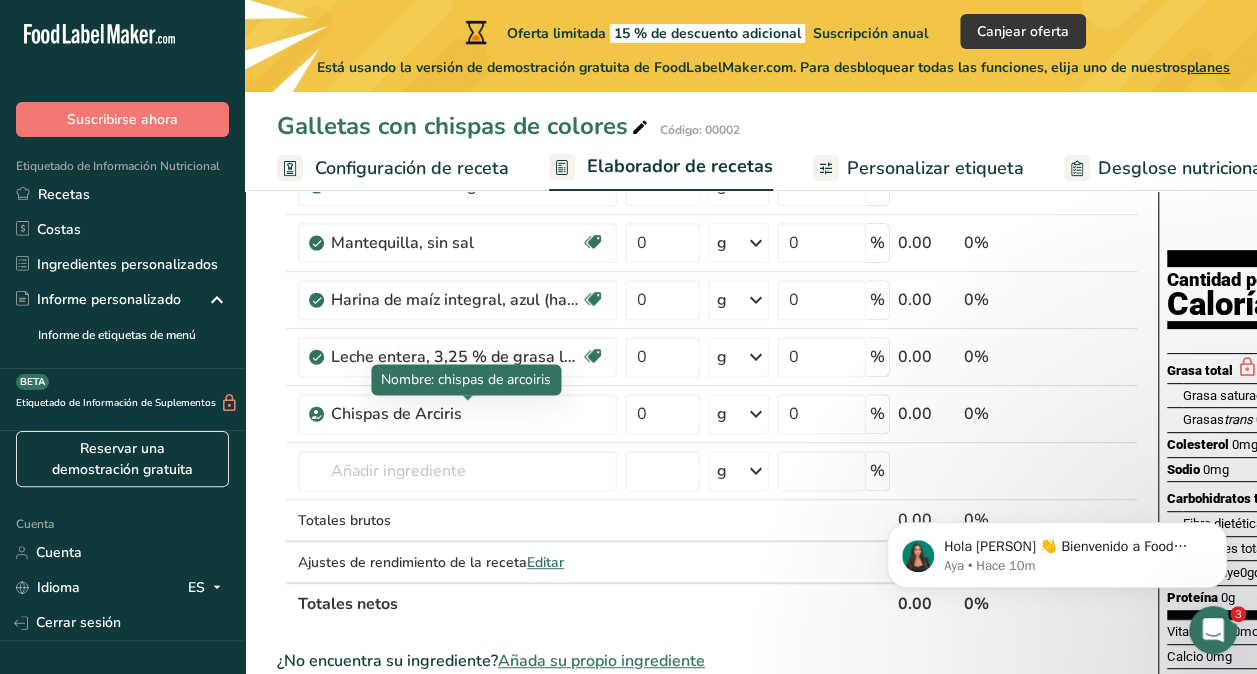 scroll, scrollTop: 300, scrollLeft: 0, axis: vertical 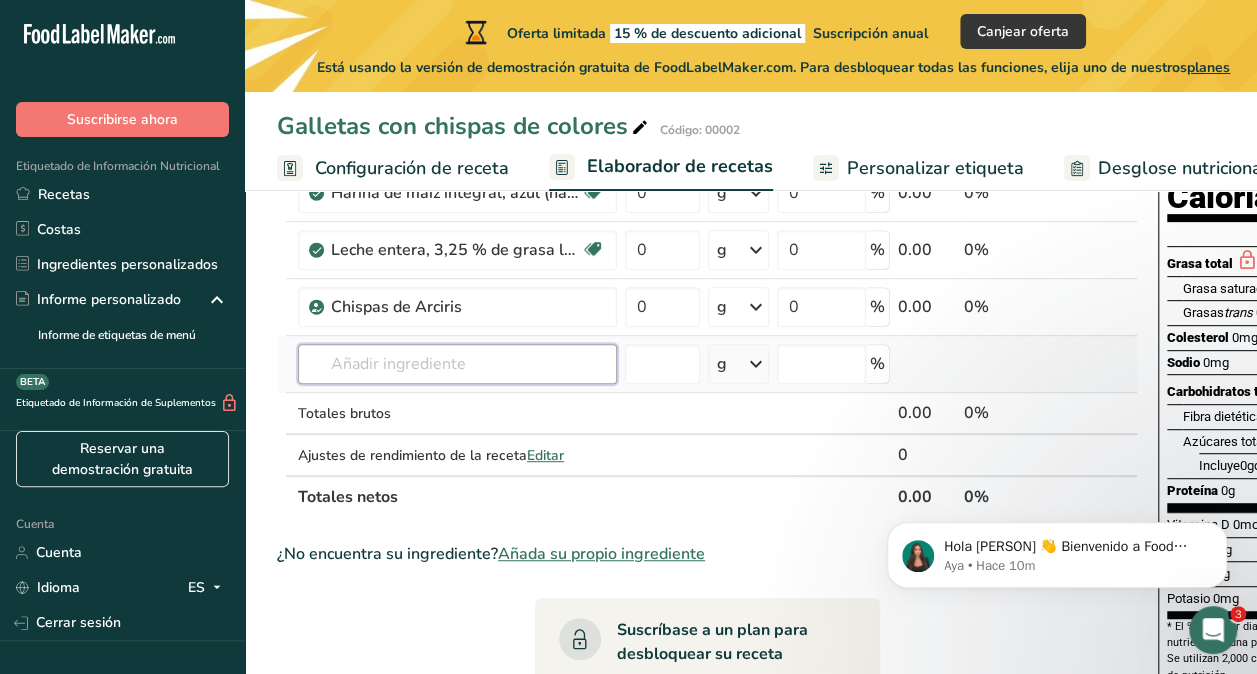 click at bounding box center (457, 364) 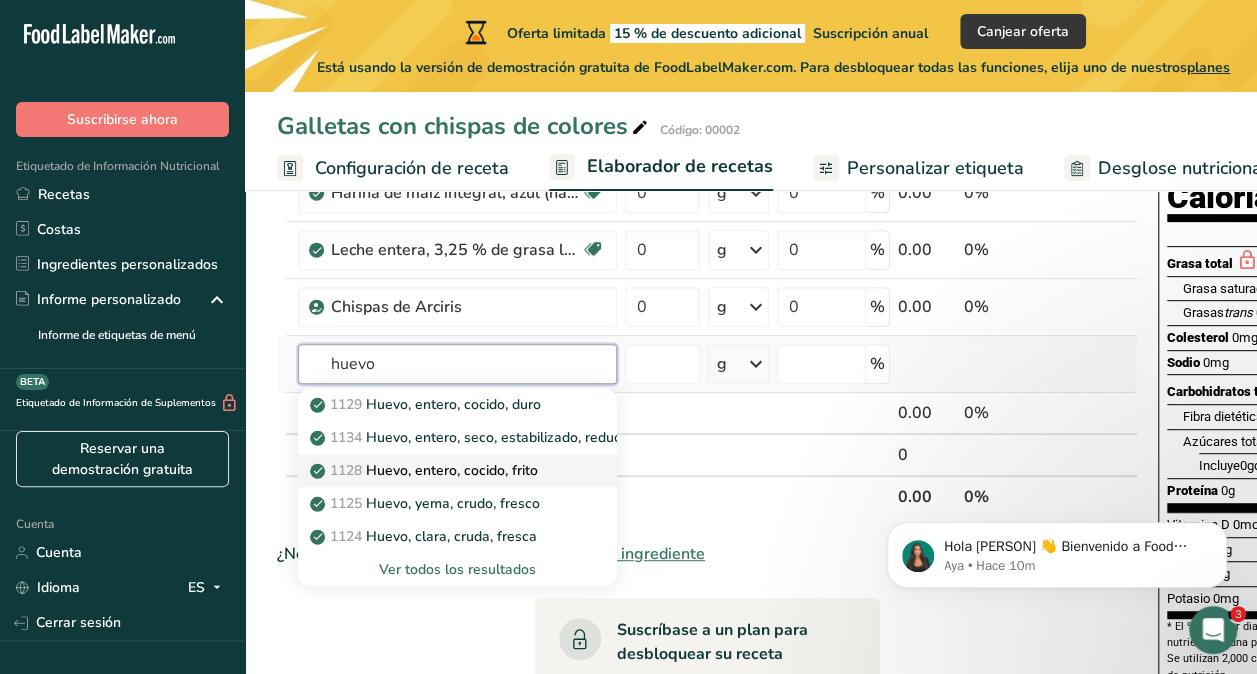 type on "huevo" 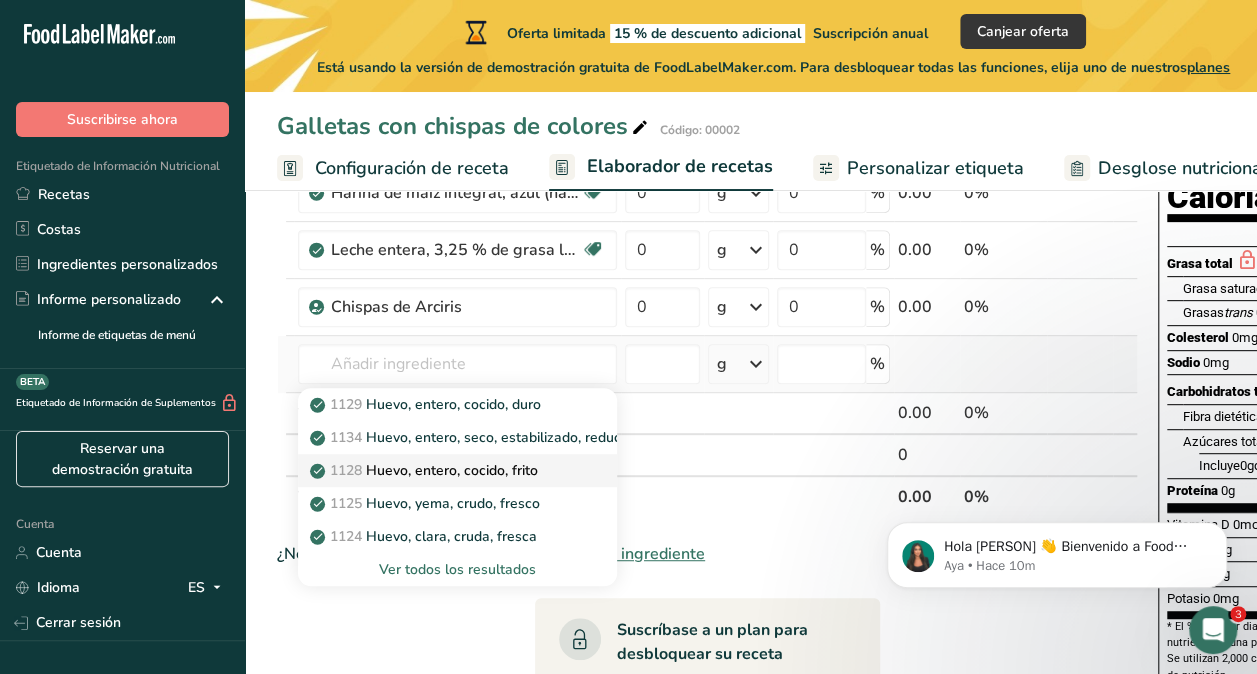 click on "1128
Huevo, entero, cocido, frito" at bounding box center (457, 470) 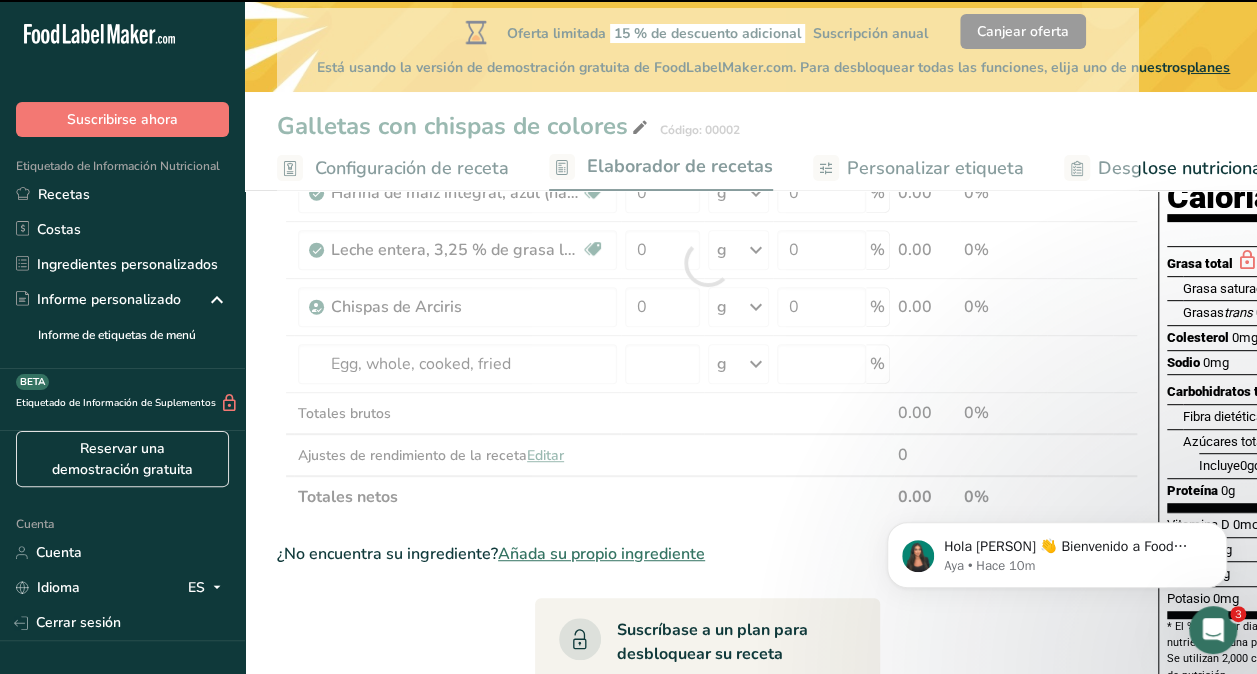 type on "0" 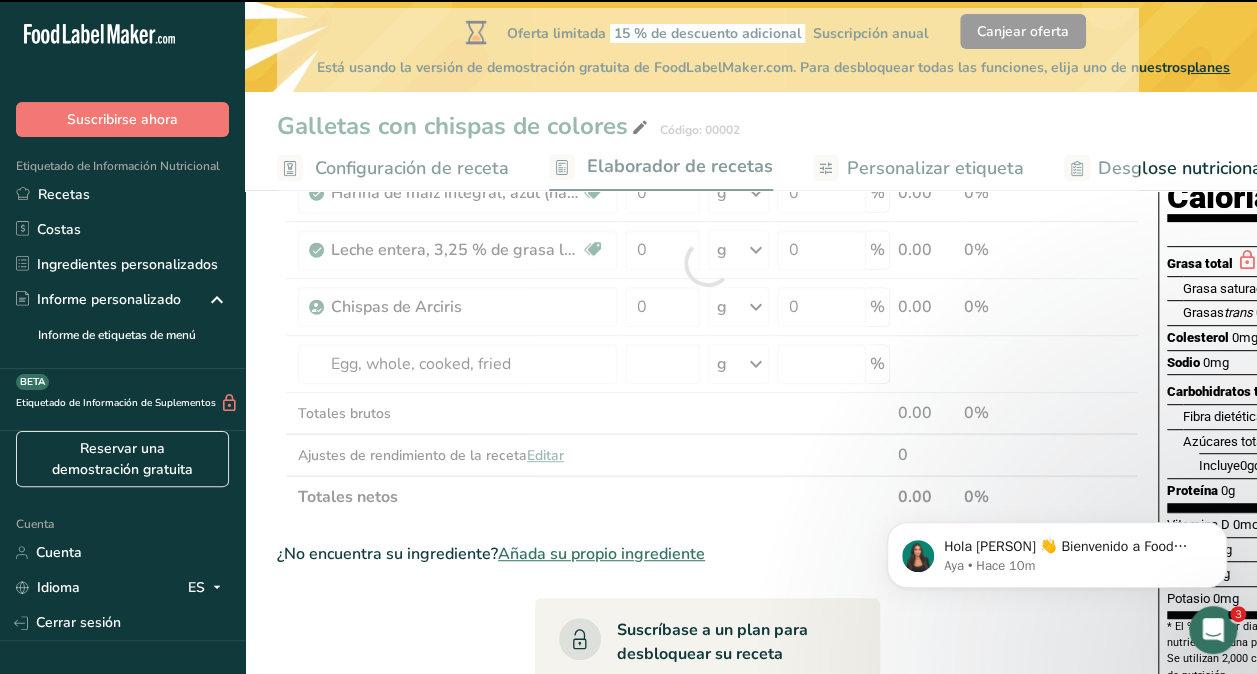 type on "0" 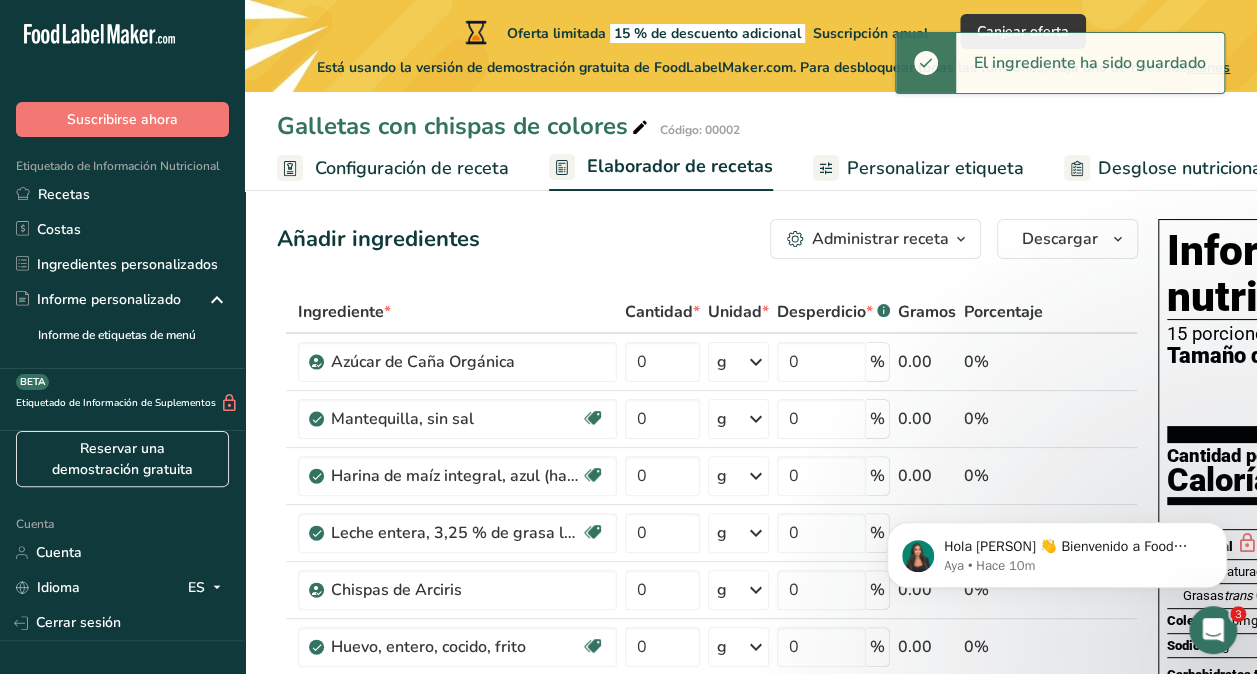 scroll, scrollTop: 0, scrollLeft: 0, axis: both 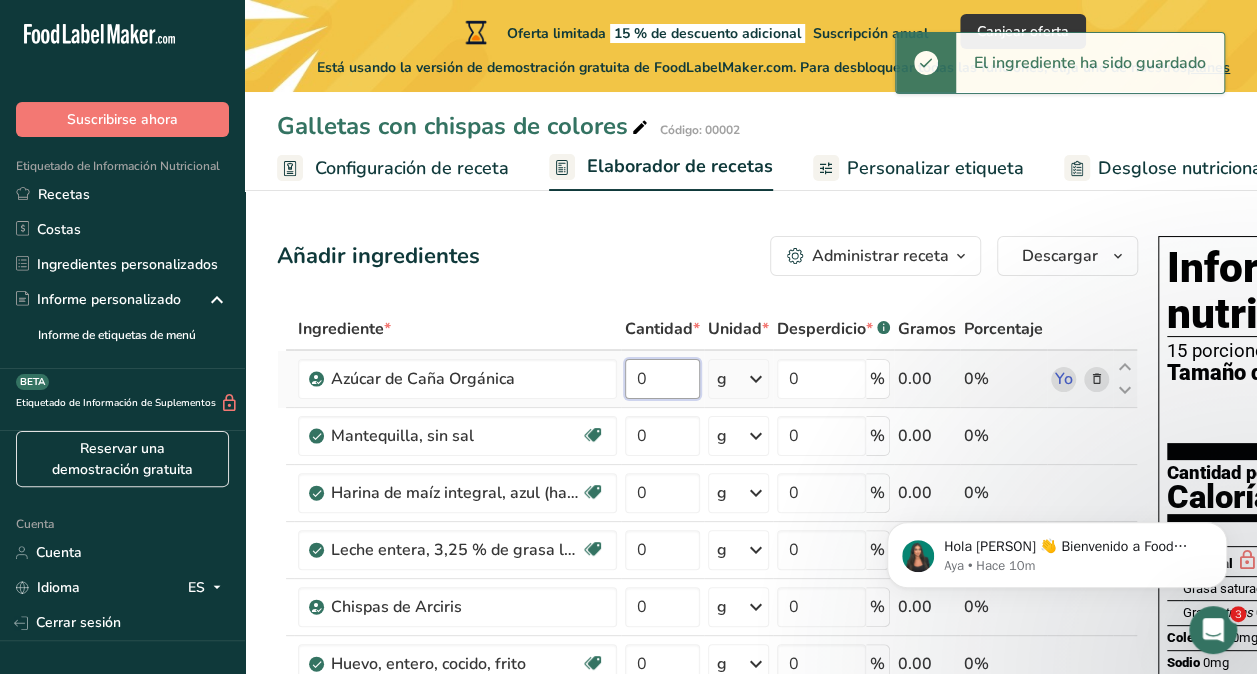 click on "0" at bounding box center (662, 379) 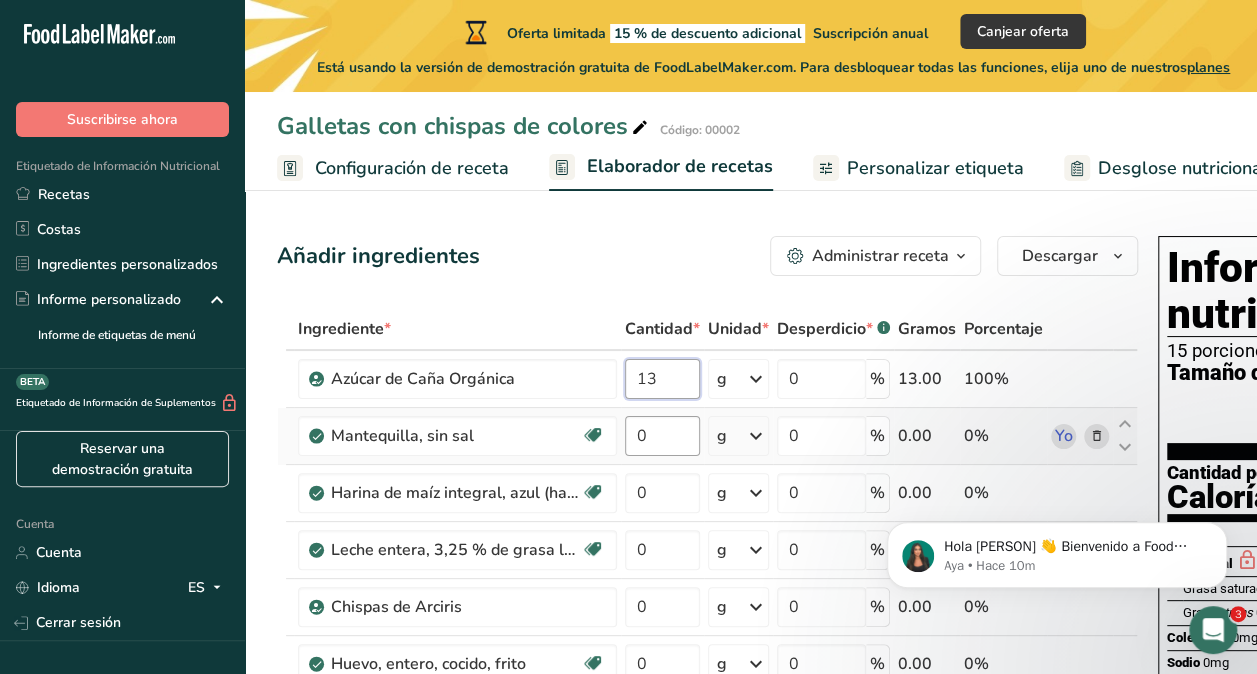 type on "13" 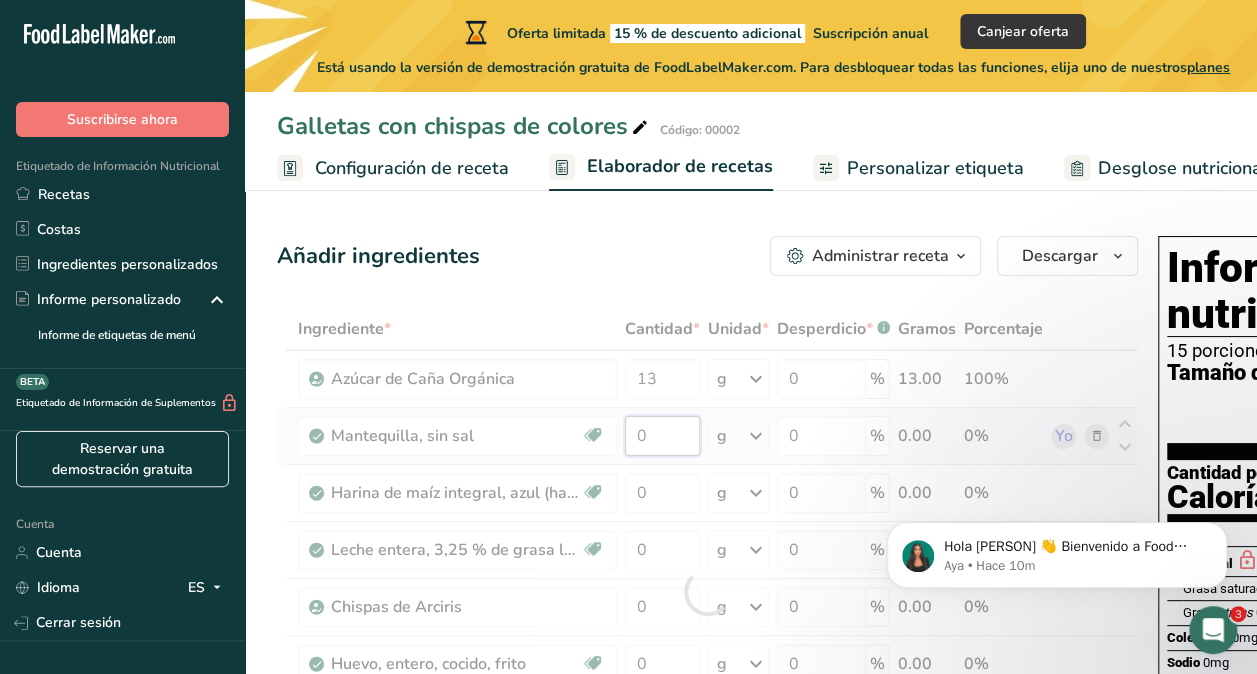 click on "Ingrediente *
Cantidad *
Unidad *
Desperdicio *   .a-a{fill:#347362;}.b-a{fill:#fff;}          Gramos
Porcentaje
Azúcar de Caña Orgánica
13
g
Unidades de peso
g
kg
mg
Ver más
Unidades de volumen
litro
Las unidades de volumen requieren una conversión de densidad. Si conoce la densidad de su ingrediente, introdúzcala a continuación. De lo contrario, haga clic en "RIA", nuestra asistente regulatoria de IA, quien podrá ayudarle.
lb/pie³
g/cm³
Confirmar
mL
lb/pie³
g/cm³
Confirmar
0" at bounding box center [707, 591] 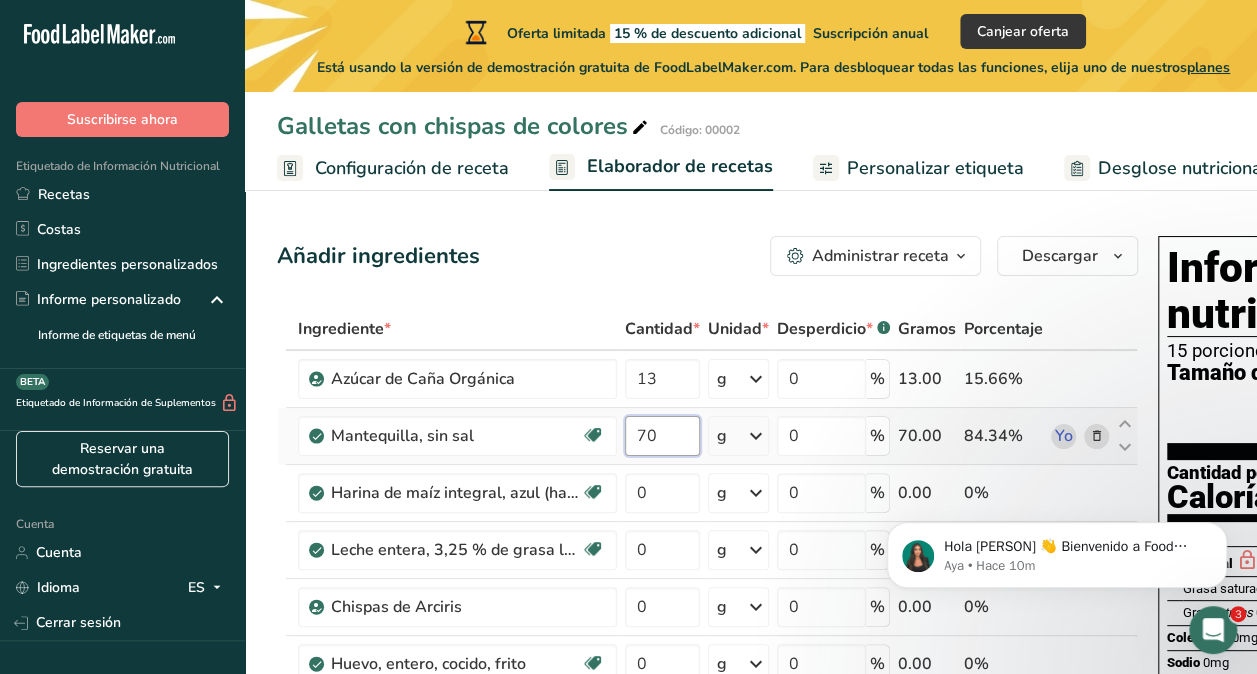 type on "70" 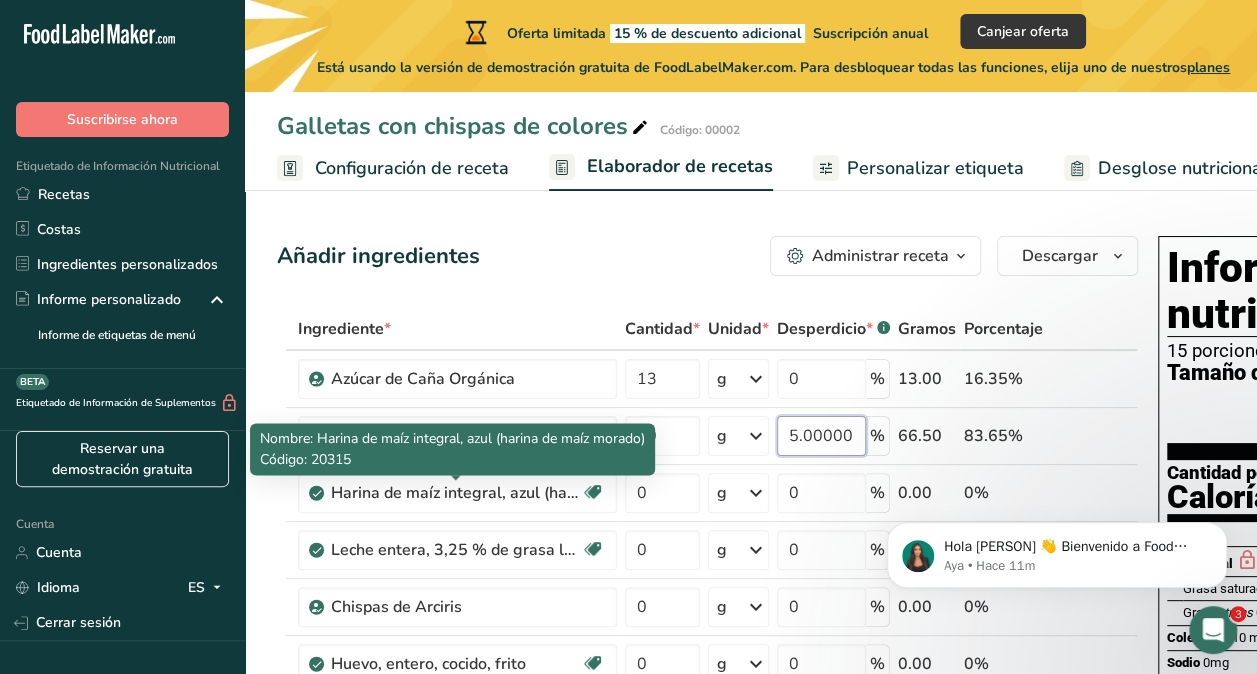 type on "5" 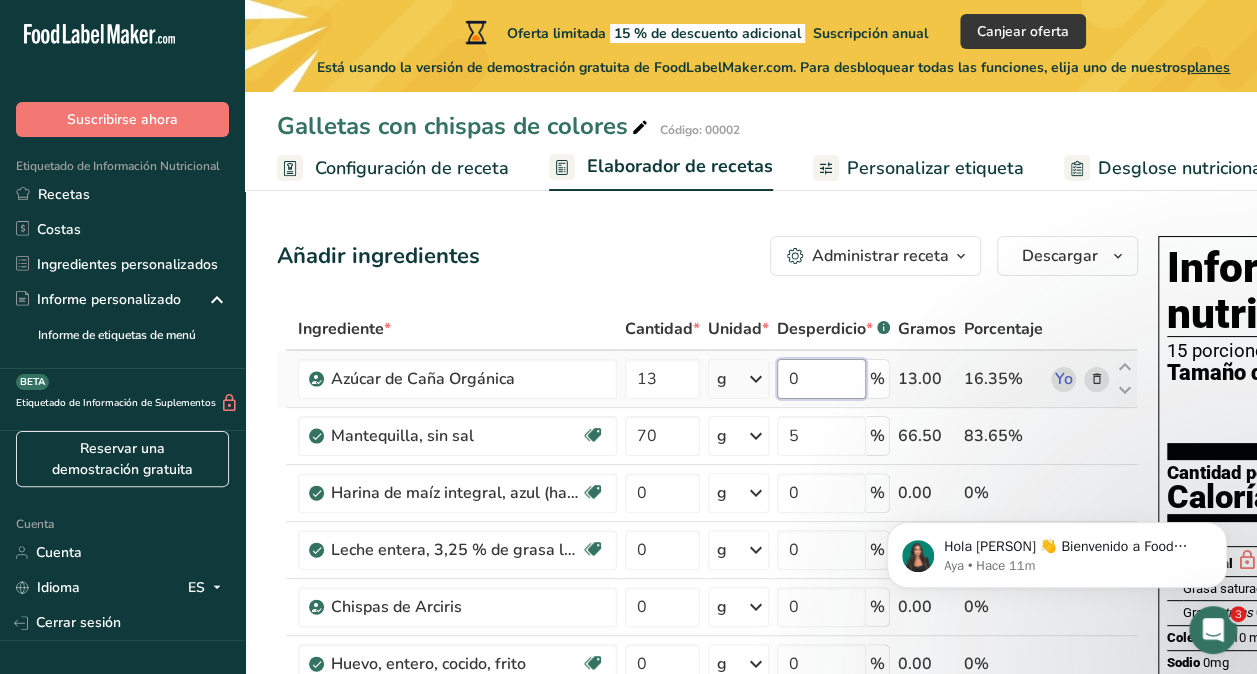 click on "Ingrediente *
Cantidad *
Unidad *
Desperdicio *   .a-a{fill:#347362;}.b-a{fill:#fff;}          Gramos
Porcentaje
Azúcar de Caña Orgánica
13
g
Unidades de peso
g
kg
mg
Ver más
Unidades de volumen
litro
Las unidades de volumen requieren una conversión de densidad. Si conoce la densidad de su ingrediente, introdúzcala a continuación. De lo contrario, haga clic en "RIA", nuestra asistente regulatoria de IA, quien podrá ayudarle.
lb/pie³
g/cm³
Confirmar
mL
lb/pie³
g/cm³
Confirmar
0" at bounding box center [707, 591] 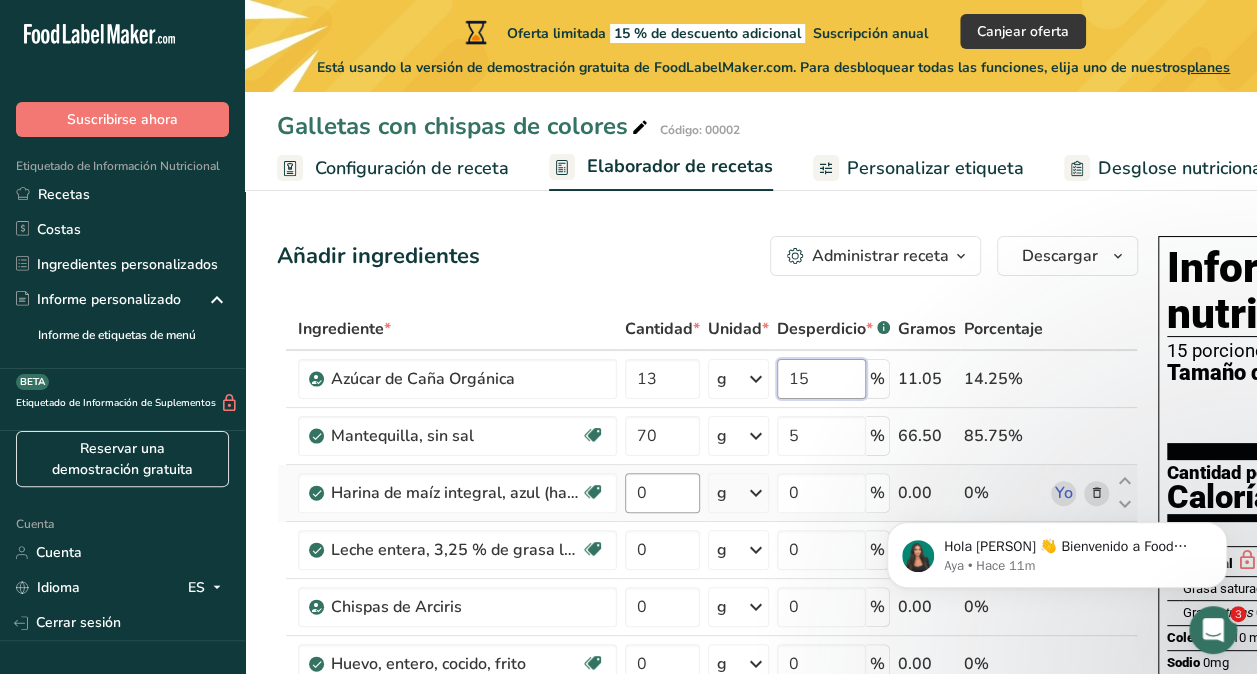 type on "15" 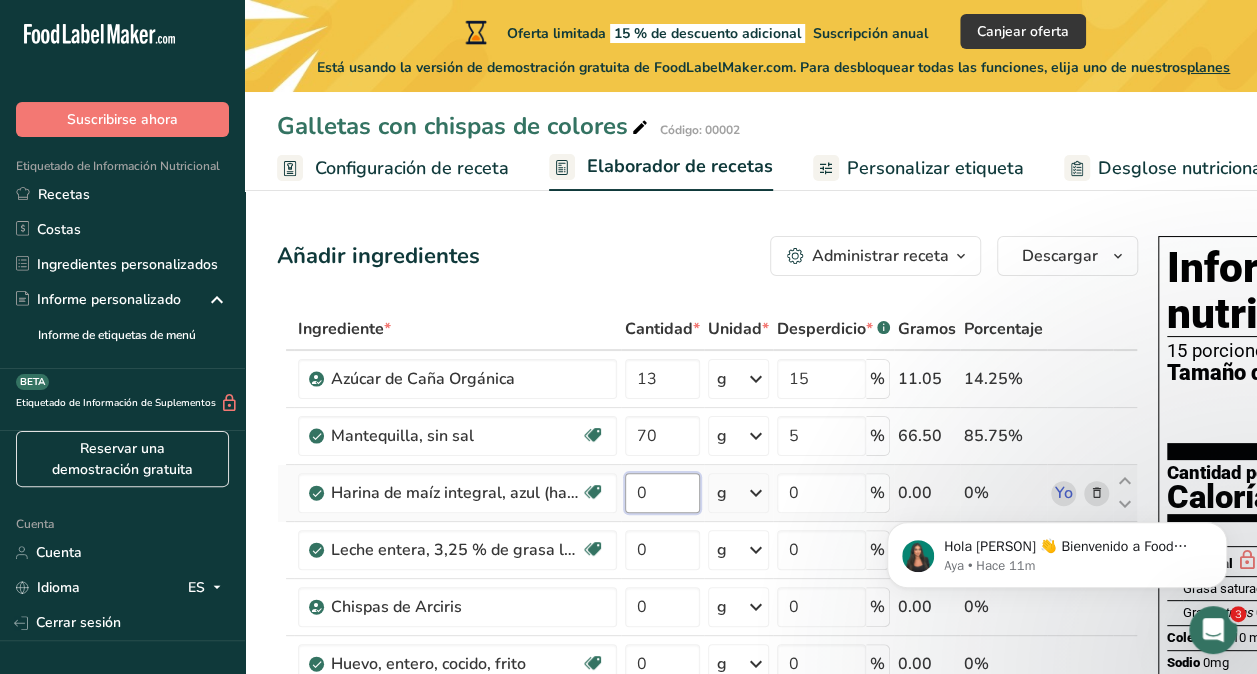 click on "Ingrediente *
Cantidad *
Unidad *
Desperdicio *   .a-a{fill:#347362;}.b-a{fill:#fff;}          Gramos
Porcentaje
Azúcar de Caña Orgánica
13
g
Unidades de peso
g
kg
mg
Ver más
Unidades de volumen
litro
Las unidades de volumen requieren una conversión de densidad. Si conoce la densidad de su ingrediente, introdúzcala a continuación. De lo contrario, haga clic en "RIA", nuestra asistente regulatoria de IA, quien podrá ayudarle.
lb/pie³
g/cm³
Confirmar
mL
lb/pie³
g/cm³
Confirmar
15" at bounding box center [707, 591] 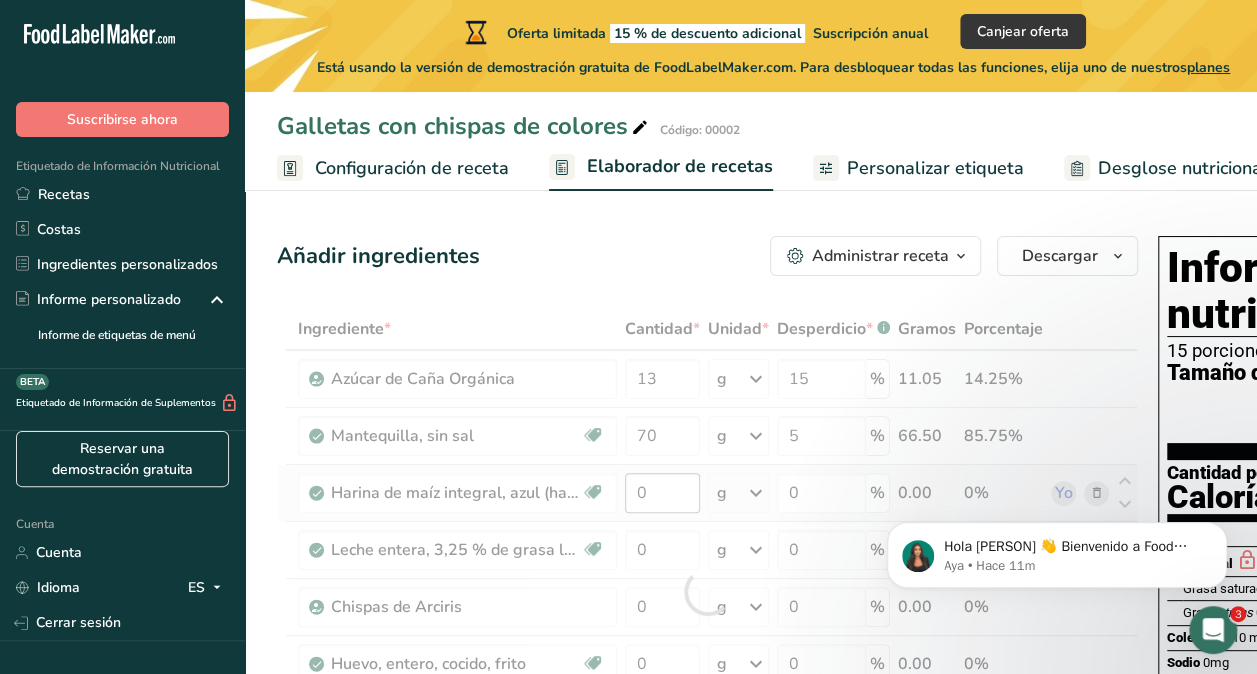 click at bounding box center (707, 591) 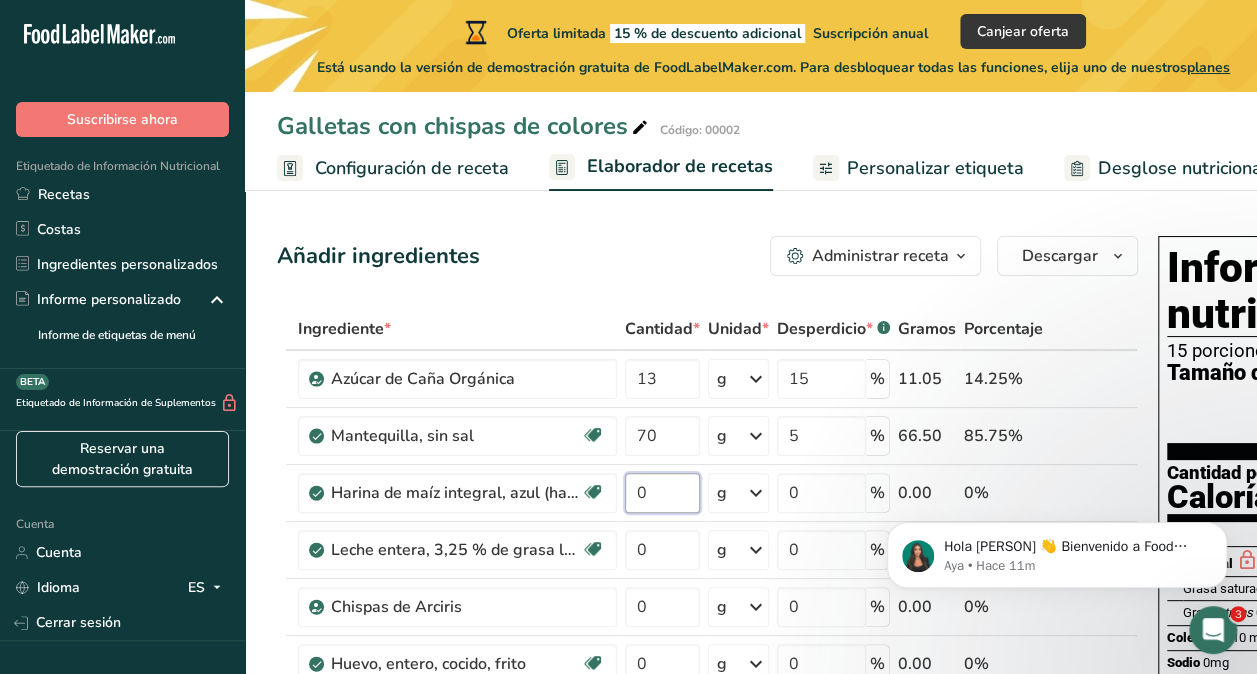 click on "0" at bounding box center (662, 493) 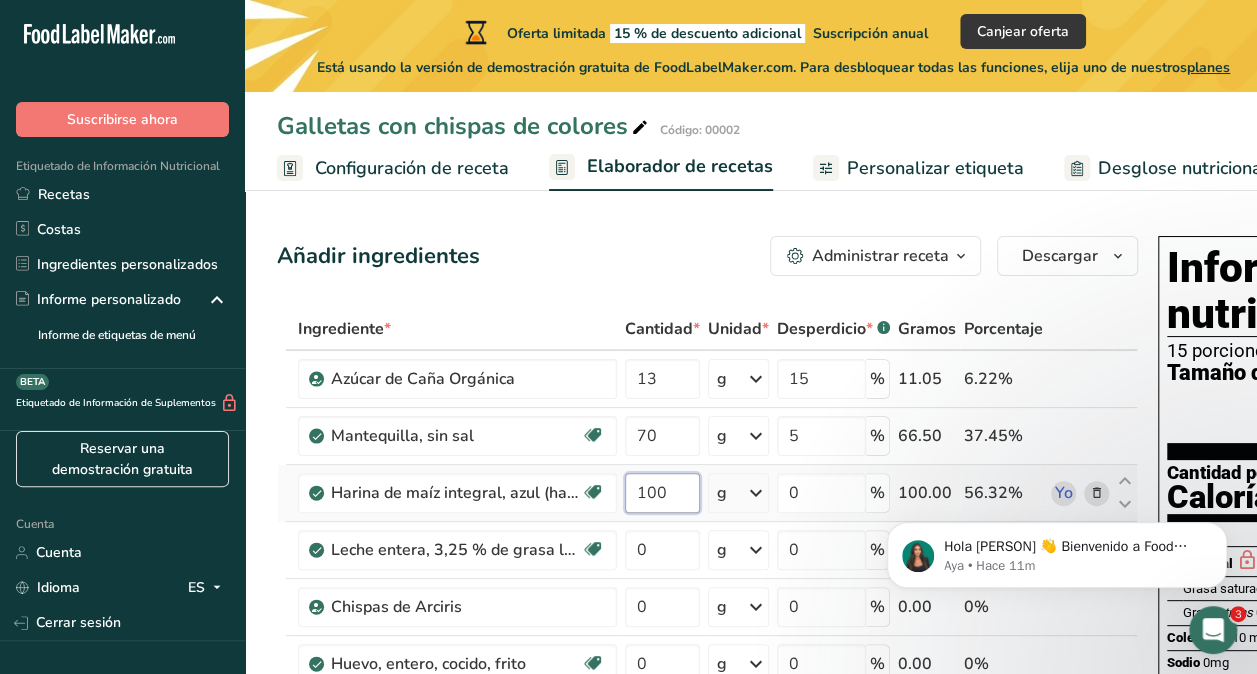 type on "100" 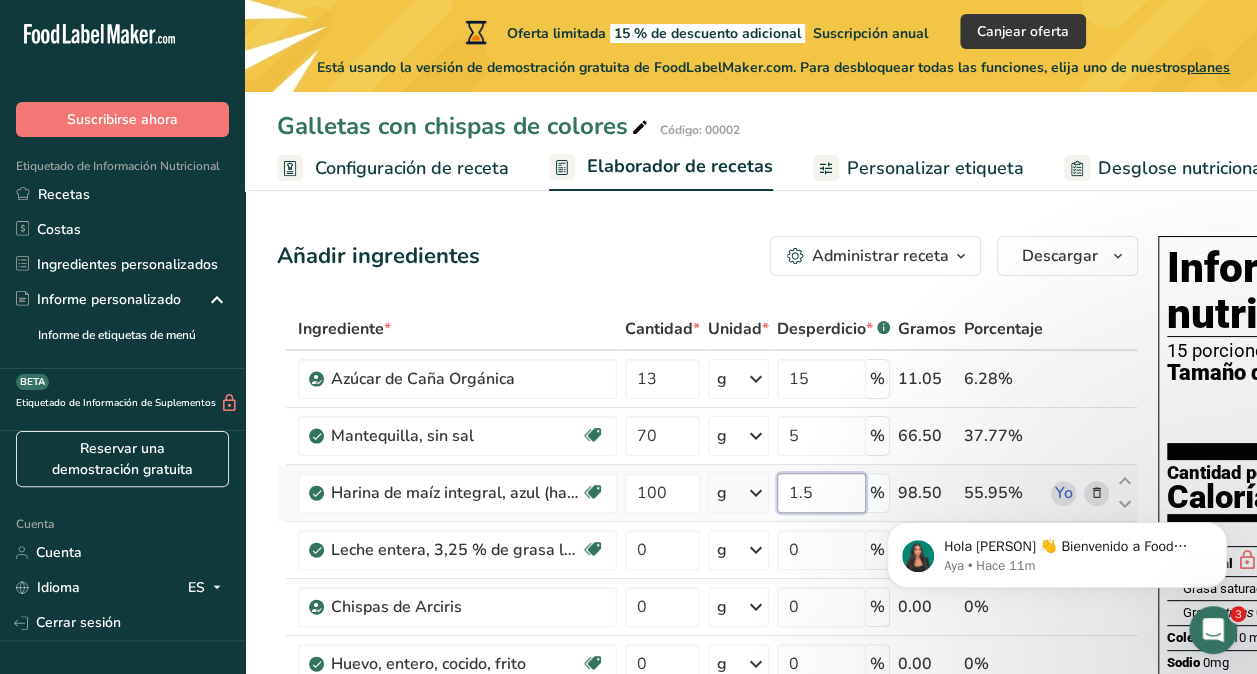 type on "1.5" 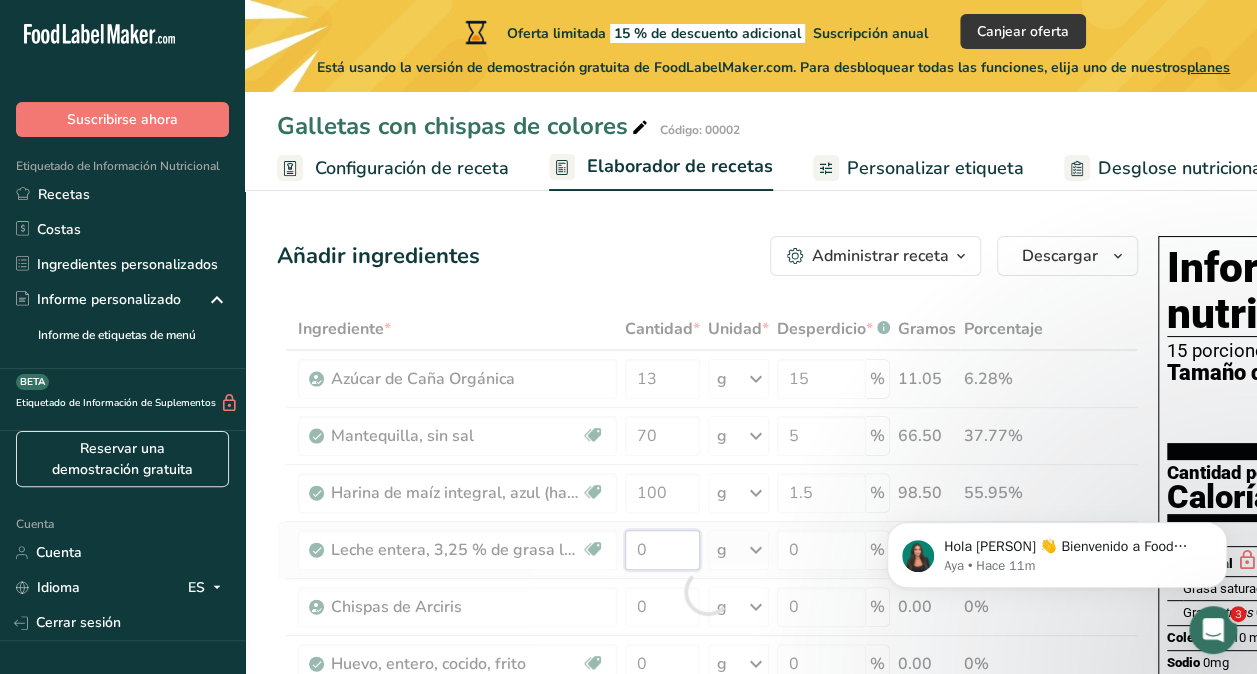 click on "Ingrediente *
Cantidad *
Unidad *
Desperdicio *   .a-a{fill:#347362;}.b-a{fill:#fff;}          Gramos
Porcentaje
Azúcar de Caña Orgánica
13
g
Unidades de peso
g
kg
mg
Ver más
Unidades de volumen
litro
Las unidades de volumen requieren una conversión de densidad. Si conoce la densidad de su ingrediente, introdúzcala a continuación. De lo contrario, haga clic en "RIA", nuestra asistente regulatoria de IA, quien podrá ayudarle.
lb/pie³
g/cm³
Confirmar
mL
lb/pie³
g/cm³
Confirmar
15" at bounding box center [707, 591] 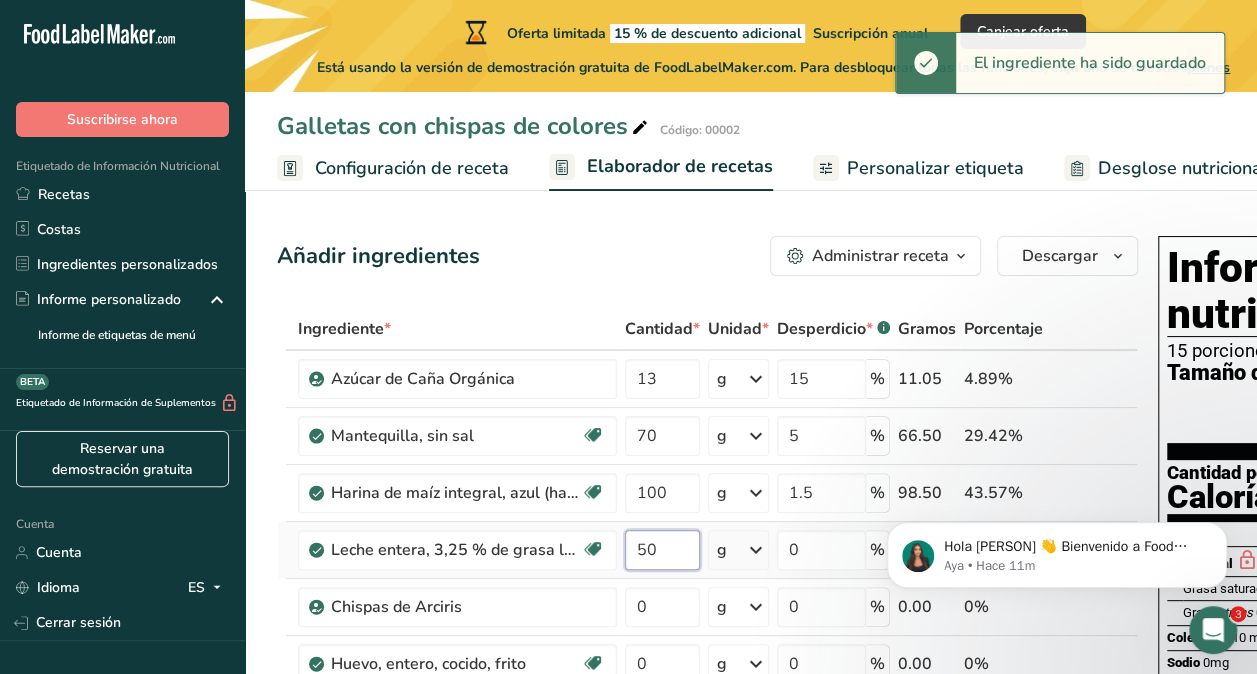 type on "50" 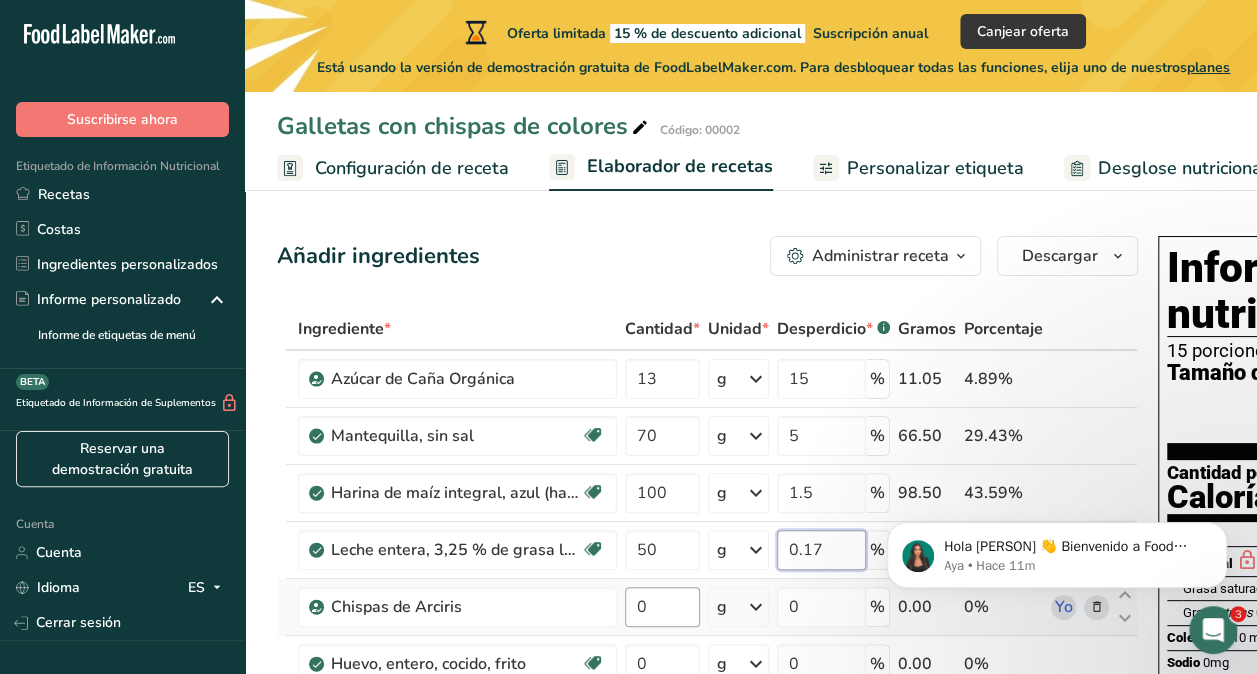 type on "0.17" 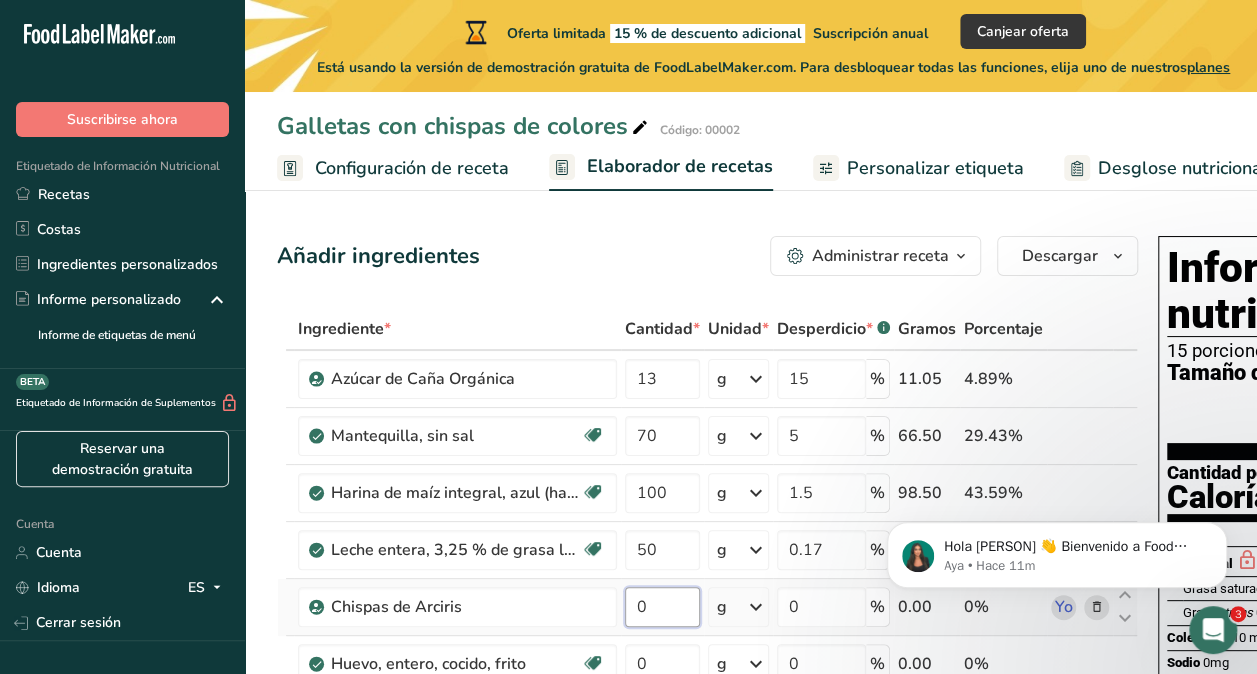 click on "Ingrediente *
Cantidad *
Unidad *
Desperdicio *   .a-a{fill:#347362;}.b-a{fill:#fff;}          Gramos
Porcentaje
Azúcar de Caña Orgánica
13
g
Unidades de peso
g
kg
mg
Ver más
Unidades de volumen
litro
Las unidades de volumen requieren una conversión de densidad. Si conoce la densidad de su ingrediente, introdúzcala a continuación. De lo contrario, haga clic en "RIA", nuestra asistente regulatoria de IA, quien podrá ayudarle.
lb/pie³
g/cm³
Confirmar
mL
lb/pie³
g/cm³
Confirmar
15" at bounding box center (707, 591) 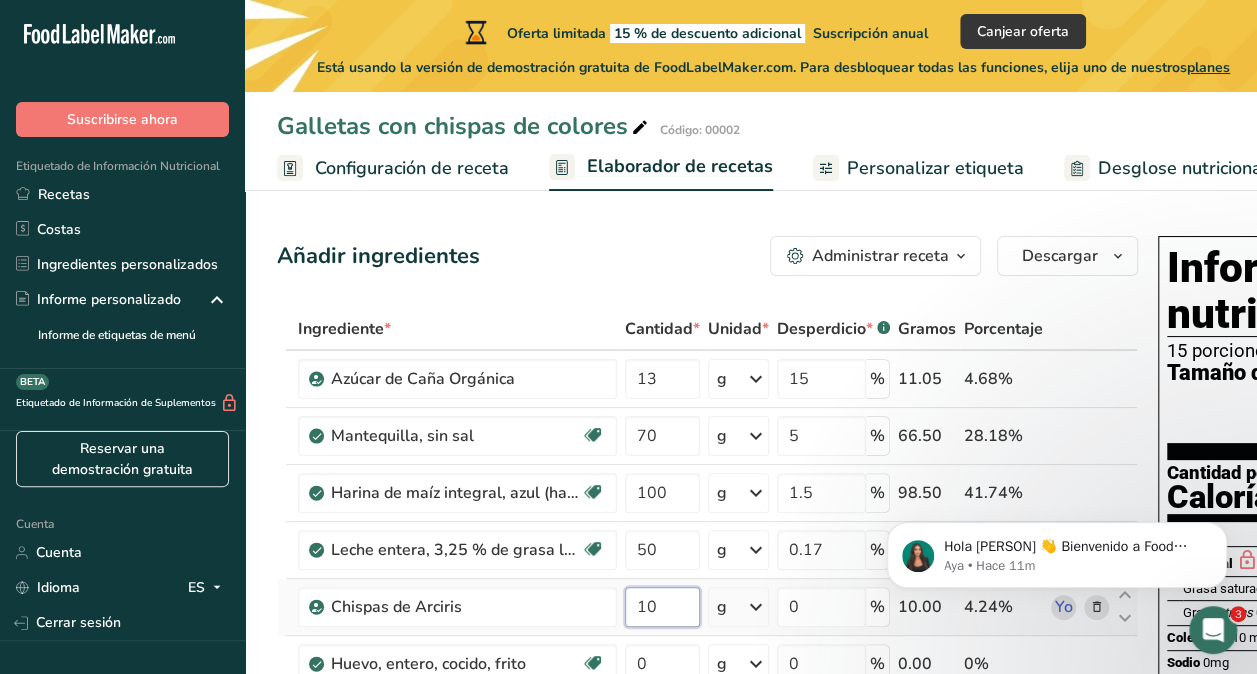 type on "10" 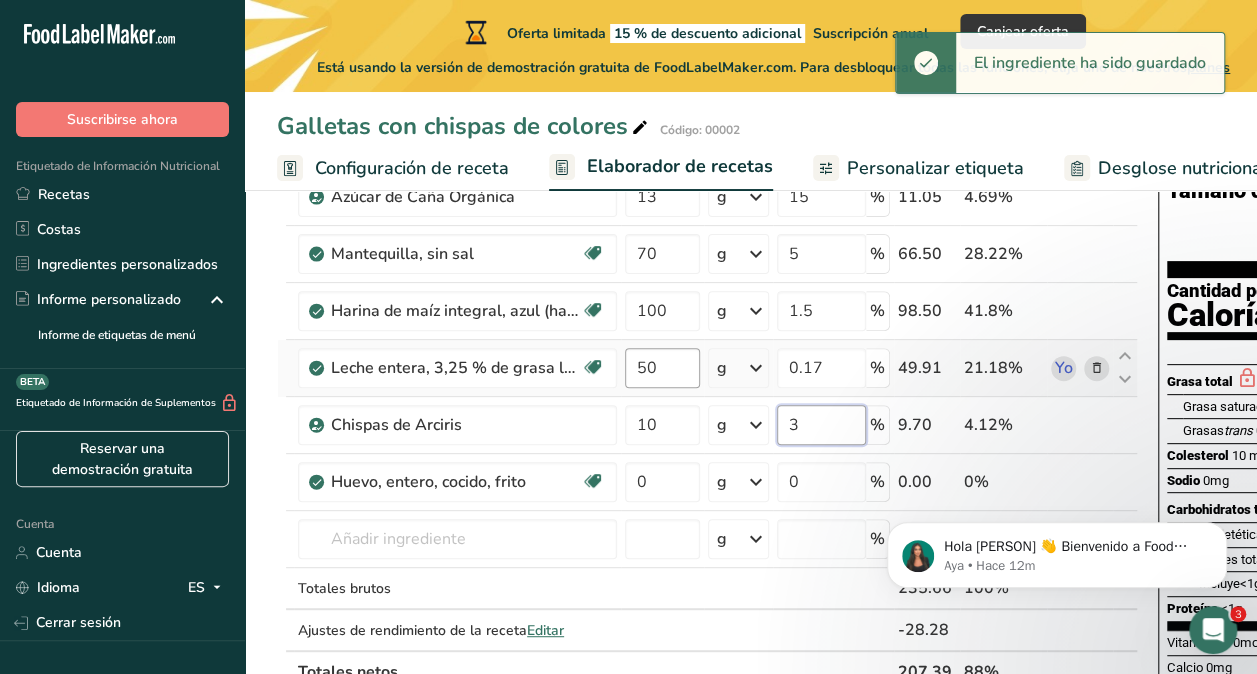 scroll, scrollTop: 200, scrollLeft: 0, axis: vertical 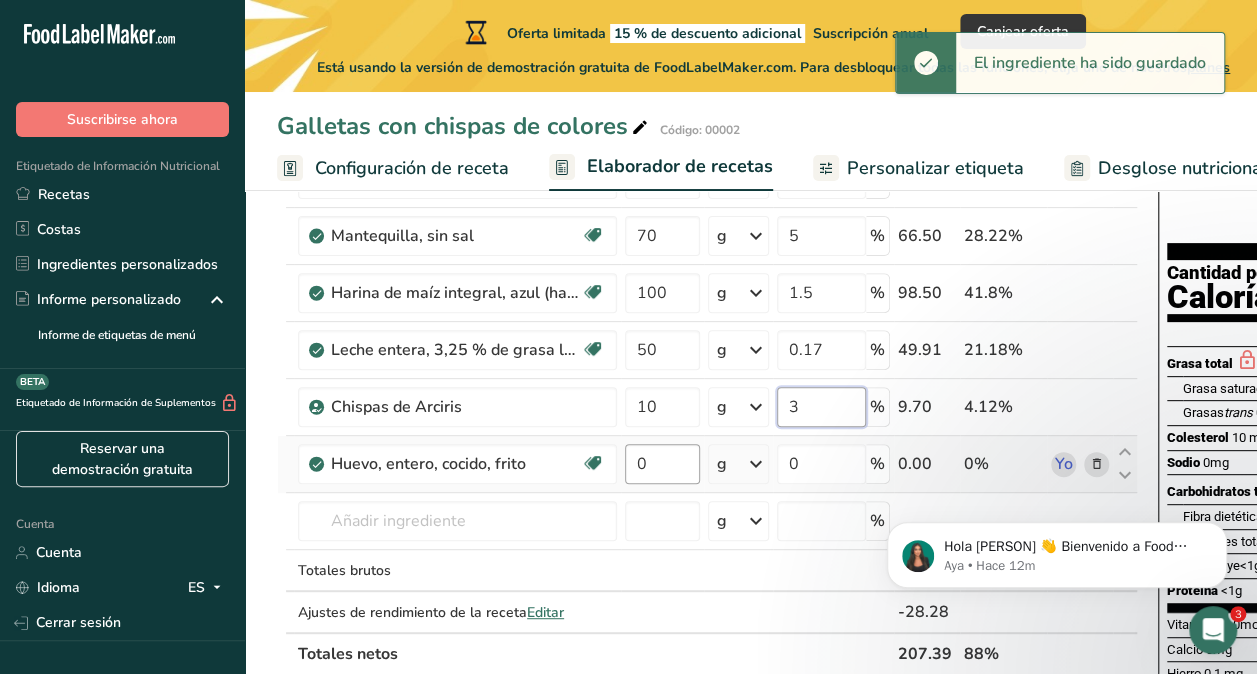 type on "3" 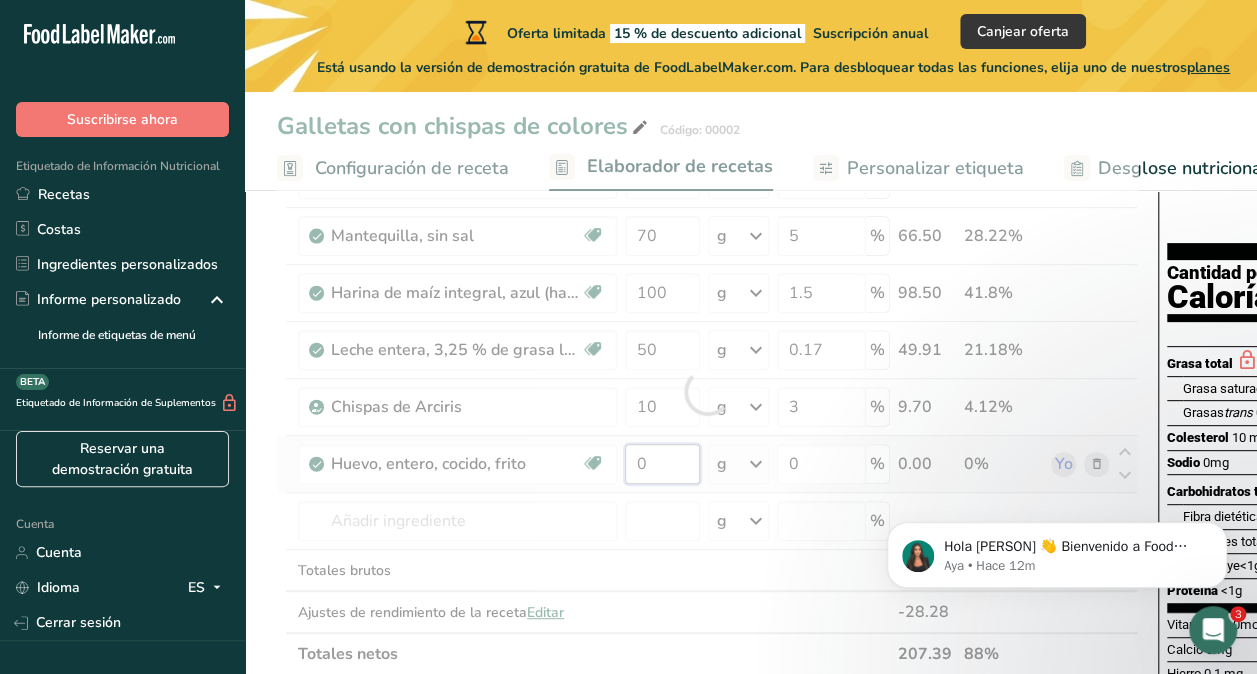 click on "Ingrediente *
Cantidad *
Unidad *
Desperdicio *   .a-a{fill:#347362;}.b-a{fill:#fff;}          Gramos
Porcentaje
Azúcar de Caña Orgánica
13
g
Unidades de peso
g
kg
mg
Ver más
Unidades de volumen
litro
Las unidades de volumen requieren una conversión de densidad. Si conoce la densidad de su ingrediente, introdúzcala a continuación. De lo contrario, haga clic en "RIA", nuestra asistente regulatoria de IA, quien podrá ayudarle.
lb/pie³
g/cm³
Confirmar
mL
lb/pie³
g/cm³
Confirmar
15" at bounding box center [707, 391] 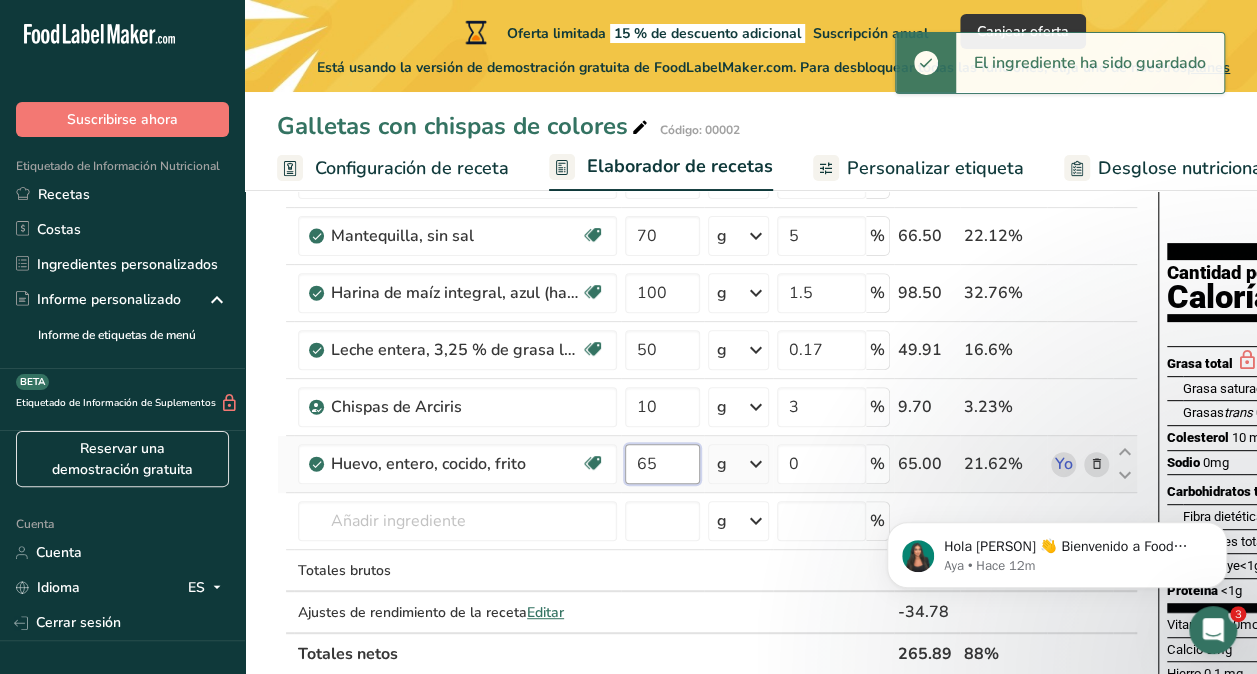 type on "65" 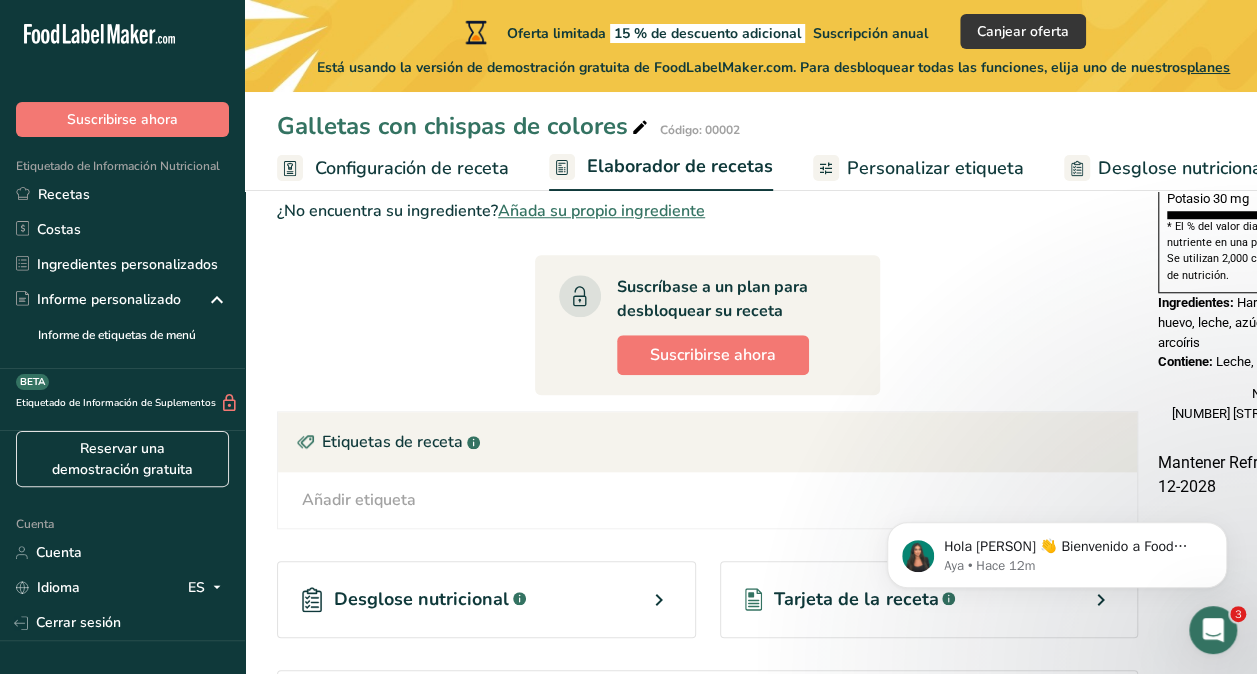 scroll, scrollTop: 932, scrollLeft: 0, axis: vertical 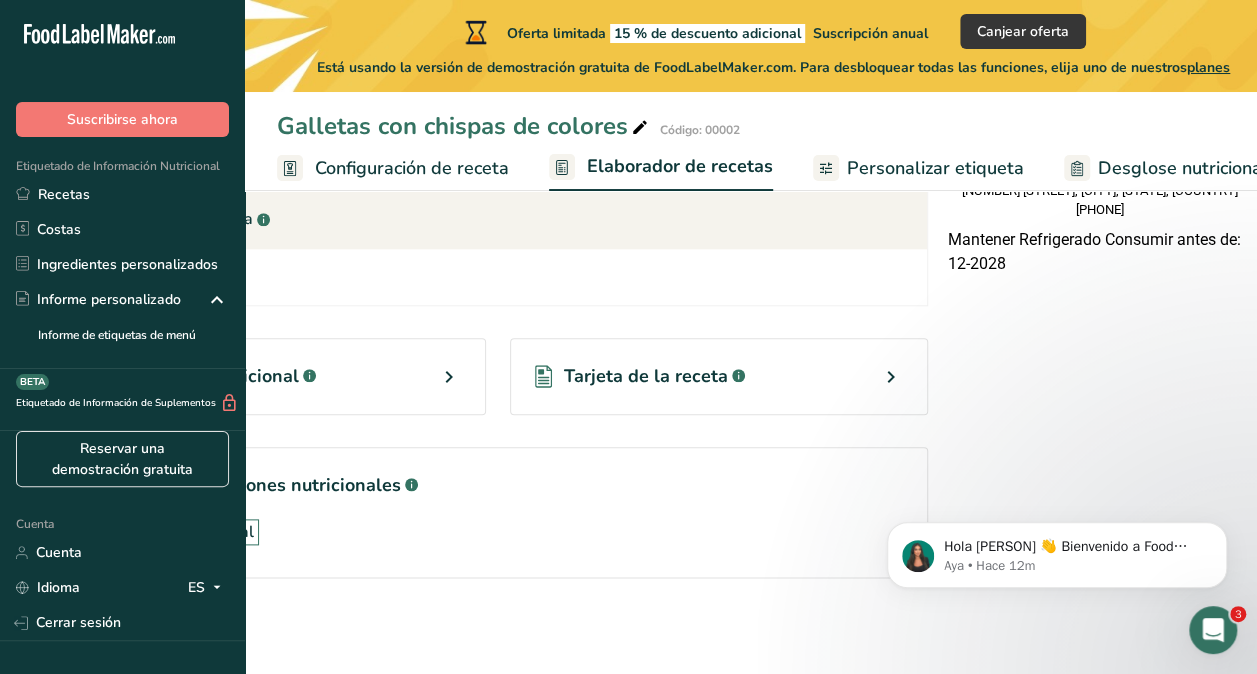 type on "1" 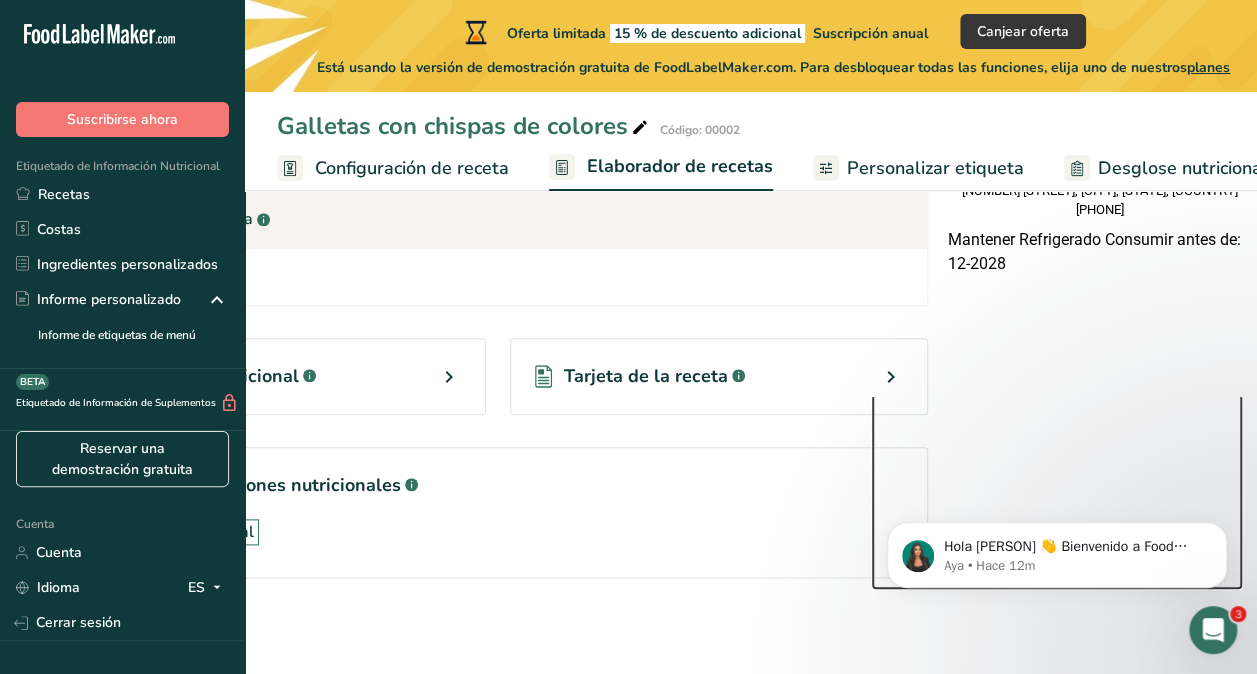 click on "Hola [PERSON] 👋 Bienvenido a Food Label Maker🙌 ¡Echa un vistazo! Si tiene alguna pregunta, simplemente responda a este mensaje. Aya • Hace 12m" at bounding box center (1057, 463) 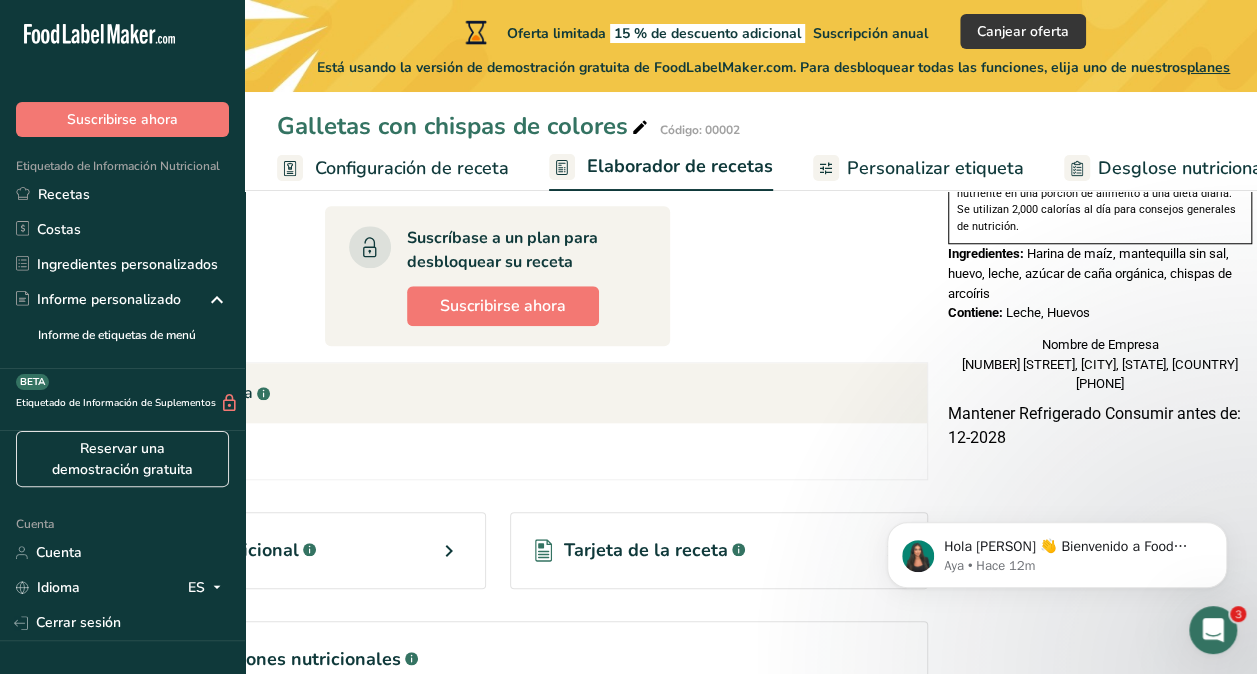 scroll, scrollTop: 932, scrollLeft: 0, axis: vertical 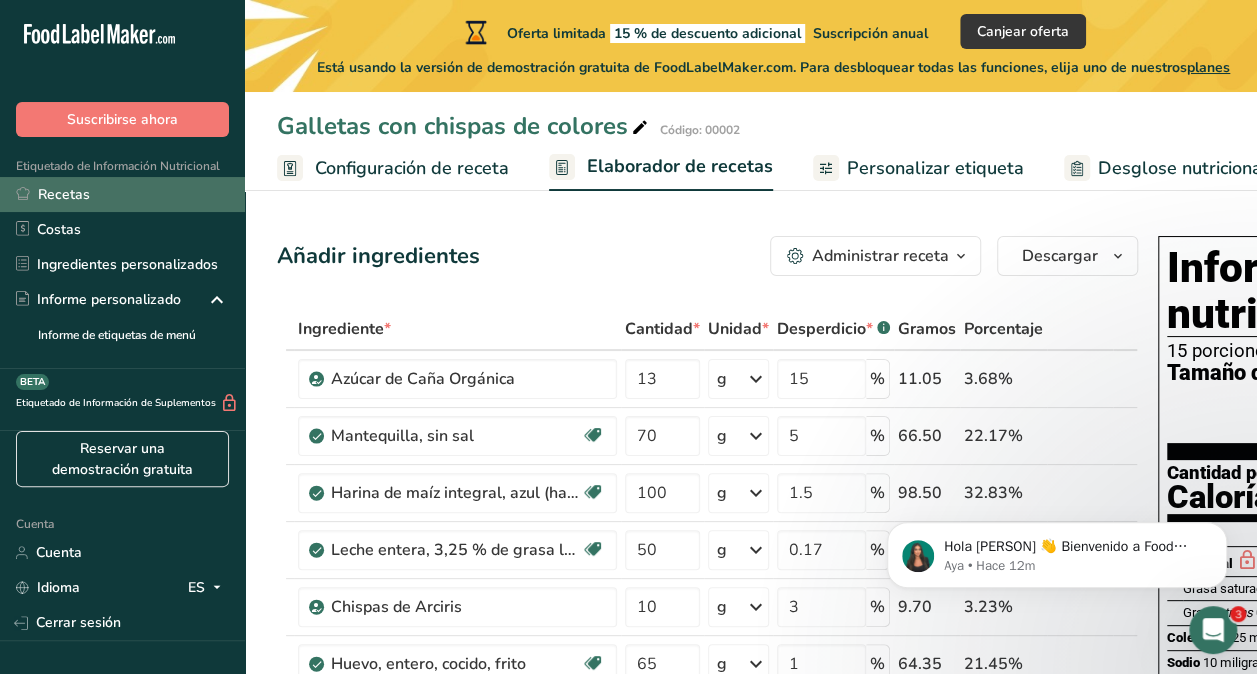click on "Recetas" at bounding box center (122, 194) 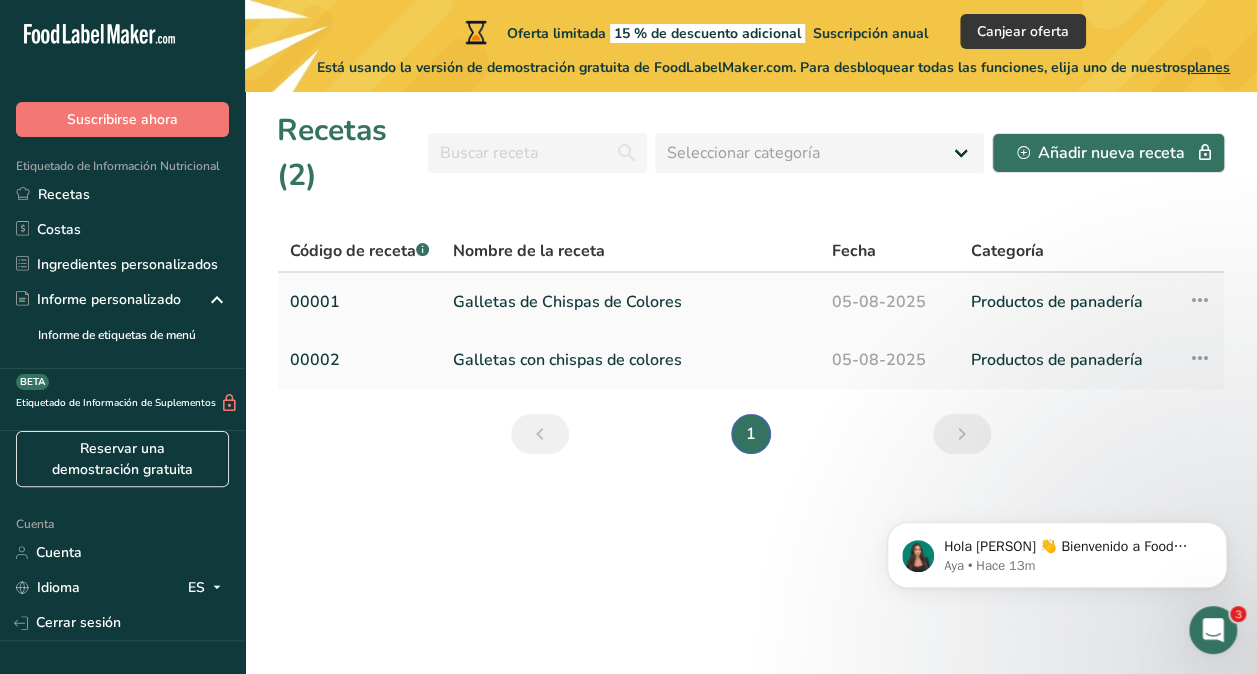 click on "Galletas de Chispas de Colores" at bounding box center (630, 302) 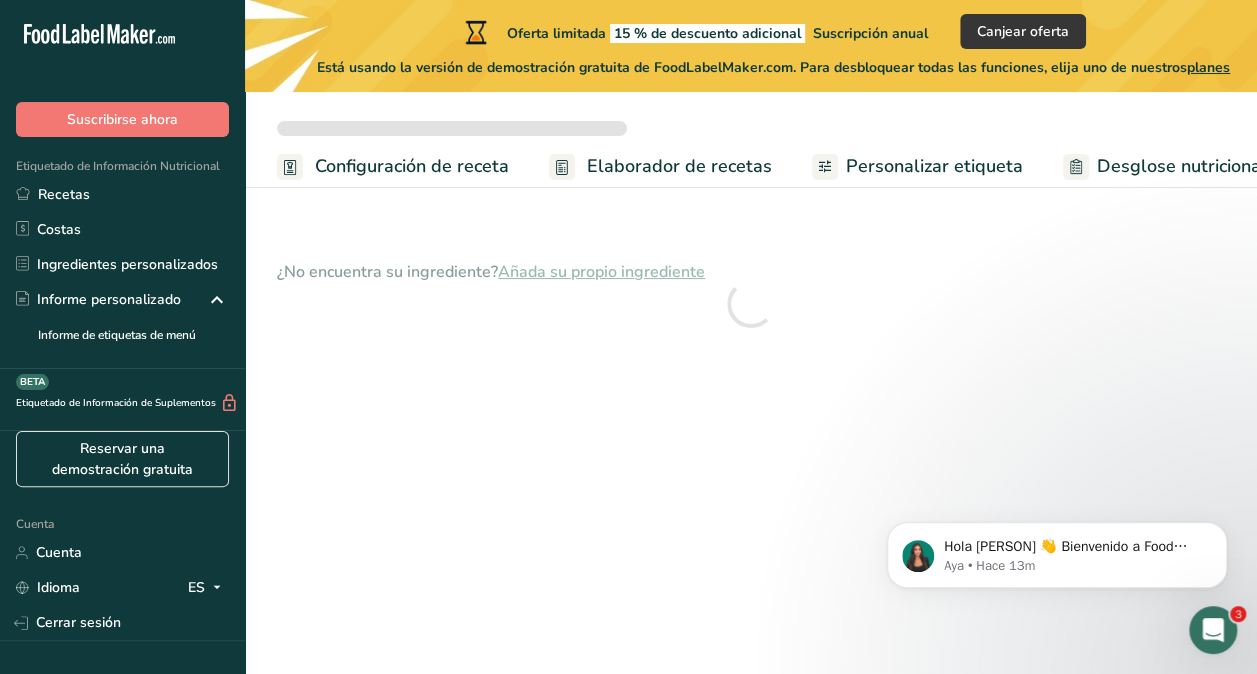 click on "Elaborador de recetas" at bounding box center [679, 166] 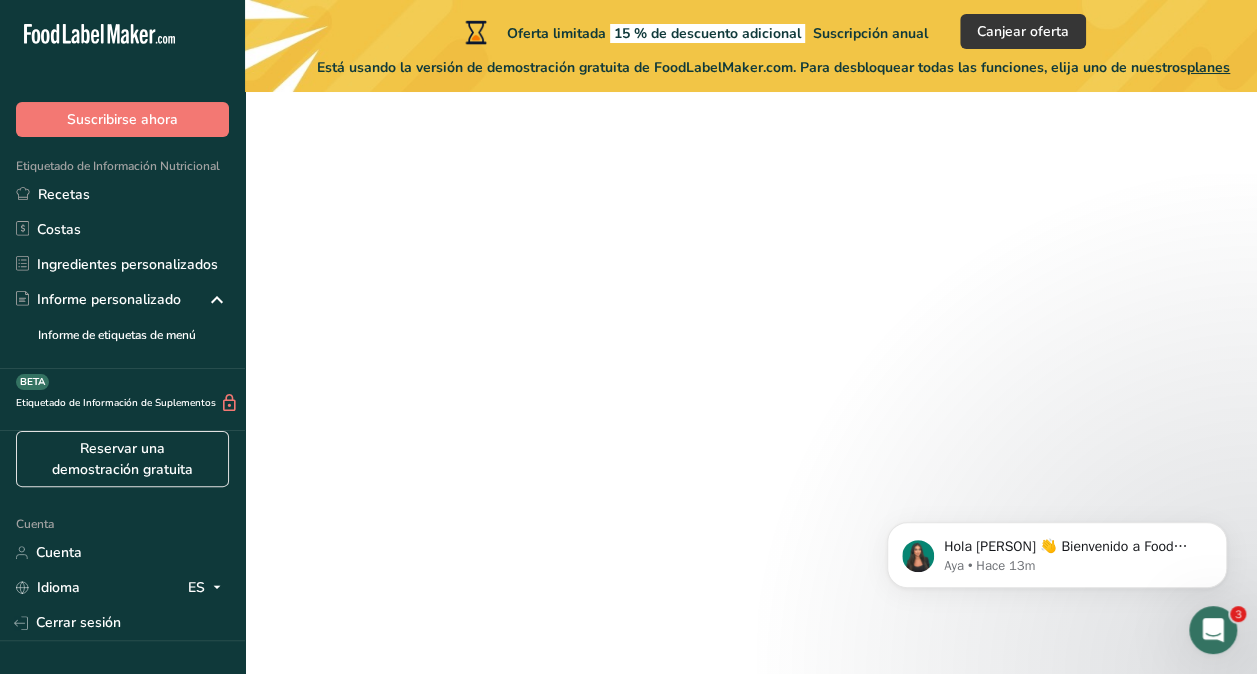 scroll, scrollTop: 0, scrollLeft: 0, axis: both 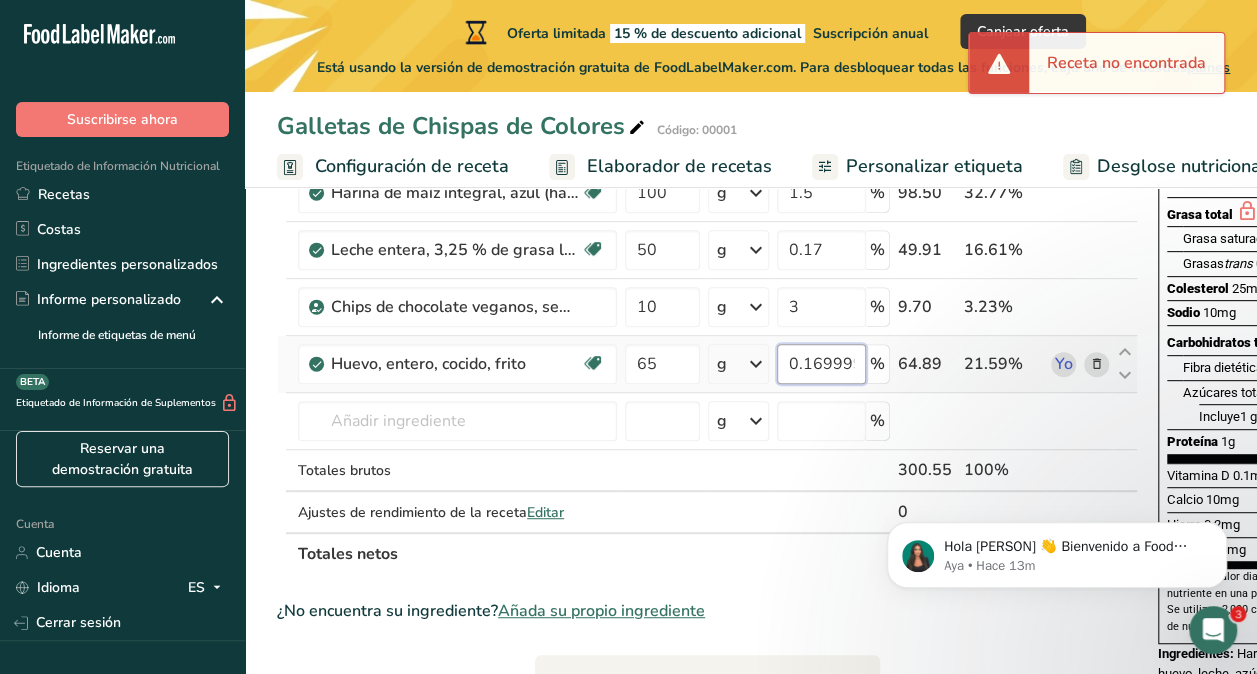 click on "0.169999" at bounding box center (821, 364) 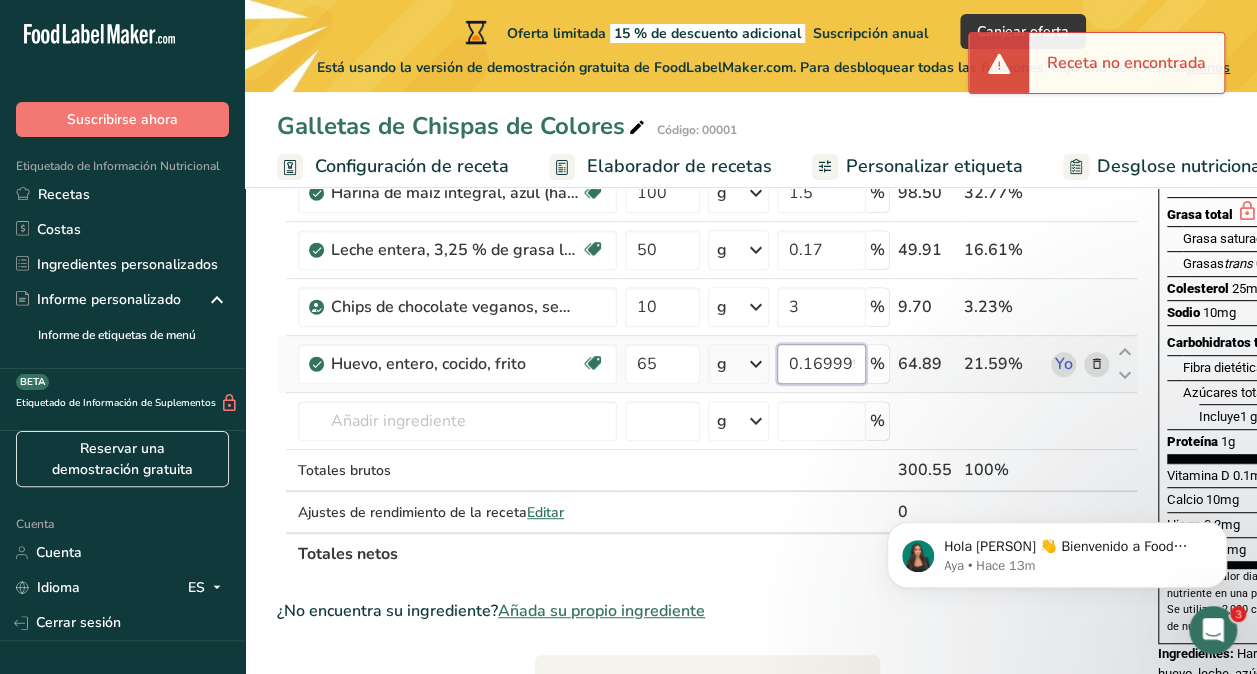 click on "0.169999" at bounding box center [821, 364] 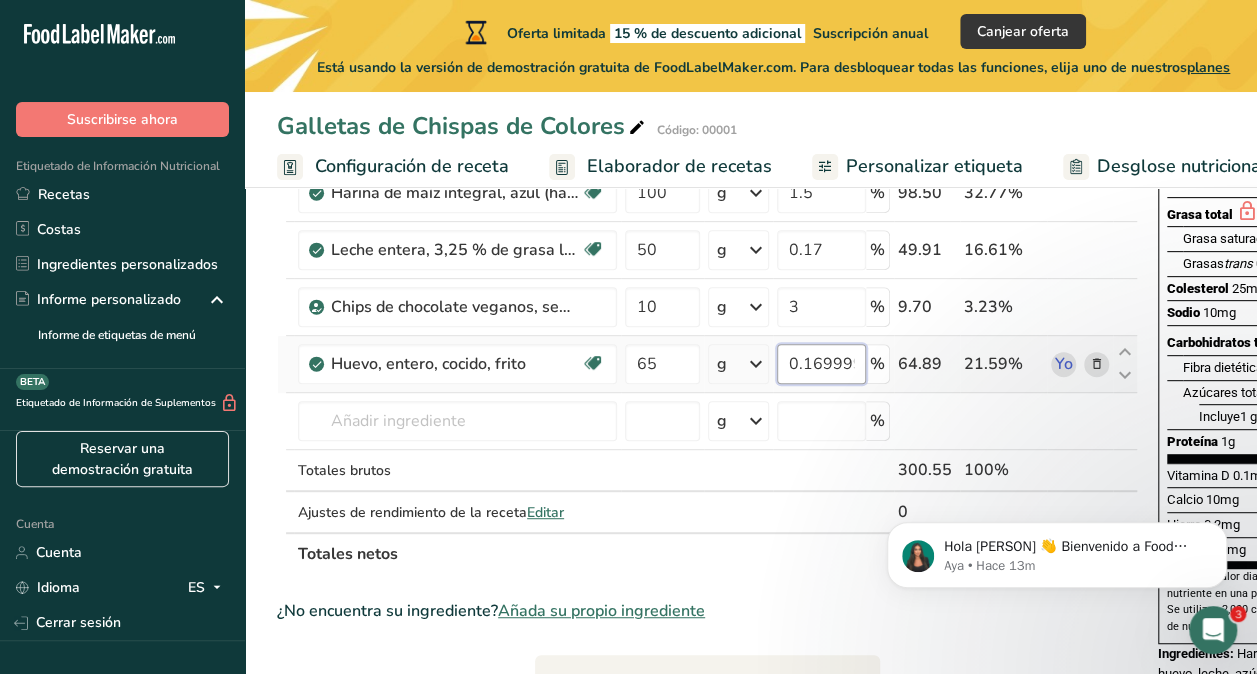click on "0.169999" at bounding box center (821, 364) 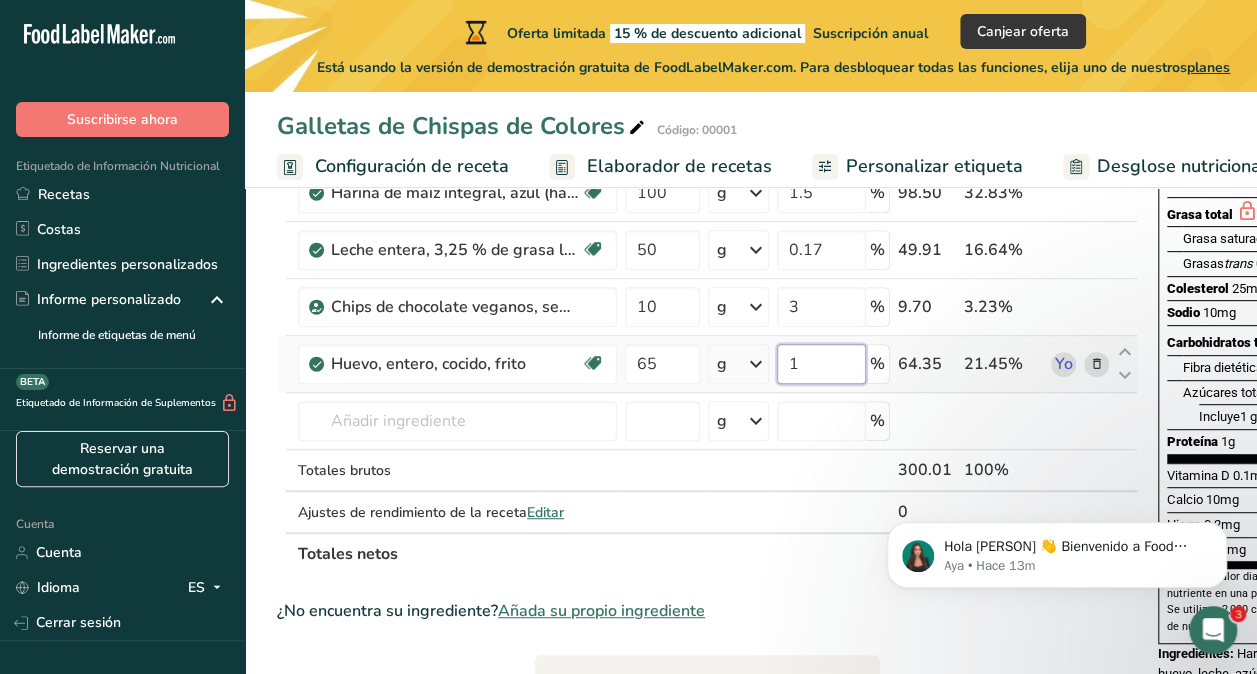type on "1" 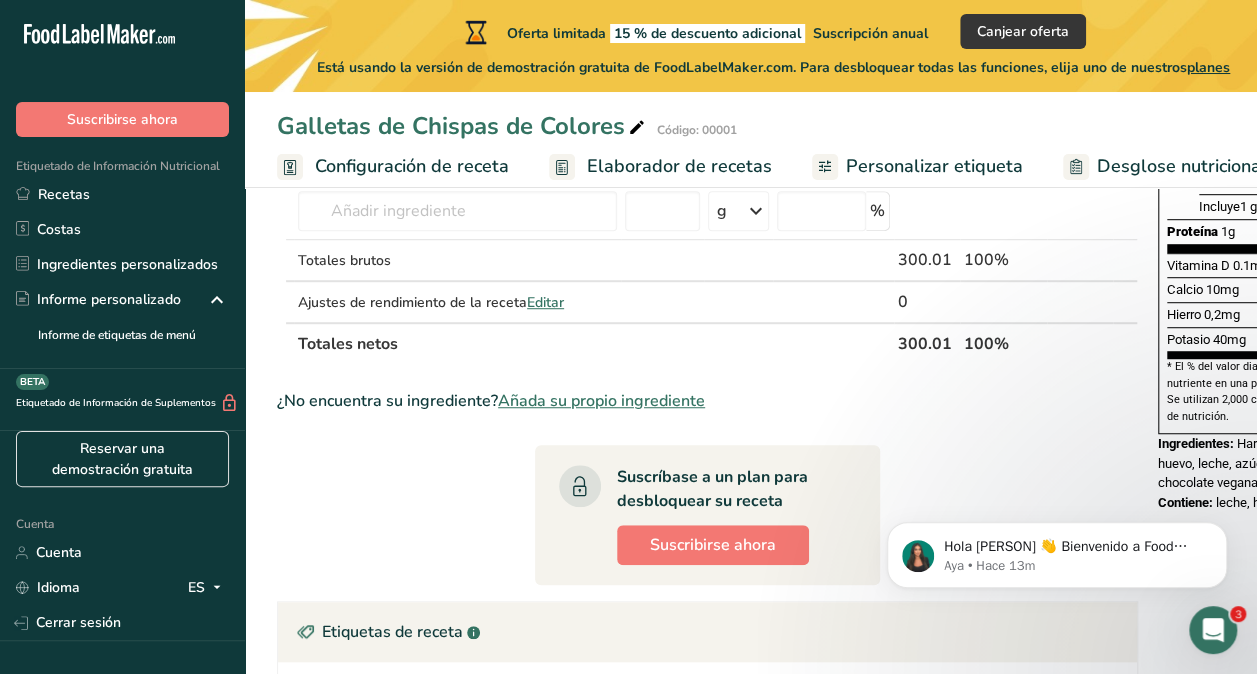 scroll, scrollTop: 700, scrollLeft: 0, axis: vertical 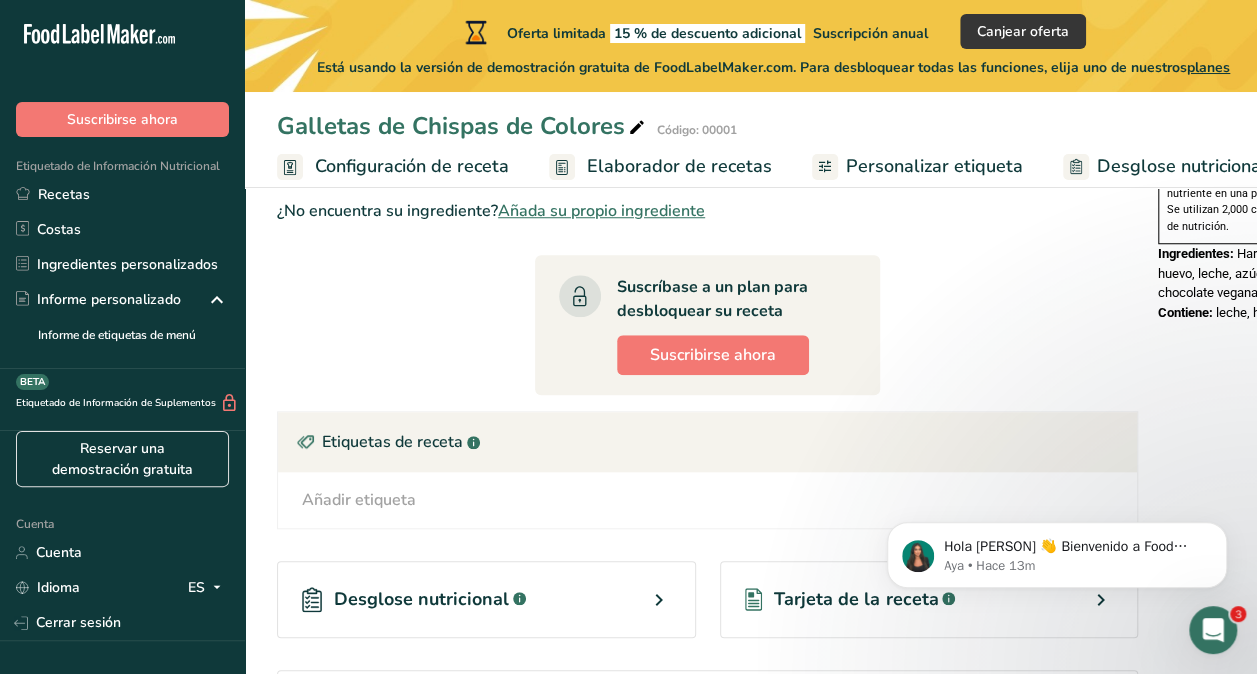 click on "Ingrediente *
Cantidad *
Unidad *
Desperdicio *   .a-a{fill:#347362;}.b-a{fill:#fff;}          Gramos
Porcentaje
Azúcar de Caña Orgánica
13
g
Unidades de peso
g
kg
mg
Ver más
Unidades de volumen
litro
Las unidades de volumen requieren una conversión de densidad. Si conoce la densidad de su ingrediente, introdúzcala a continuación. De lo contrario, haga clic en "RIA", nuestra asistente regulatoria de IA, quien podrá ayudarle.
lb/pie³
g/cm³
Confirmar
mL
lb/pie³
g/cm³
Confirmar" at bounding box center (707, 220) 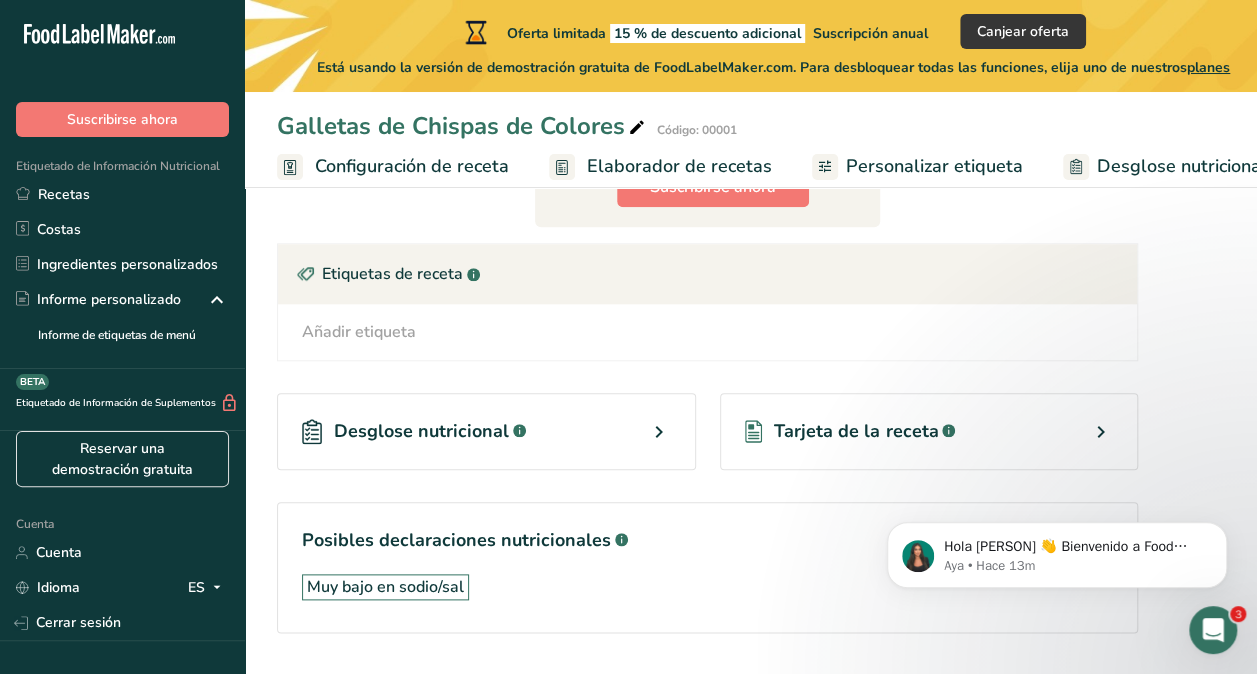 scroll, scrollTop: 932, scrollLeft: 0, axis: vertical 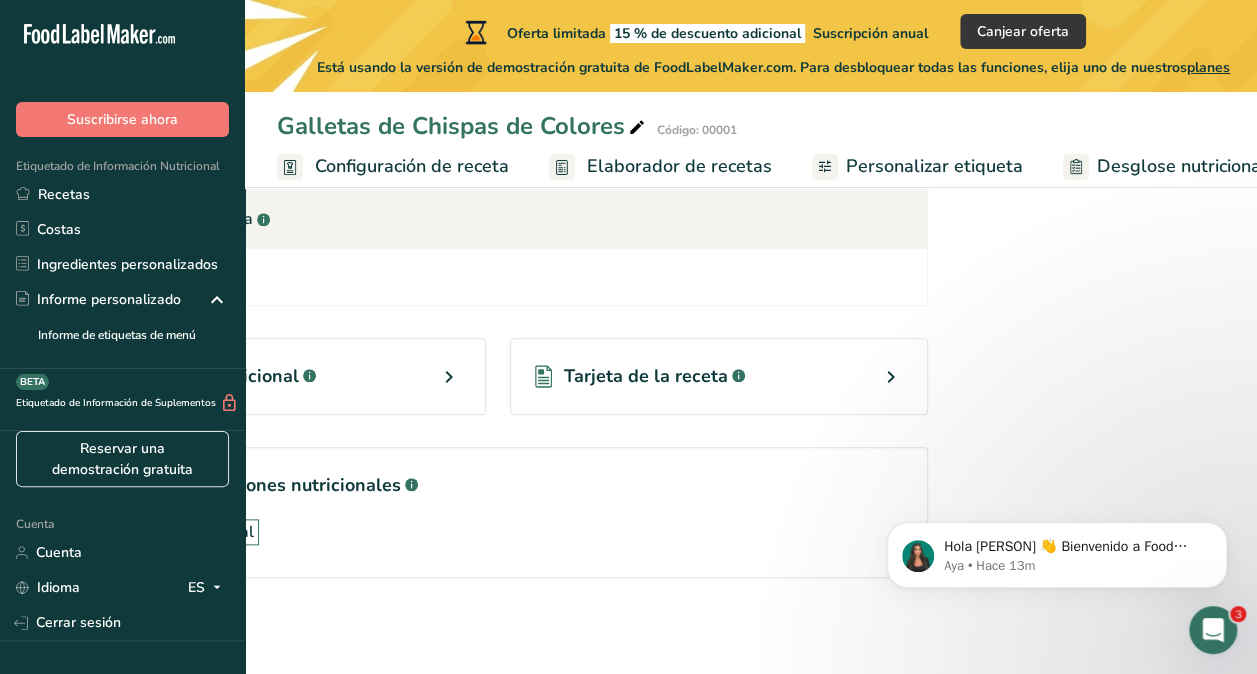 drag, startPoint x: 669, startPoint y: 662, endPoint x: 15, endPoint y: 32, distance: 908.0837 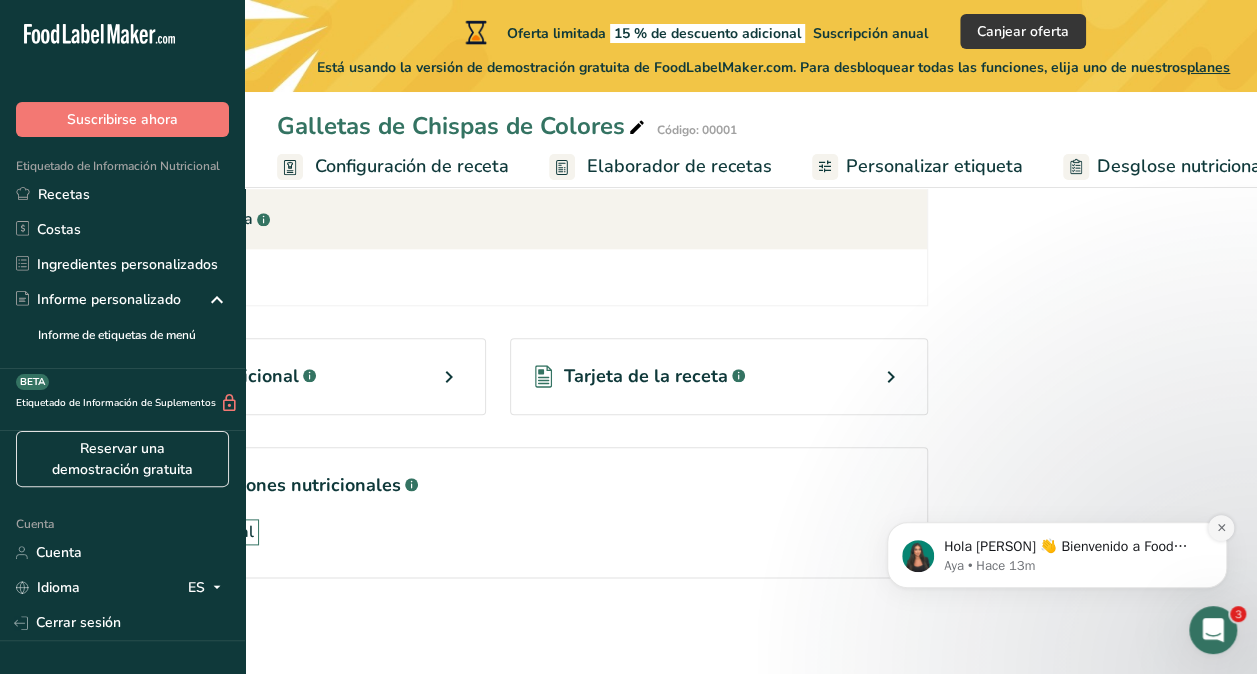 click 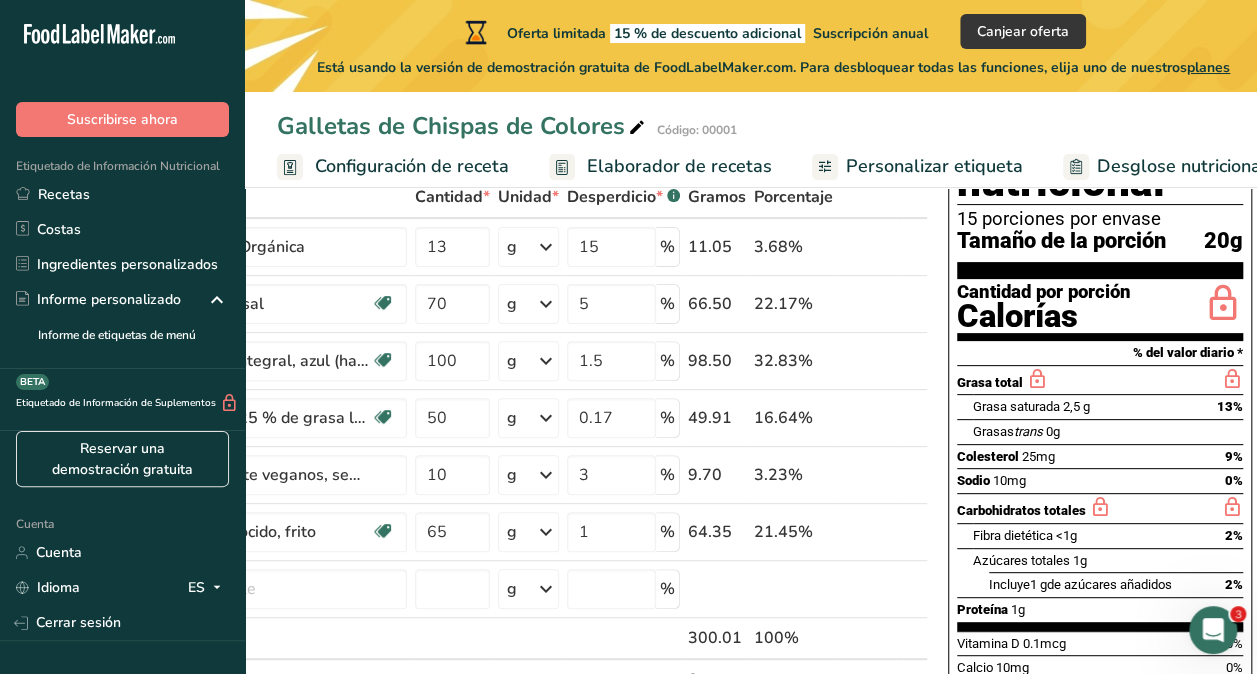 scroll, scrollTop: 32, scrollLeft: 0, axis: vertical 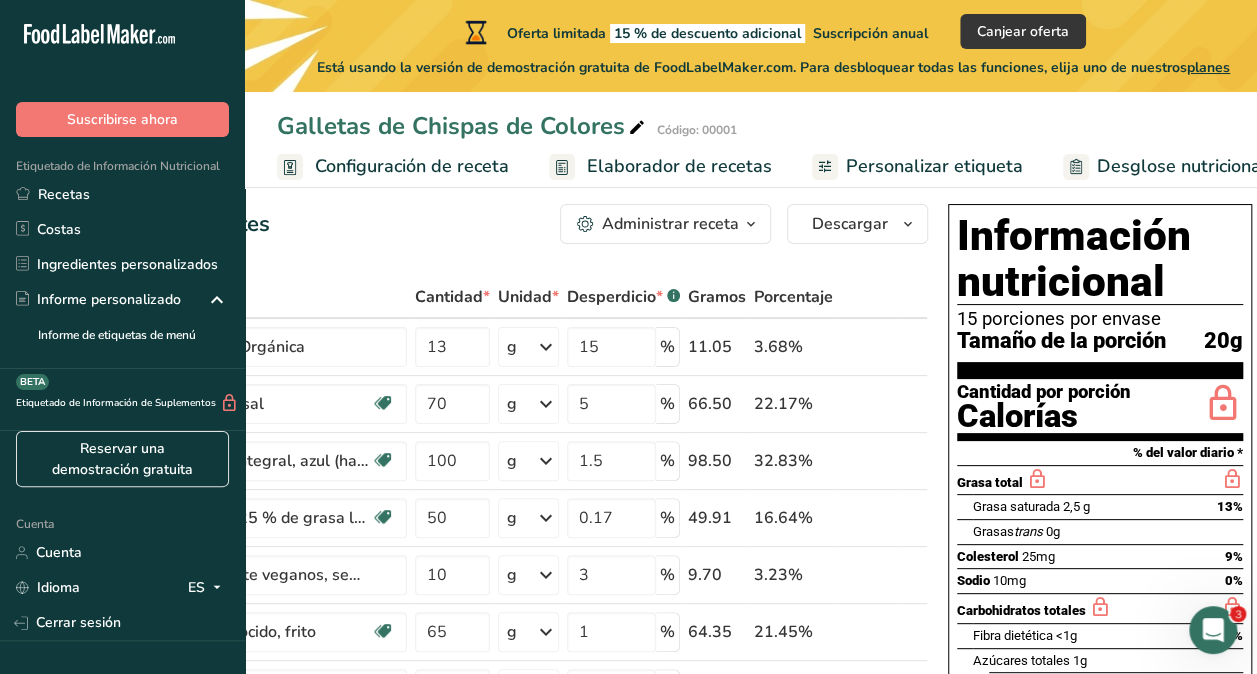 click on "Configuración de receta" at bounding box center [412, 166] 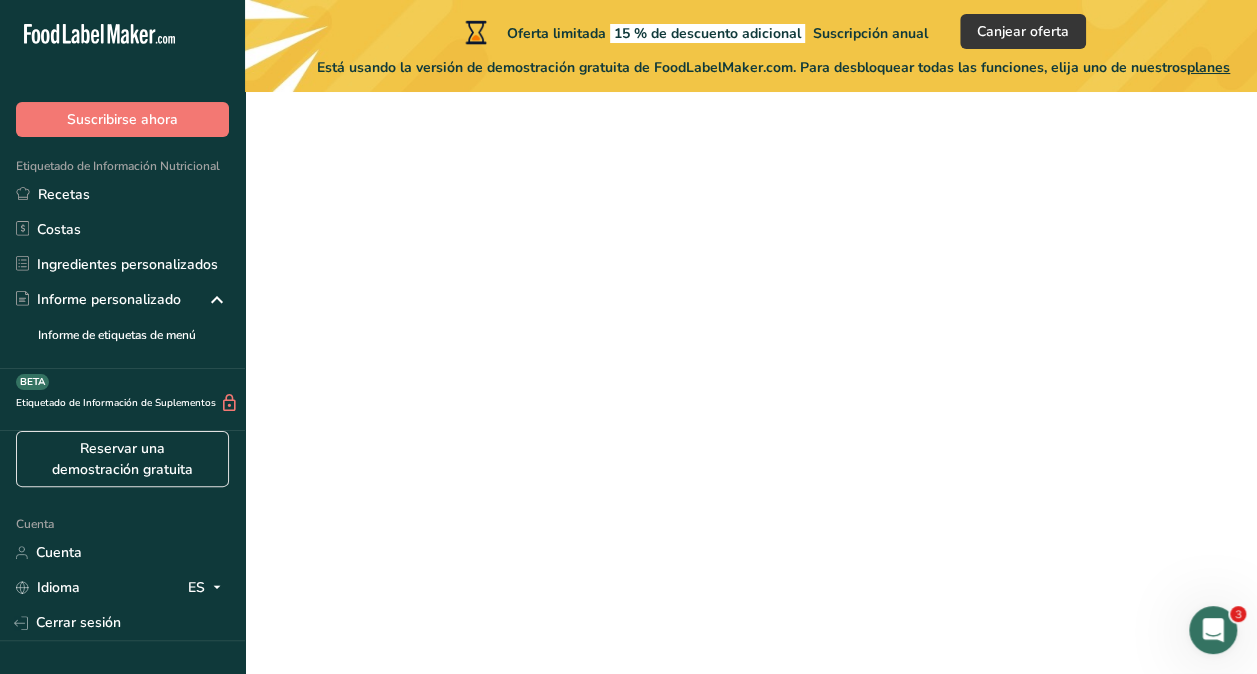 scroll, scrollTop: 0, scrollLeft: 7, axis: horizontal 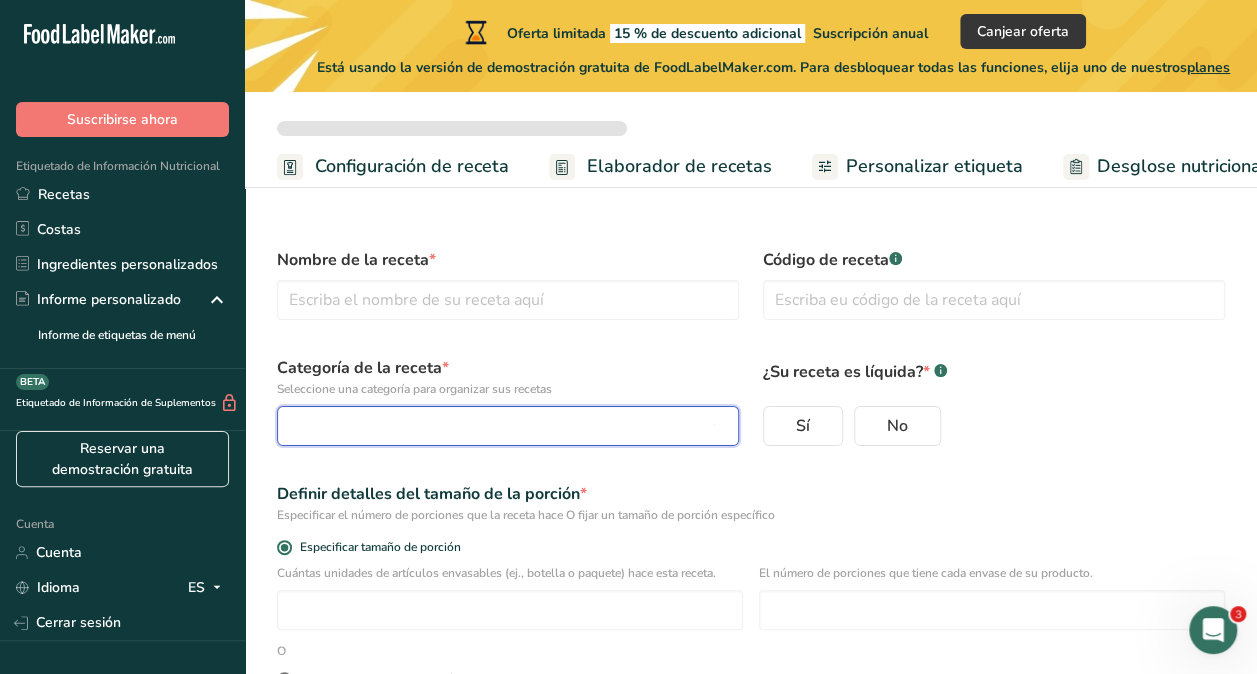 click at bounding box center (502, 426) 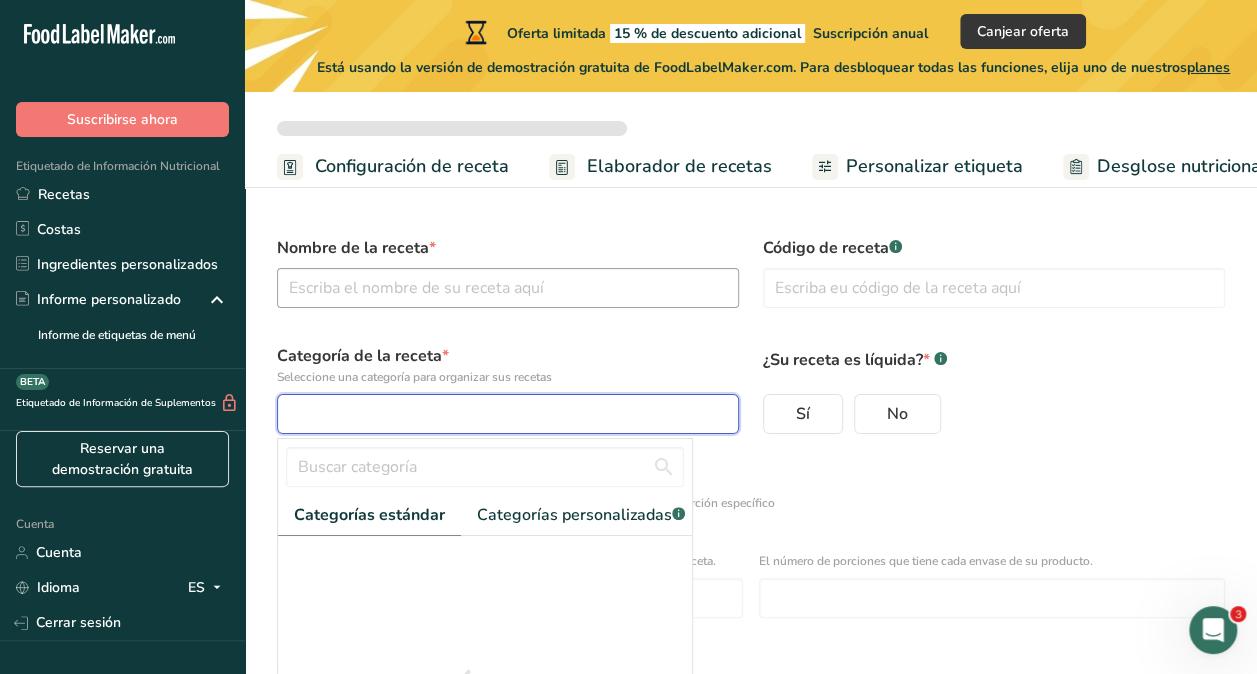 scroll, scrollTop: 0, scrollLeft: 0, axis: both 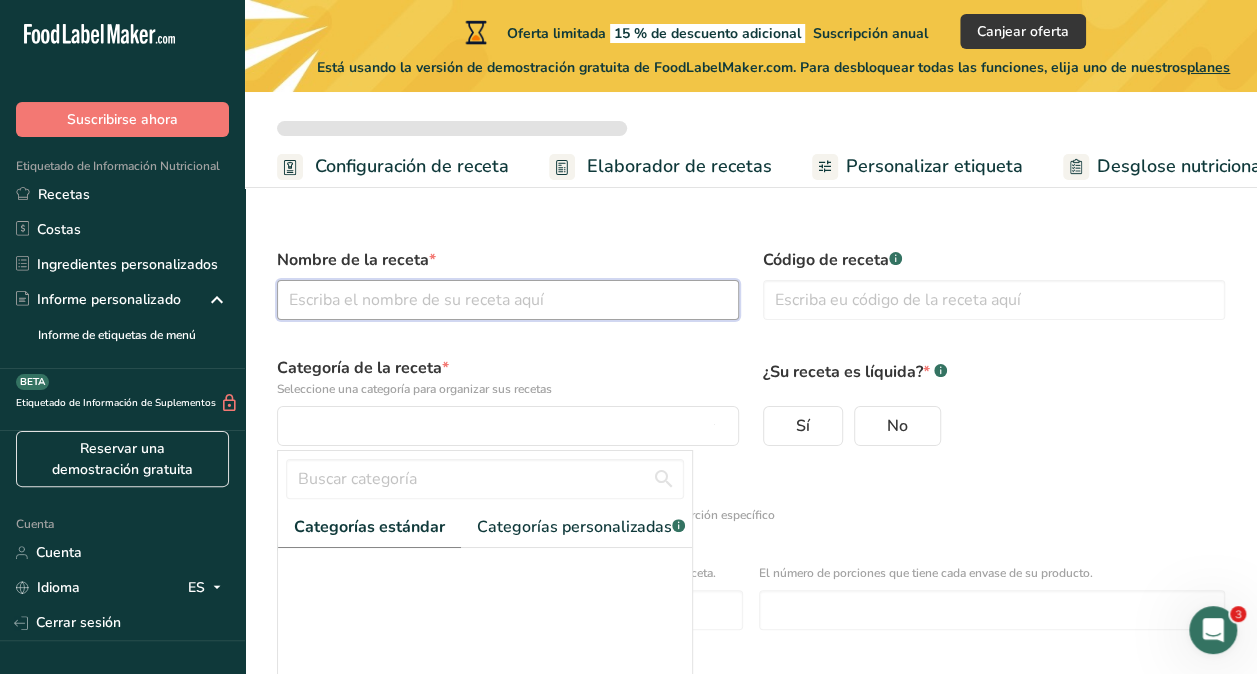 click at bounding box center (508, 300) 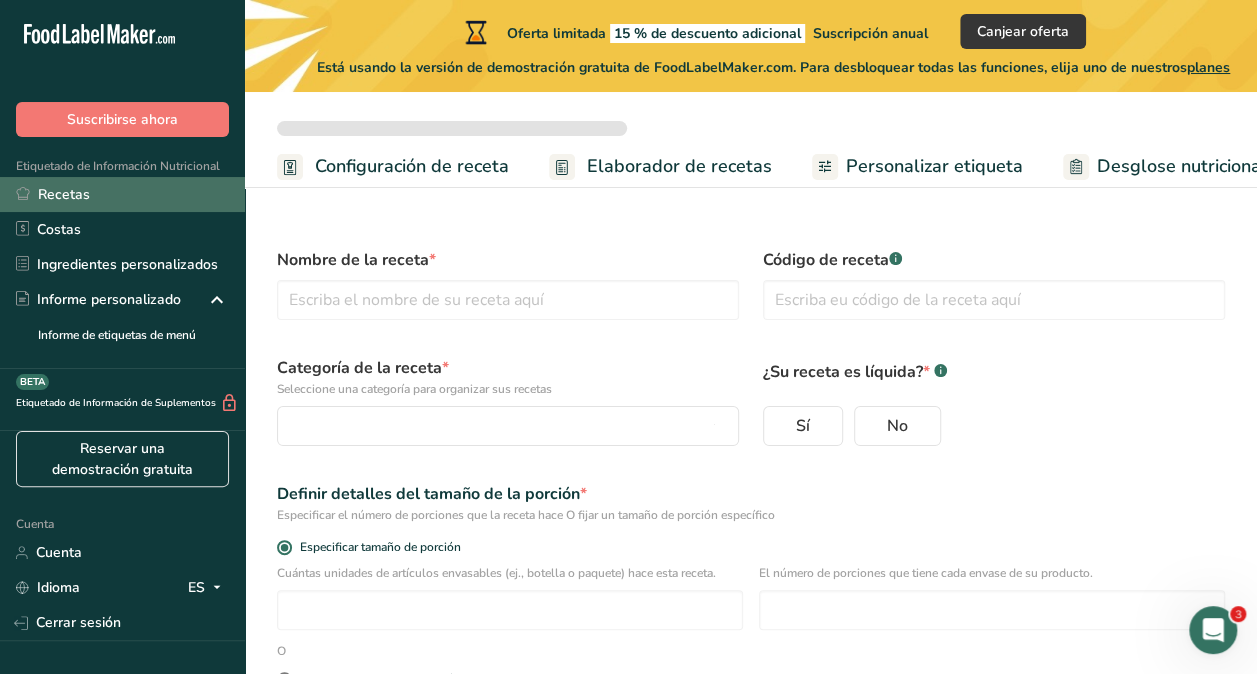 click on "Recetas" at bounding box center (64, 194) 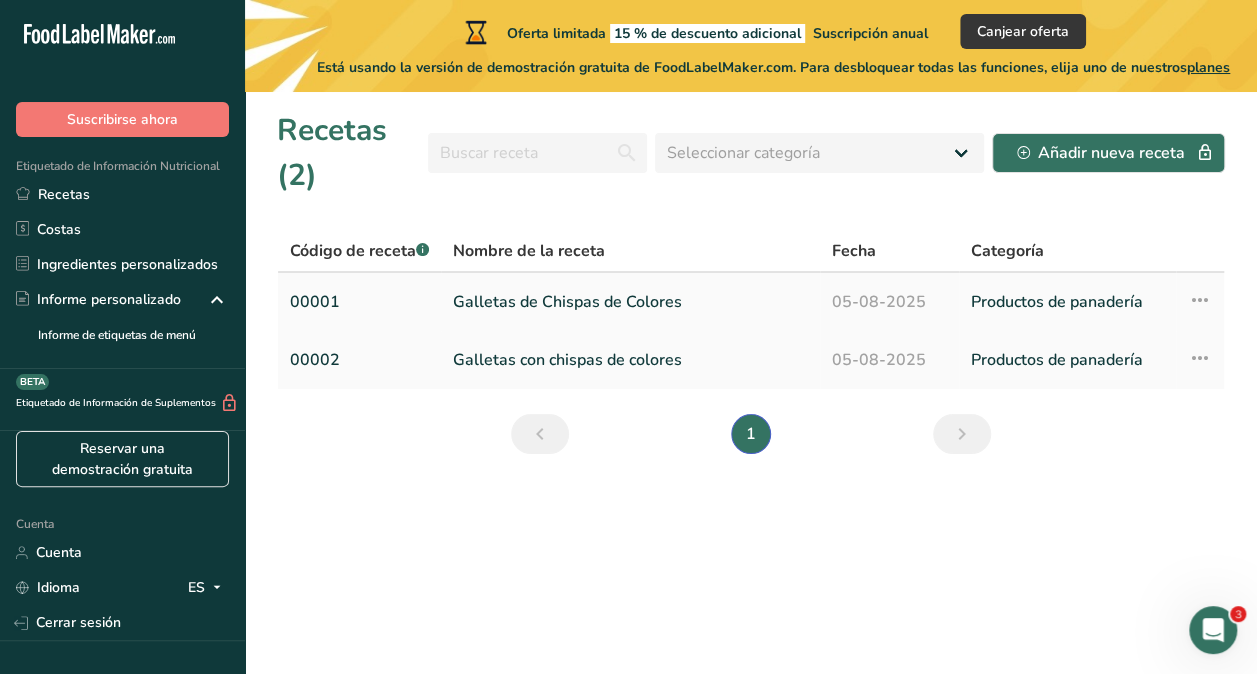 click on "Galletas de Chispas de Colores" at bounding box center [630, 302] 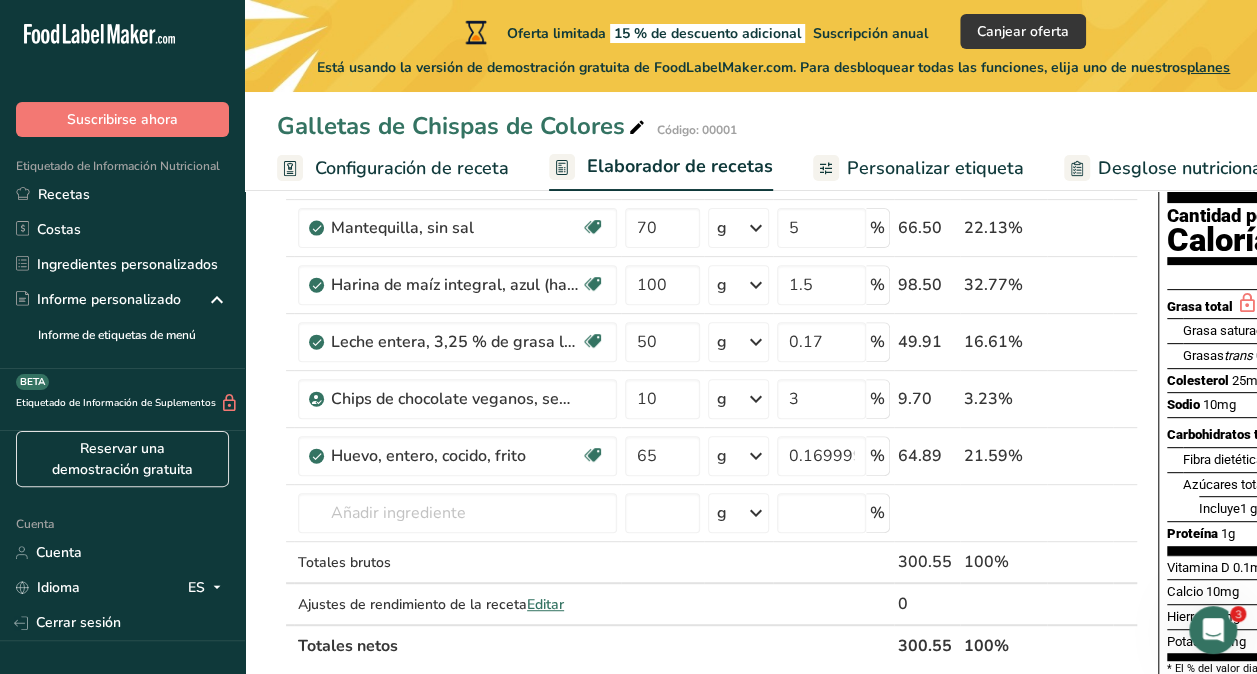 scroll, scrollTop: 200, scrollLeft: 0, axis: vertical 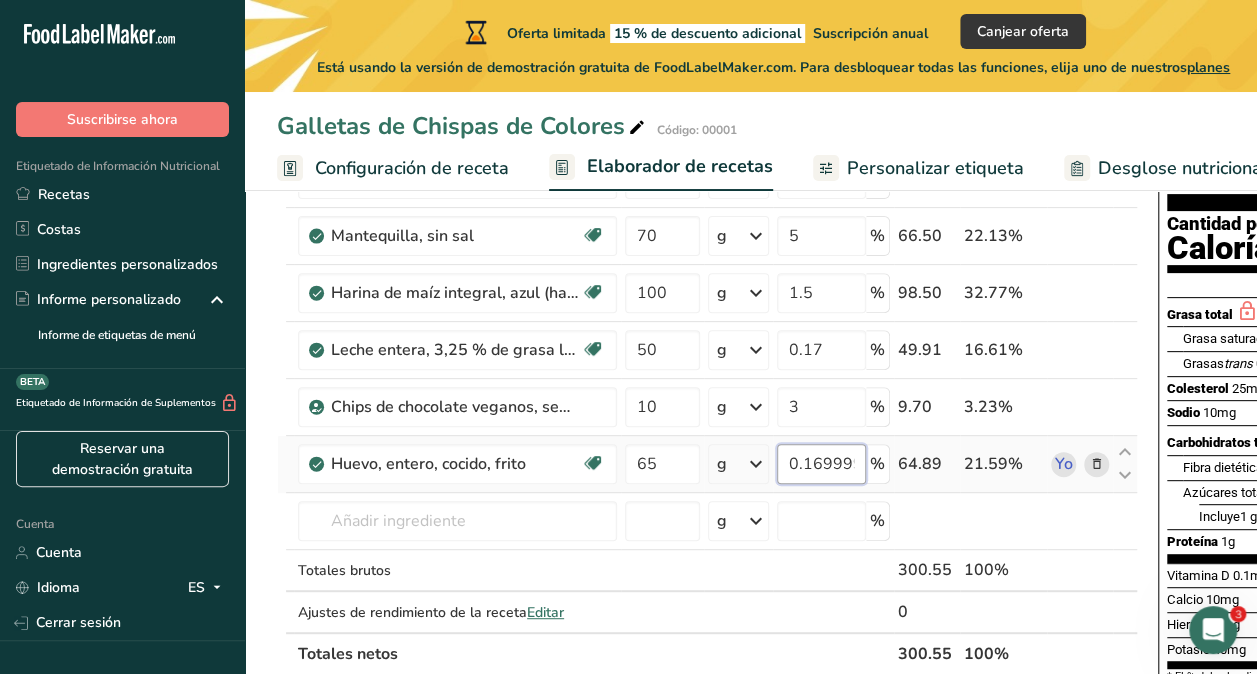 click on "0.169999" at bounding box center (821, 464) 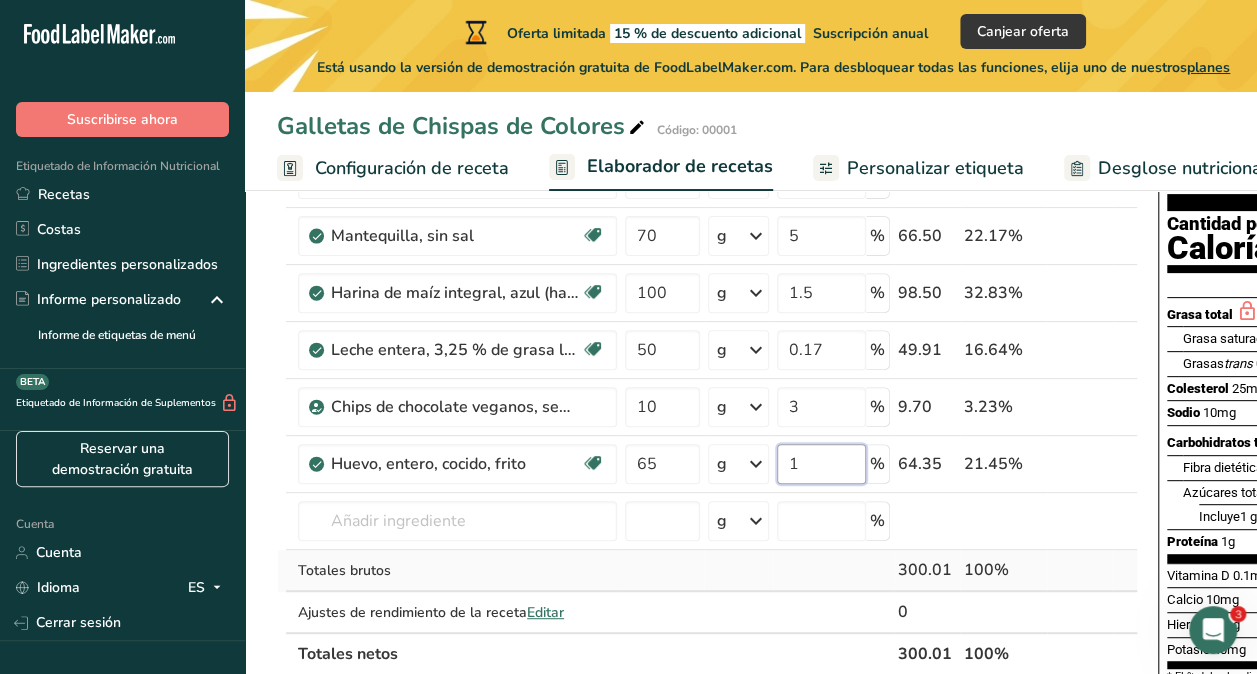 type on "1" 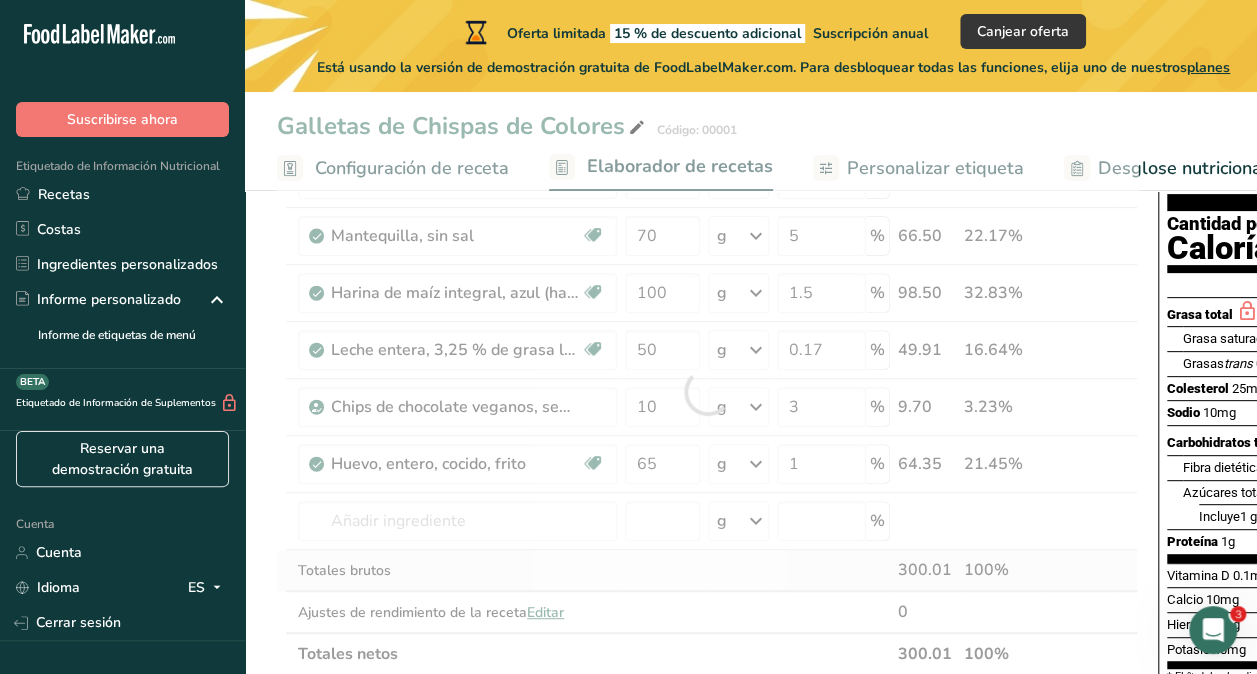 click on "Ingrediente *
Cantidad *
Unidad *
Desperdicio *   .a-a{fill:#347362;}.b-a{fill:#fff;}          Gramos
Porcentaje
Azúcar de Caña Orgánica
13
g
Unidades de peso
g
kg
mg
Ver más
Unidades de volumen
litro
Las unidades de volumen requieren una conversión de densidad. Si conoce la densidad de su ingrediente, introdúzcala a continuación. De lo contrario, haga clic en "RIA", nuestra asistente regulatoria de IA, quien podrá ayudarle.
lb/pie³
g/cm³
Confirmar
mL
lb/pie³
g/cm³
Confirmar
15" at bounding box center (707, 391) 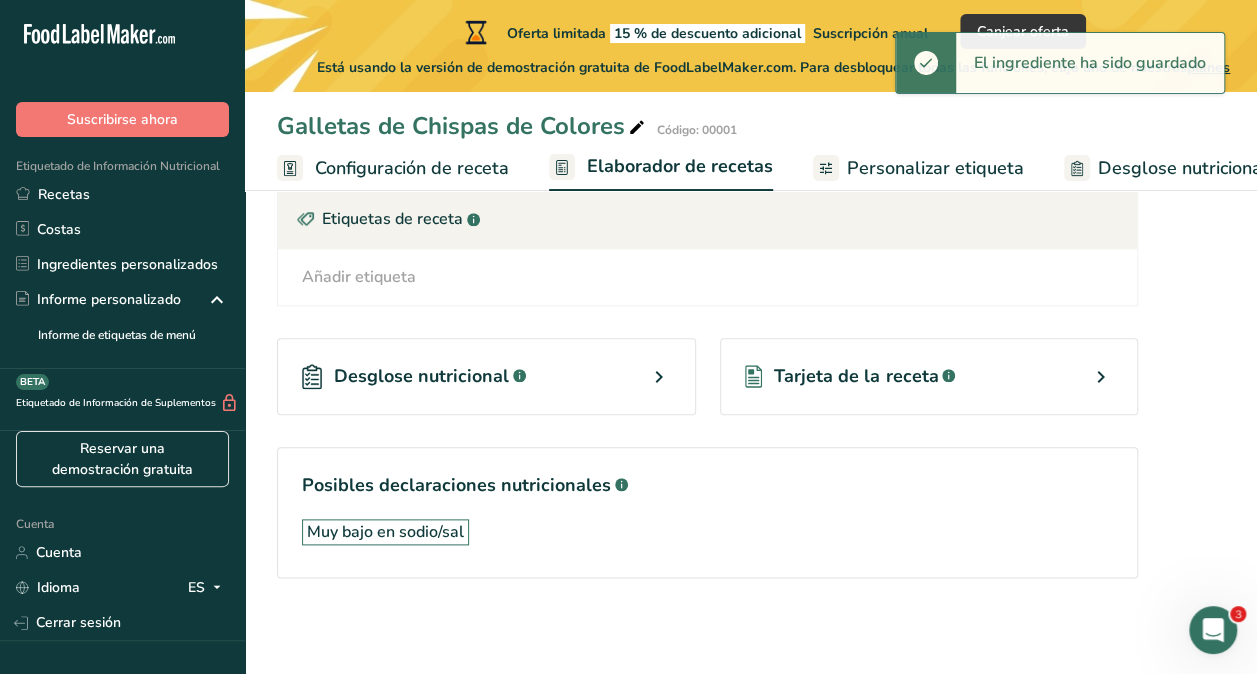 scroll, scrollTop: 932, scrollLeft: 0, axis: vertical 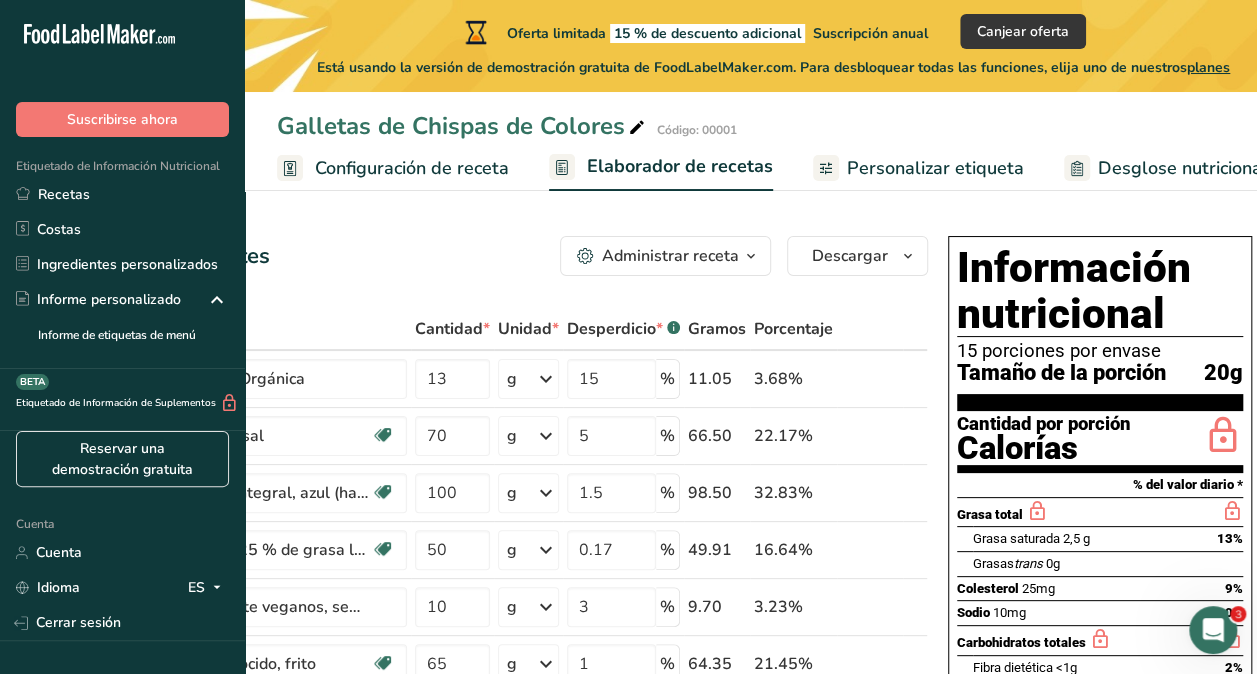 click on "Configuración de receta" at bounding box center (412, 168) 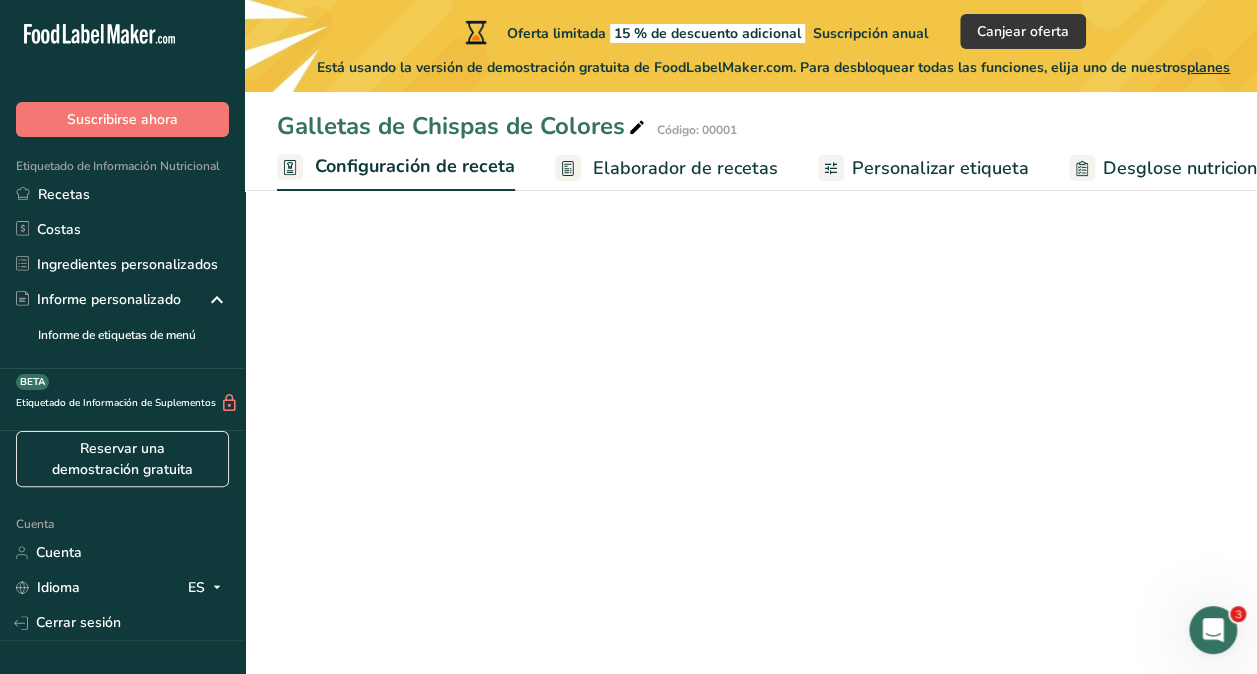 scroll, scrollTop: 0, scrollLeft: 7, axis: horizontal 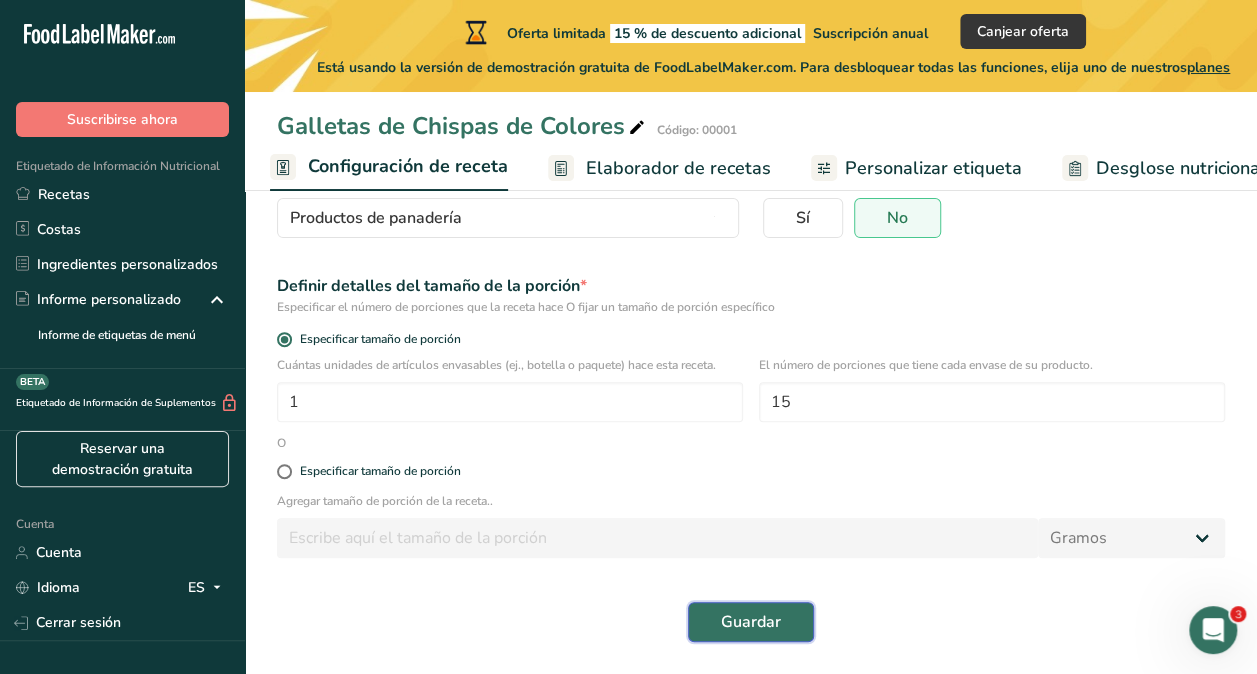click on "Guardar" at bounding box center (751, 622) 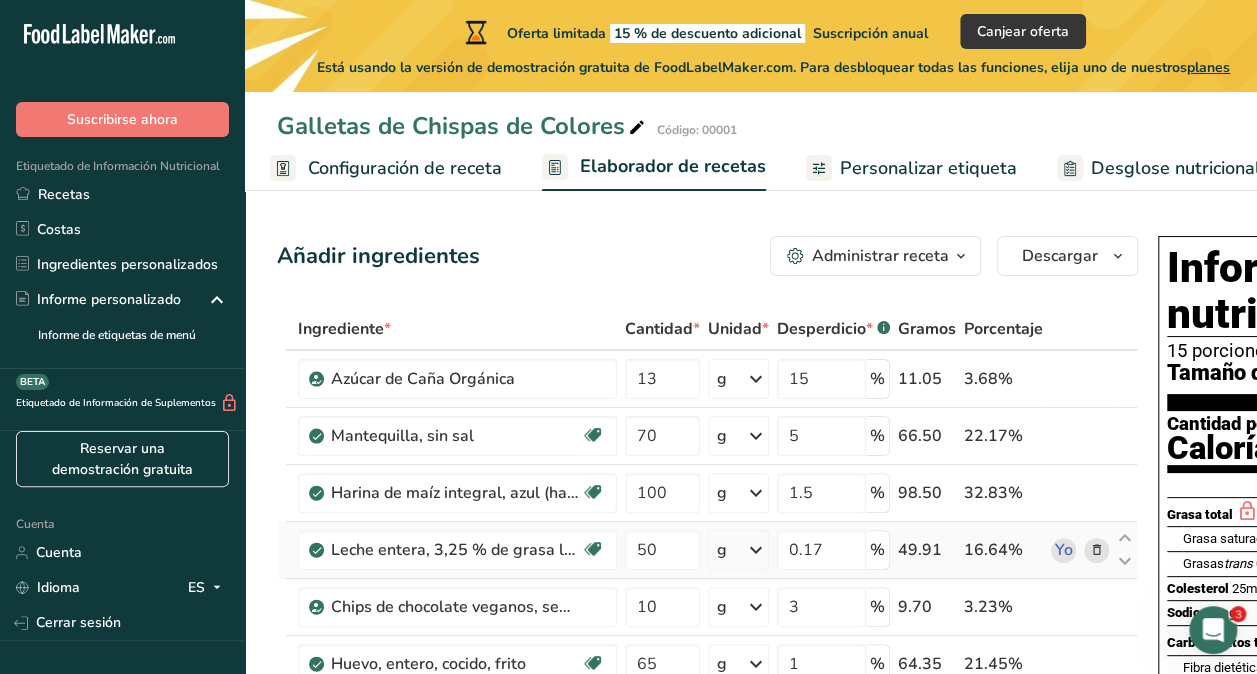 scroll, scrollTop: 0, scrollLeft: 0, axis: both 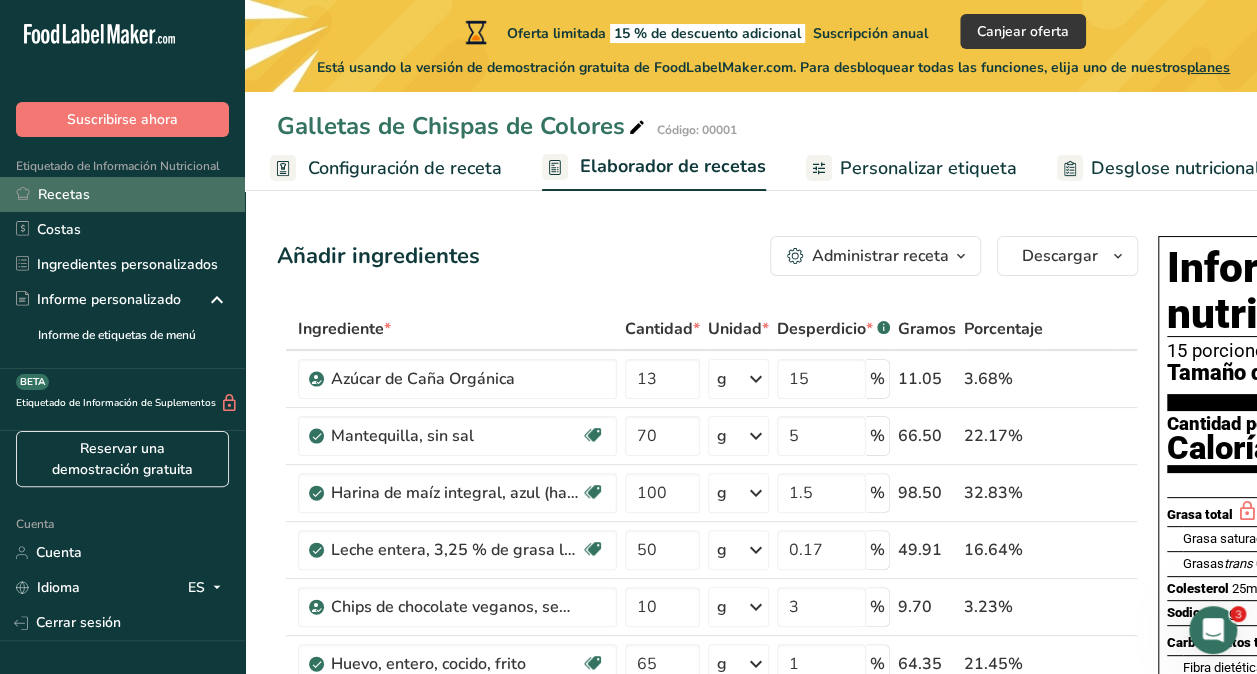 click on "Recetas" at bounding box center (64, 194) 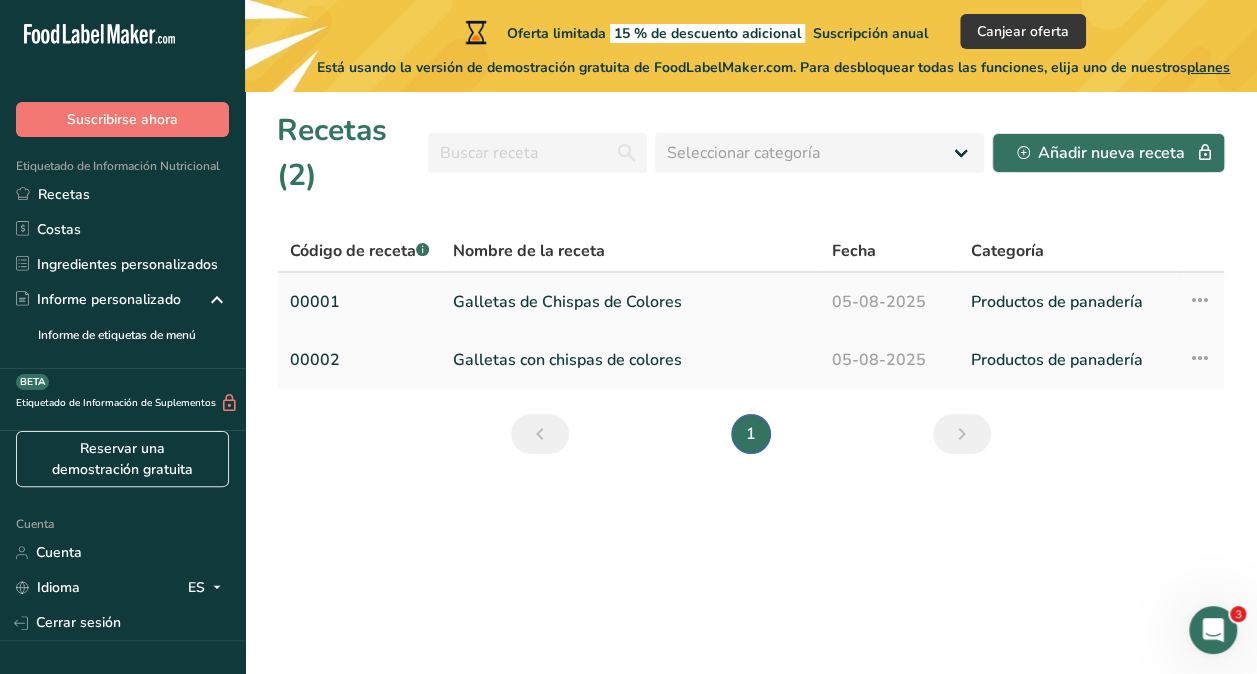 click on "Galletas de Chispas de Colores" at bounding box center (630, 302) 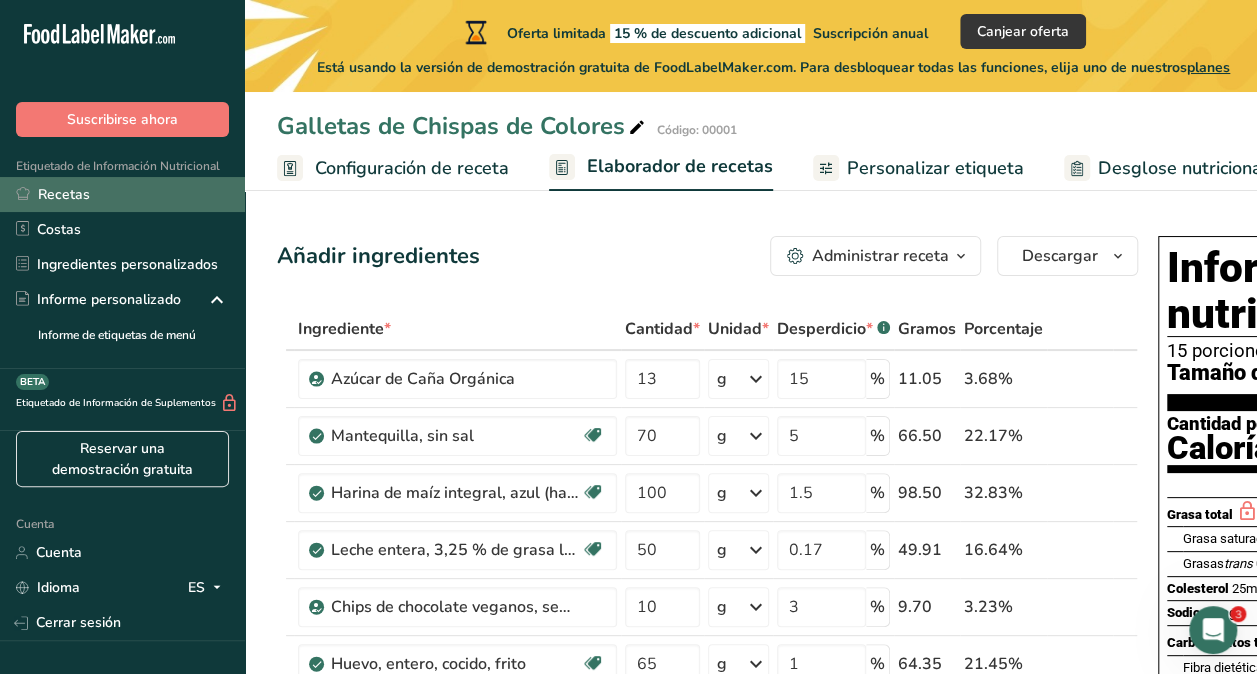 click on "Recetas" at bounding box center (122, 194) 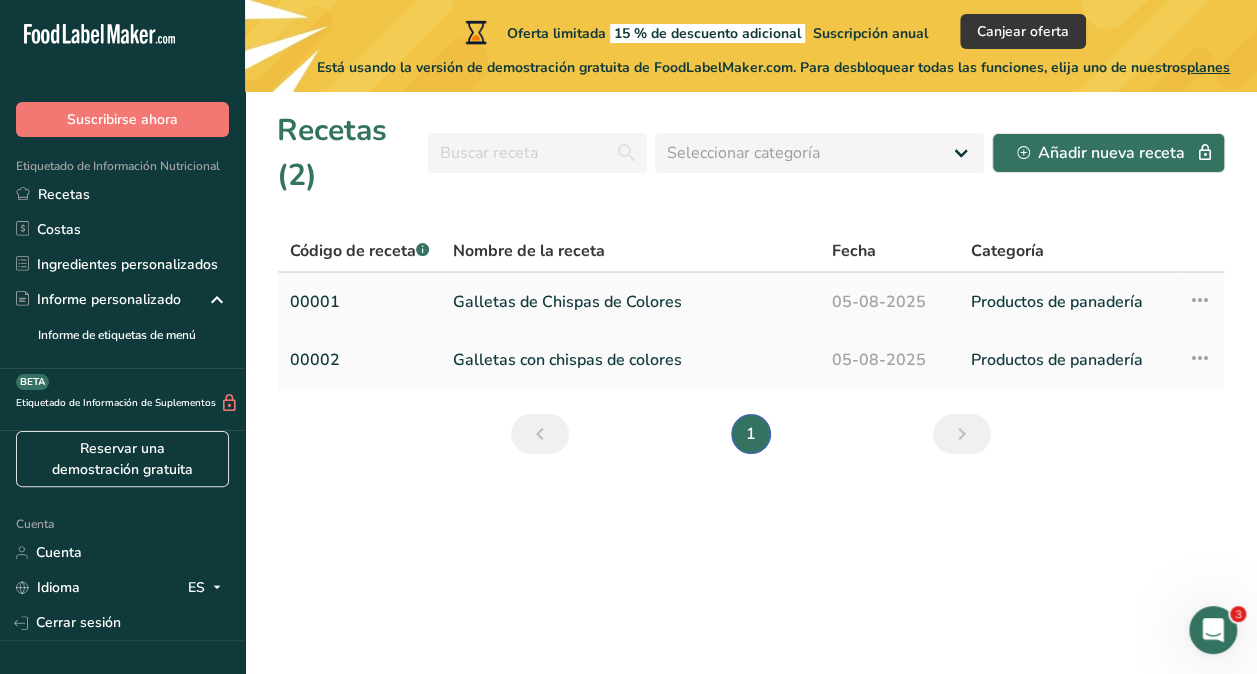 click on "Galletas de Chispas de Colores" at bounding box center [630, 302] 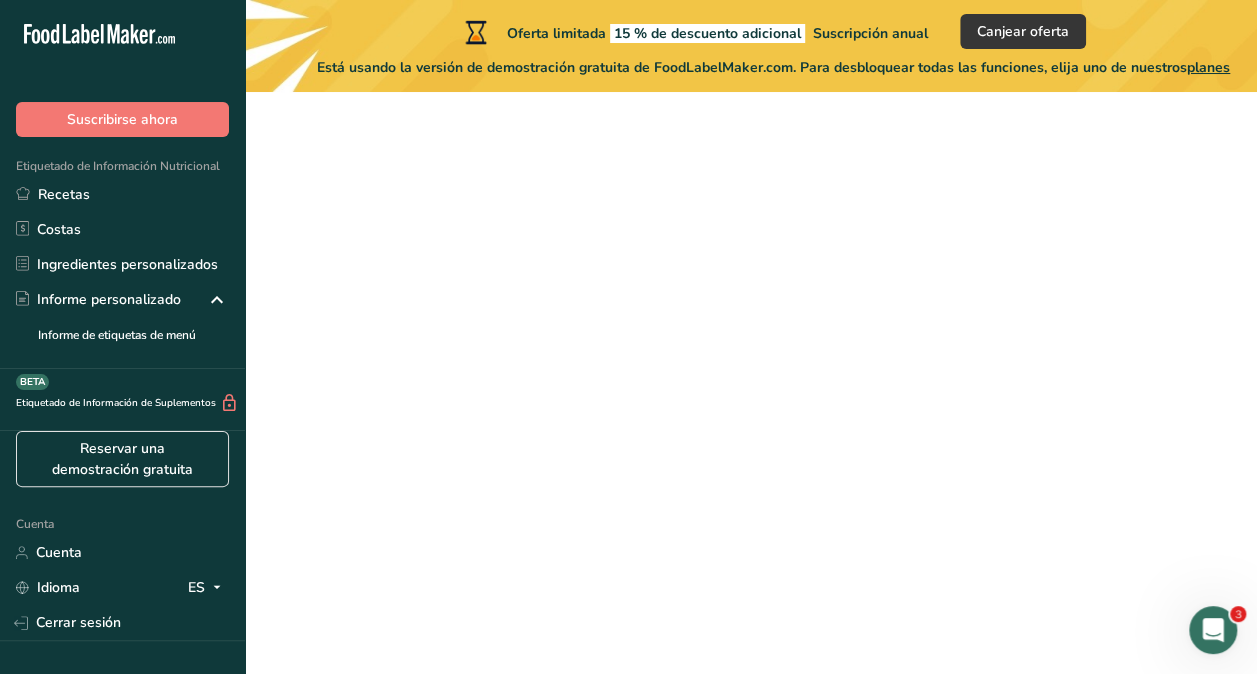 click on "Galletas de Chispas de Colores" at bounding box center (630, 302) 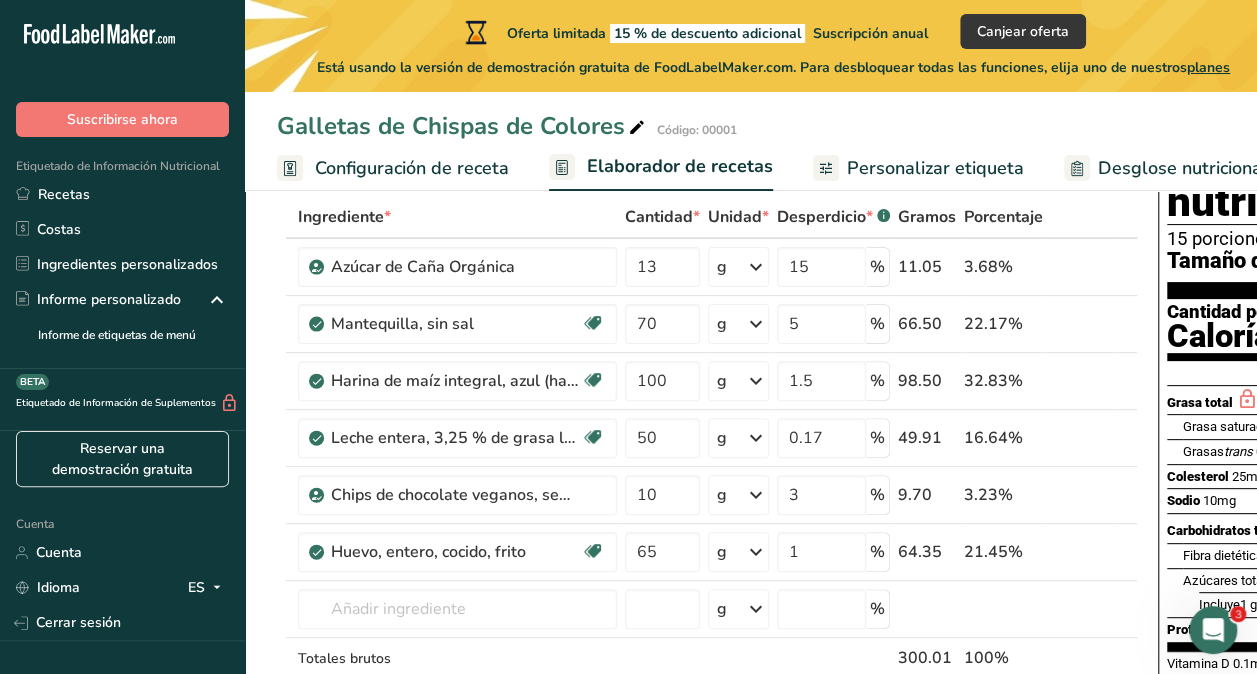 scroll, scrollTop: 0, scrollLeft: 0, axis: both 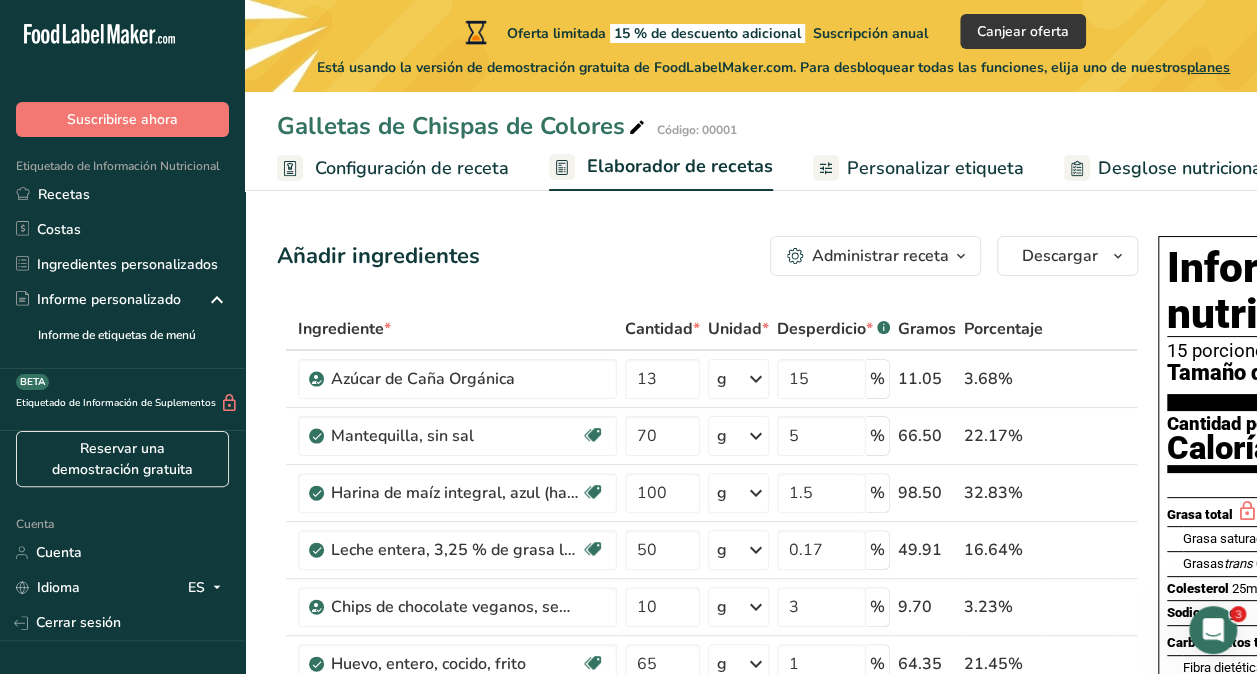 click on "Galletas de Chispas de Colores" at bounding box center (451, 126) 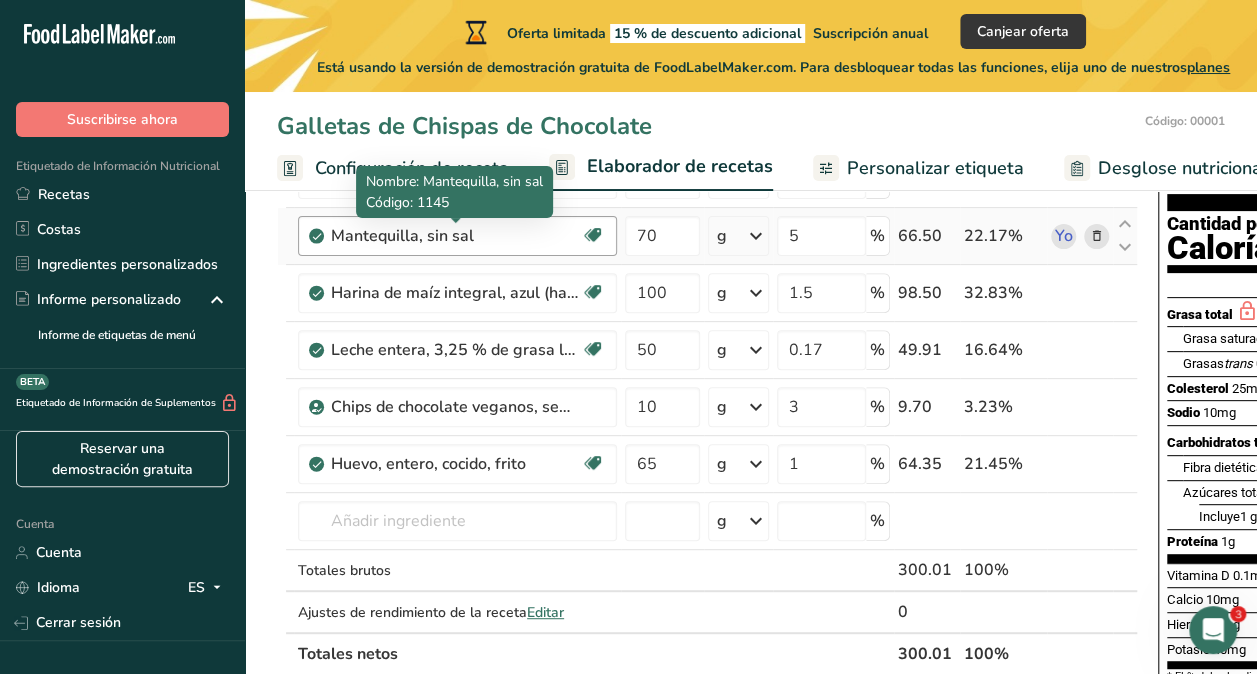 scroll, scrollTop: 100, scrollLeft: 0, axis: vertical 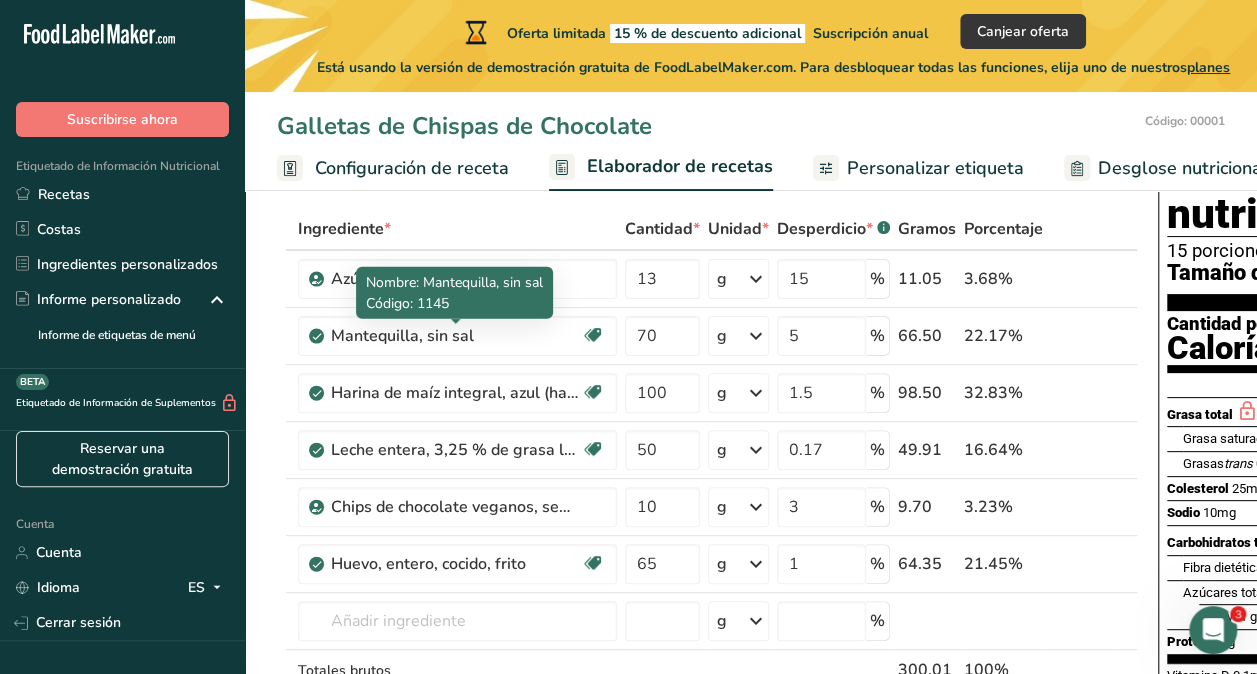 type on "Galletas de Chispas de Chocolate" 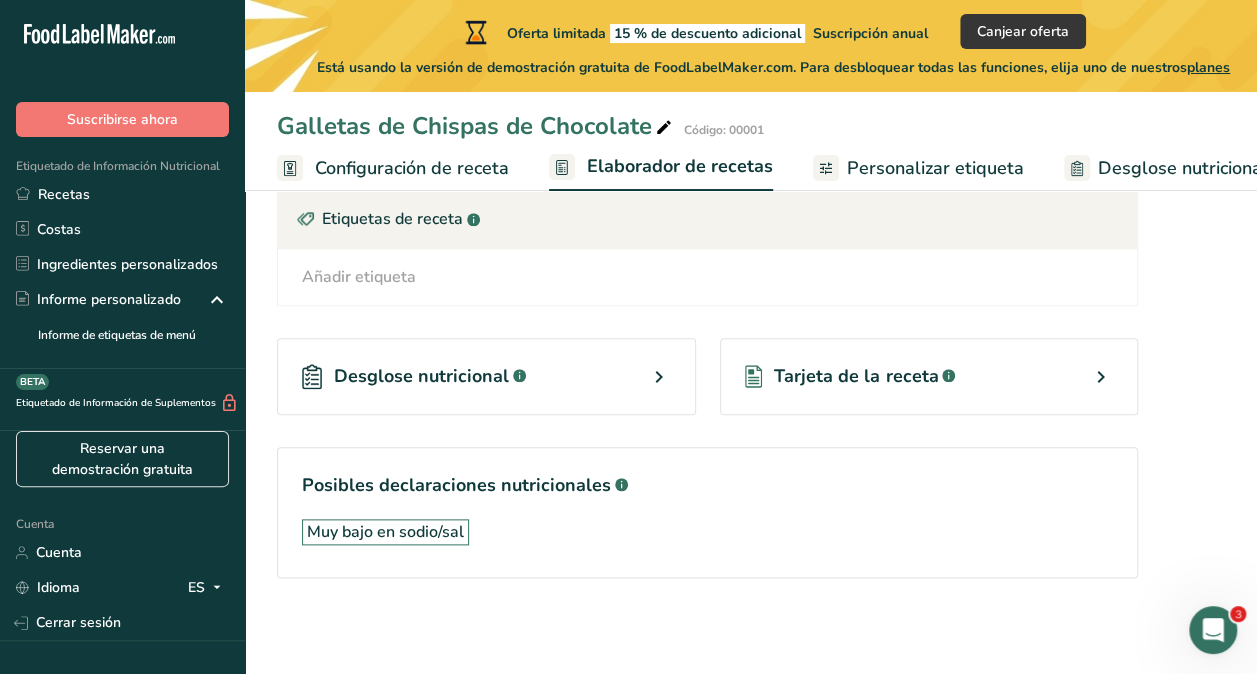 scroll, scrollTop: 932, scrollLeft: 0, axis: vertical 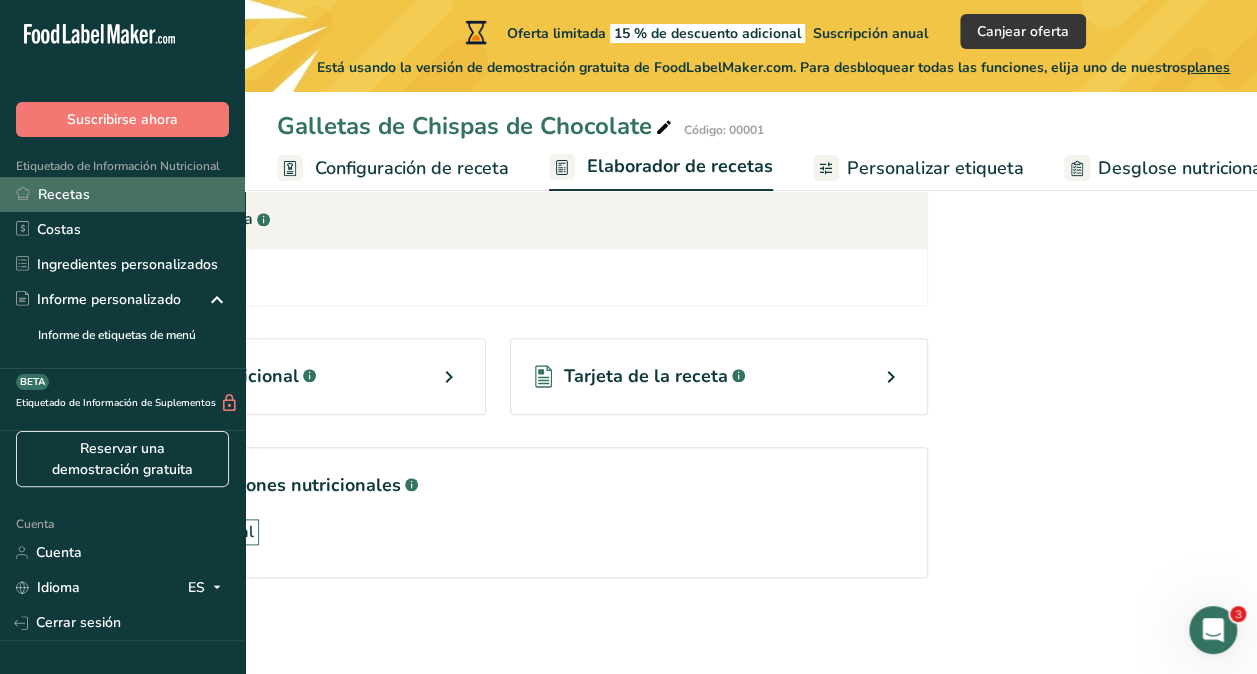 click on "Recetas" at bounding box center (64, 194) 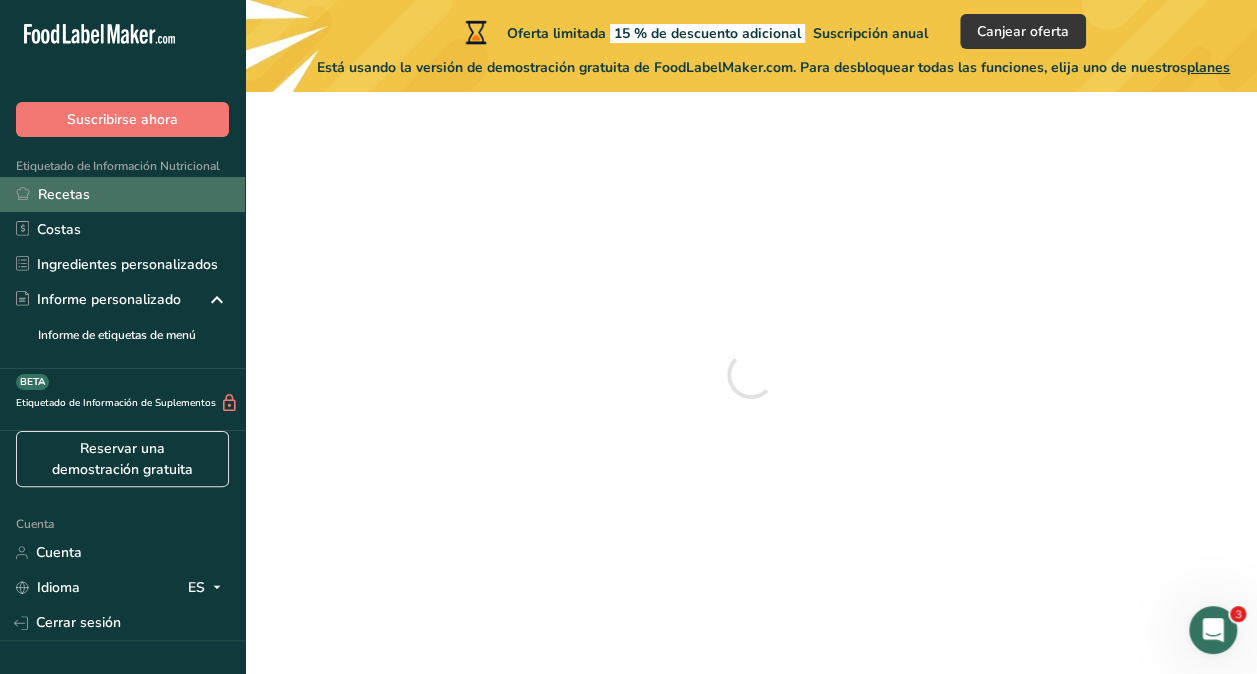 scroll, scrollTop: 0, scrollLeft: 0, axis: both 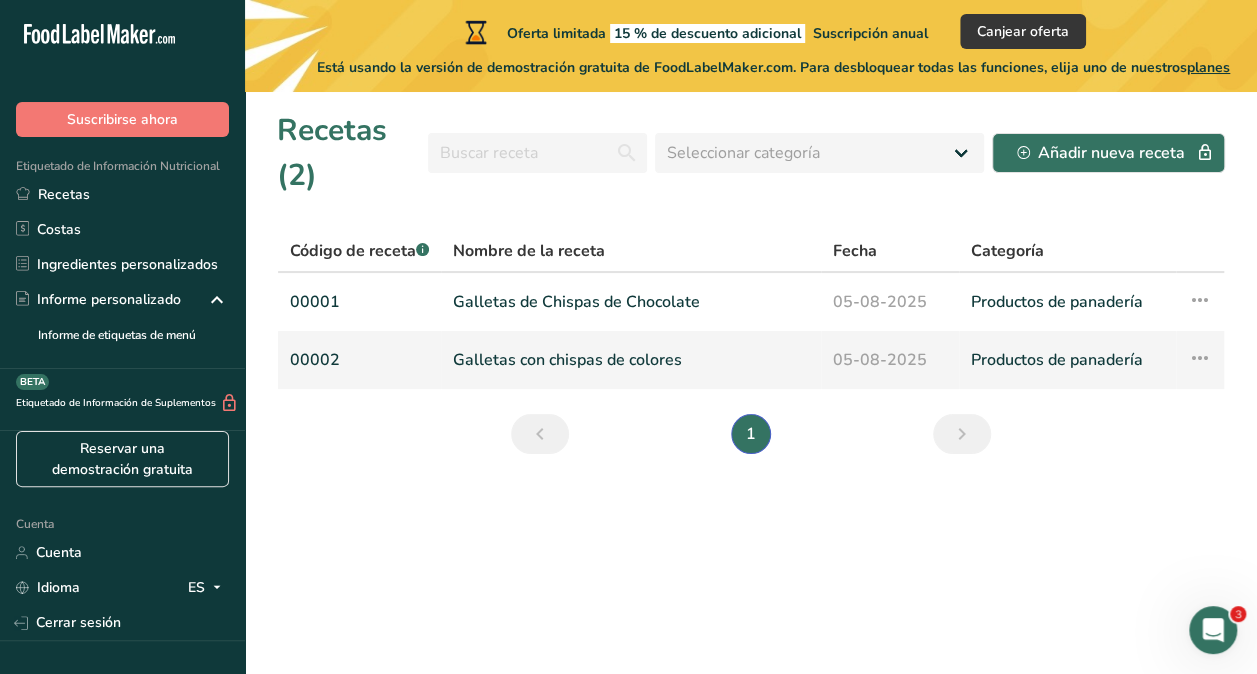 click on "Galletas con chispas de colores" at bounding box center (631, 360) 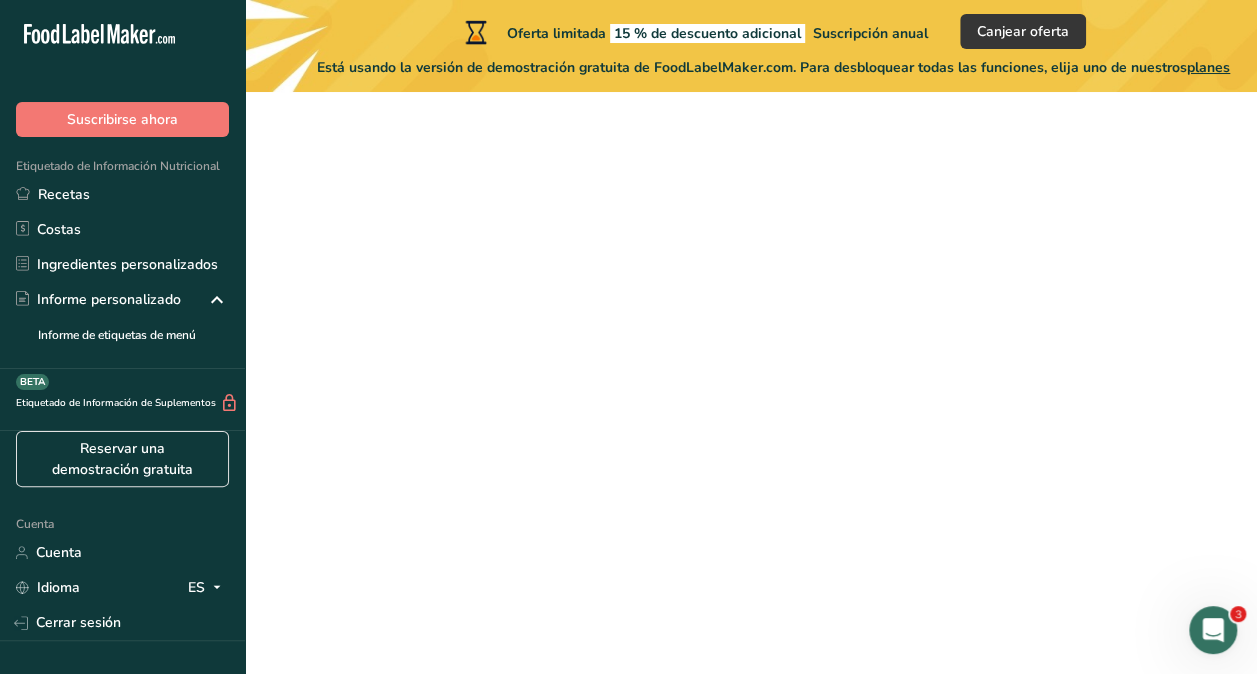 click on "Galletas con chispas de colores" at bounding box center [631, 360] 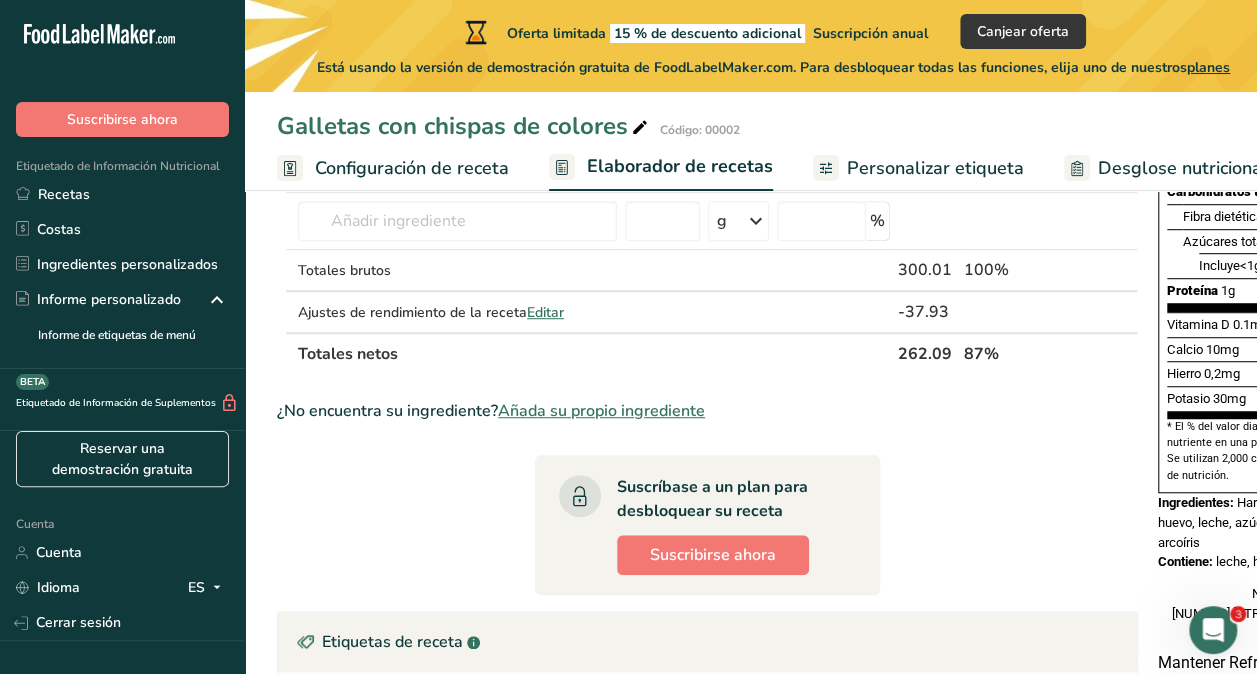 scroll, scrollTop: 932, scrollLeft: 0, axis: vertical 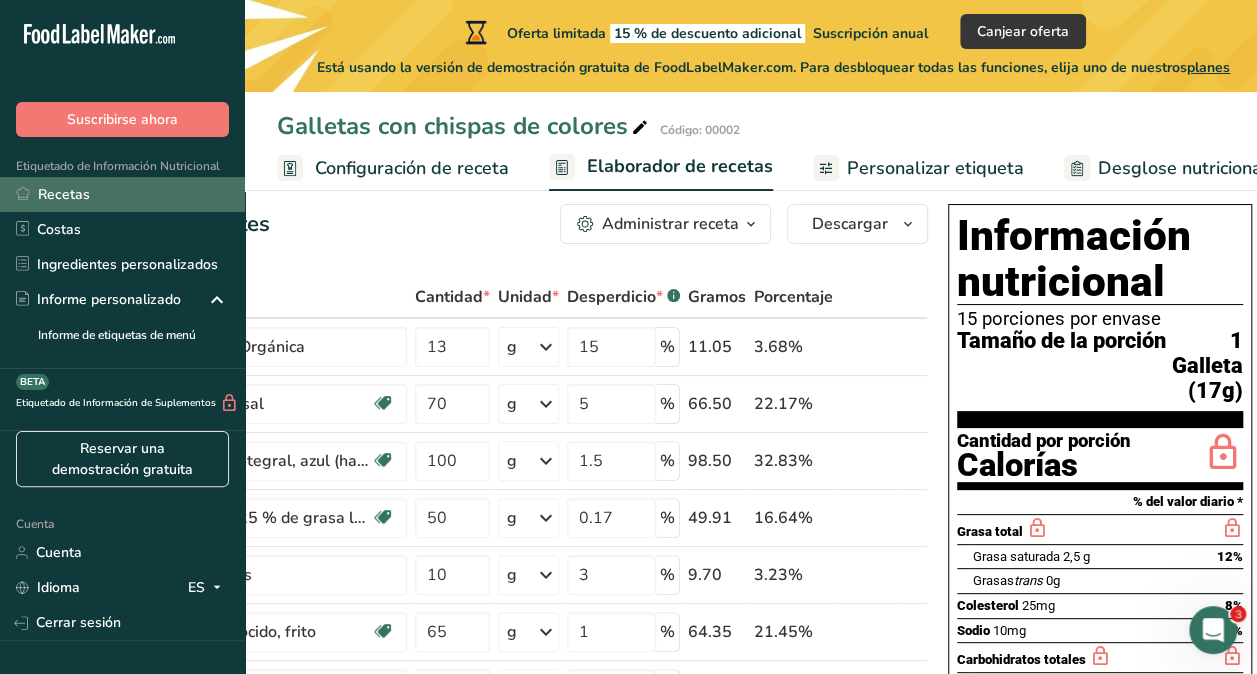 click on "Recetas" at bounding box center [64, 194] 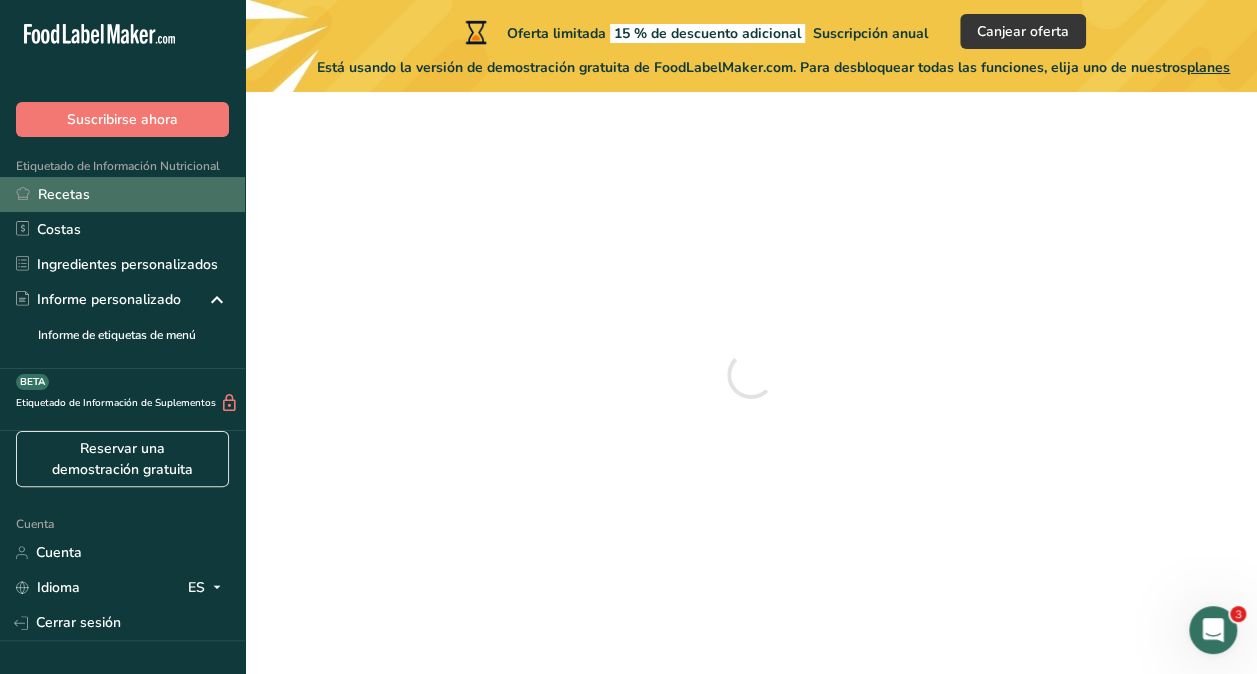scroll, scrollTop: 0, scrollLeft: 0, axis: both 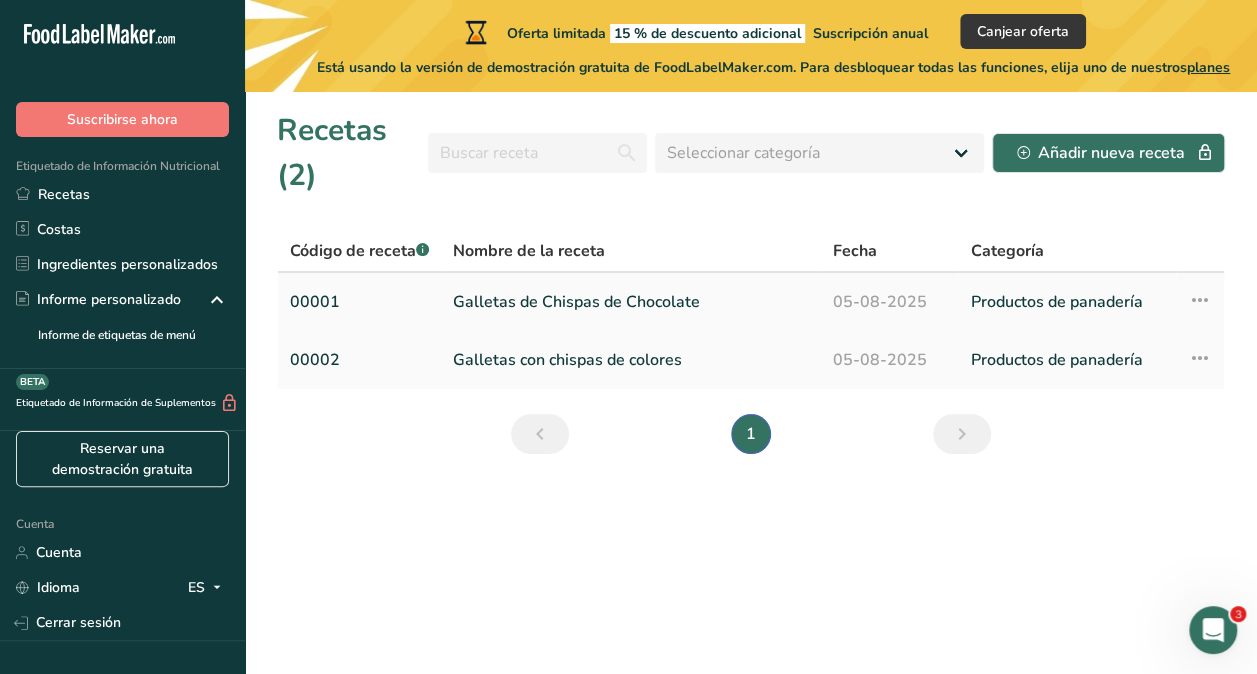 click on "00001" at bounding box center [359, 302] 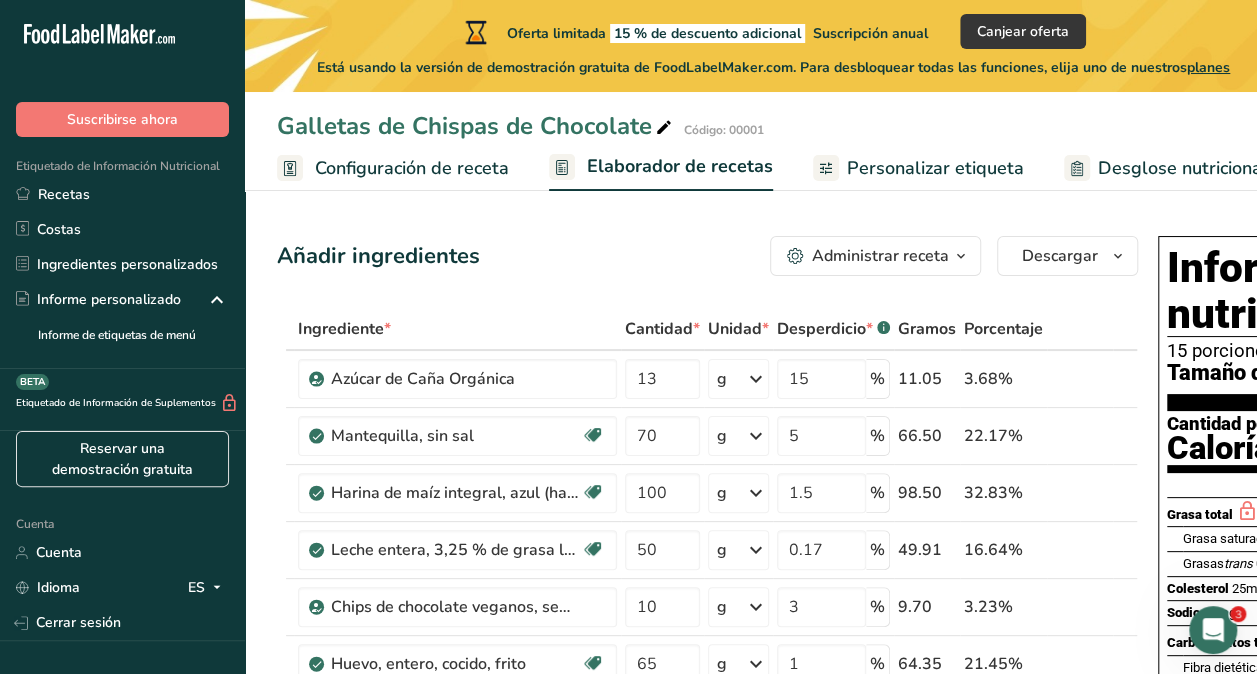 click on "Configuración de receta" at bounding box center (412, 168) 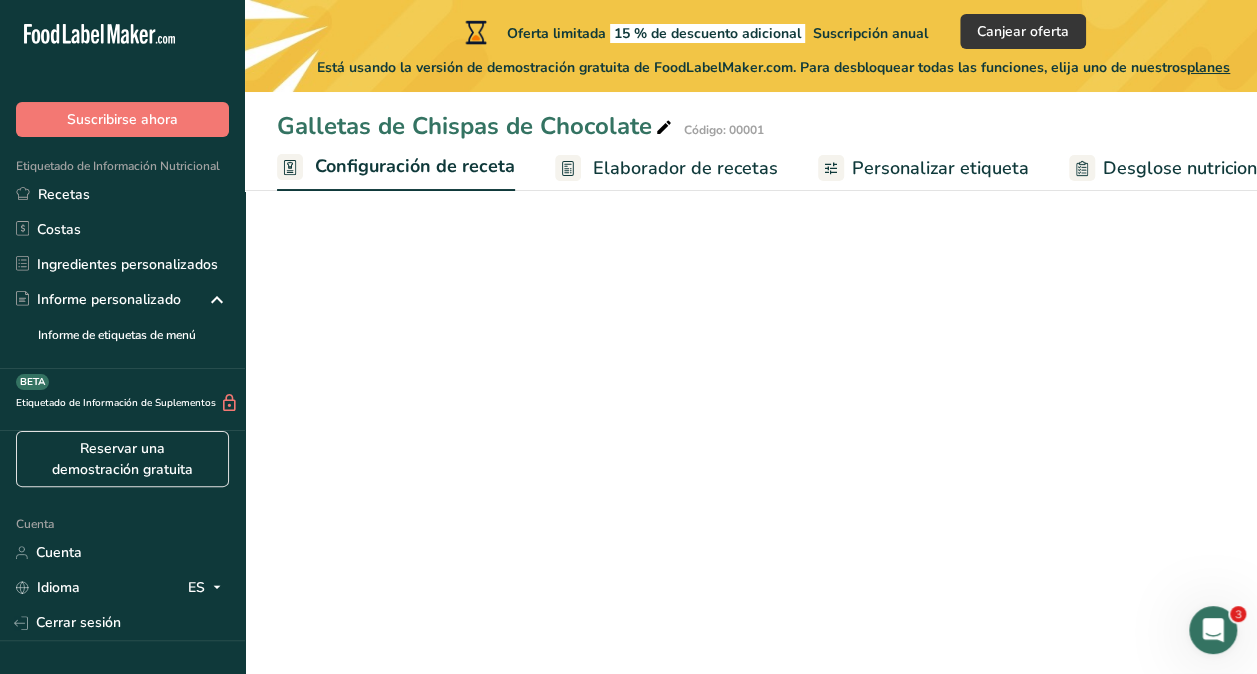 scroll, scrollTop: 0, scrollLeft: 7, axis: horizontal 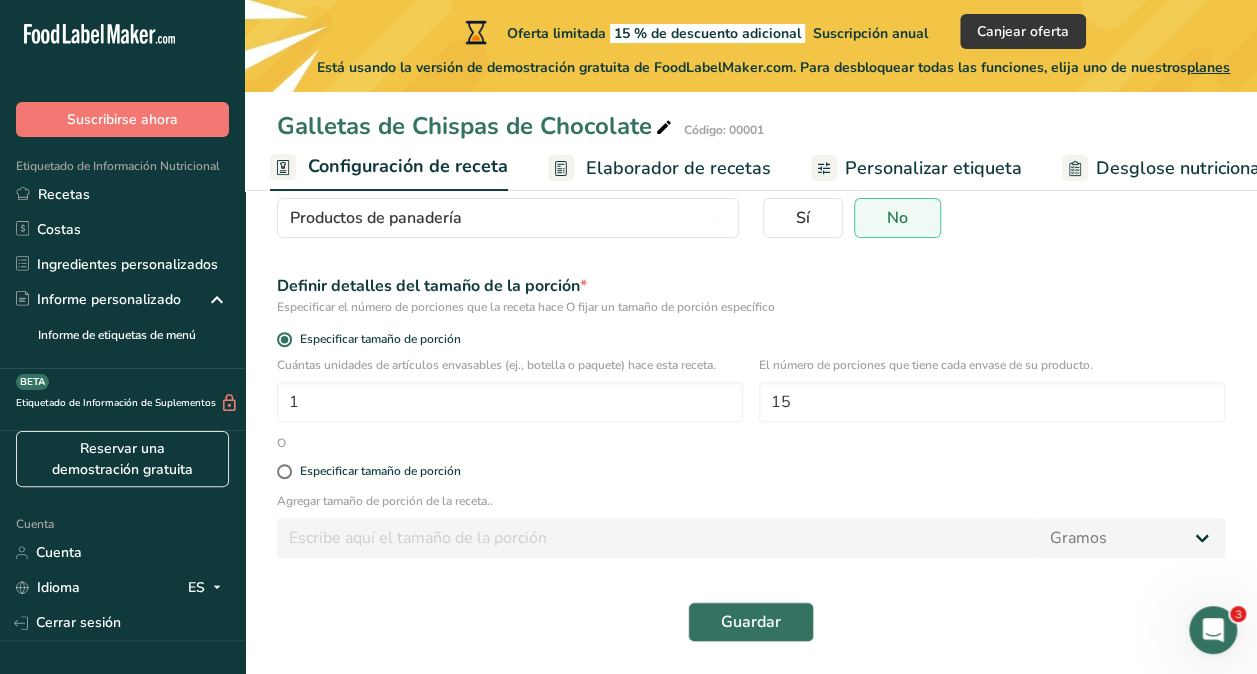 click on "Elaborador de recetas" at bounding box center [678, 168] 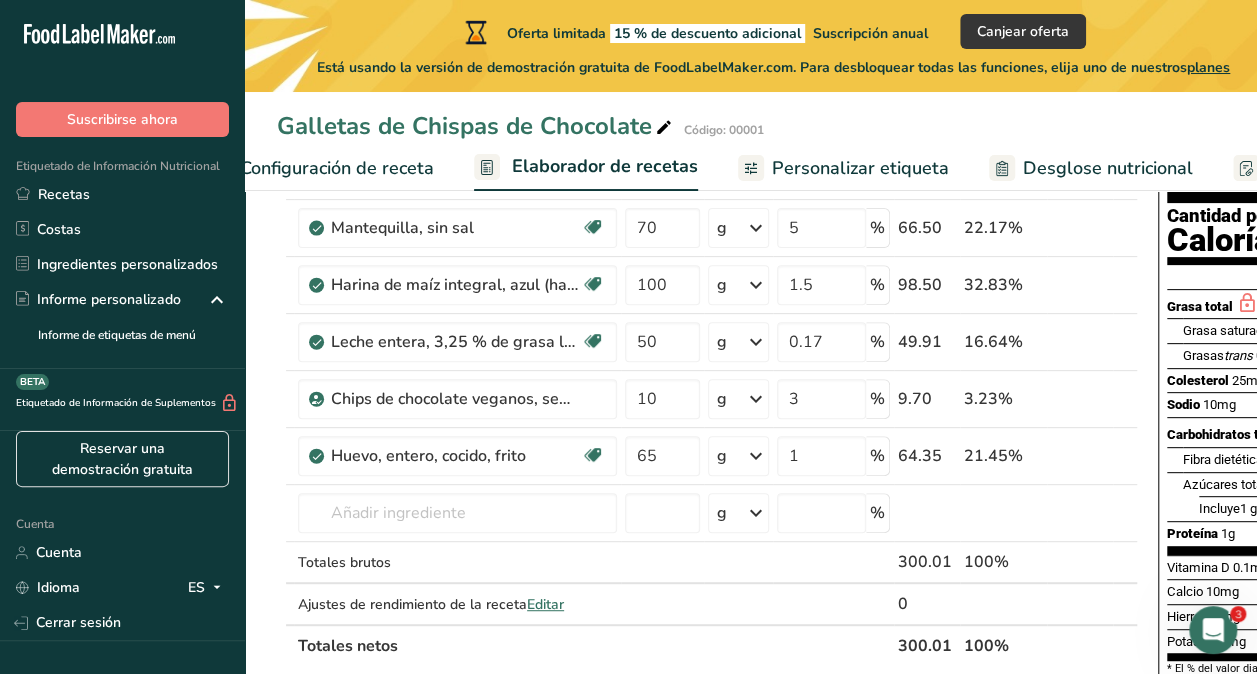 scroll, scrollTop: 0, scrollLeft: 278, axis: horizontal 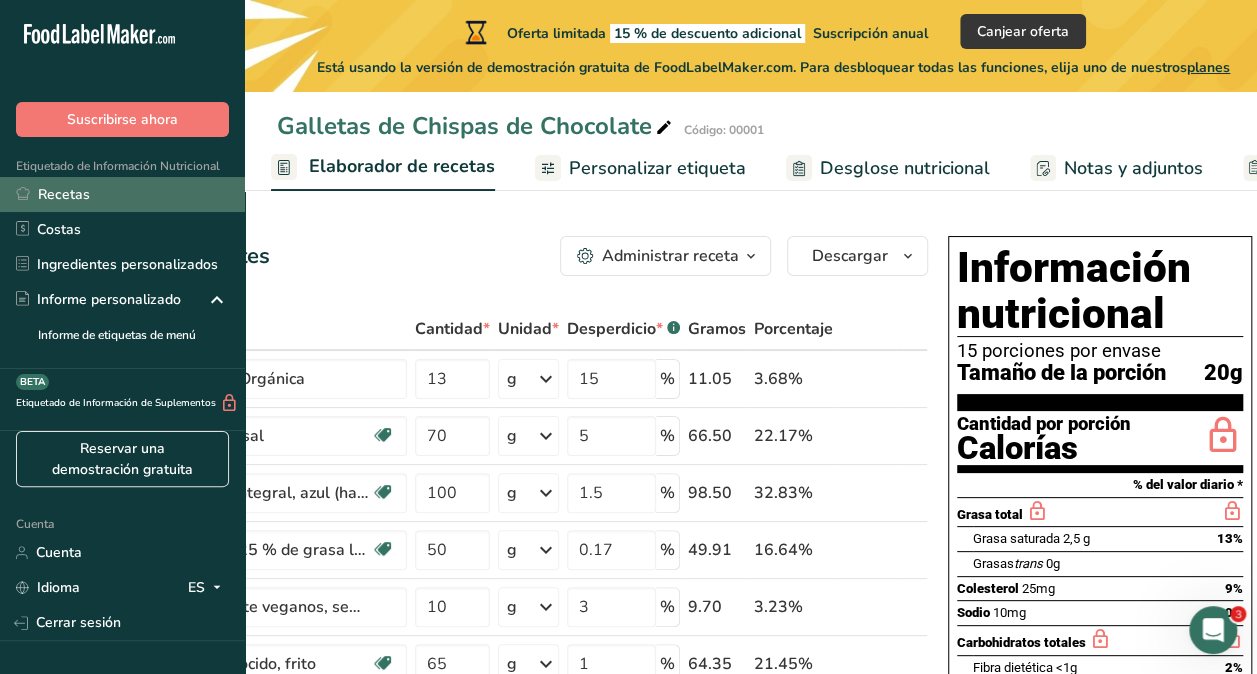 click on "Recetas" at bounding box center (64, 194) 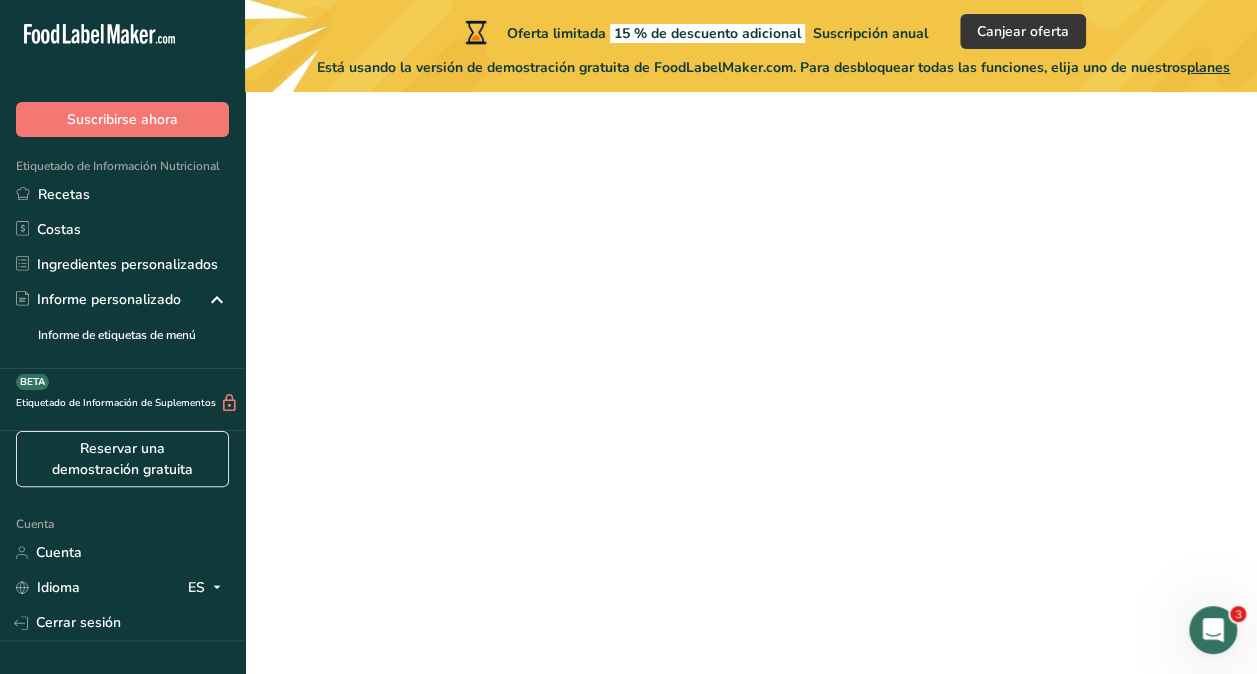 scroll, scrollTop: 0, scrollLeft: 0, axis: both 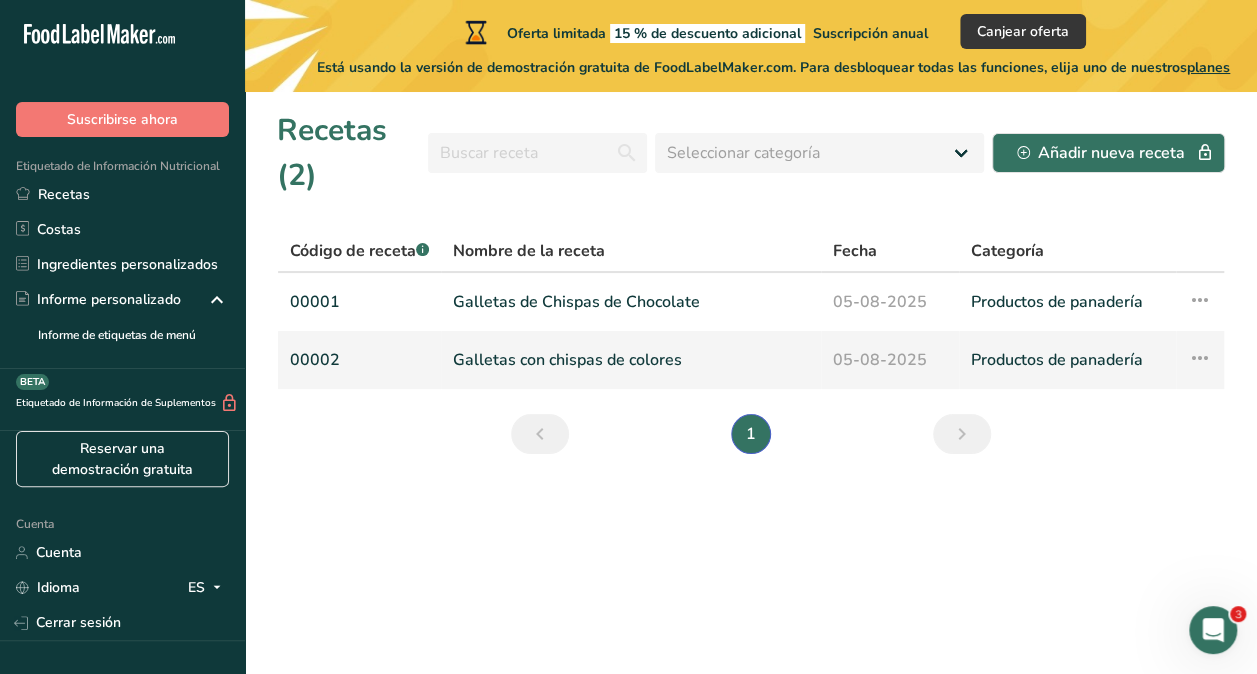 click on "Galletas con chispas de colores" at bounding box center [631, 360] 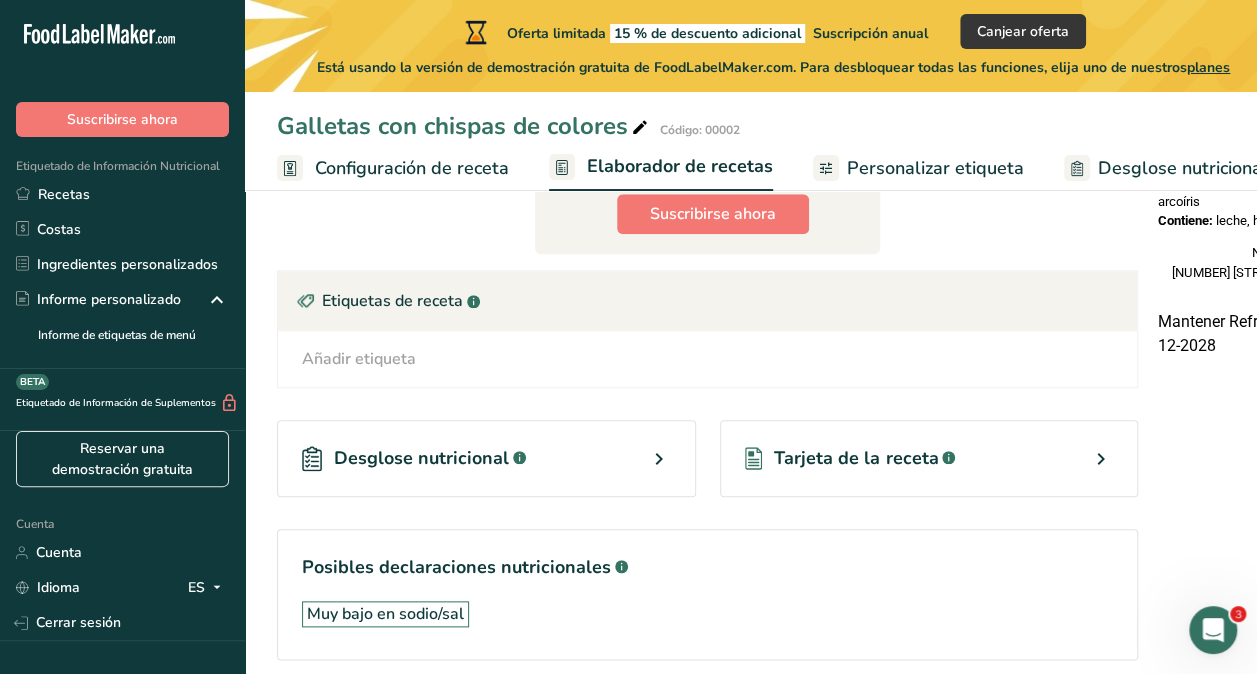 scroll, scrollTop: 932, scrollLeft: 0, axis: vertical 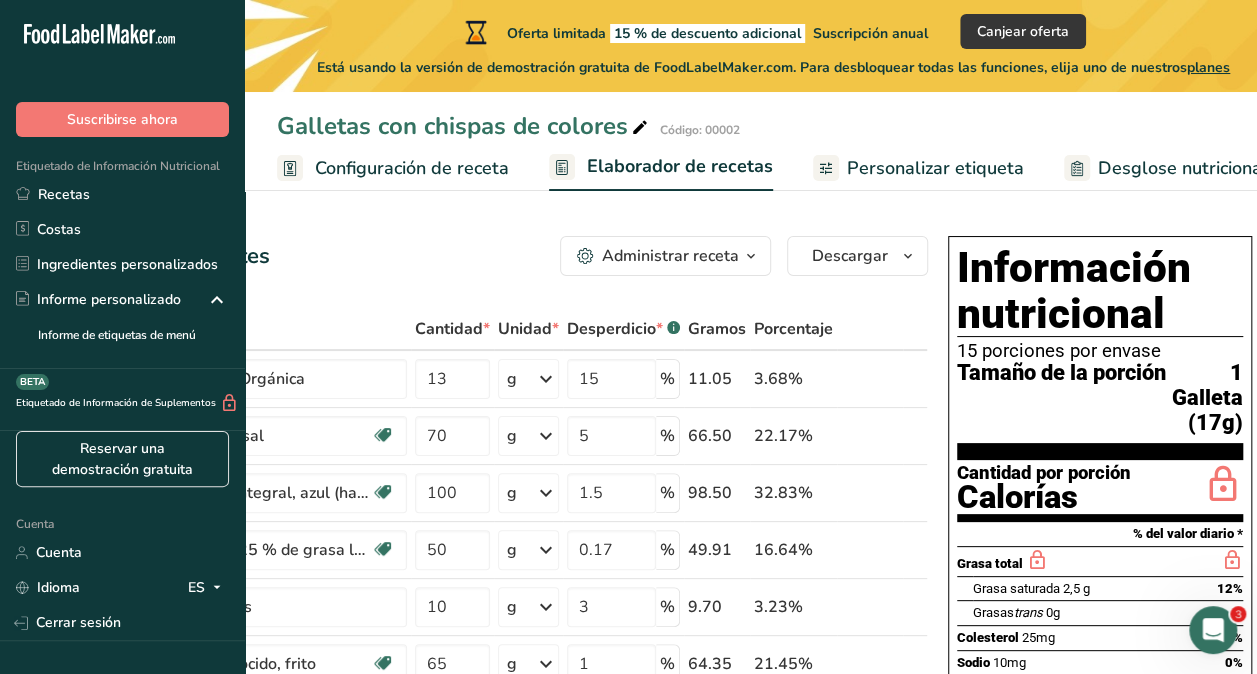 drag, startPoint x: 876, startPoint y: 150, endPoint x: 885, endPoint y: 182, distance: 33.24154 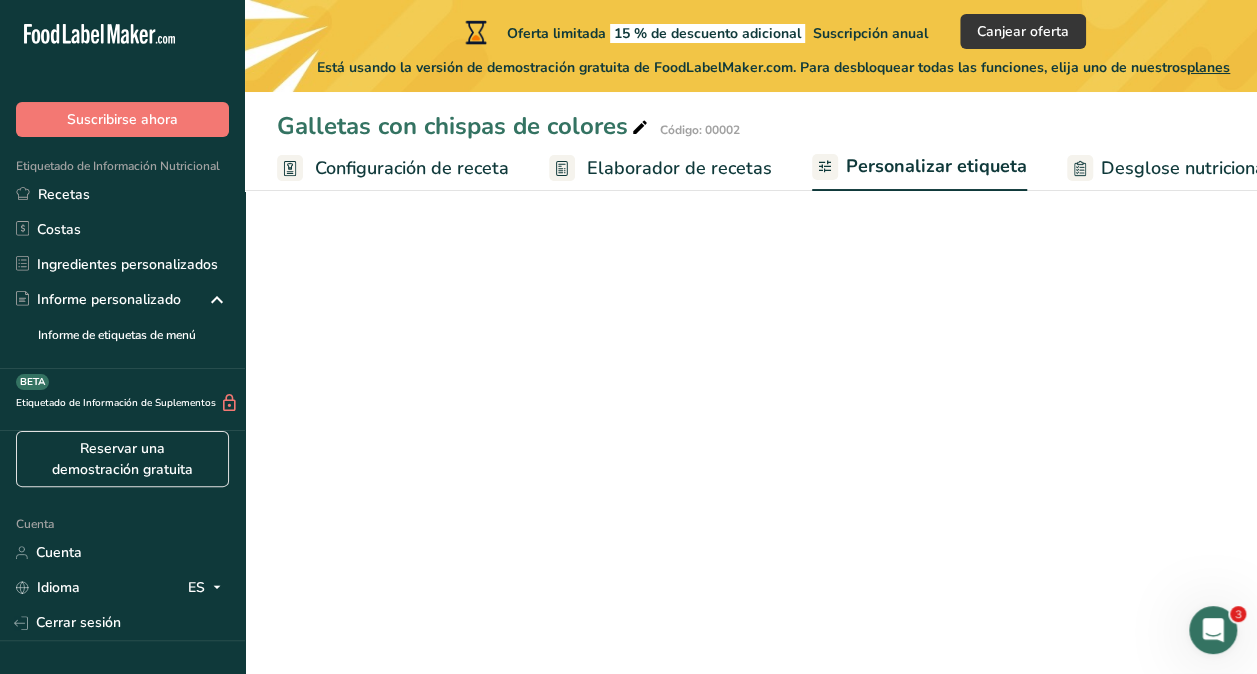 click on "Personalizar etiqueta" at bounding box center [919, 168] 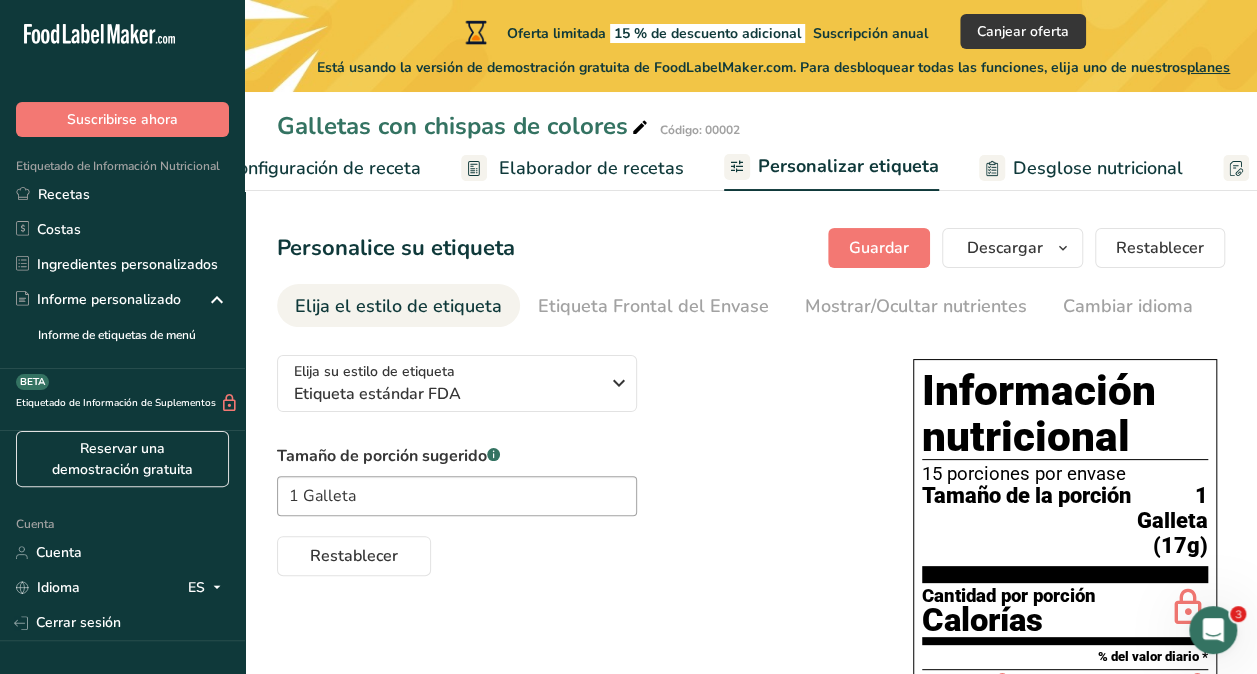 scroll, scrollTop: 0, scrollLeft: 487, axis: horizontal 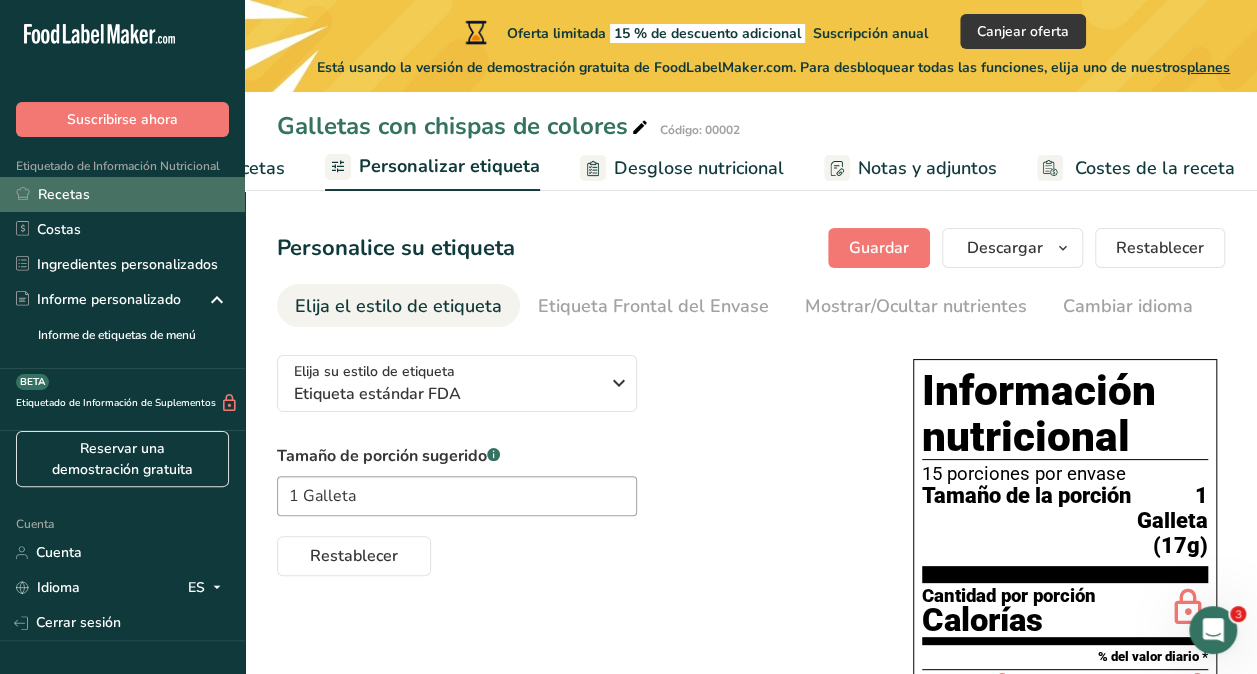 click on "Recetas" at bounding box center [64, 194] 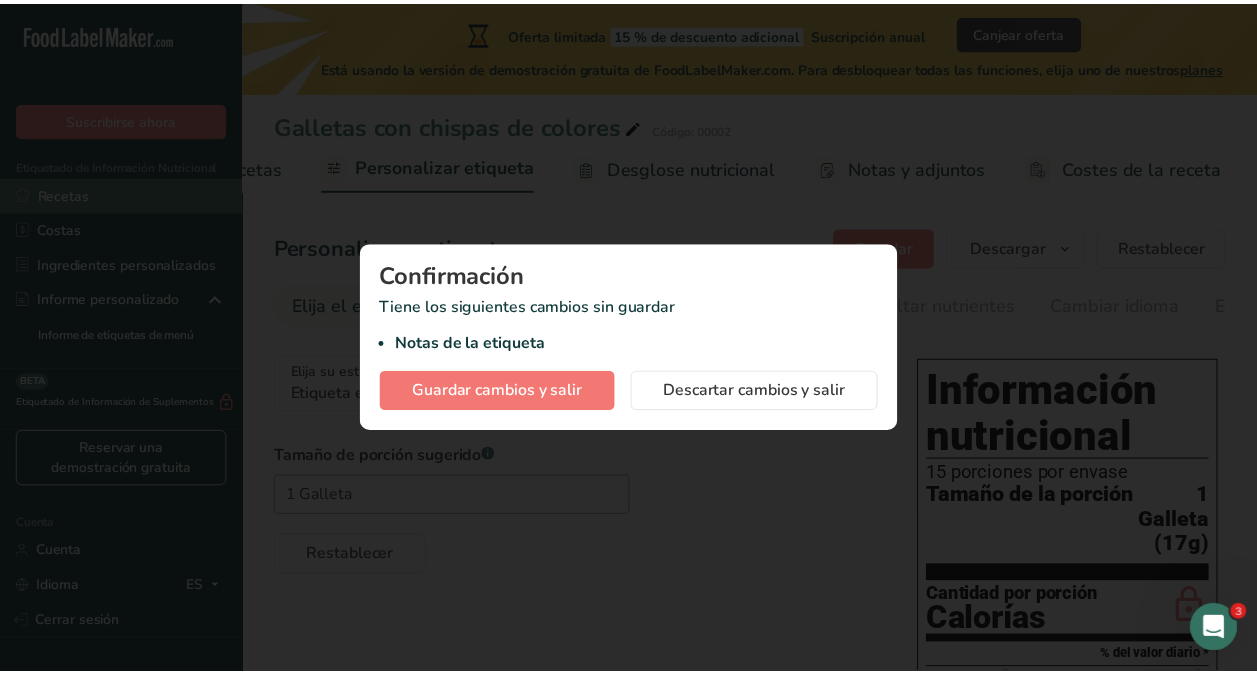 scroll, scrollTop: 0, scrollLeft: 472, axis: horizontal 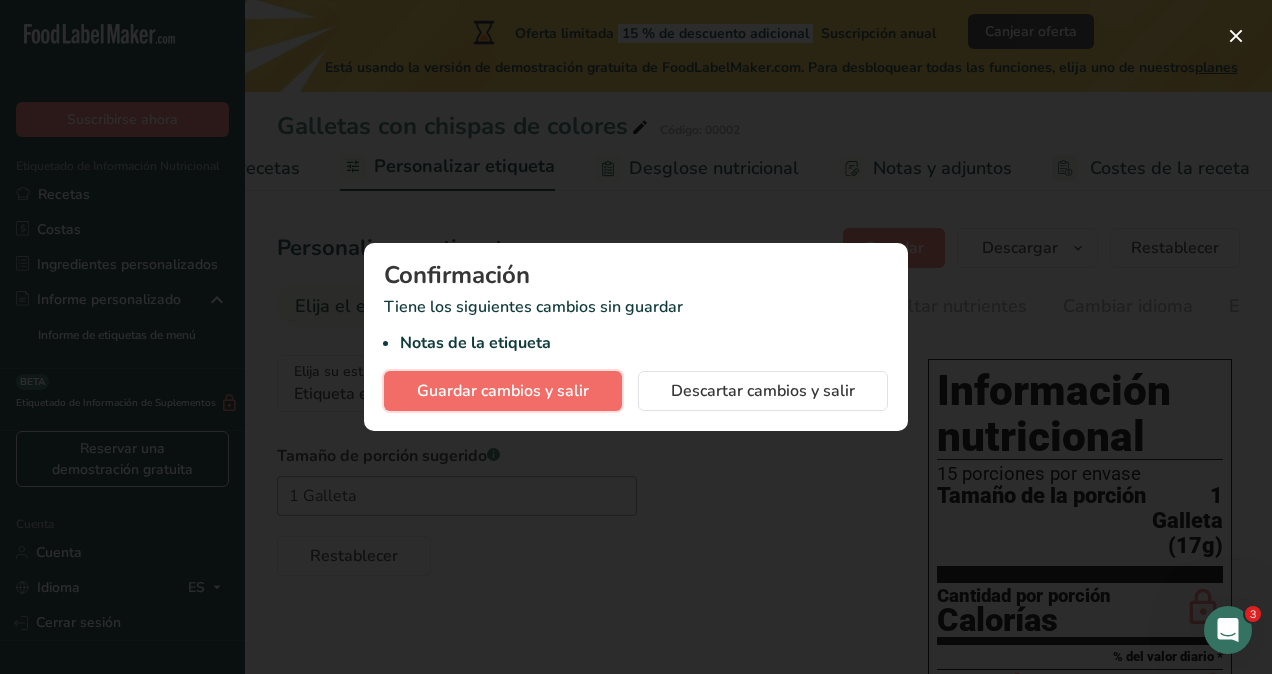 click on "Guardar cambios y salir" at bounding box center [503, 391] 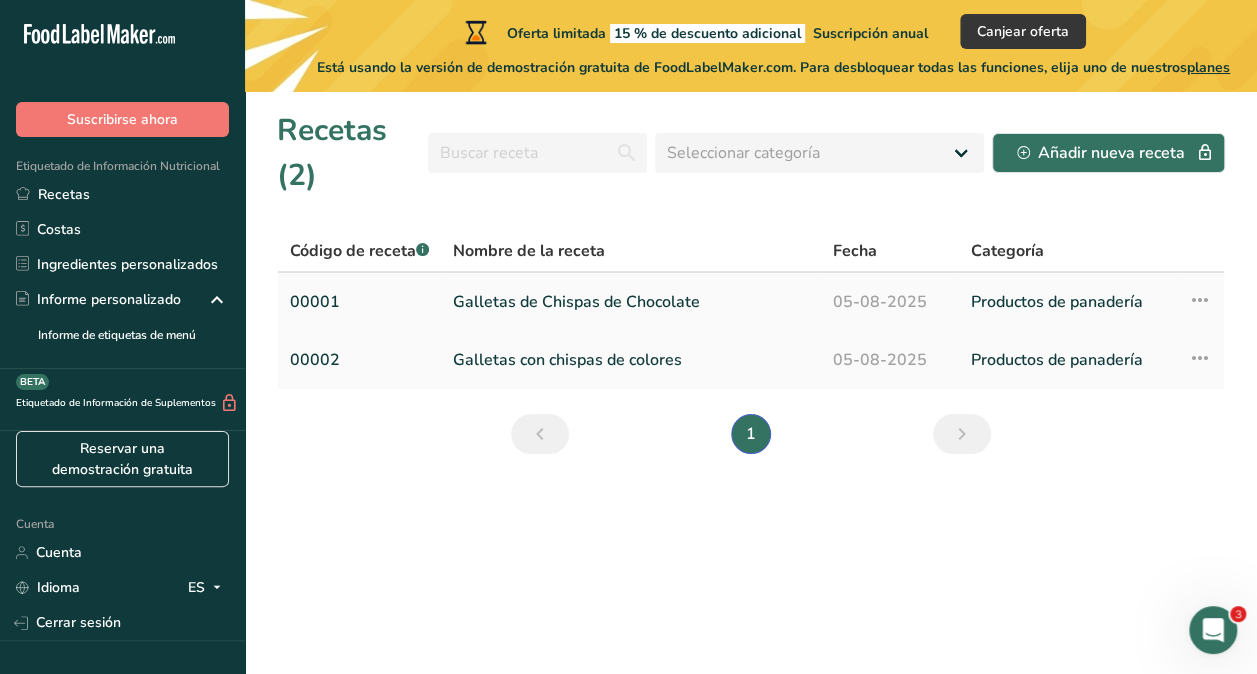 click on "Galletas de Chispas de Chocolate" at bounding box center (631, 302) 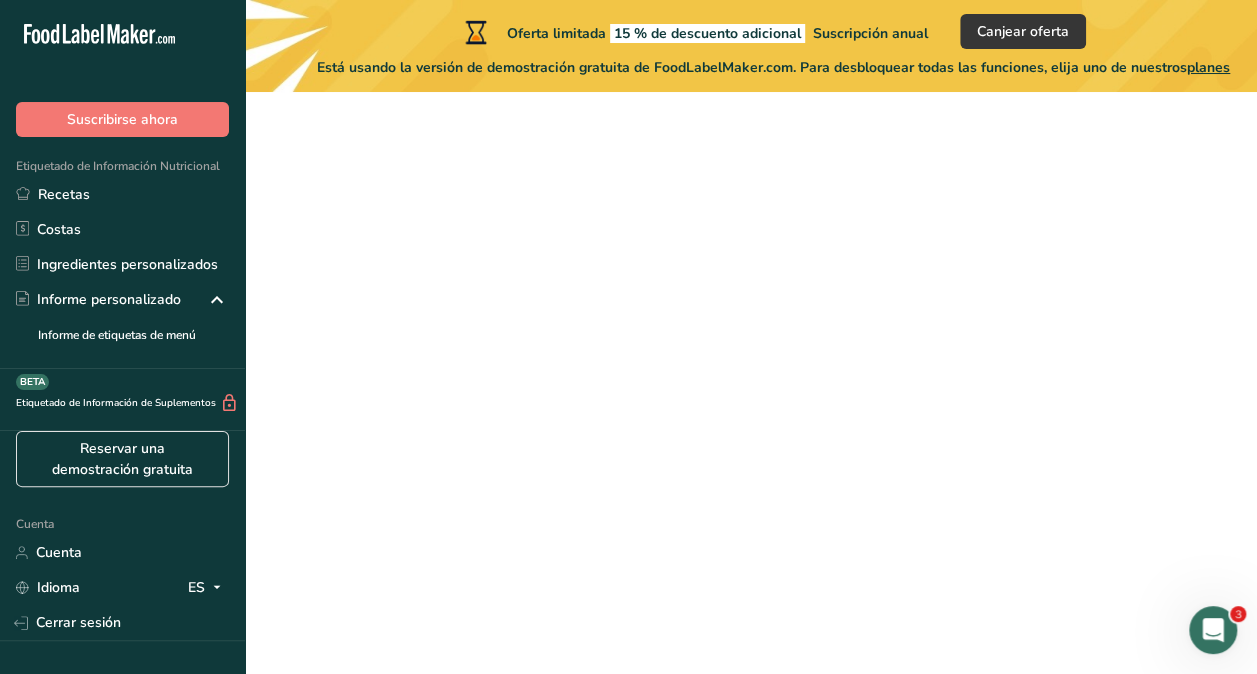 click on "Galletas de Chispas de Chocolate" at bounding box center (631, 302) 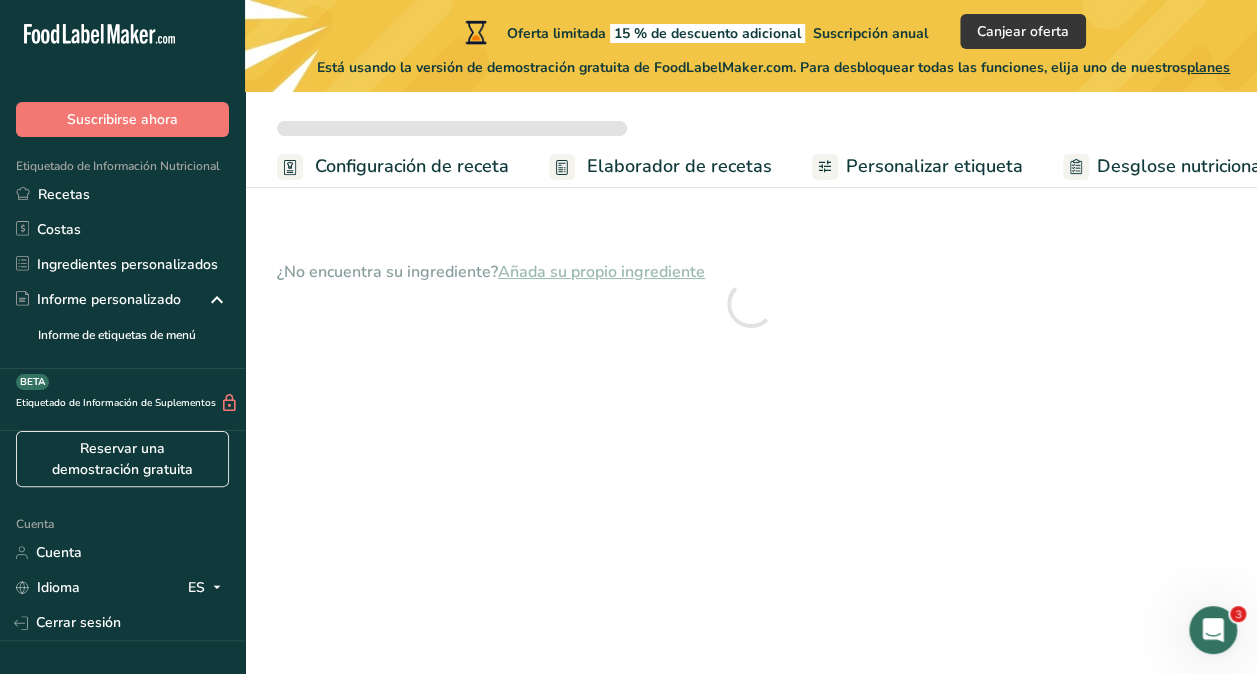 click on "Personalizar etiqueta" at bounding box center (934, 166) 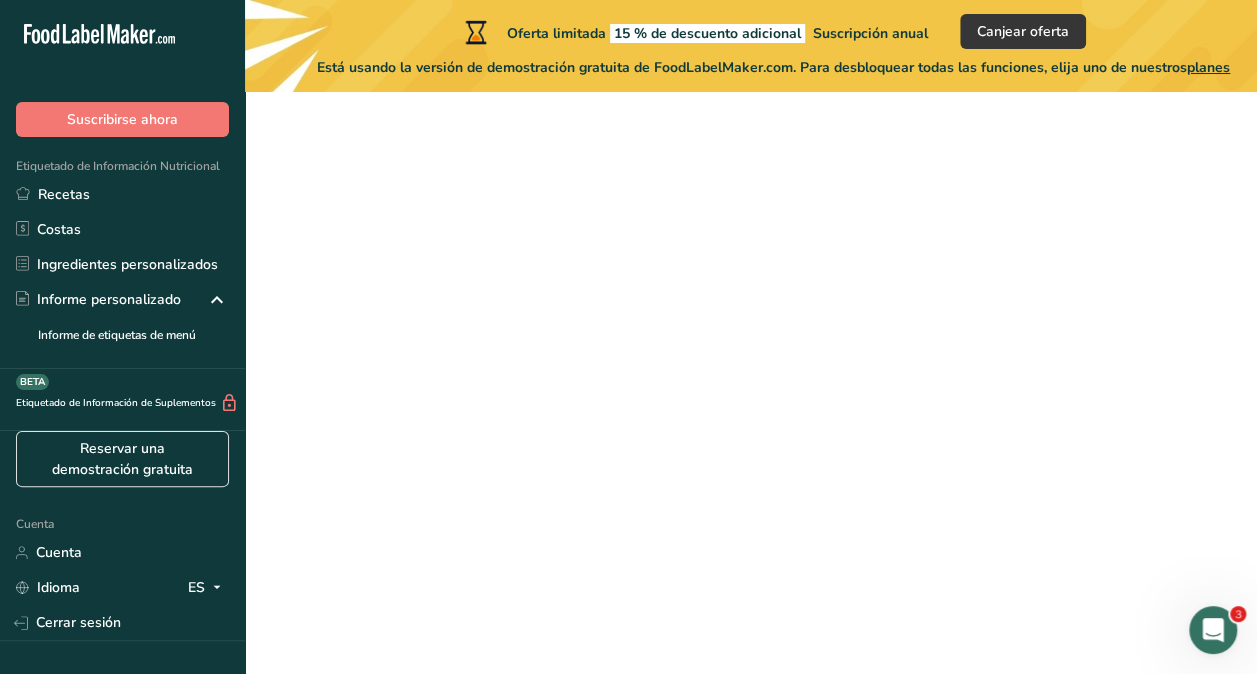 scroll, scrollTop: 0, scrollLeft: 68, axis: horizontal 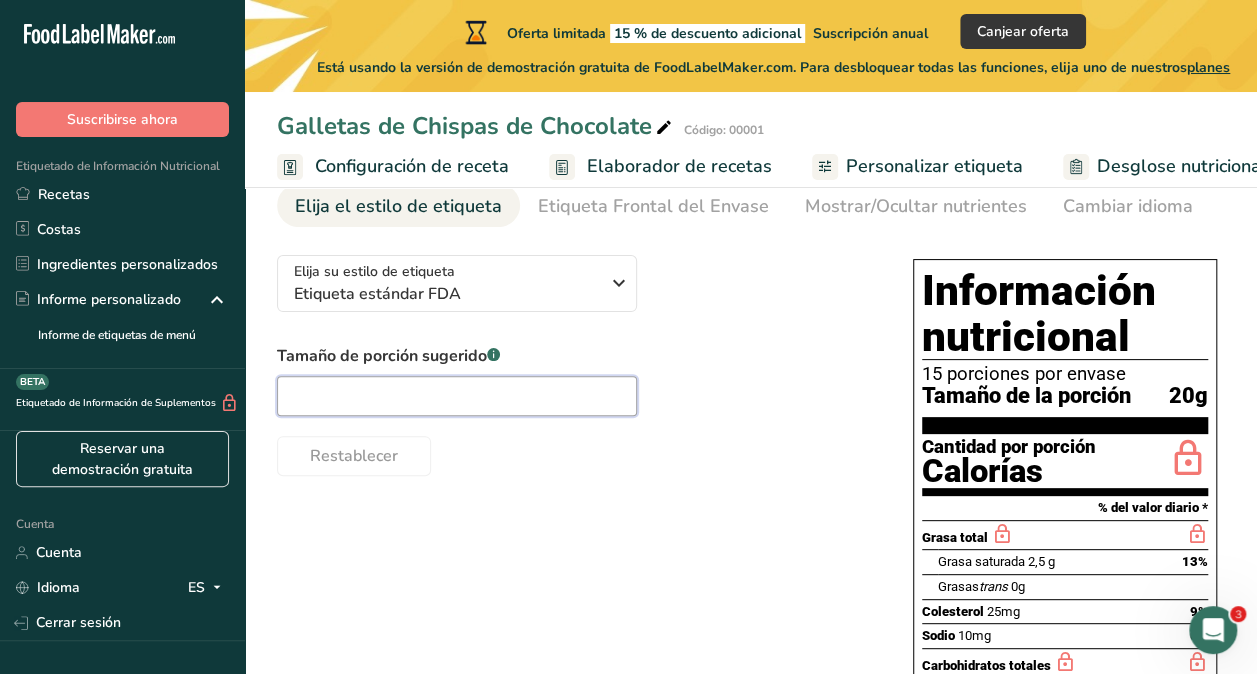 click at bounding box center (457, 396) 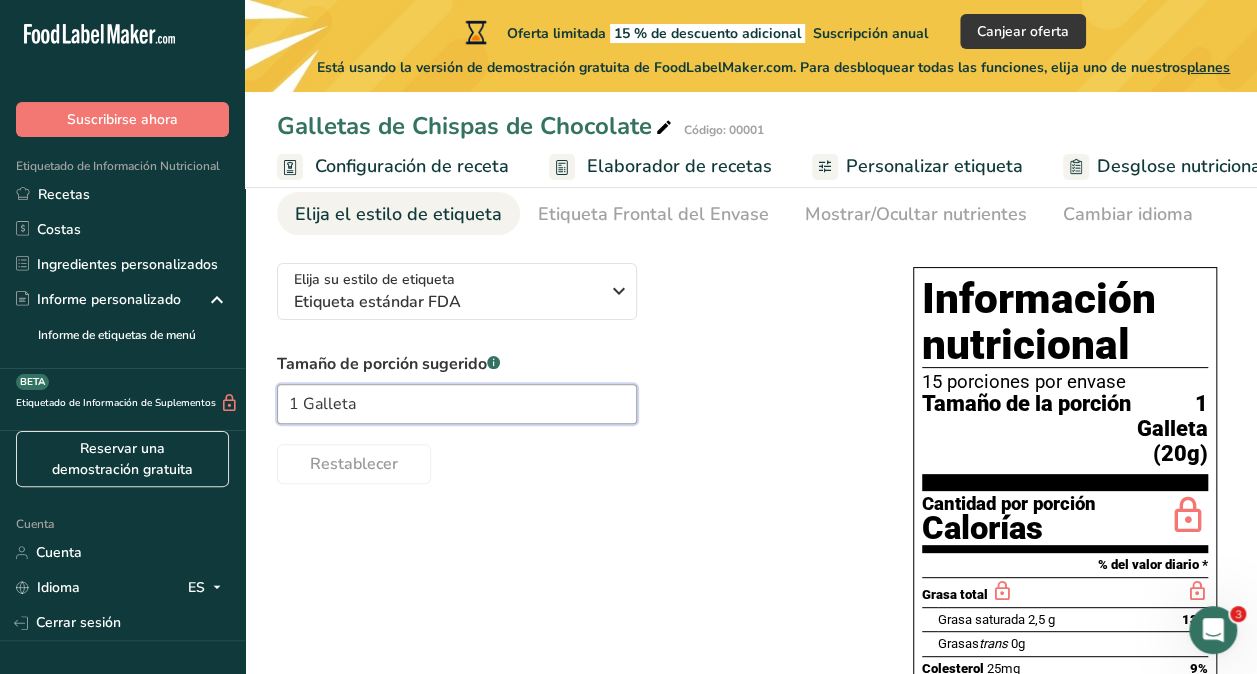 scroll, scrollTop: 0, scrollLeft: 0, axis: both 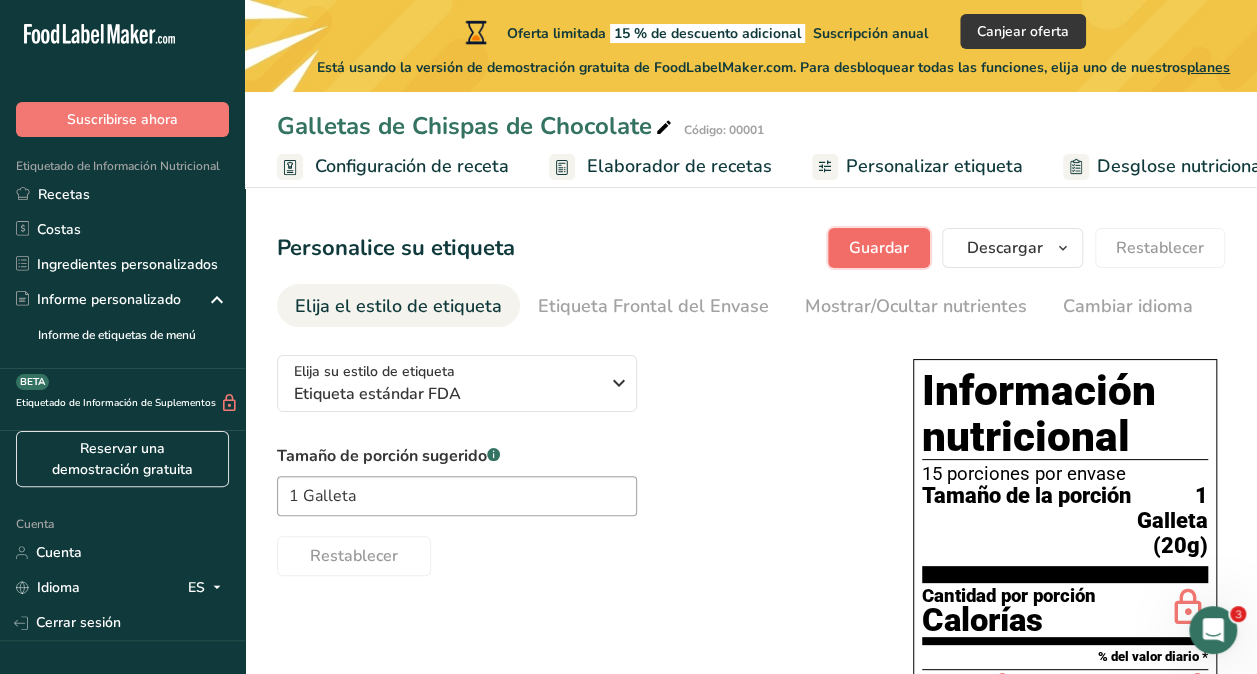 click on "Guardar" at bounding box center (879, 248) 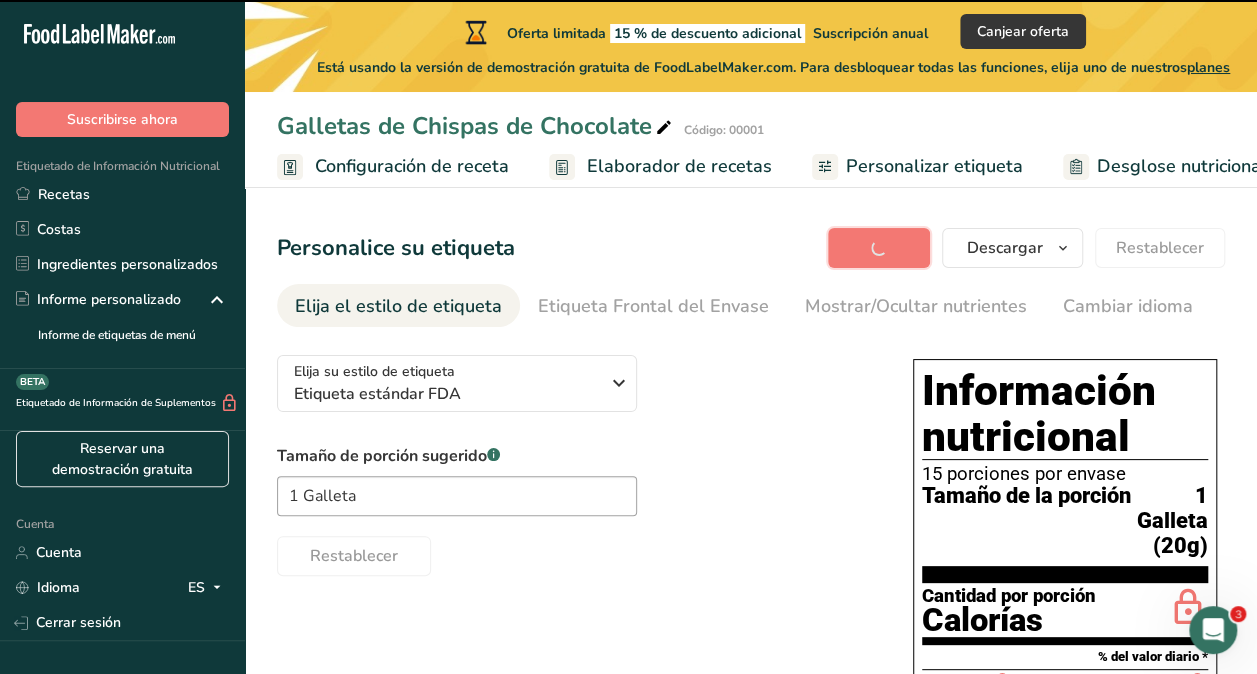 type on "1 Galleta" 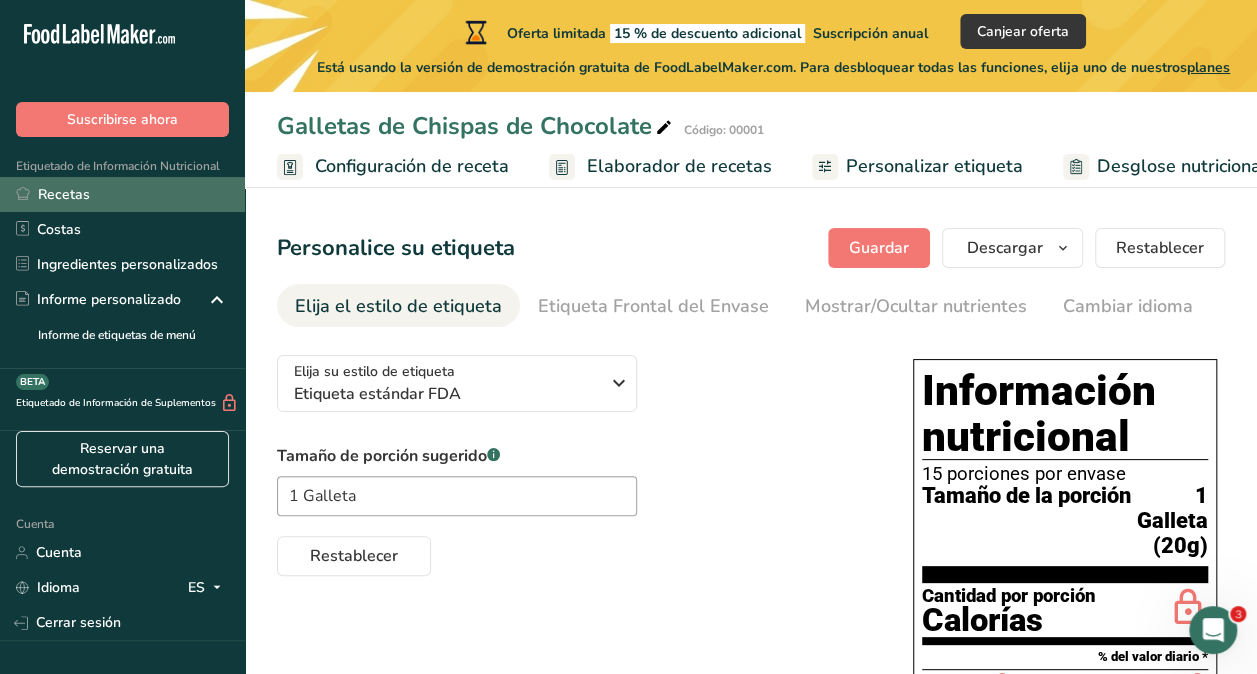 click on "Recetas" at bounding box center (64, 194) 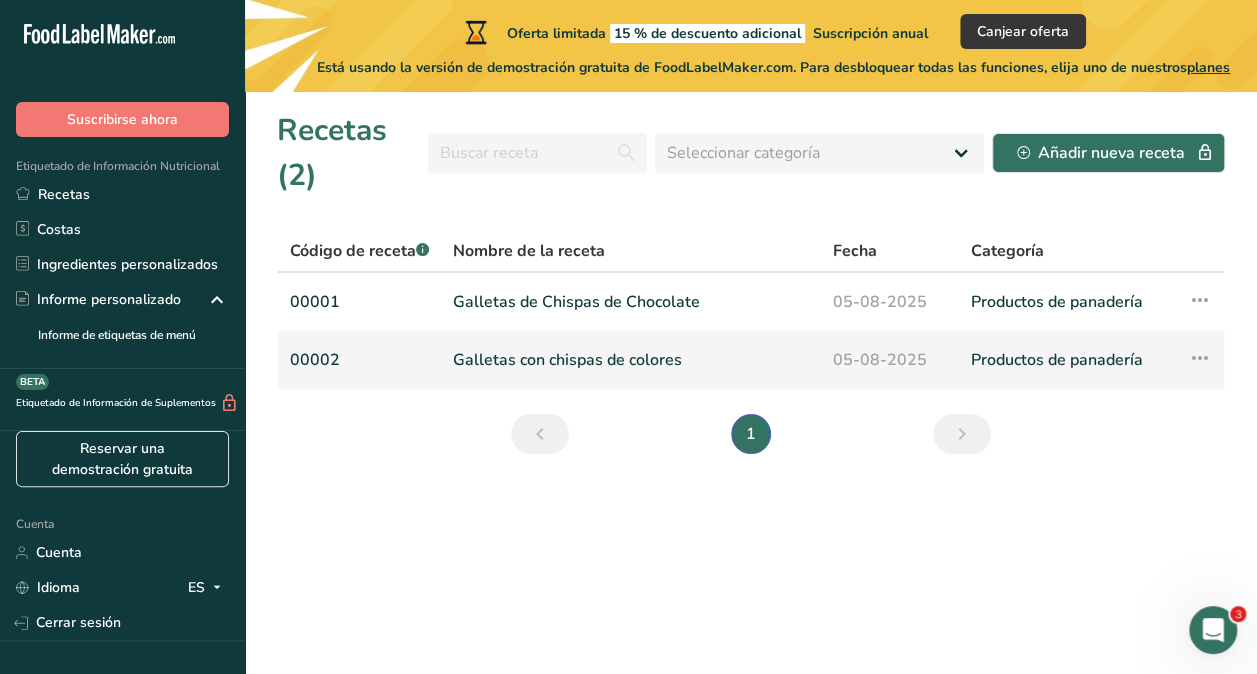 click on "Galletas con chispas de colores" at bounding box center (631, 360) 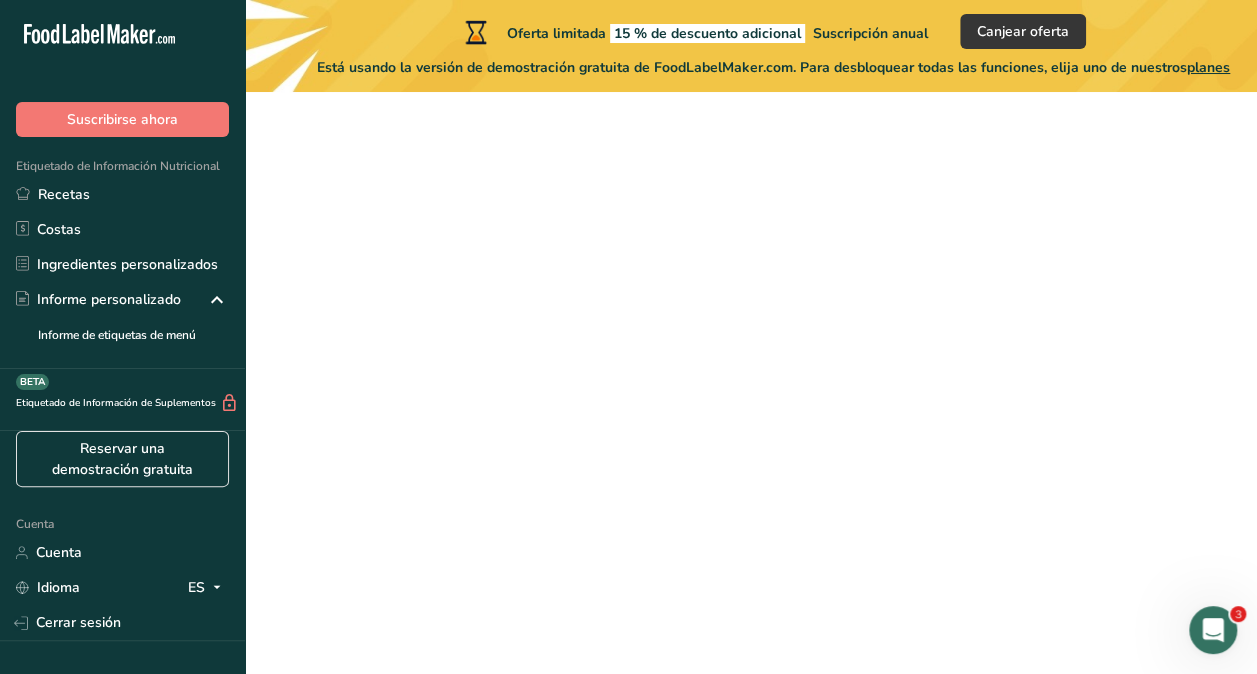 click on "Galletas con chispas de colores" at bounding box center [631, 360] 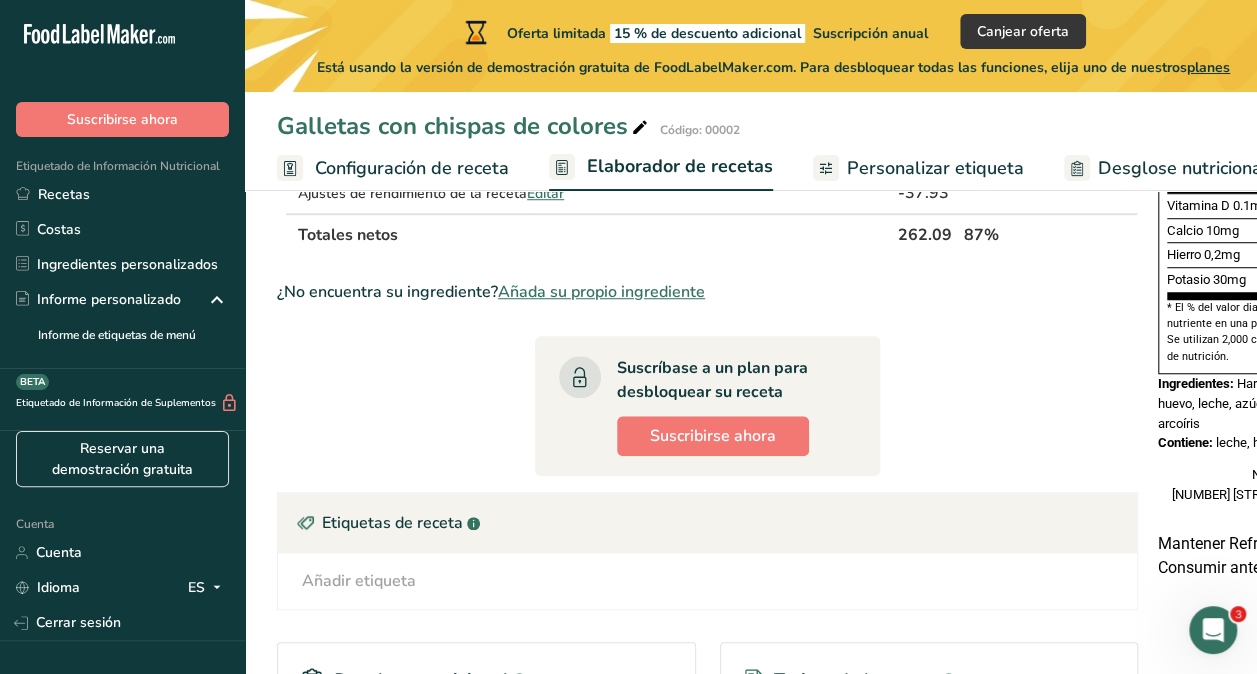 scroll, scrollTop: 932, scrollLeft: 0, axis: vertical 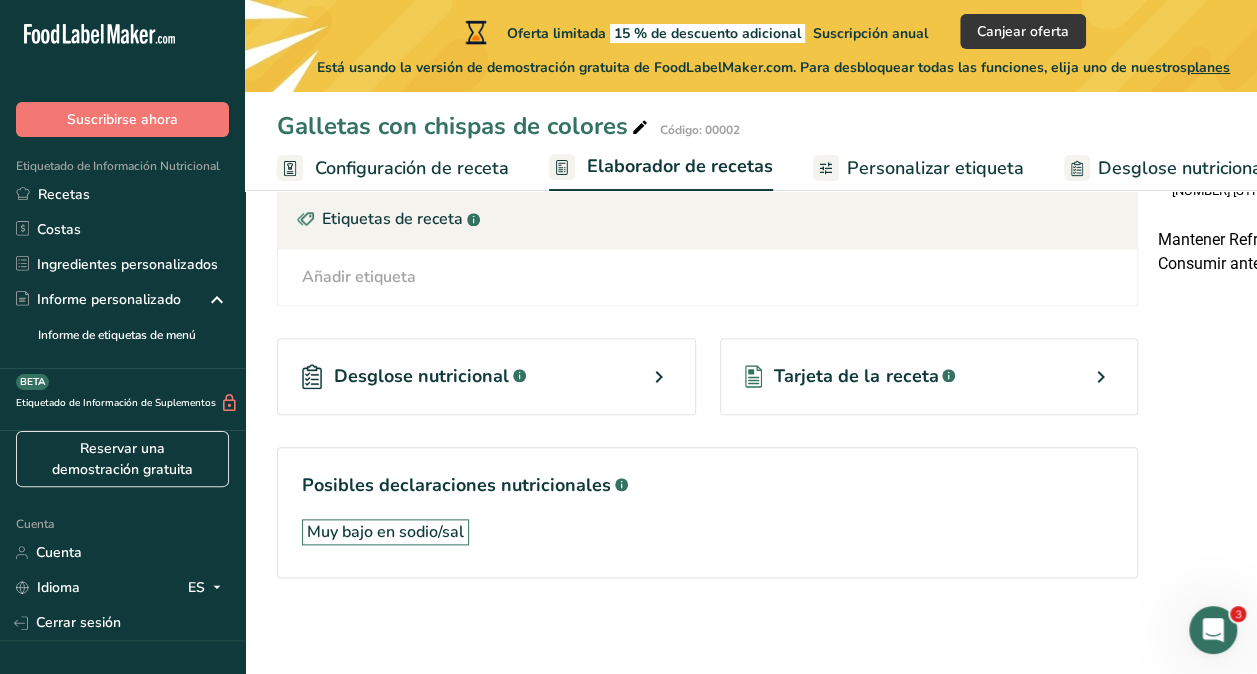 drag, startPoint x: 678, startPoint y: 656, endPoint x: 1026, endPoint y: 693, distance: 349.96143 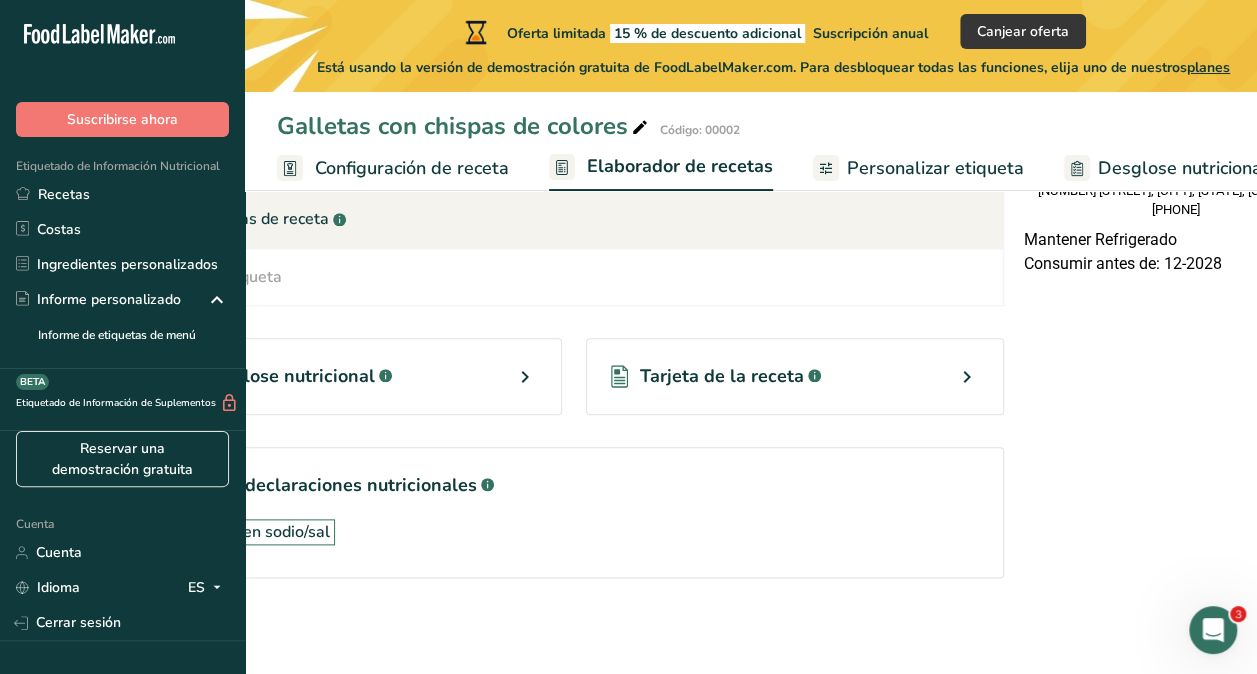 scroll, scrollTop: 0, scrollLeft: 210, axis: horizontal 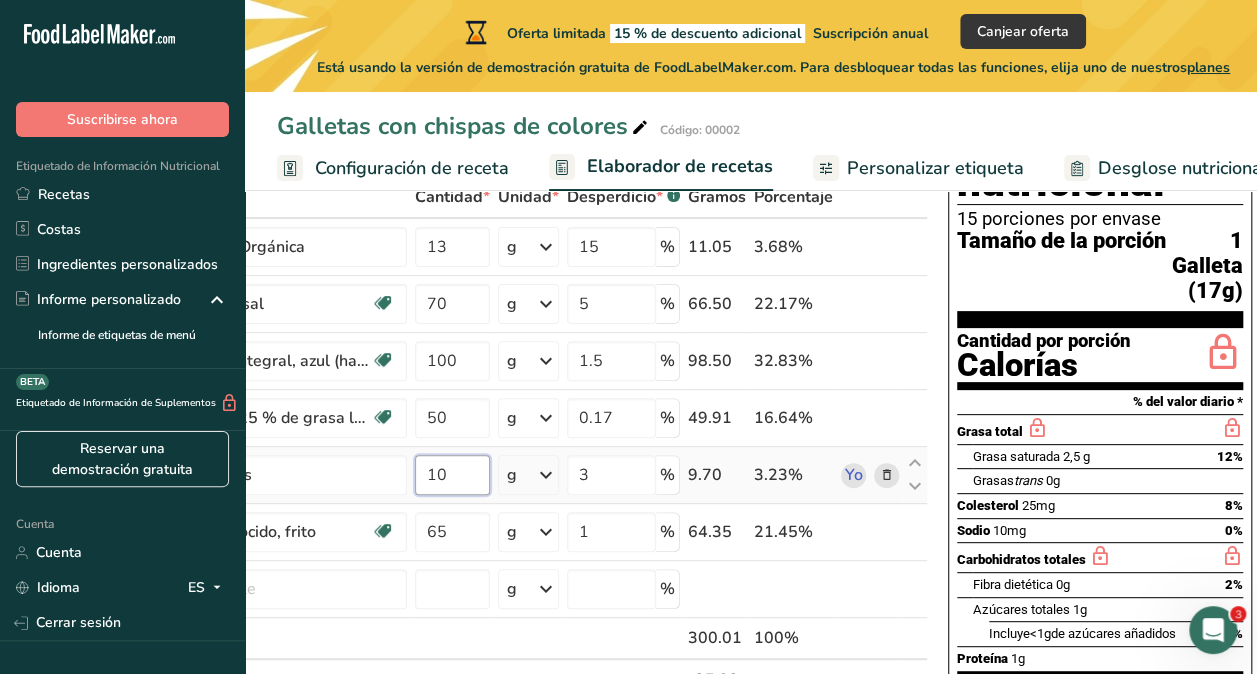 click on "10" at bounding box center (452, 475) 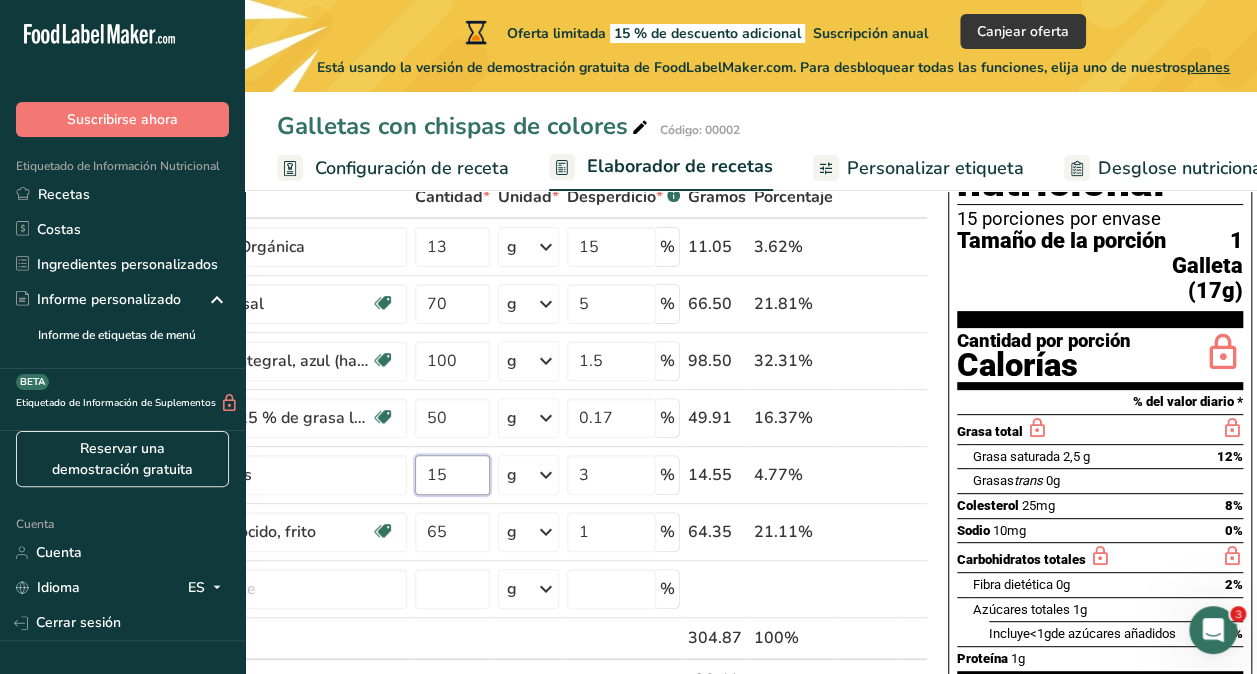 type on "15" 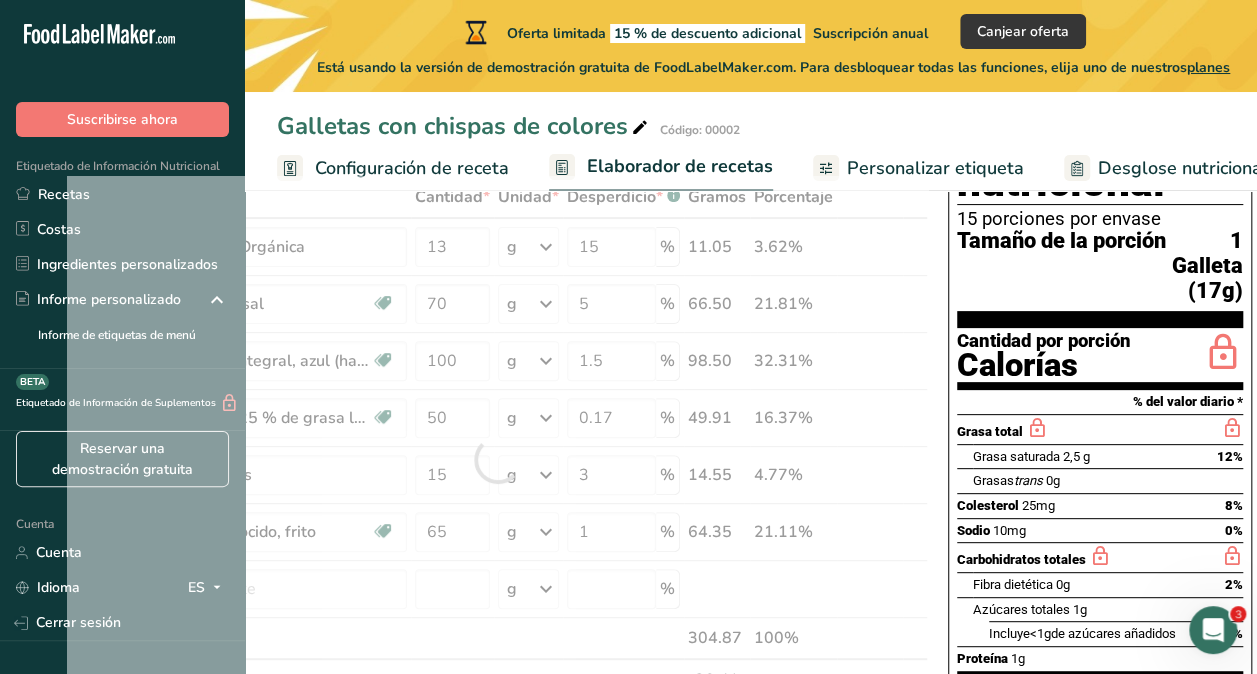 drag, startPoint x: 978, startPoint y: 270, endPoint x: 965, endPoint y: 293, distance: 26.41969 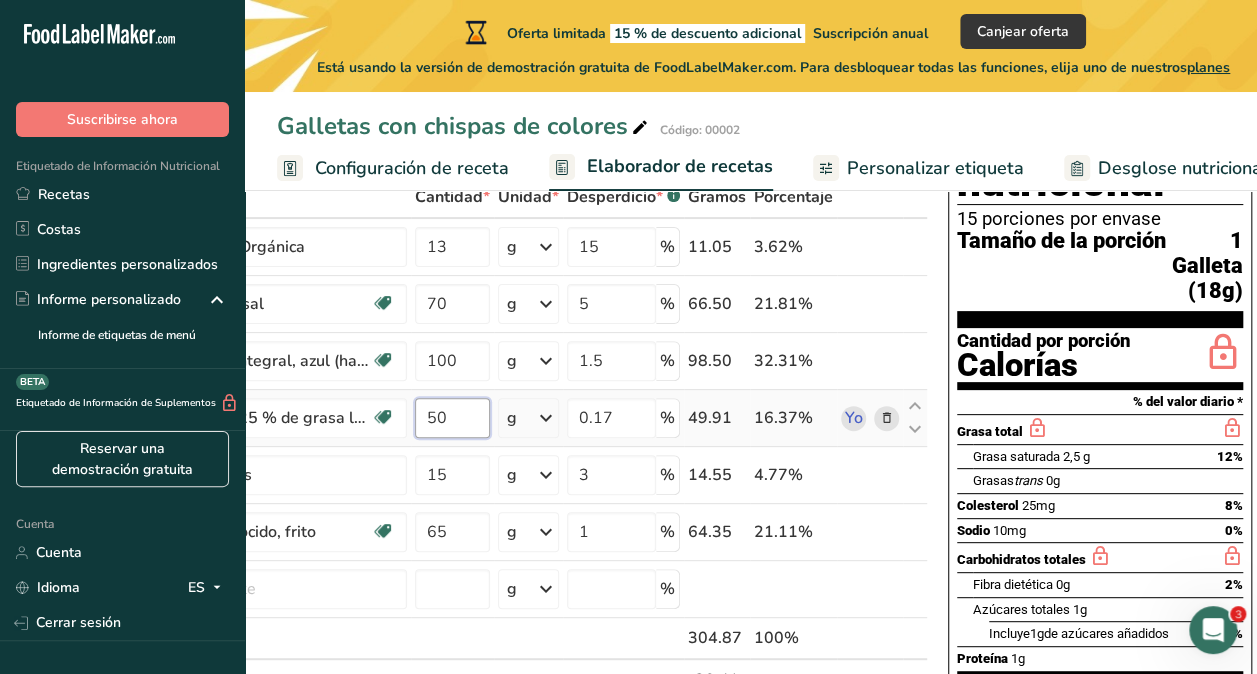 click on "50" at bounding box center (452, 418) 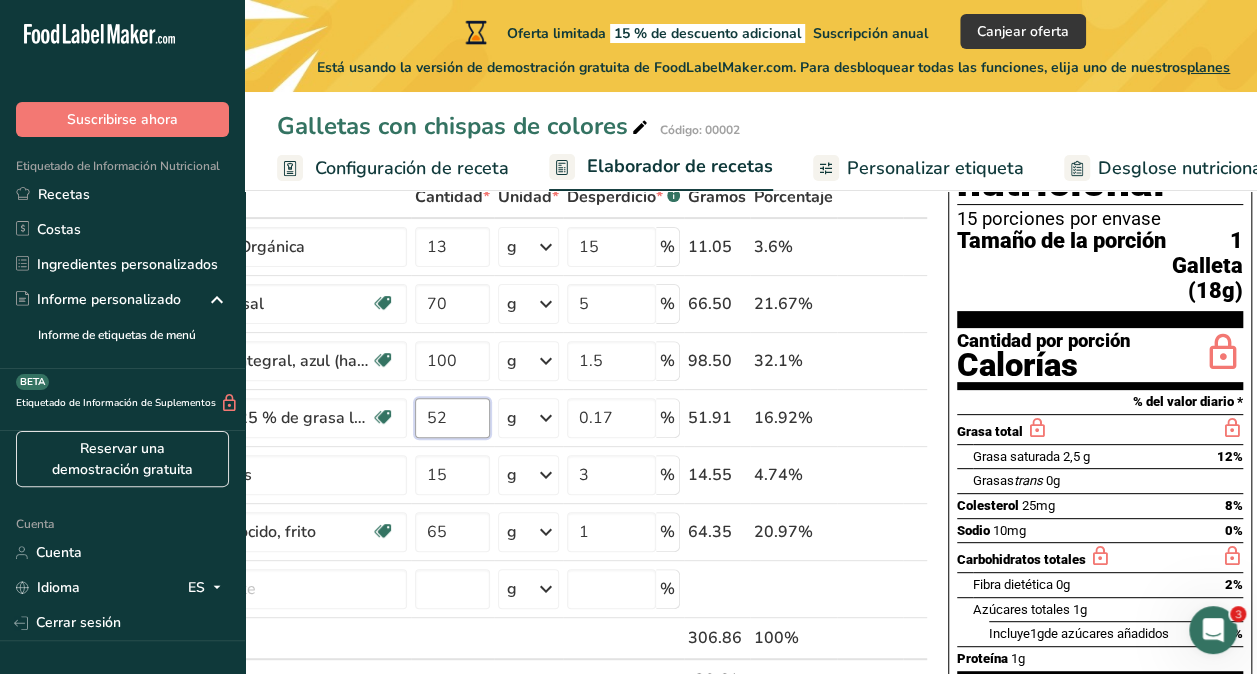 type on "52" 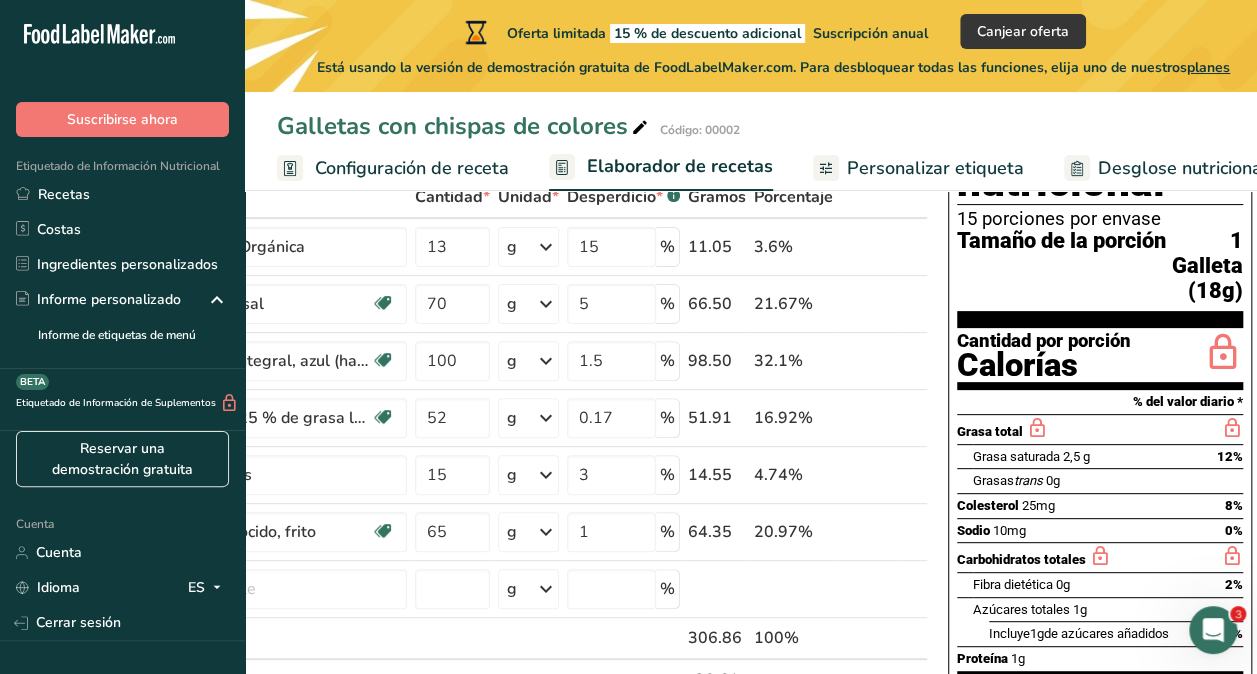 click on "Información nutricional     15 porciones por envase     Tamaño de la porción
1 Galleta (18g)
Cantidad por porción     Calorías         % del valor diario *       Grasa total             Grasa saturada     2,5 g
12%
Grasas  trans      0g       Colesterol     25mg
8%
Sodio     10mg
0%
Carbohidratos totales             Fibra dietética     0g
2%
Azúcares totales     1g       Incluye
1g
de azúcares añadidos
2%
Proteína     1g       Vitamina D     0.1mcg
0%
Calcio     10mg
0%
Hierro     0,2mg
0%
Potasio     30mg
0%
Ingredientes:    Harina de maíz, mantequilla sin sal, huevo, leche, chispas de arcoíris, azúcar de caña orgánica" at bounding box center (1100, 557) 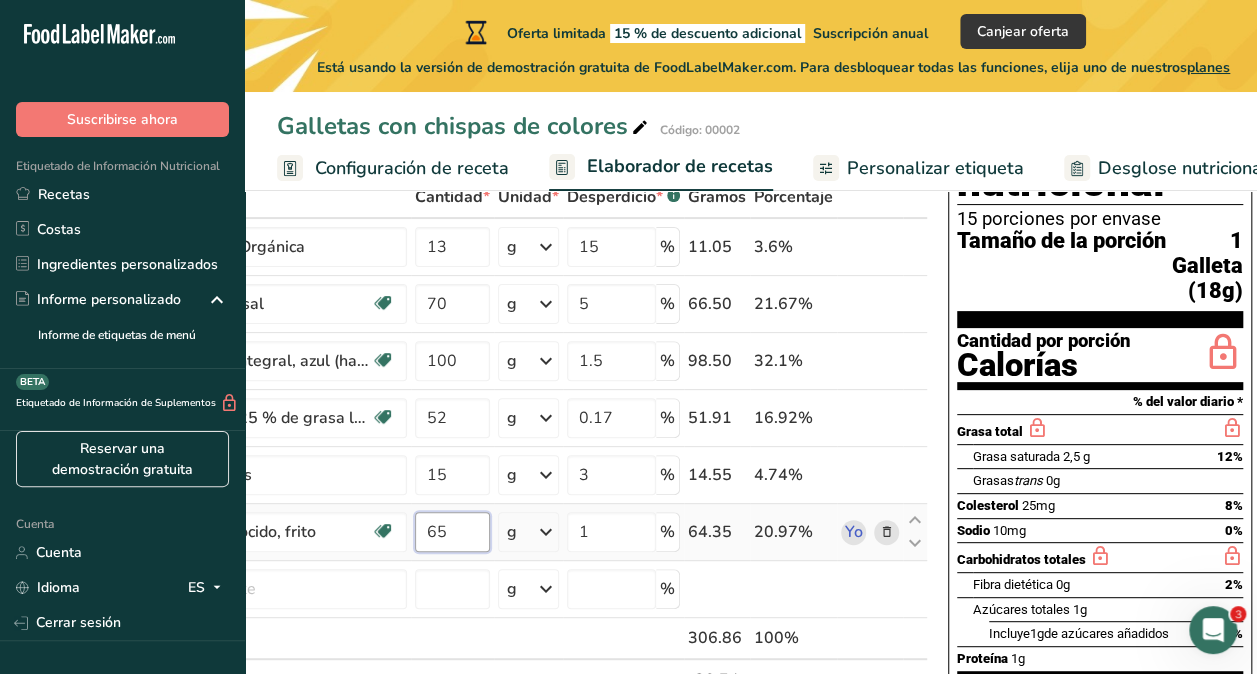click on "65" at bounding box center (452, 532) 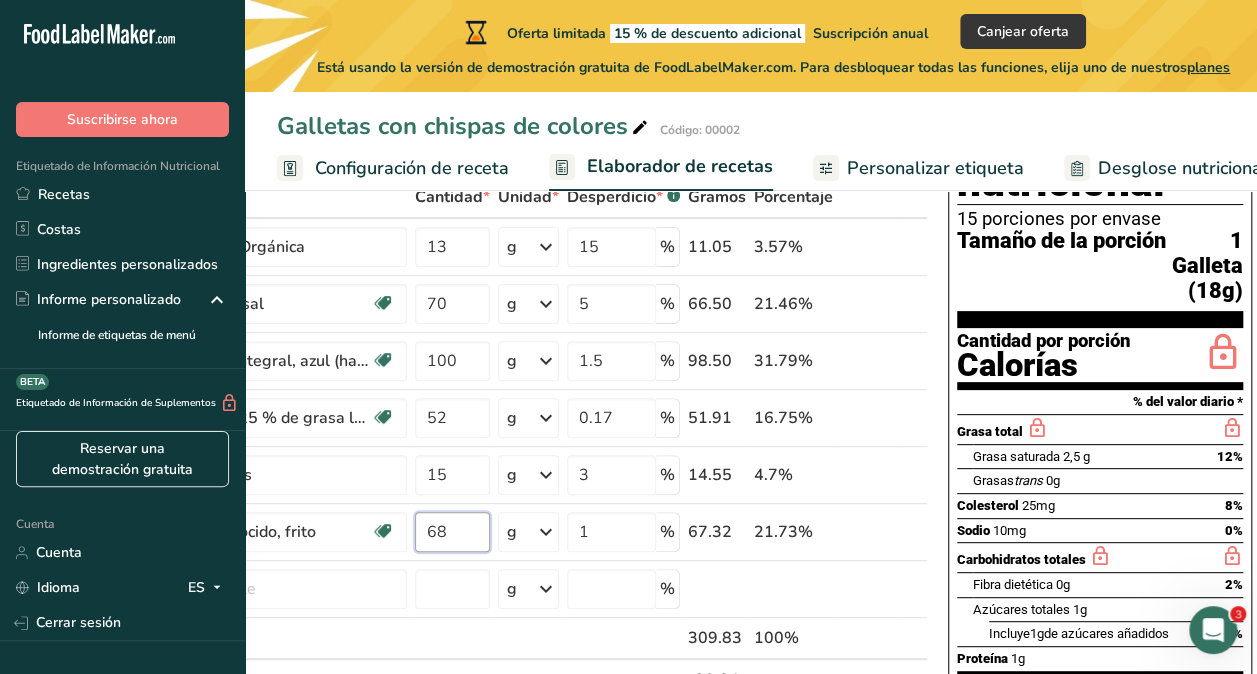 type on "68" 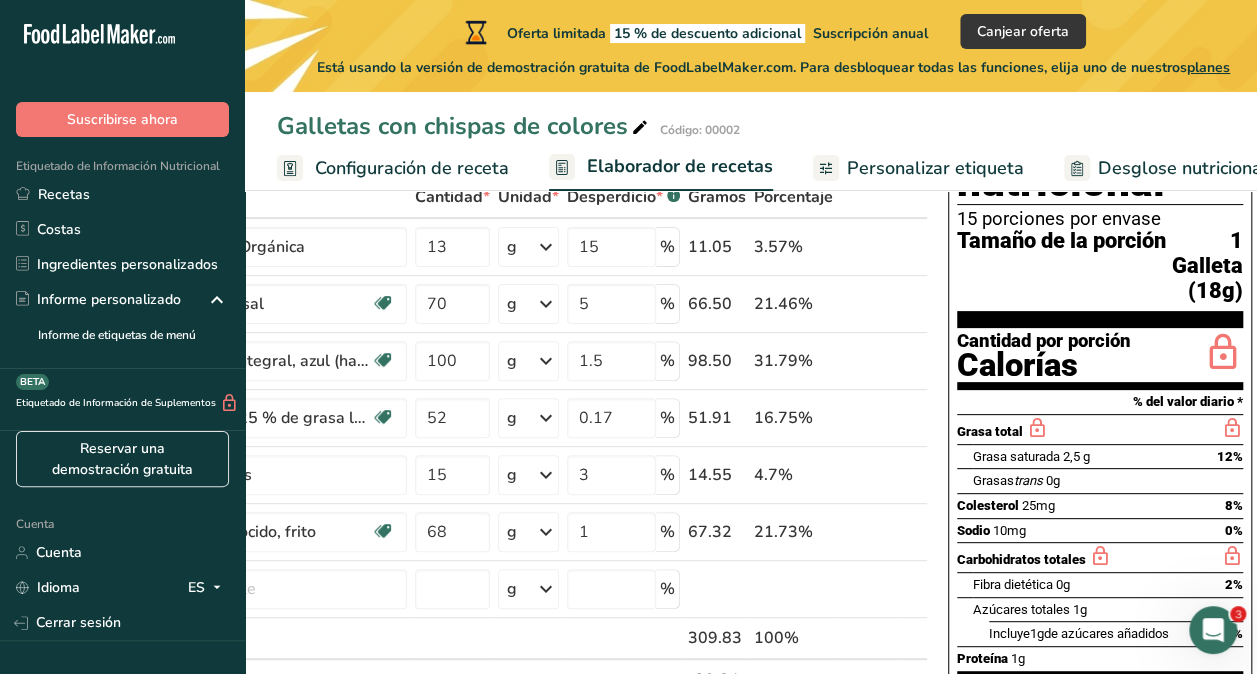 click on "Tamaño de la porción" at bounding box center (1061, 266) 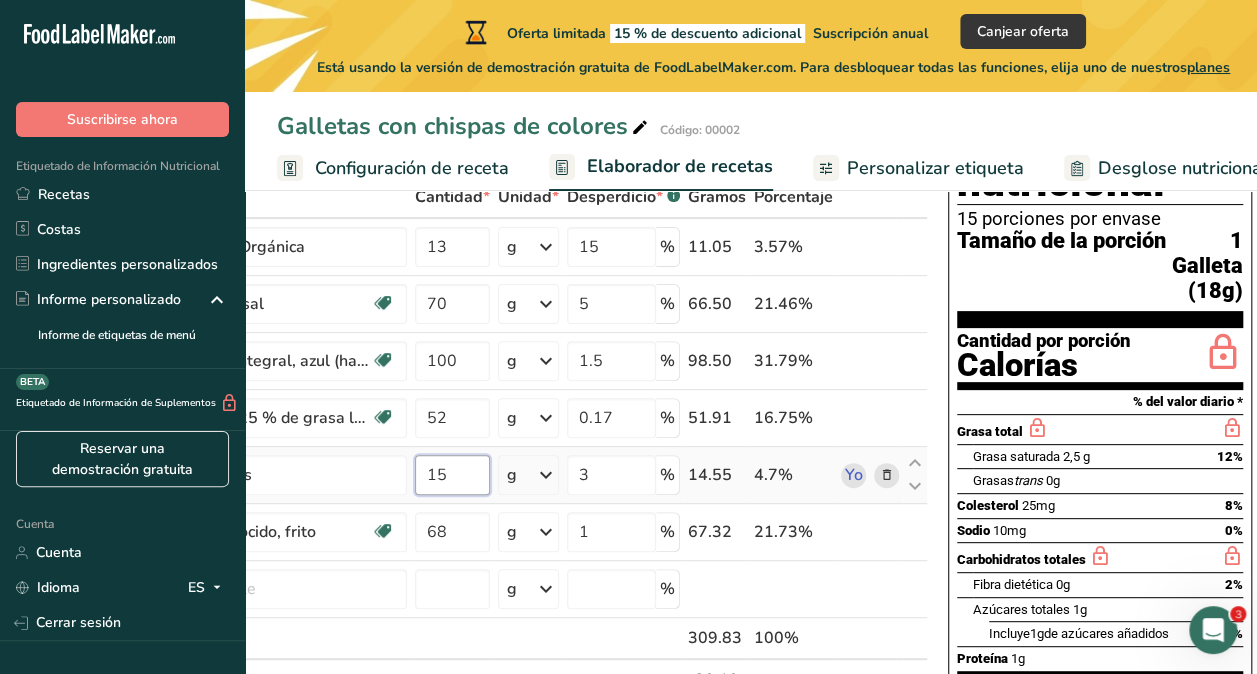 click on "15" at bounding box center (452, 475) 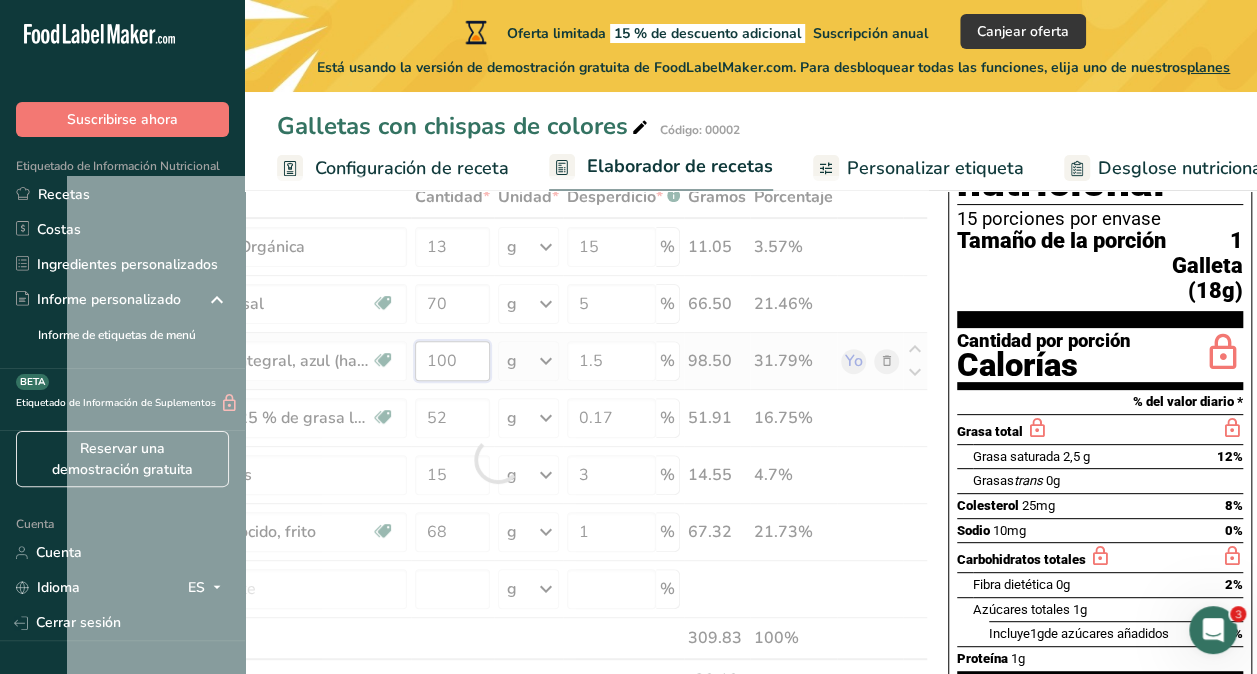 click on "Ingrediente *
Cantidad *
Unidad *
Desperdicio *   .a-a{fill:#347362;}.b-a{fill:#fff;}          Gramos
Porcentaje
Azúcar de Caña Orgánica
13
g
Unidades de peso
g
kg
mg
Ver más
Unidades de volumen
litro
Las unidades de volumen requieren una conversión de densidad. Si conoce la densidad de su ingrediente, introdúzcala a continuación. De lo contrario, haga clic en "RIA", nuestra asistente regulatoria de IA, quien podrá ayudarle.
lb/pie³
g/cm³
Confirmar
mL
lb/pie³
g/cm³
Confirmar
15" at bounding box center (497, 459) 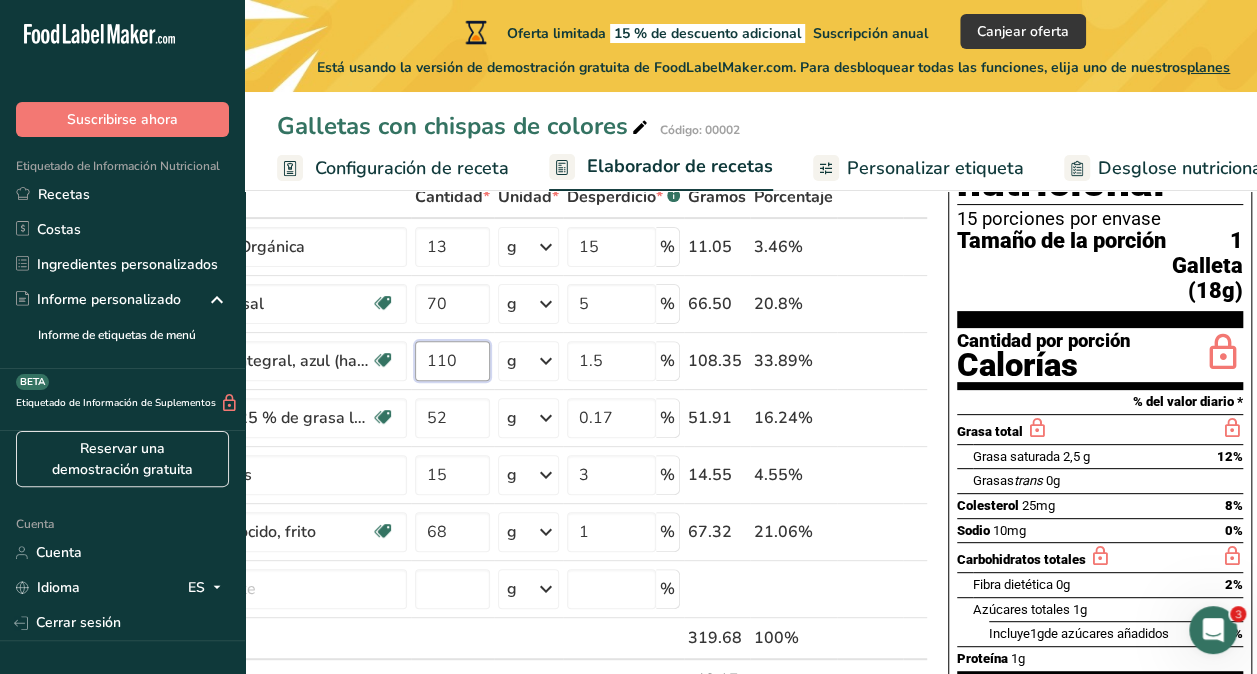 type on "110" 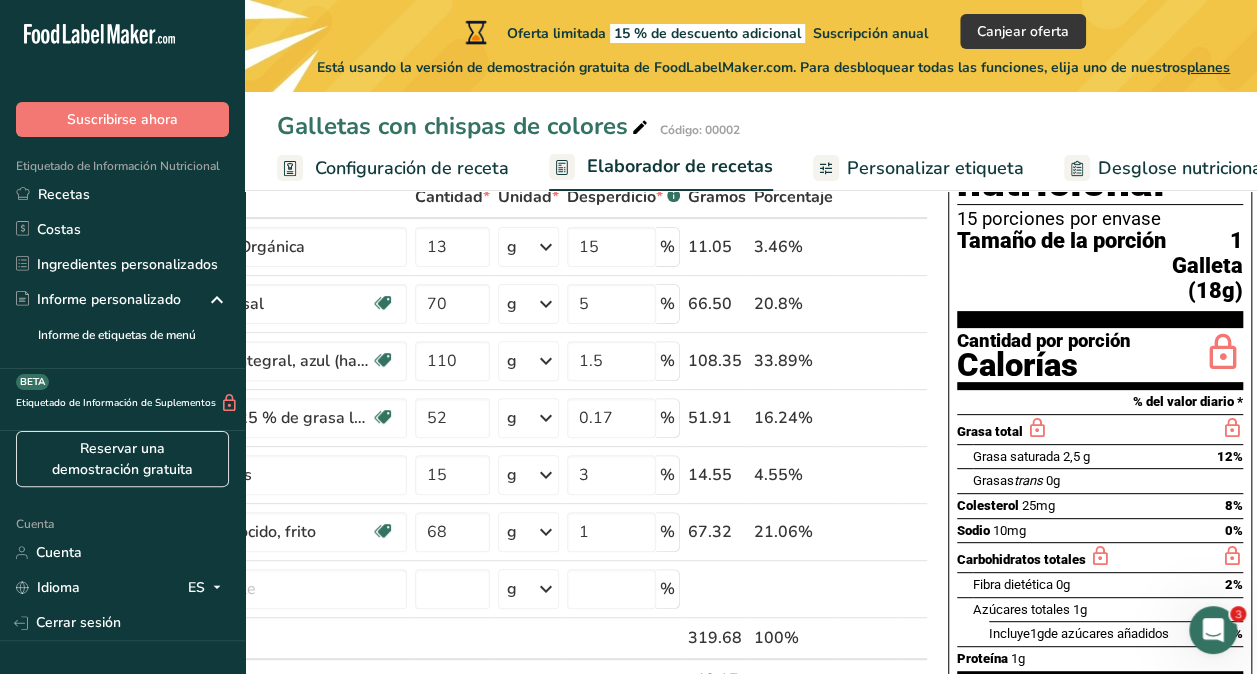 click on "Tamaño de la porción" at bounding box center (1061, 266) 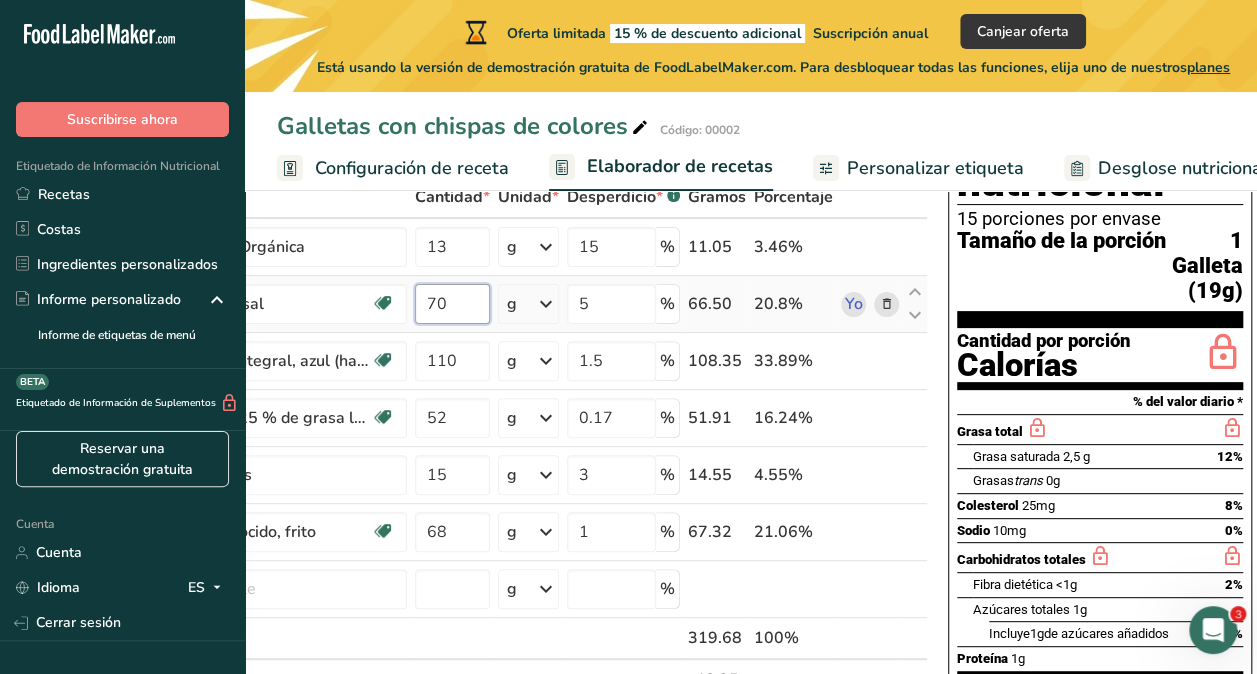 click on "70" at bounding box center [452, 304] 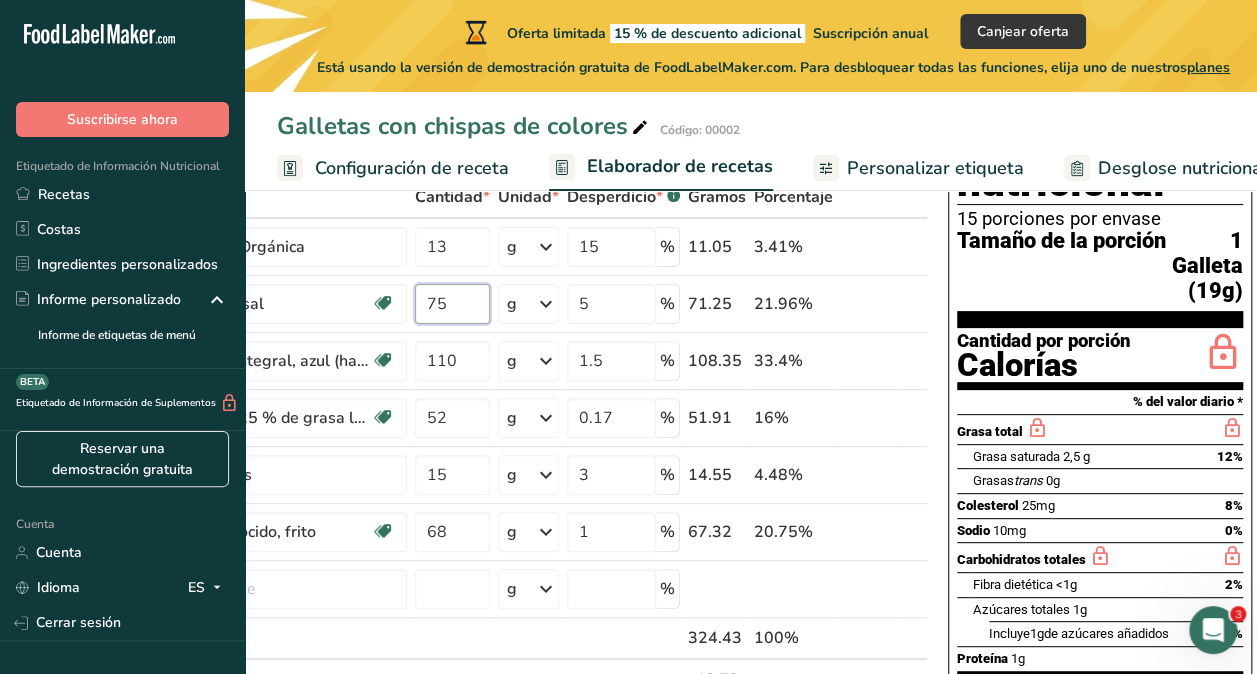 type on "75" 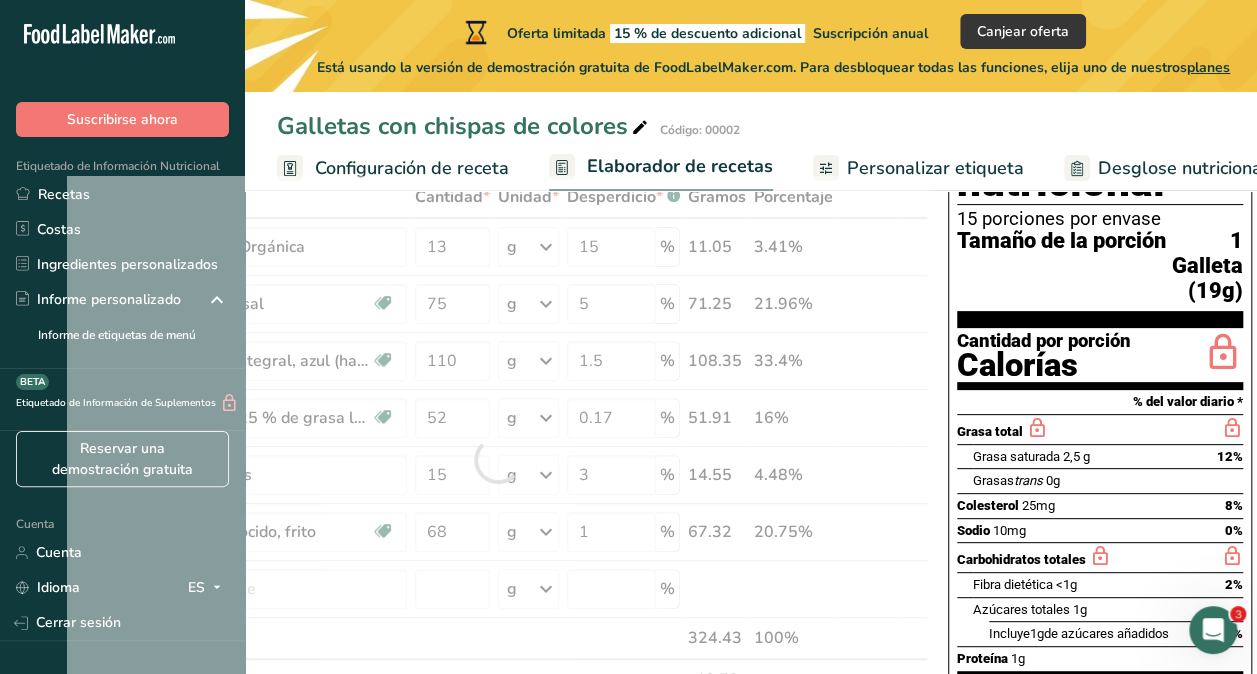 click on "Tamaño de la porción" at bounding box center [1061, 266] 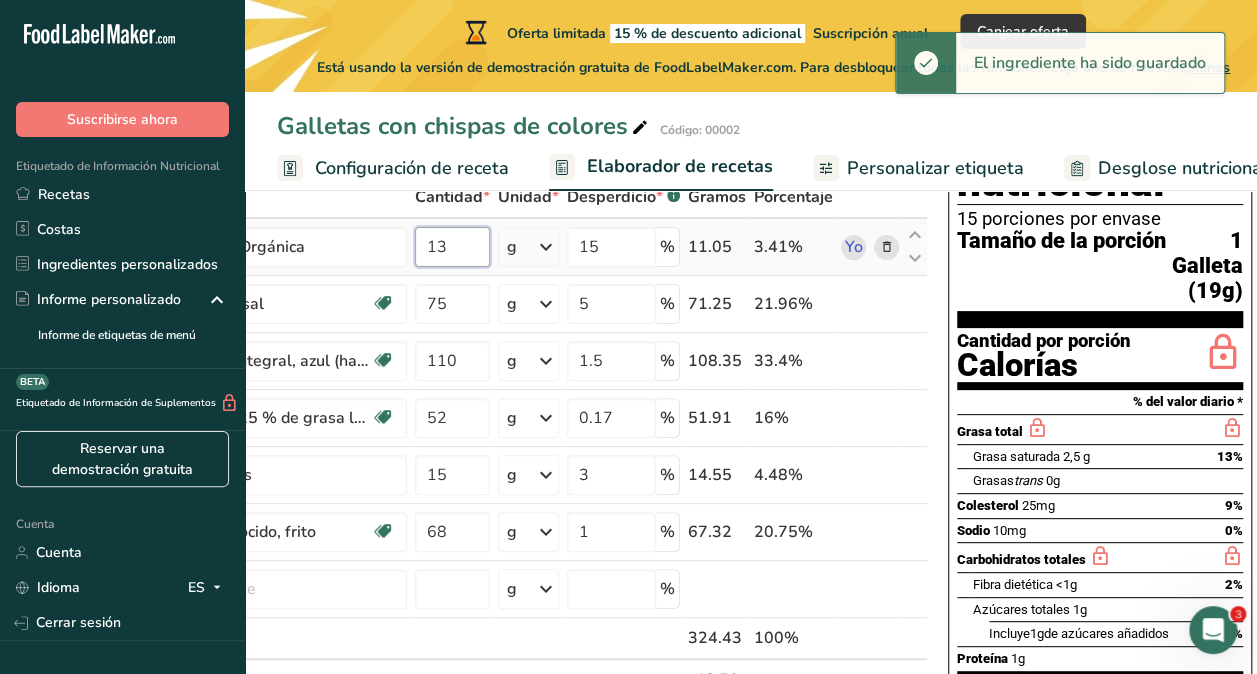 click on "13" at bounding box center [452, 247] 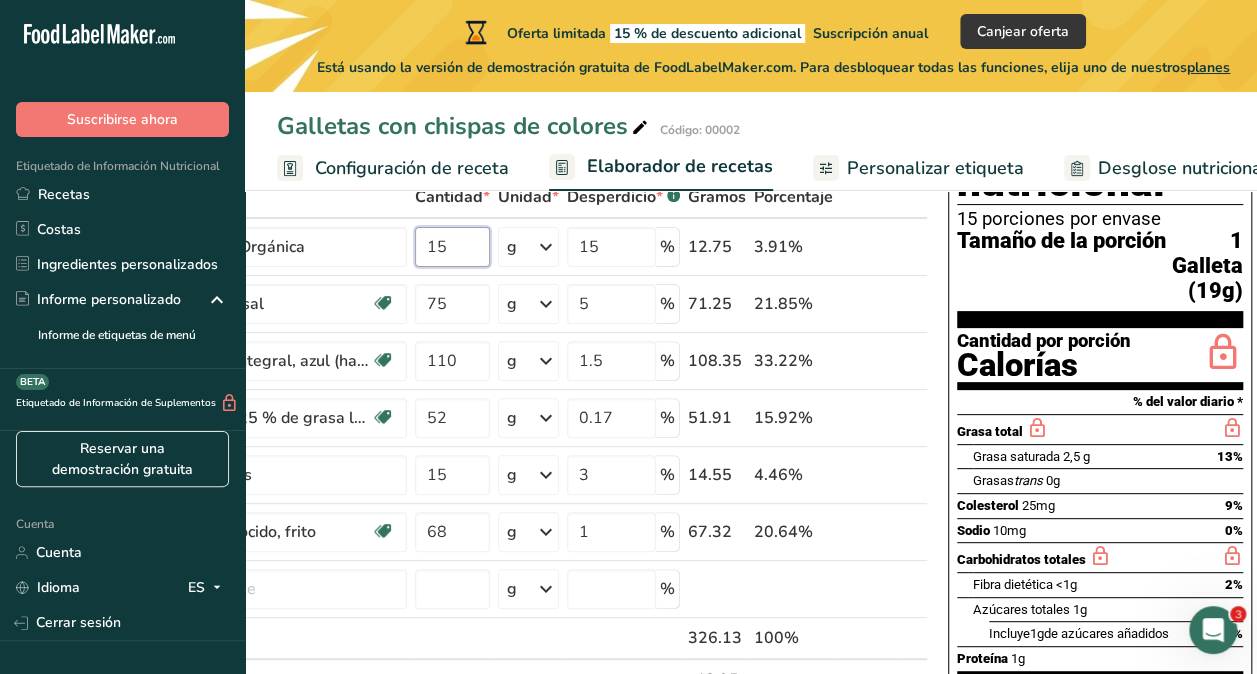type on "15" 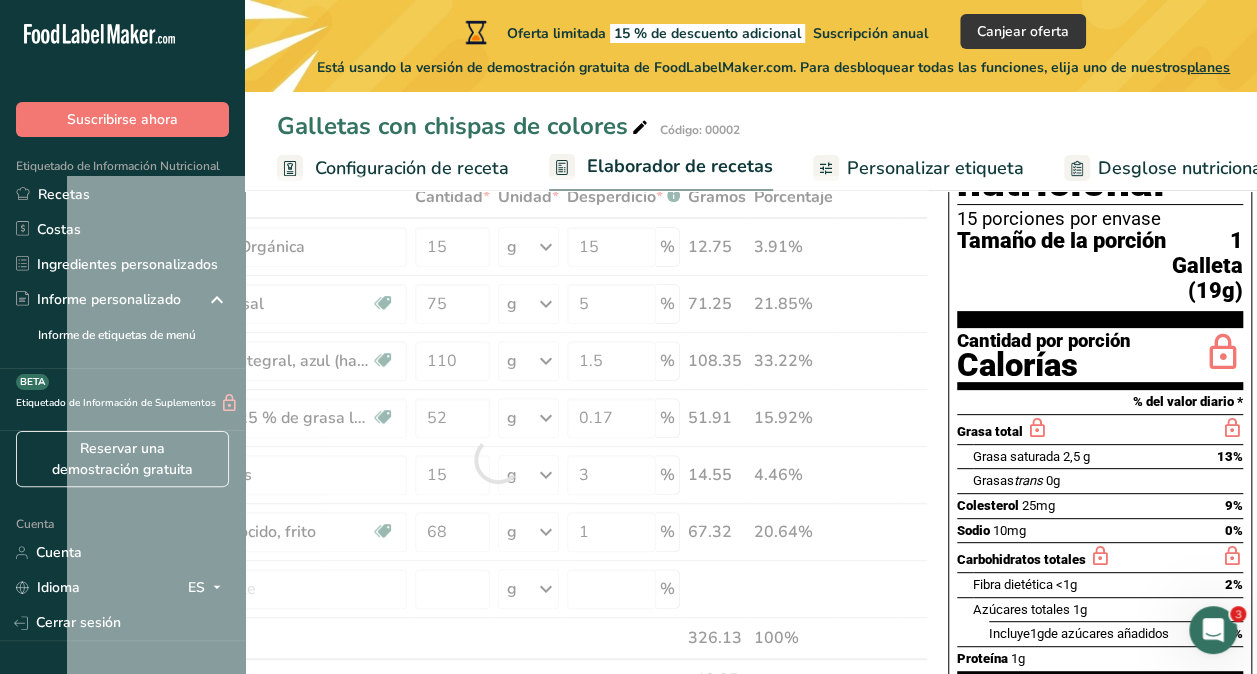 click on "Tamaño de la porción" at bounding box center (1061, 266) 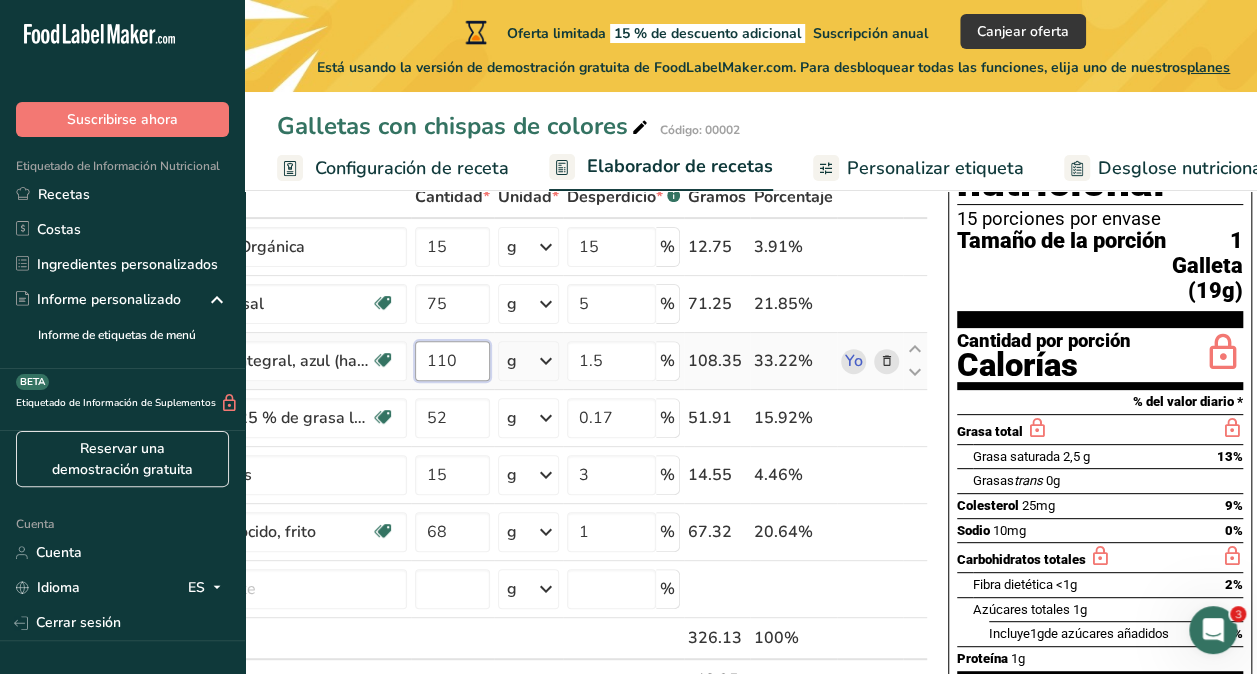 click on "110" at bounding box center [452, 361] 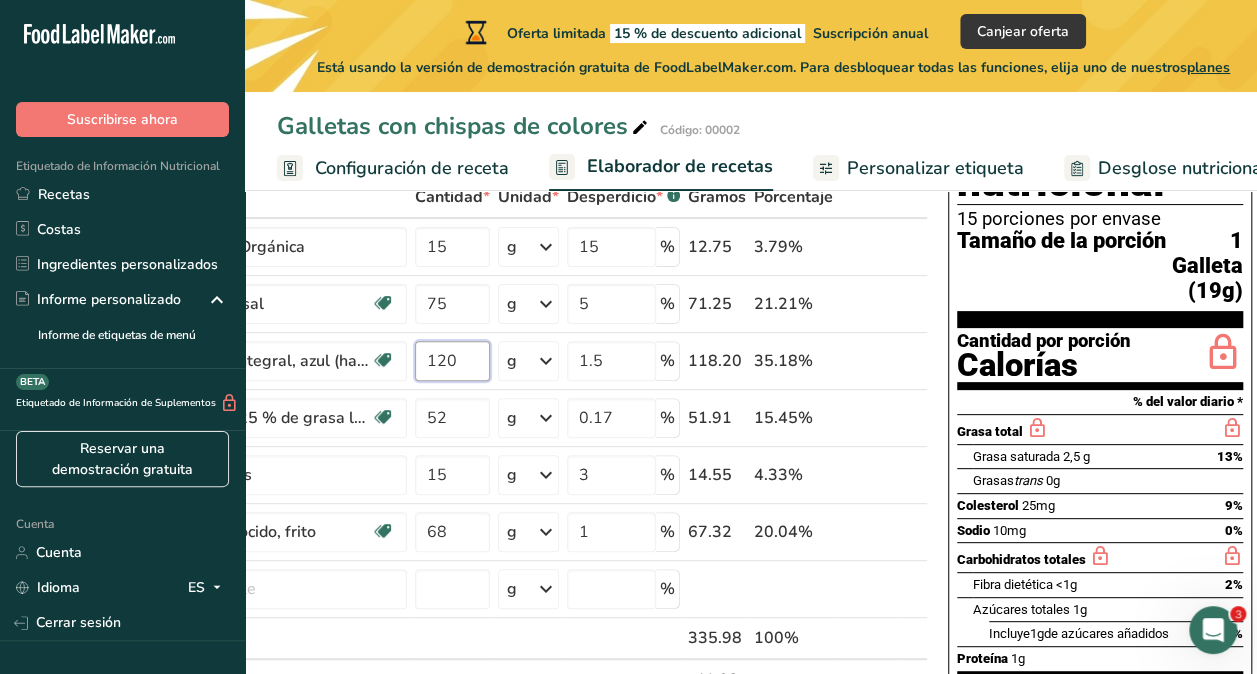 type on "120" 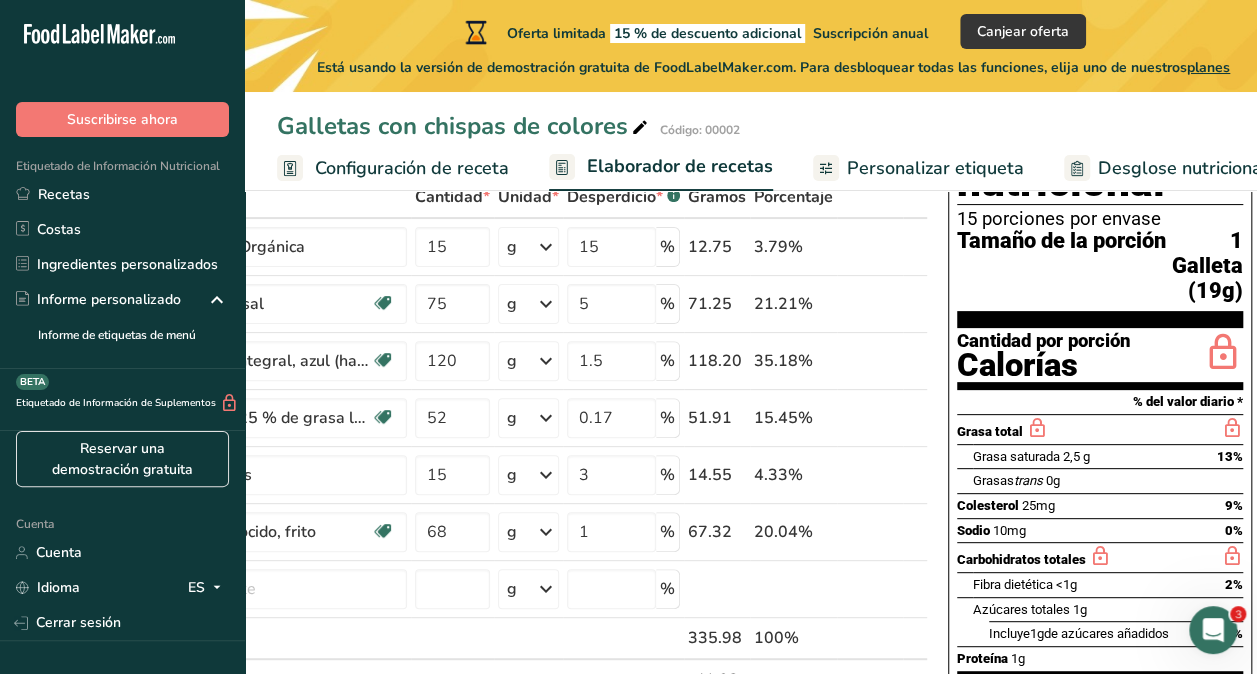 click on "Tamaño de la porción" at bounding box center [1061, 266] 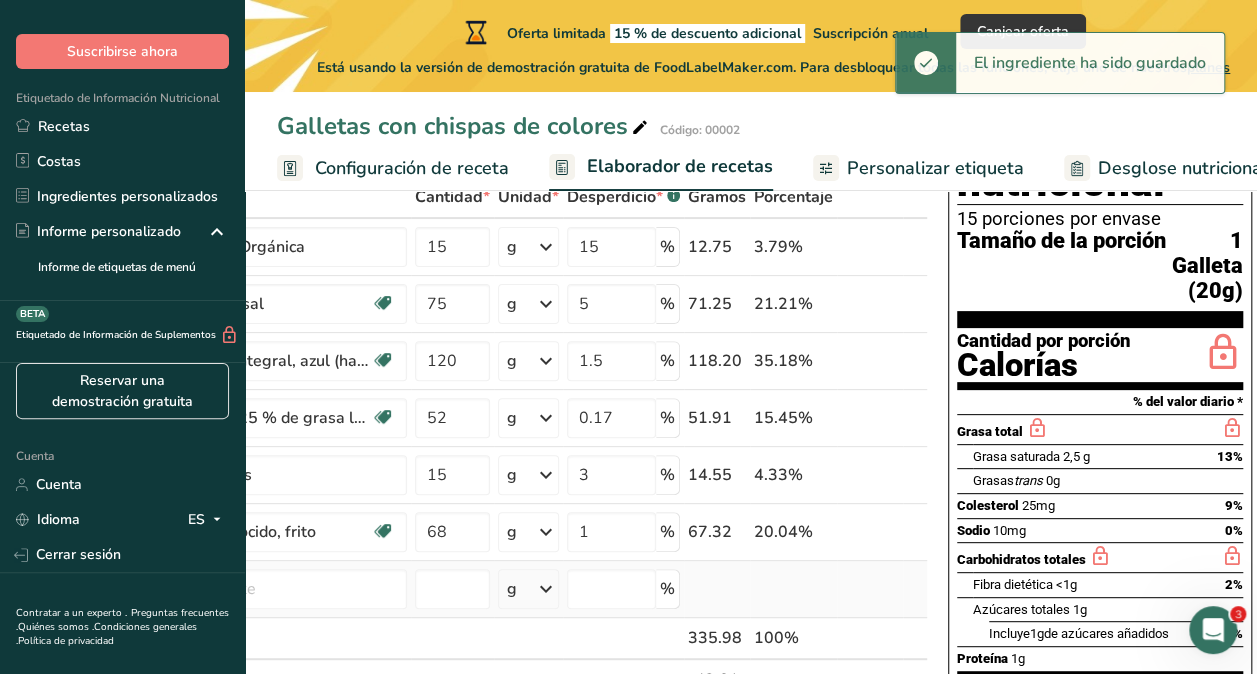 scroll, scrollTop: 110, scrollLeft: 0, axis: vertical 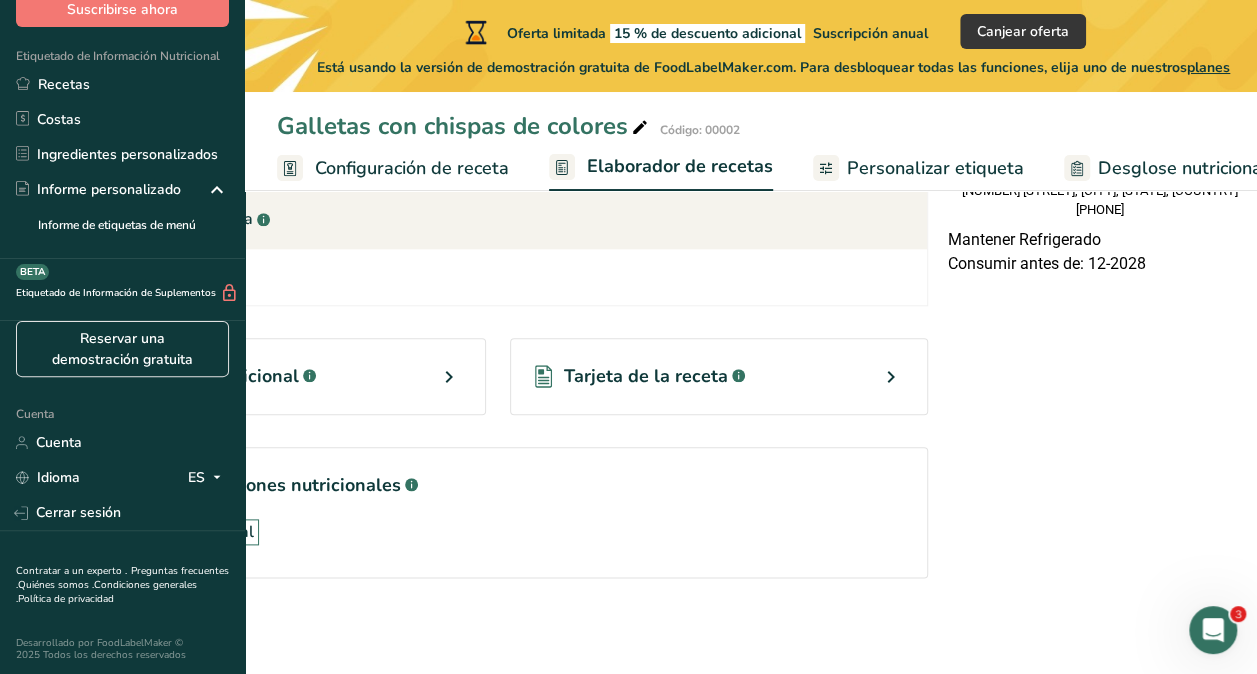 drag, startPoint x: 764, startPoint y: 656, endPoint x: 580, endPoint y: 670, distance: 184.53185 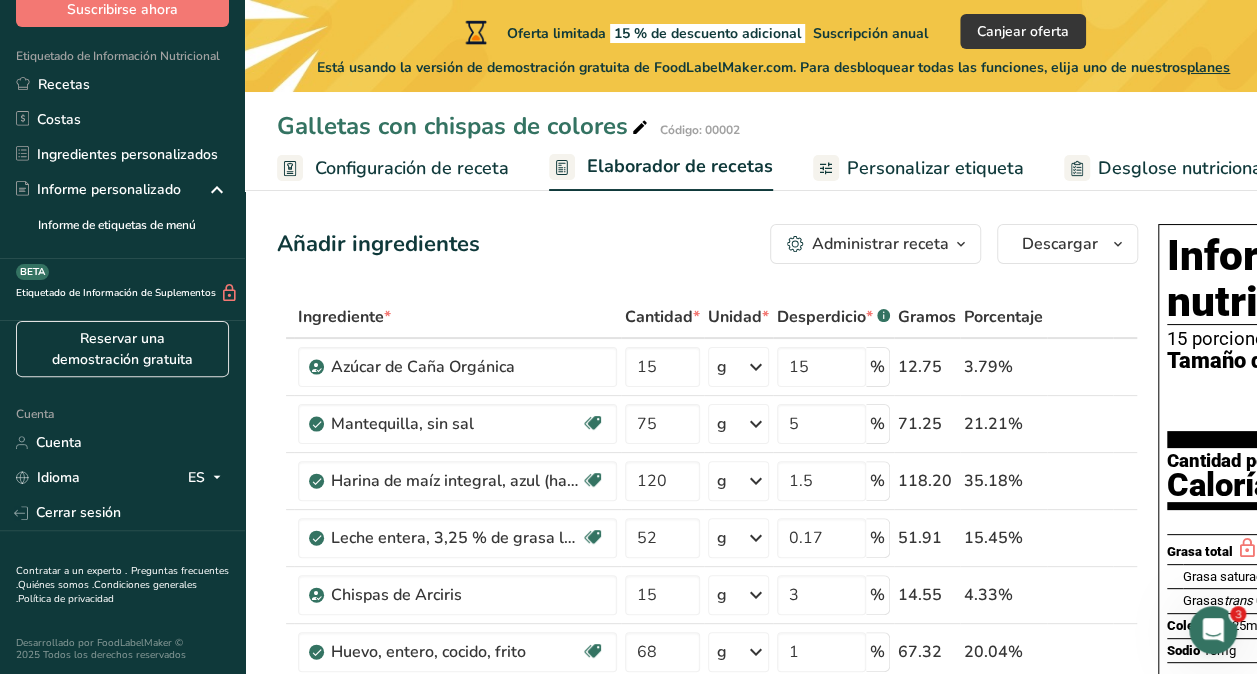scroll, scrollTop: 0, scrollLeft: 0, axis: both 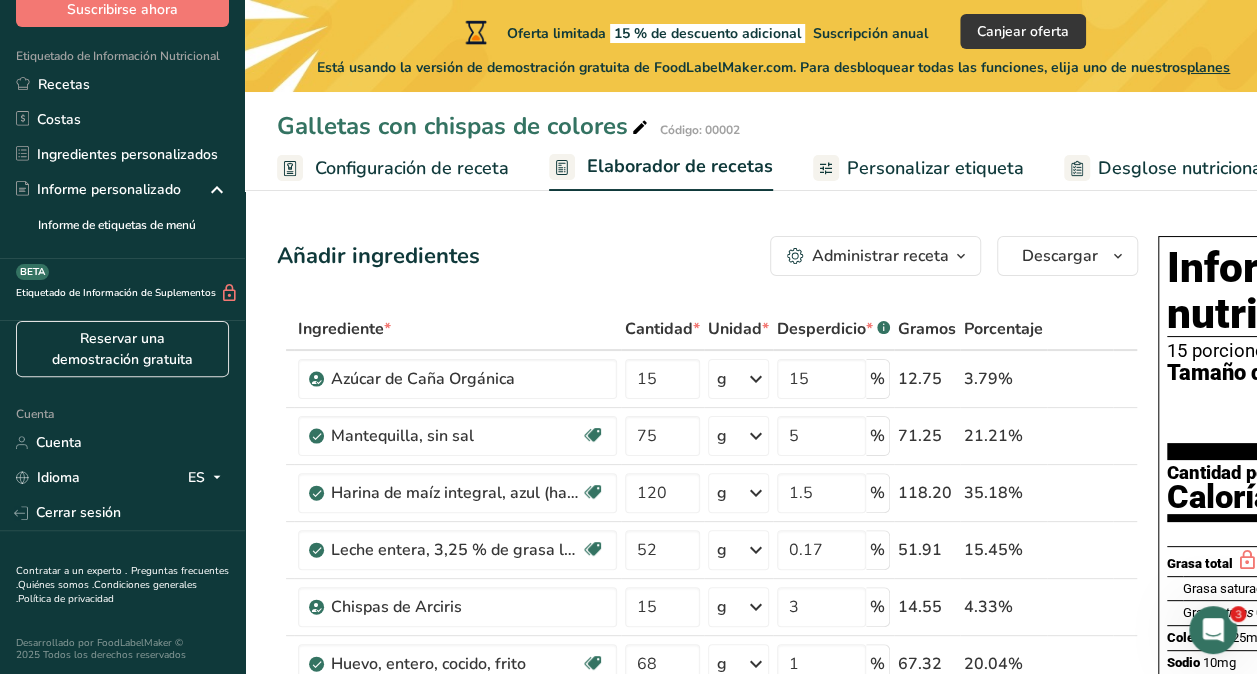 click on "Configuración de receta" at bounding box center (393, 168) 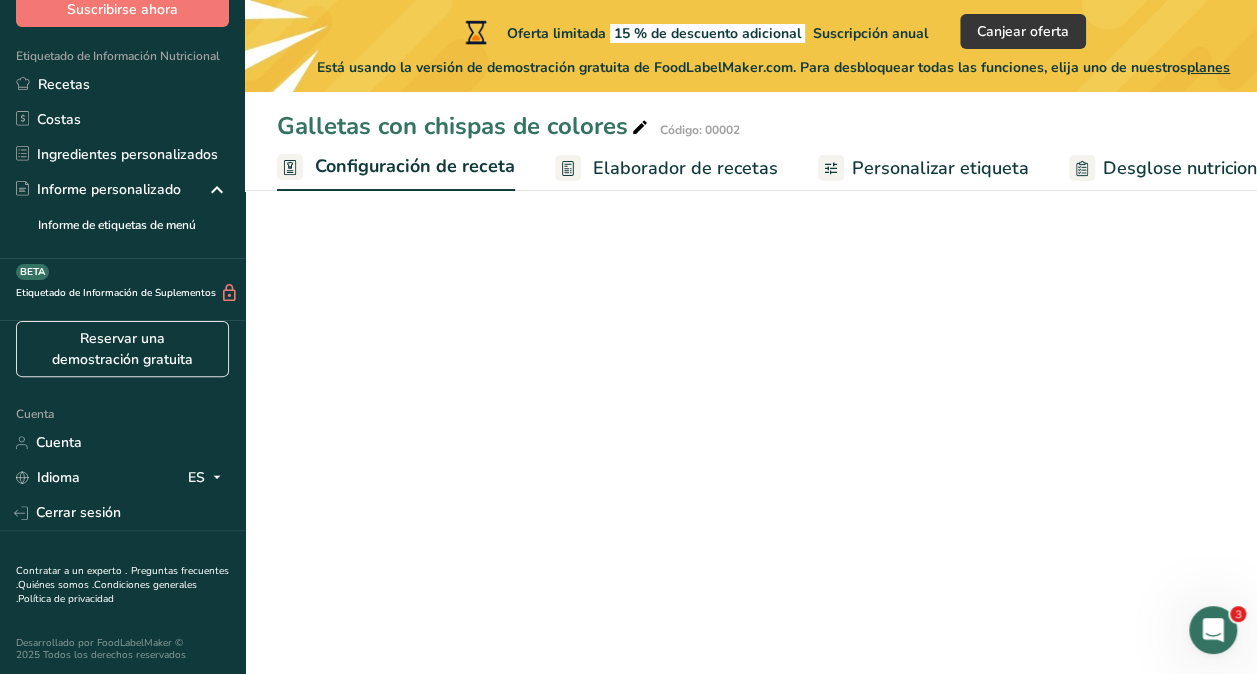 scroll, scrollTop: 0, scrollLeft: 7, axis: horizontal 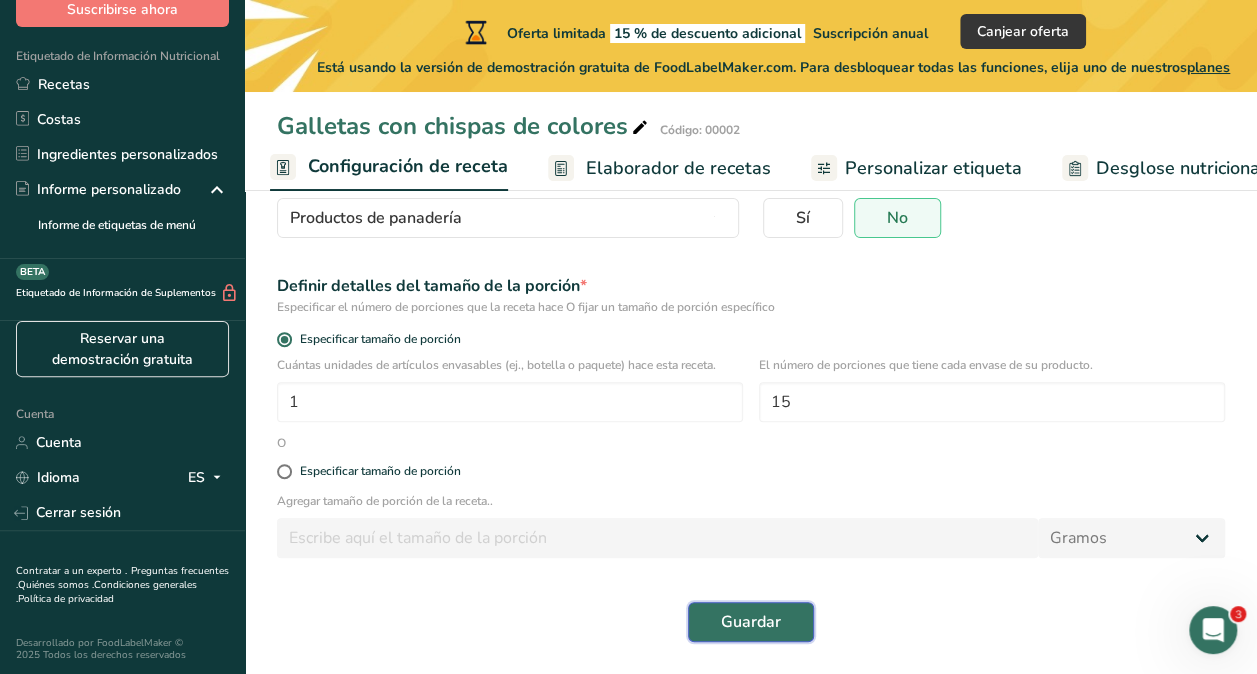 click on "Guardar" at bounding box center (751, 622) 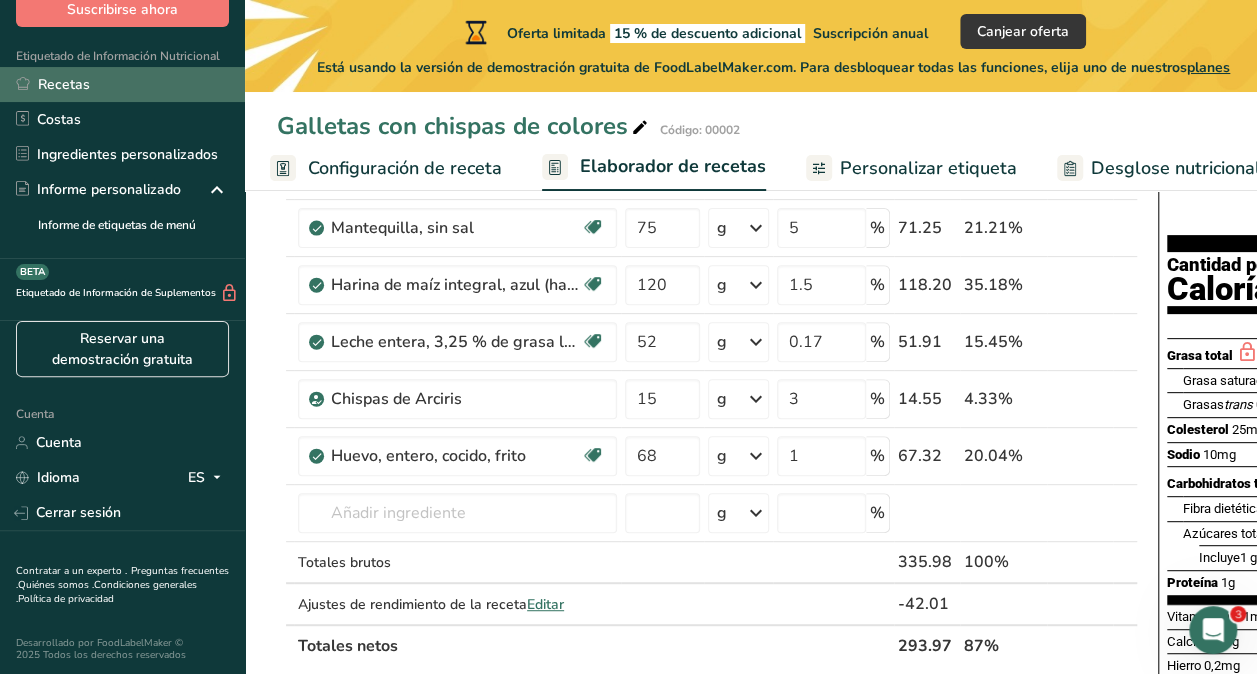 click on "Recetas" at bounding box center (122, 84) 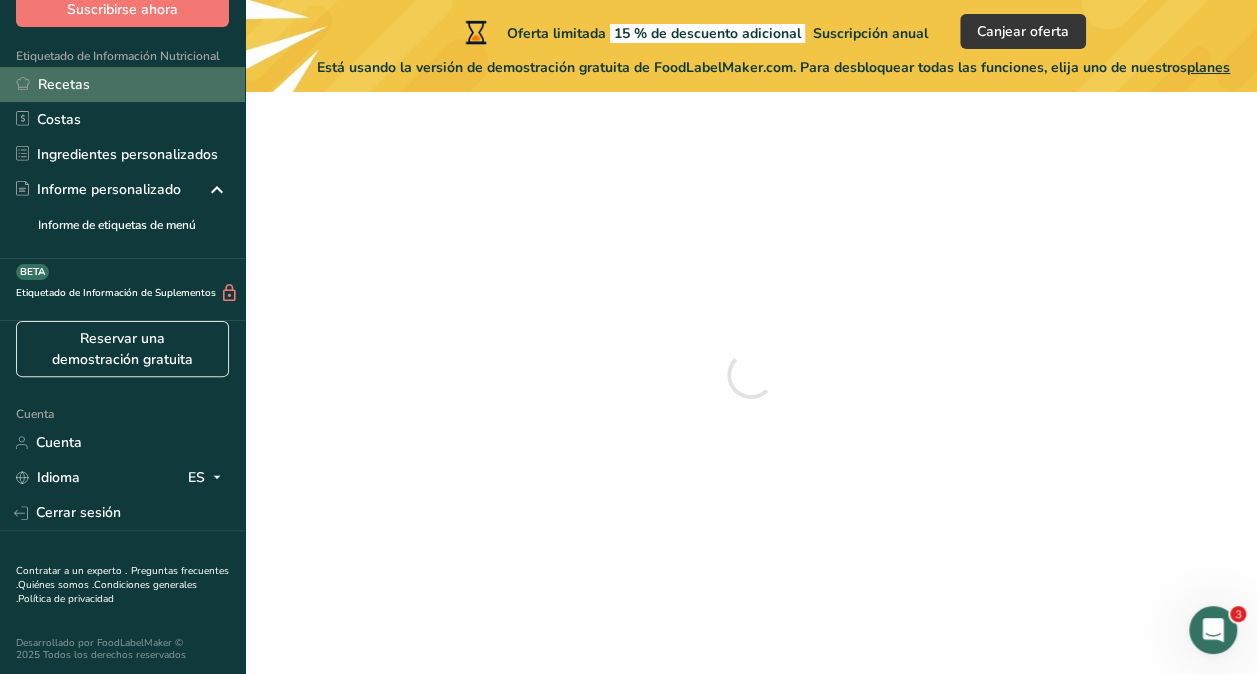 scroll, scrollTop: 0, scrollLeft: 0, axis: both 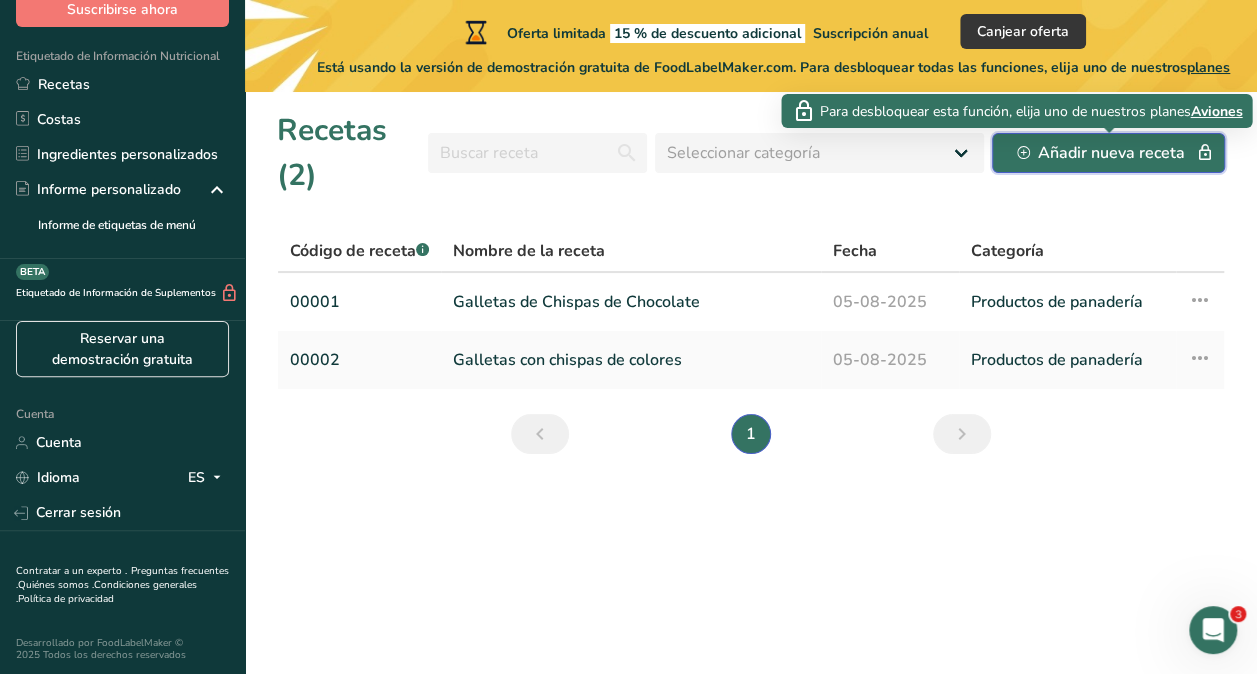 click on "Añadir nueva receta" at bounding box center (1111, 153) 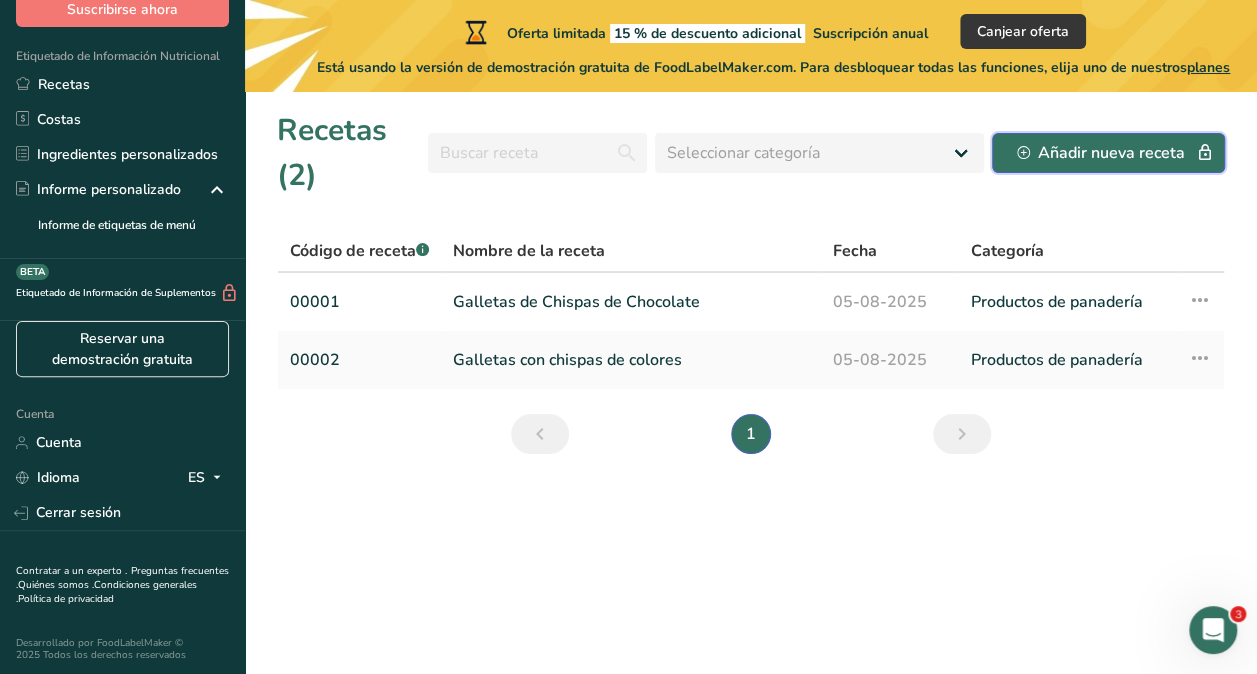 click on "Añadir nueva receta" at bounding box center (1111, 153) 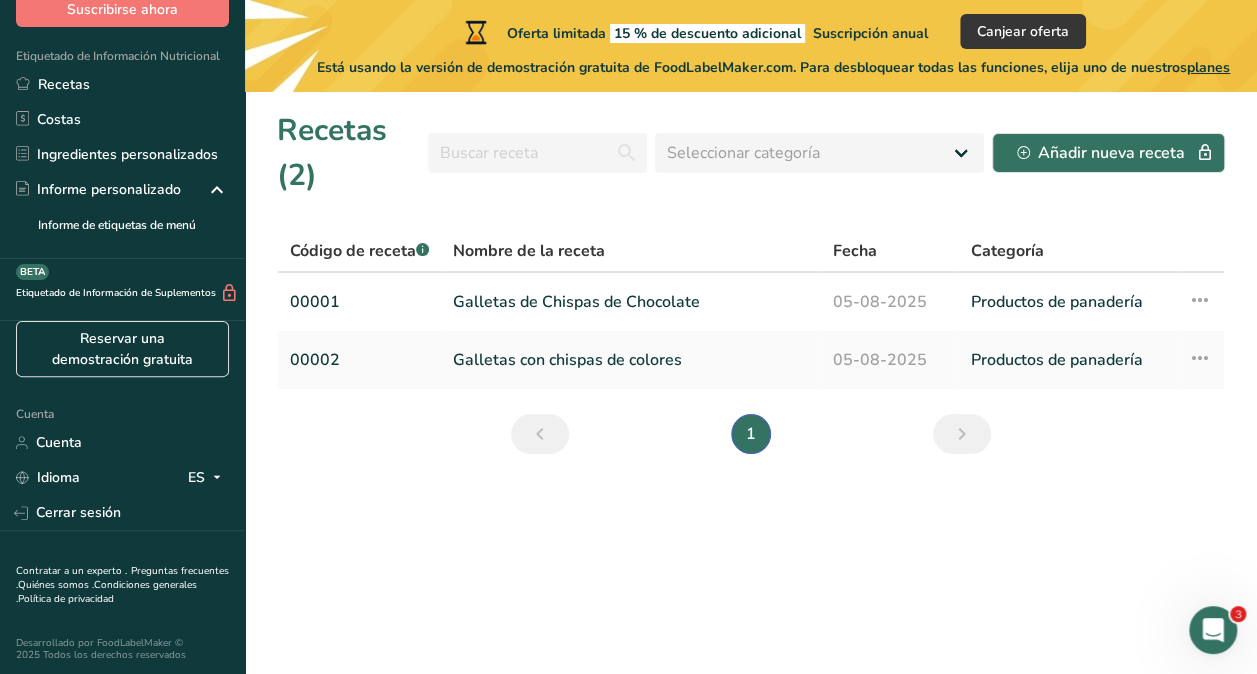 click on "1" at bounding box center [751, 434] 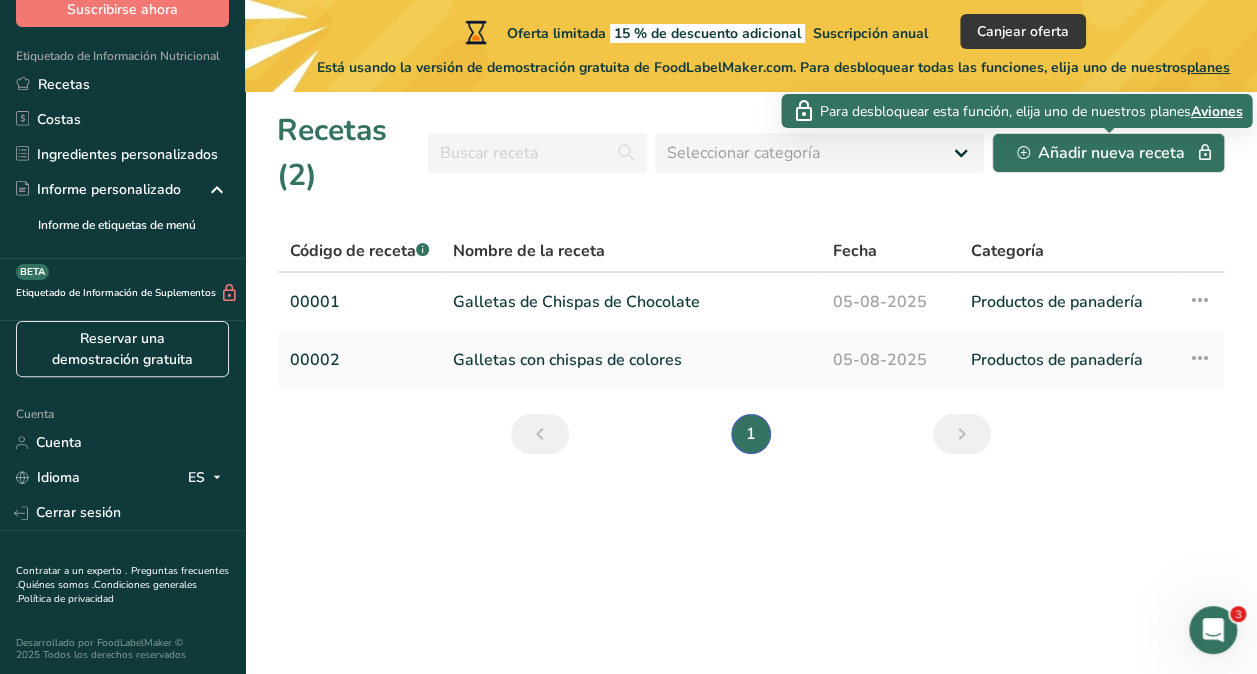 click on "Aviones" at bounding box center [1216, 111] 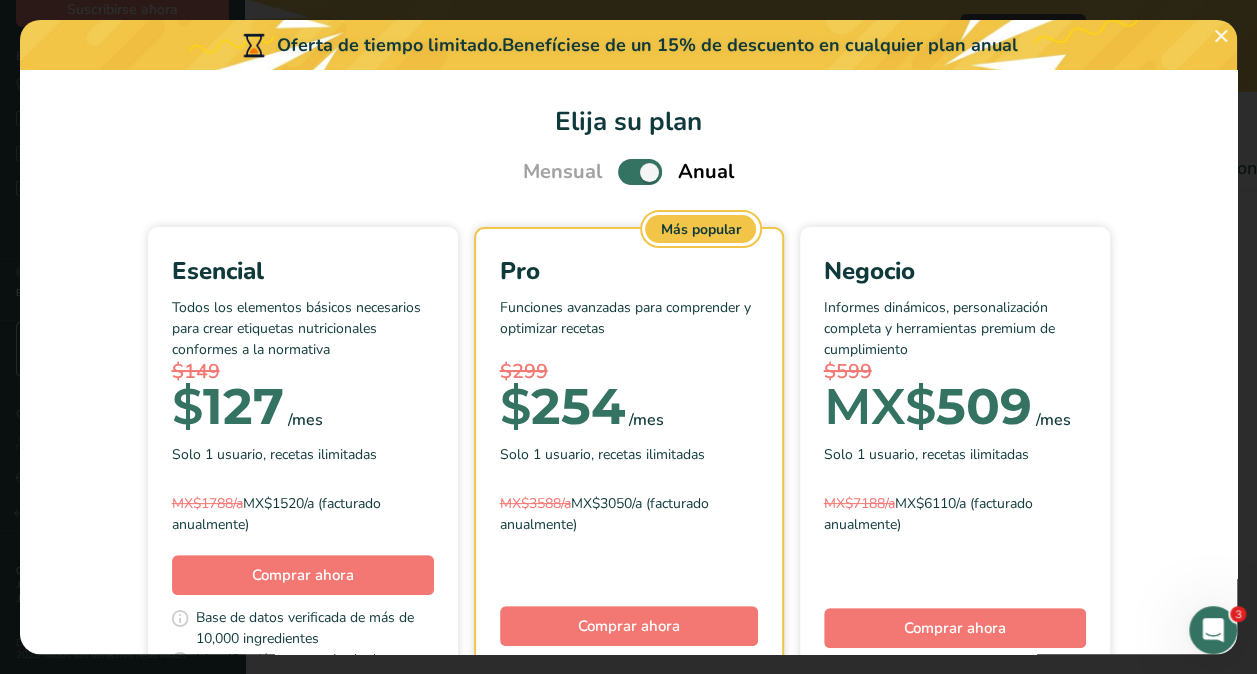 scroll, scrollTop: 208, scrollLeft: 0, axis: vertical 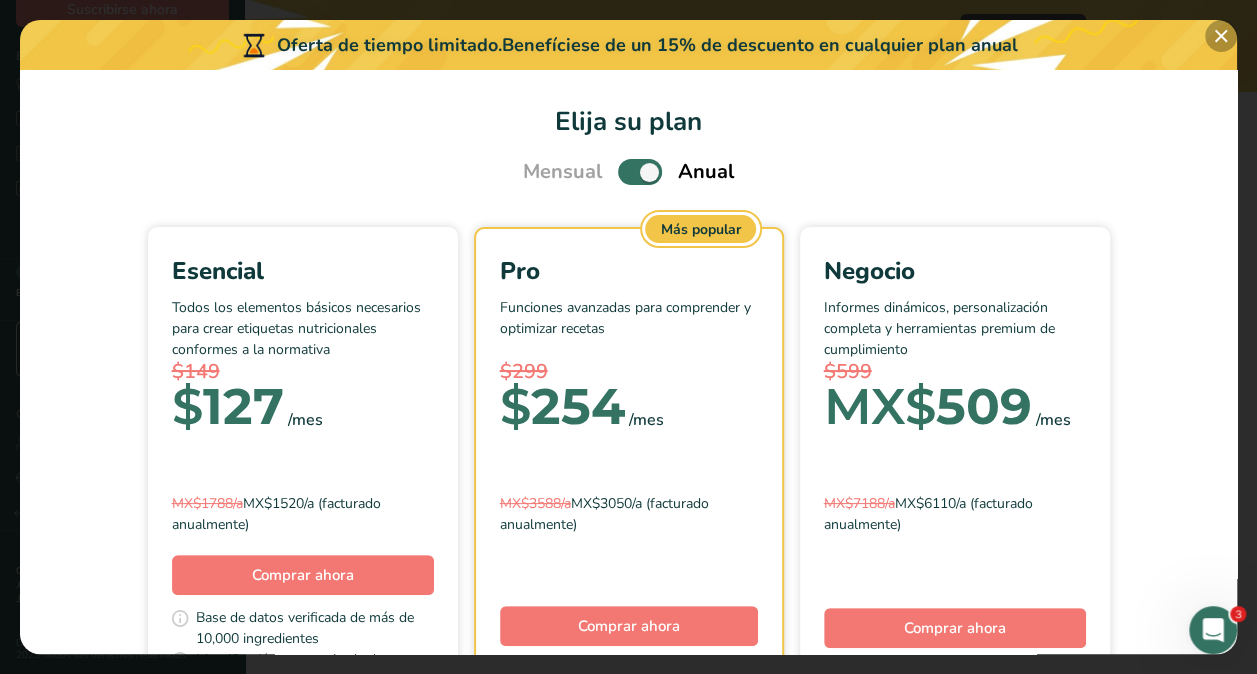 click at bounding box center (1221, 36) 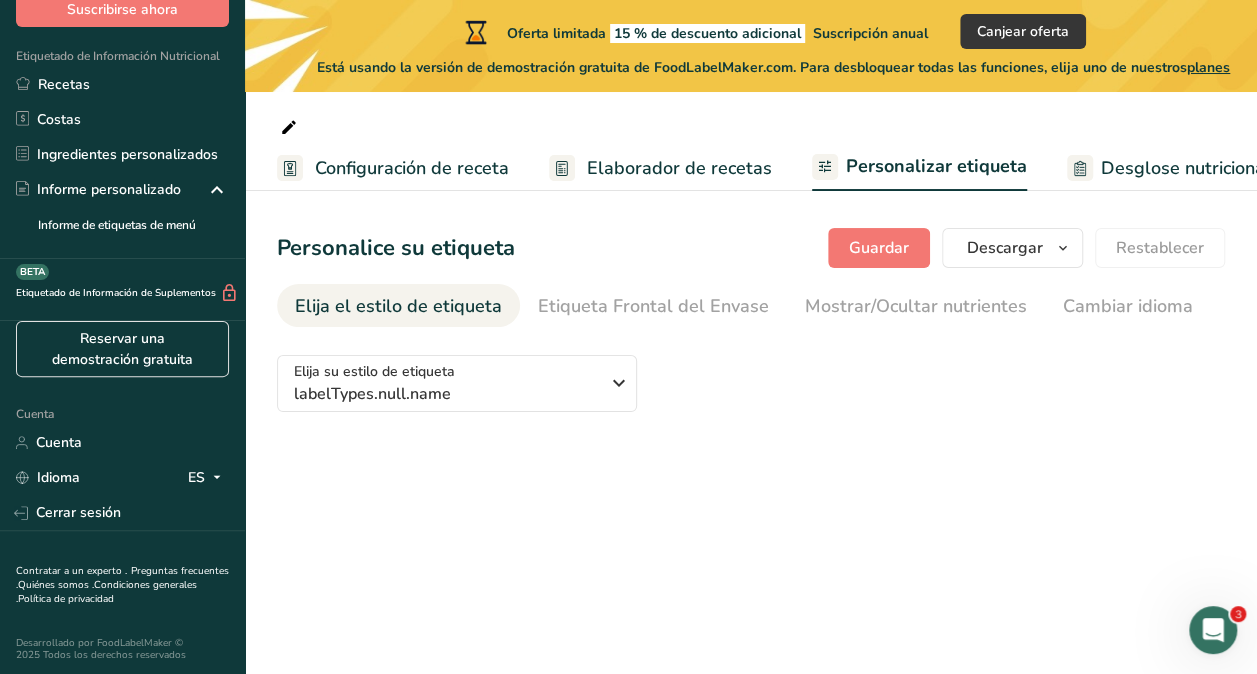 click on "Configuración de receta" at bounding box center (412, 168) 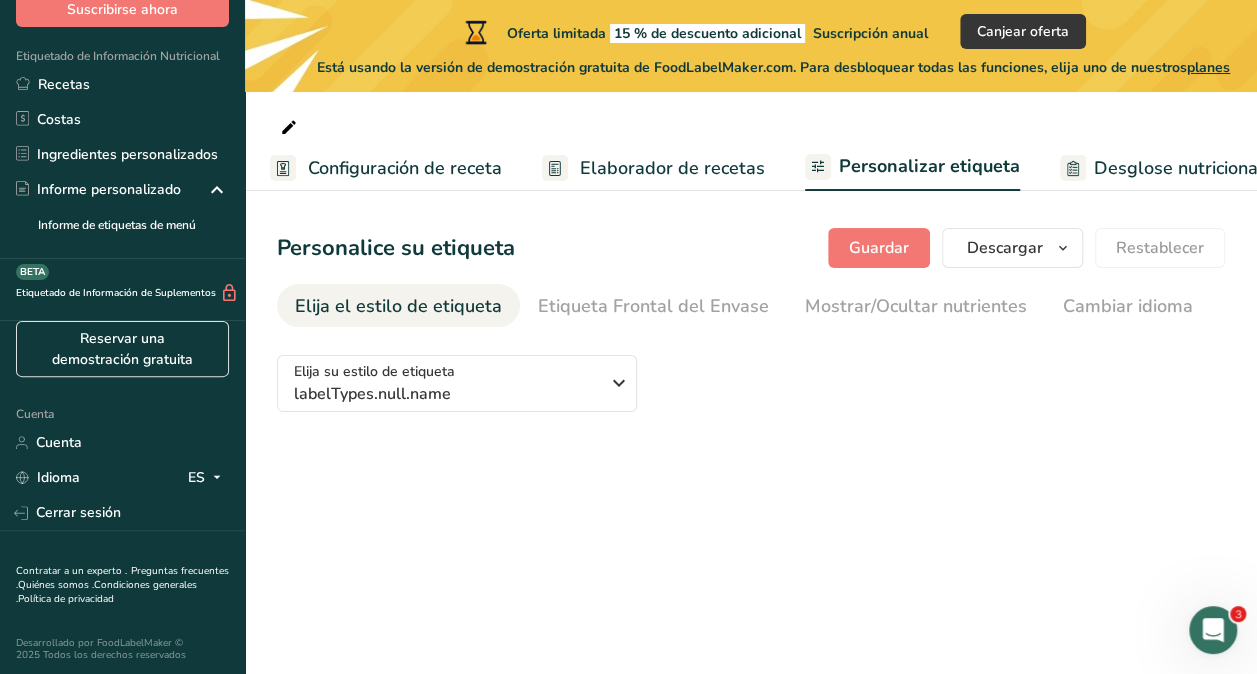 click on "Elaborador de recetas" at bounding box center (672, 168) 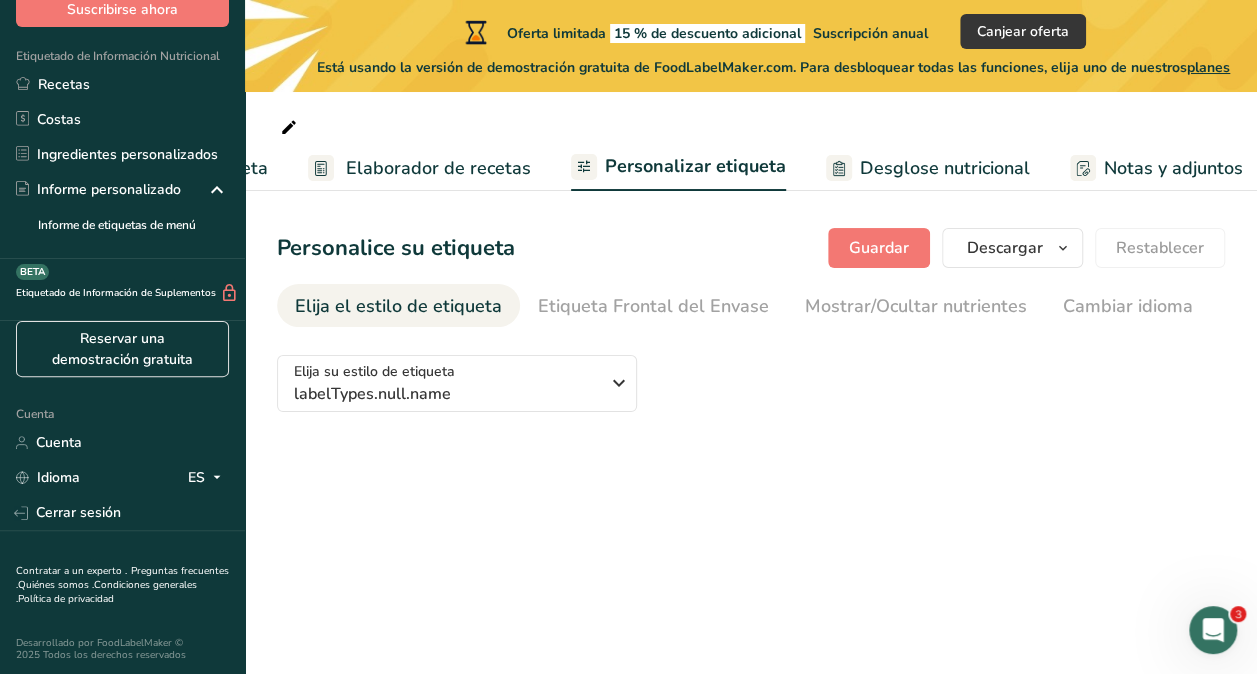 scroll, scrollTop: 0, scrollLeft: 278, axis: horizontal 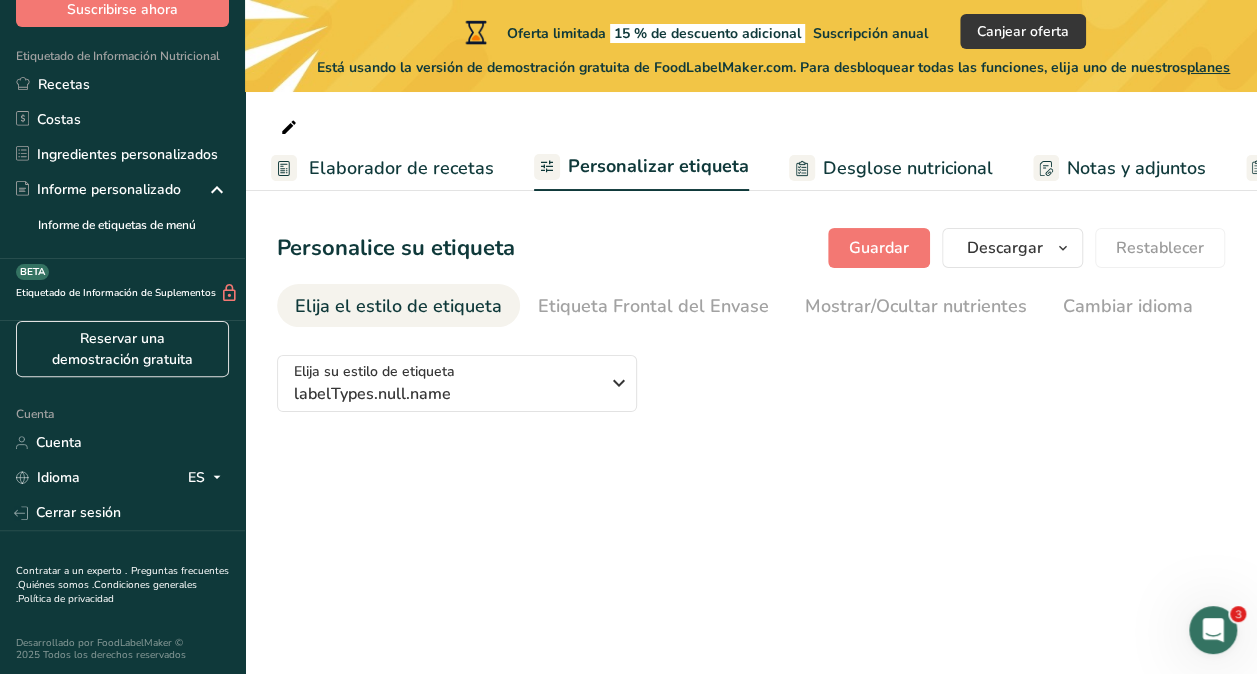 click on "Elaborador de recetas" at bounding box center [401, 168] 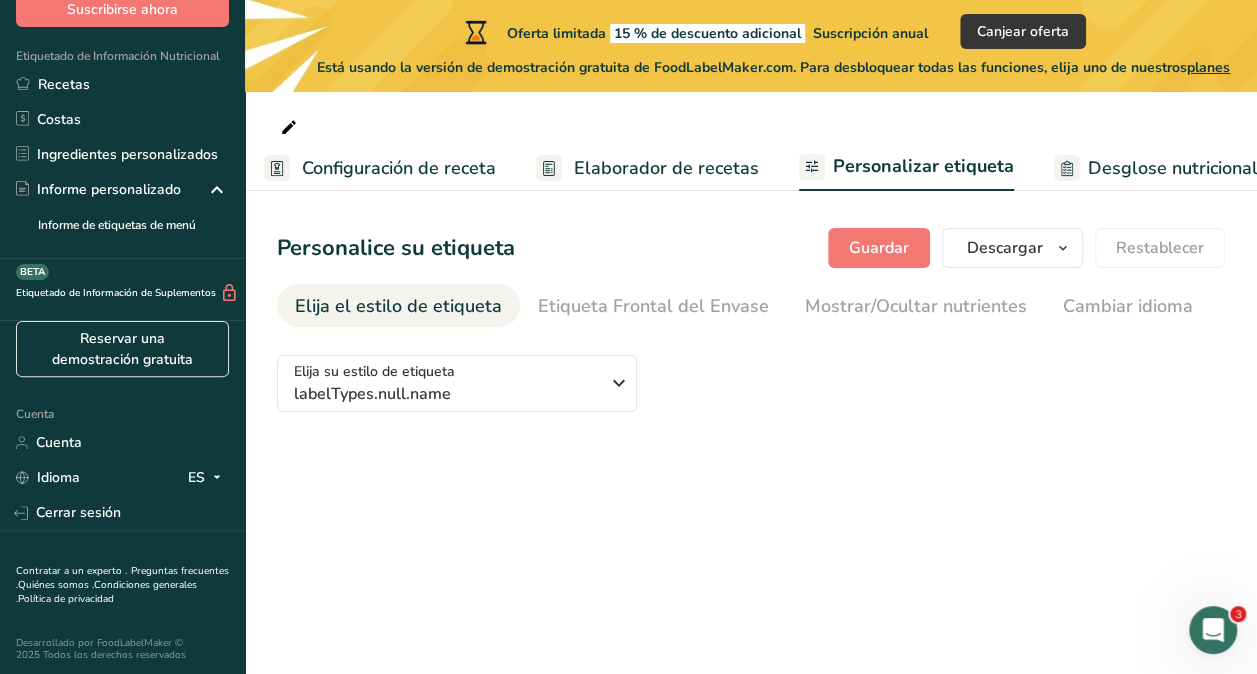 click on "Configuración de receta" at bounding box center [399, 168] 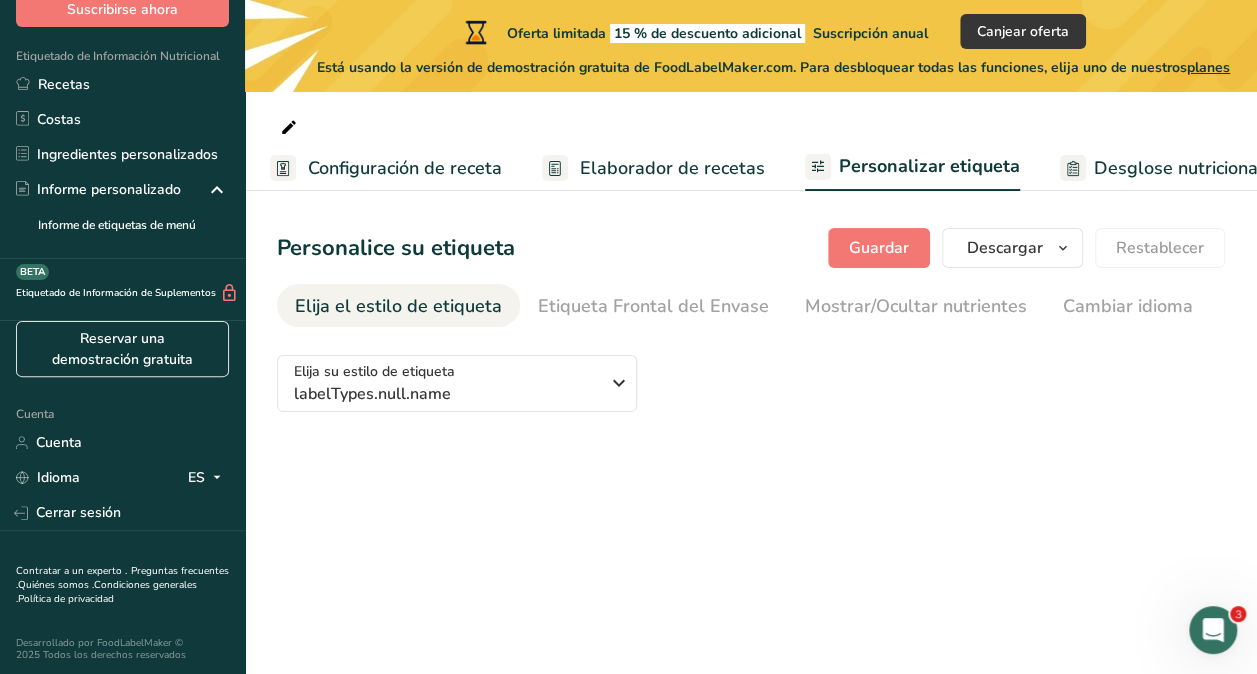 click on "Configuración de receta" at bounding box center (405, 168) 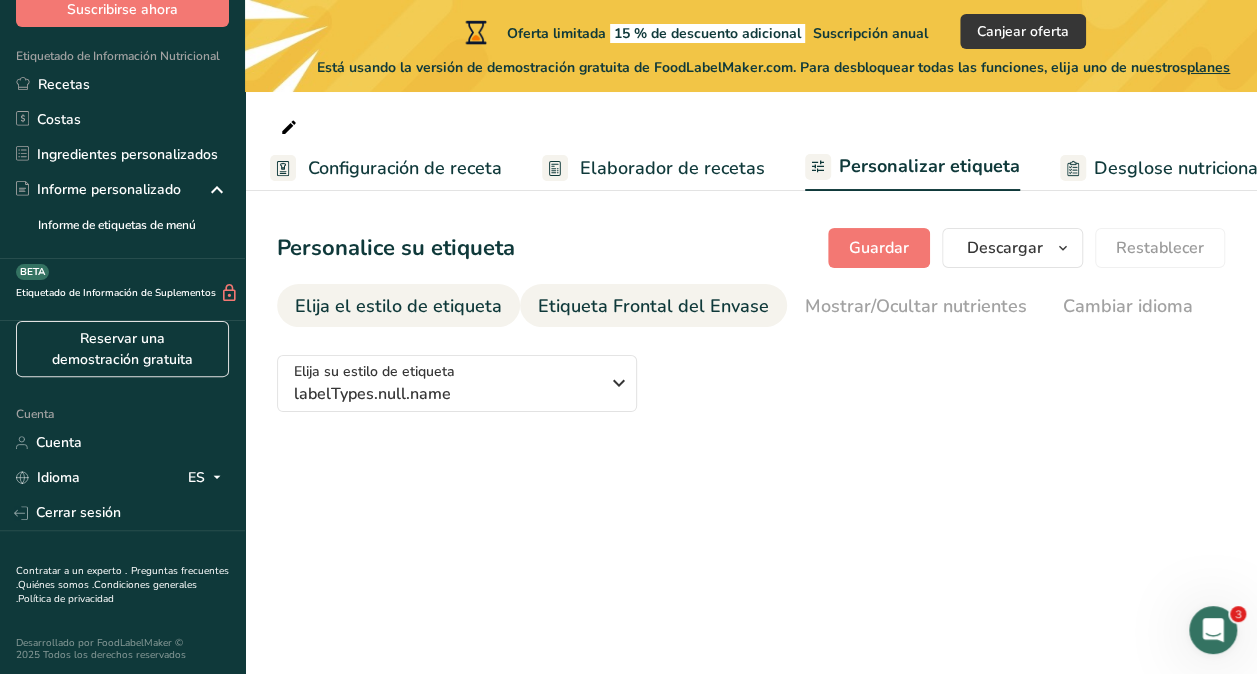 click on "Etiqueta Frontal del Envase" at bounding box center (653, 306) 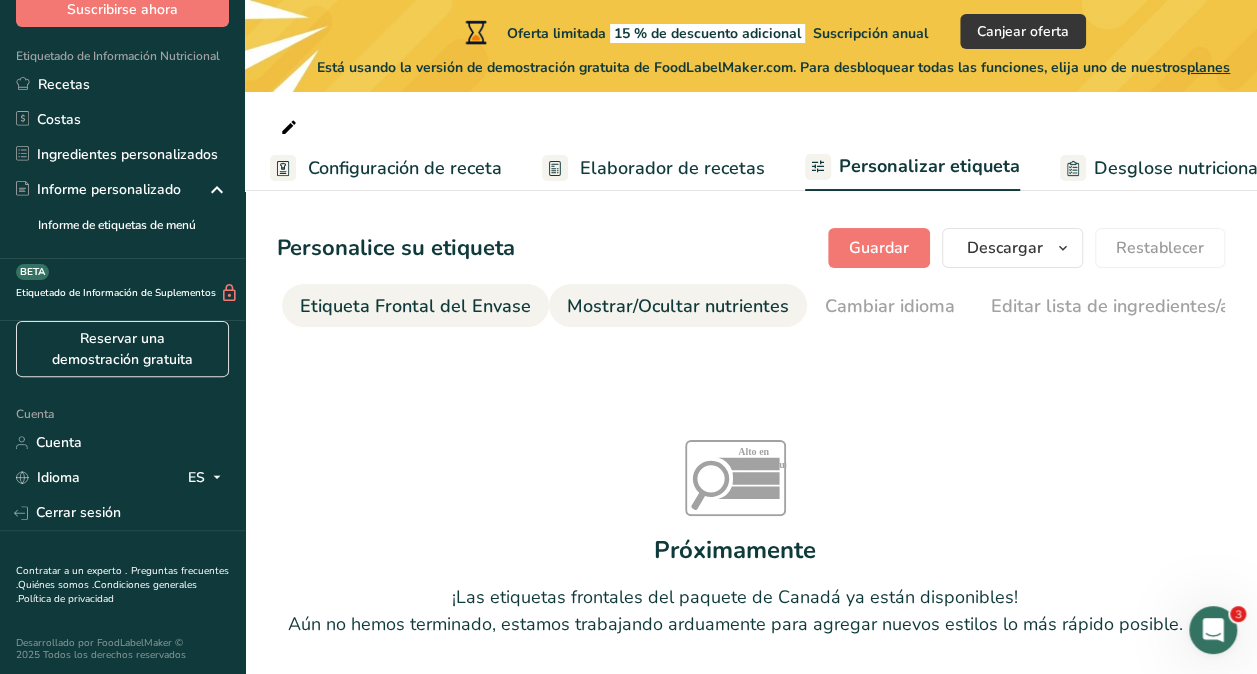 click on "Mostrar/Ocultar nutrientes" at bounding box center (678, 306) 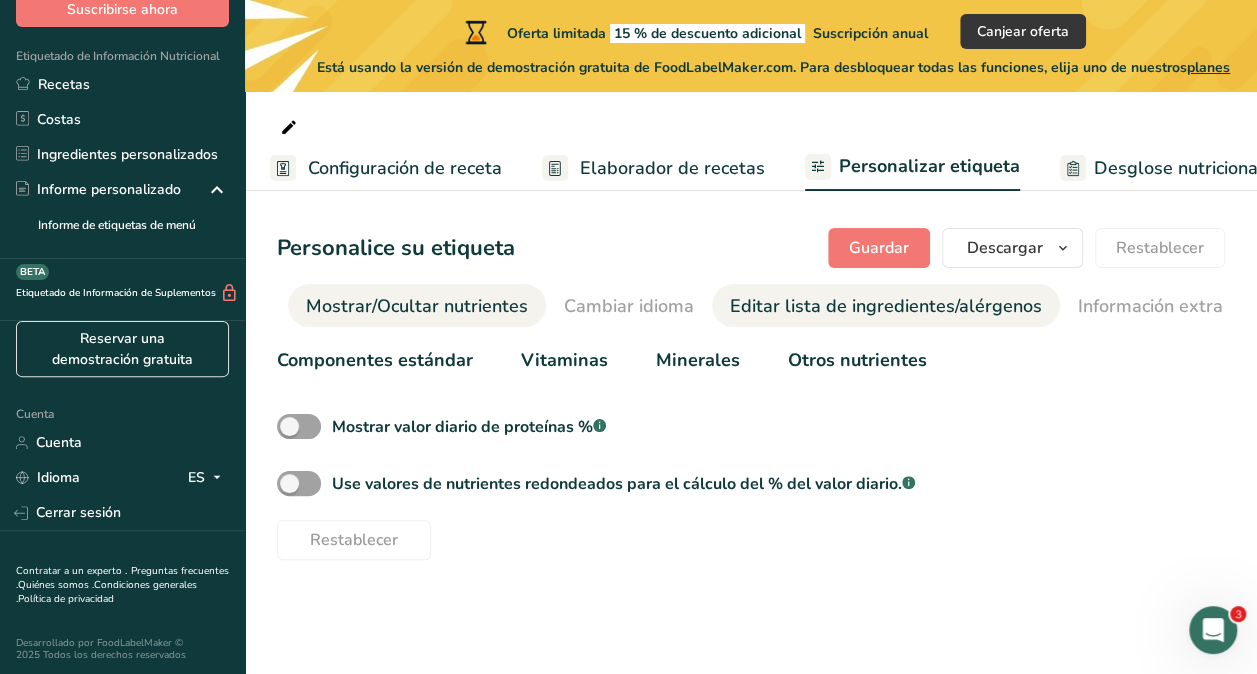 click on "Editar lista de ingredientes/alérgenos" at bounding box center (886, 306) 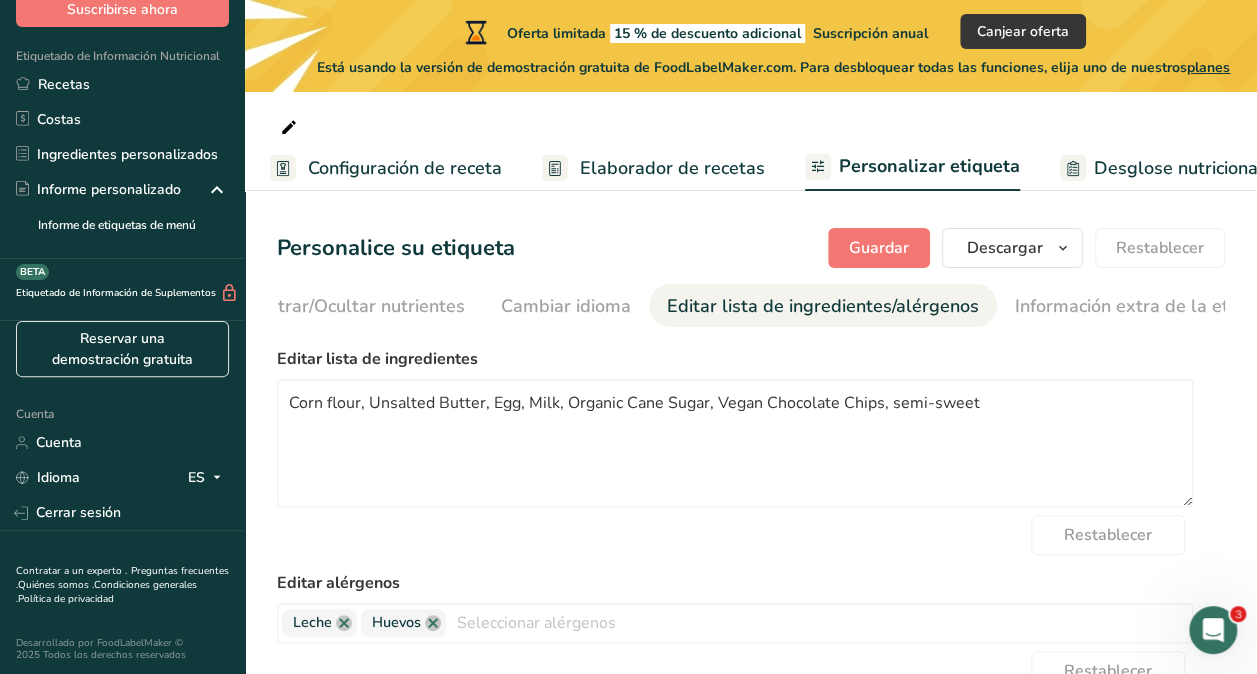 scroll, scrollTop: 0, scrollLeft: 606, axis: horizontal 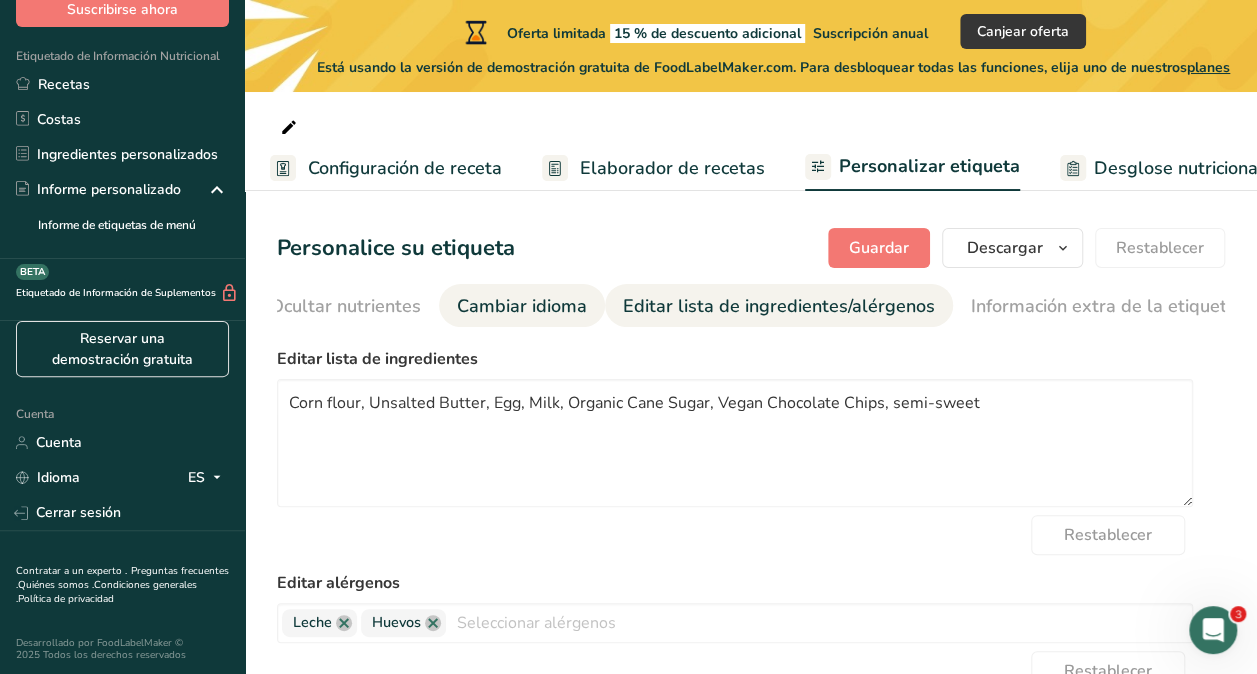 click on "Cambiar idioma" at bounding box center (522, 305) 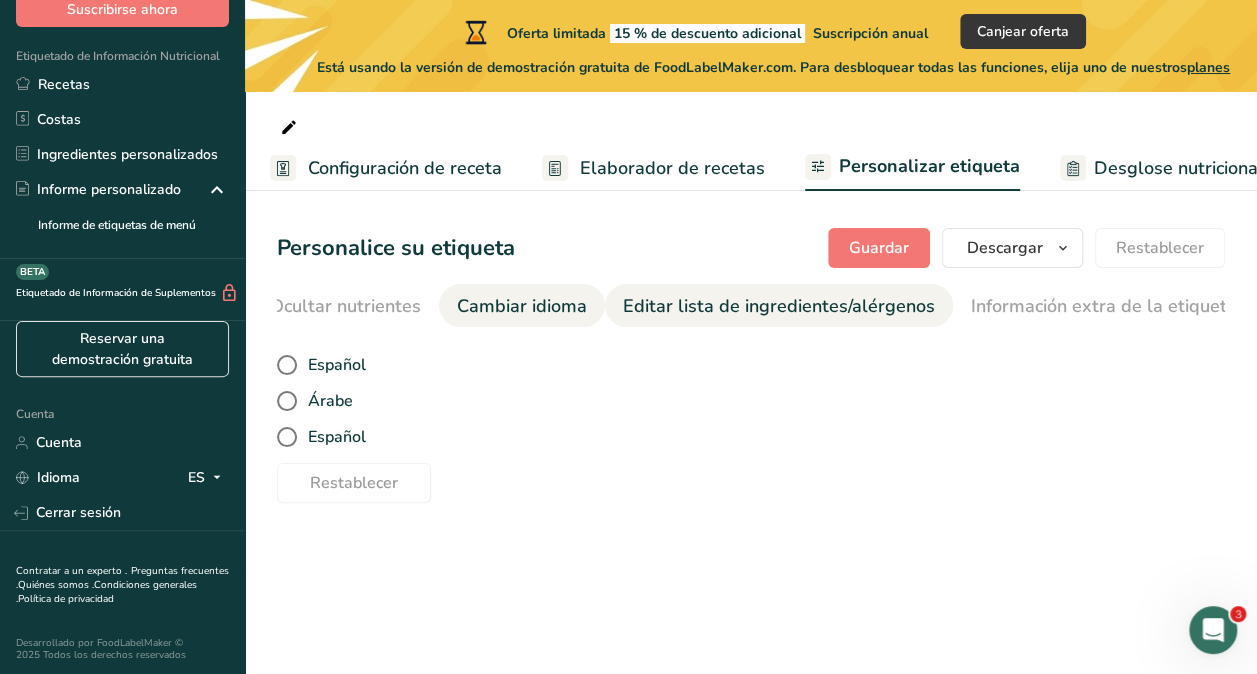 click on "Personalice su etiqueta
Guardar
Descargar
Elija qué mostrar en su etiqueta descargada
Nombre de la receta que aparecerá en la etiqueta
Panel de información nutricional
Lista de ingredientes
Declaración de alérgenos e intolerancias alimentarias
Dirección de la empresa
Notas de la etiqueta
Etiquetas de receta
Código QR de la ficha de la receta
Etiqueta frontal del envase
Descargar
PNG
PNG
BMP
SVG
PDF
Restablecer
Elija el estilo de etiqueta
Etiqueta Frontal del Envase
Mostrar/Ocultar nutrientes
Cambiar idioma" at bounding box center (751, 365) 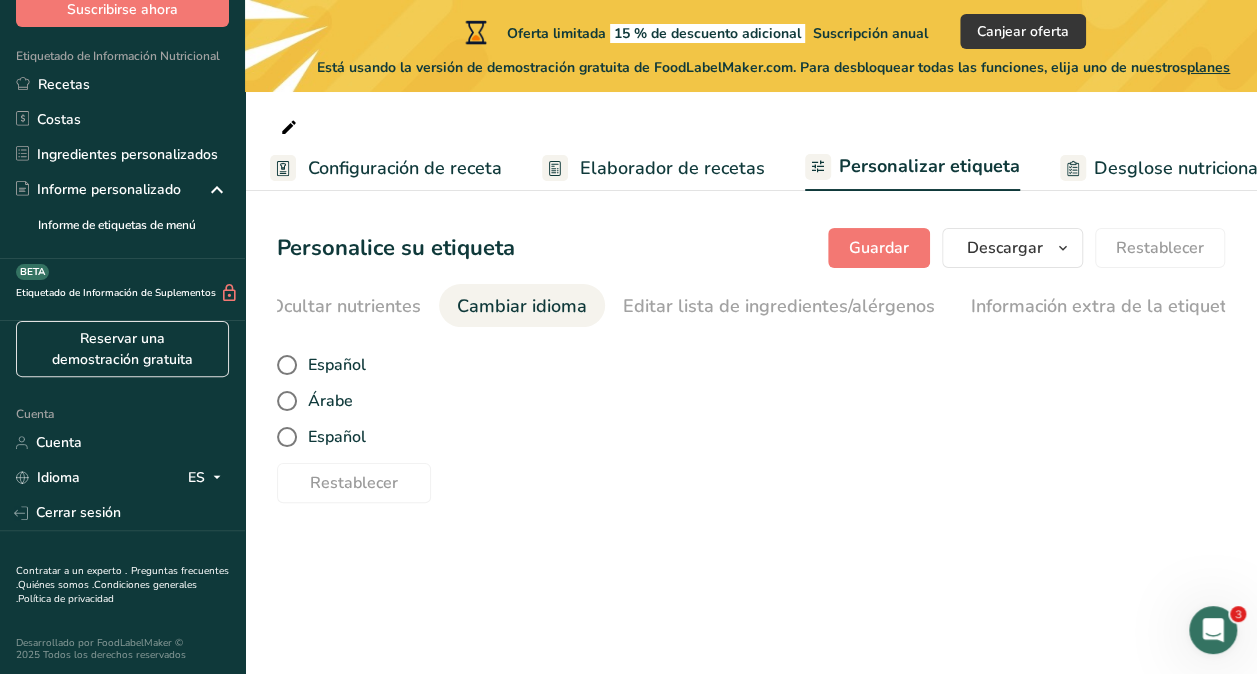click on "Configuración de receta" at bounding box center (405, 168) 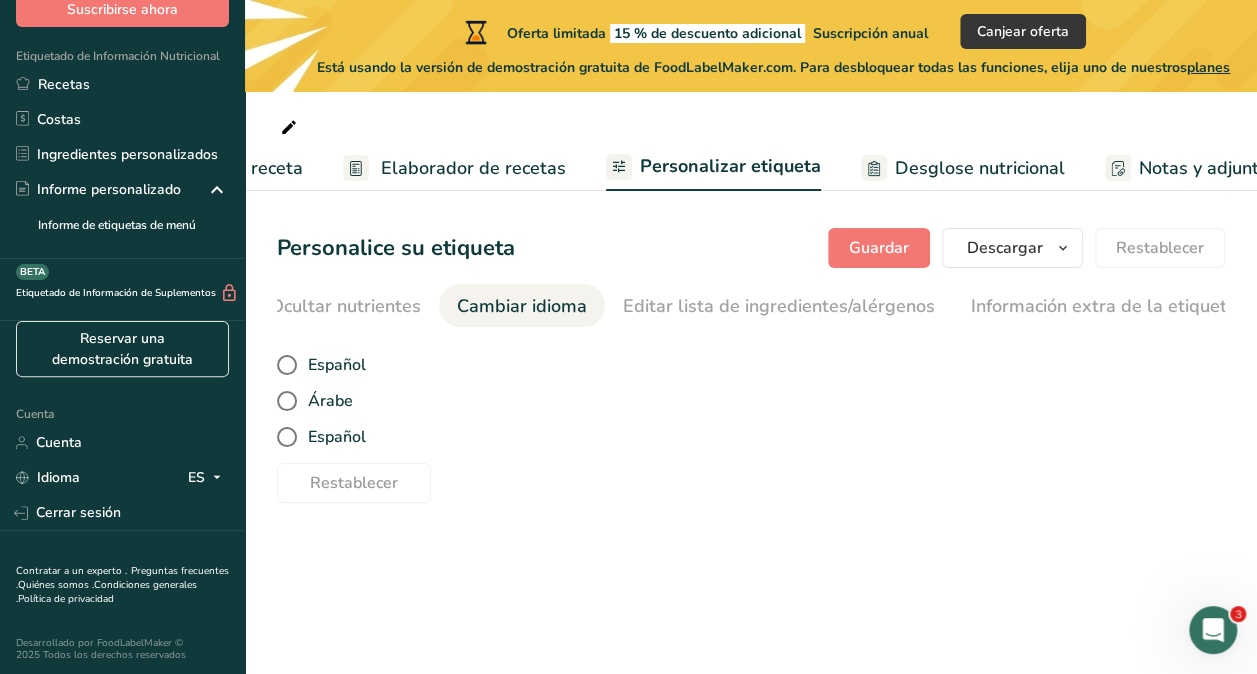 scroll, scrollTop: 0, scrollLeft: 278, axis: horizontal 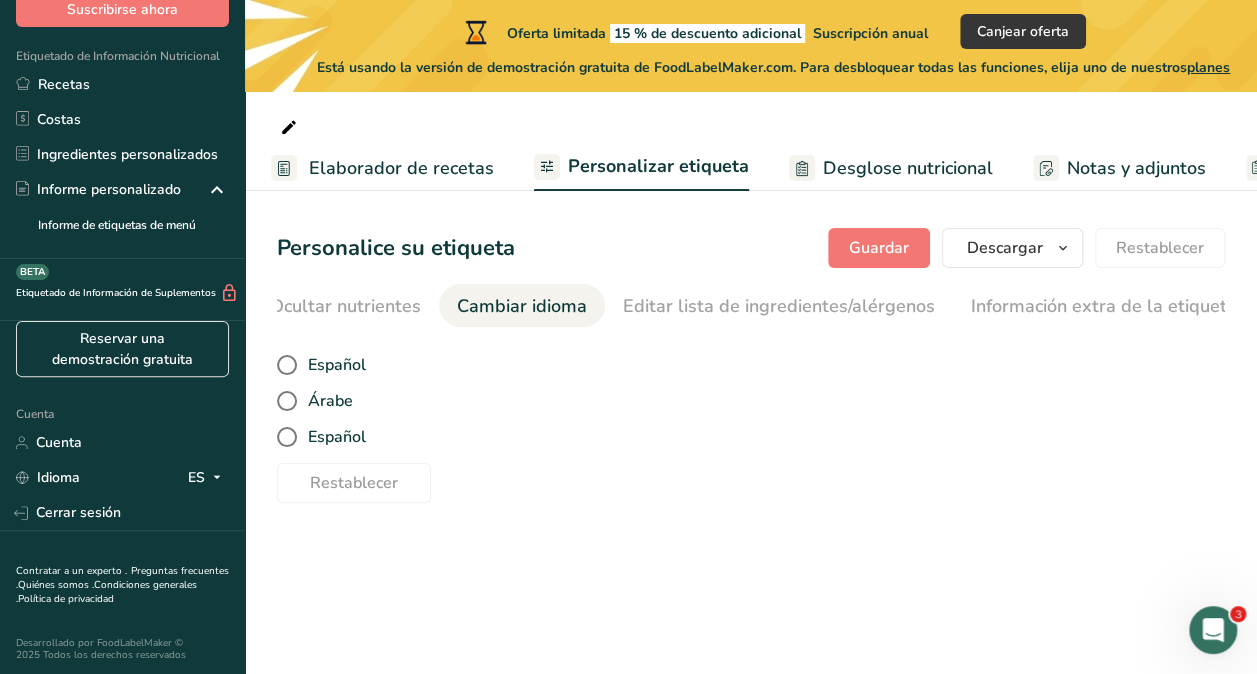 click on "Desglose nutricional" at bounding box center [908, 168] 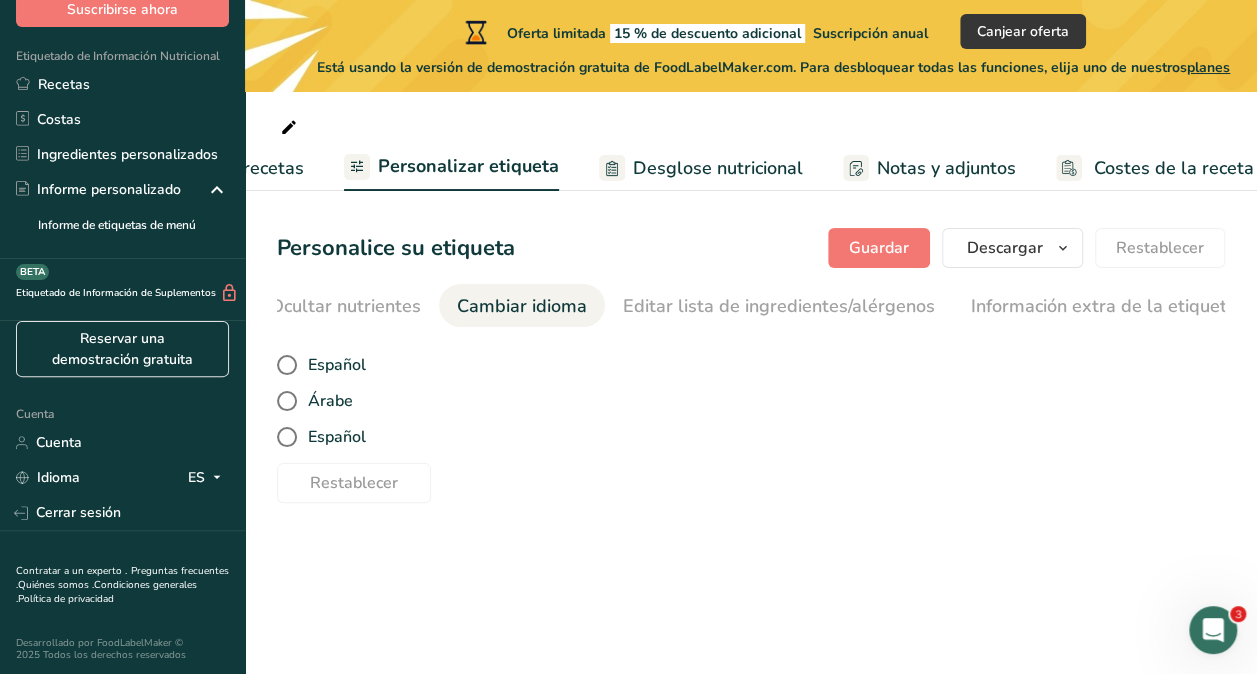 scroll, scrollTop: 0, scrollLeft: 487, axis: horizontal 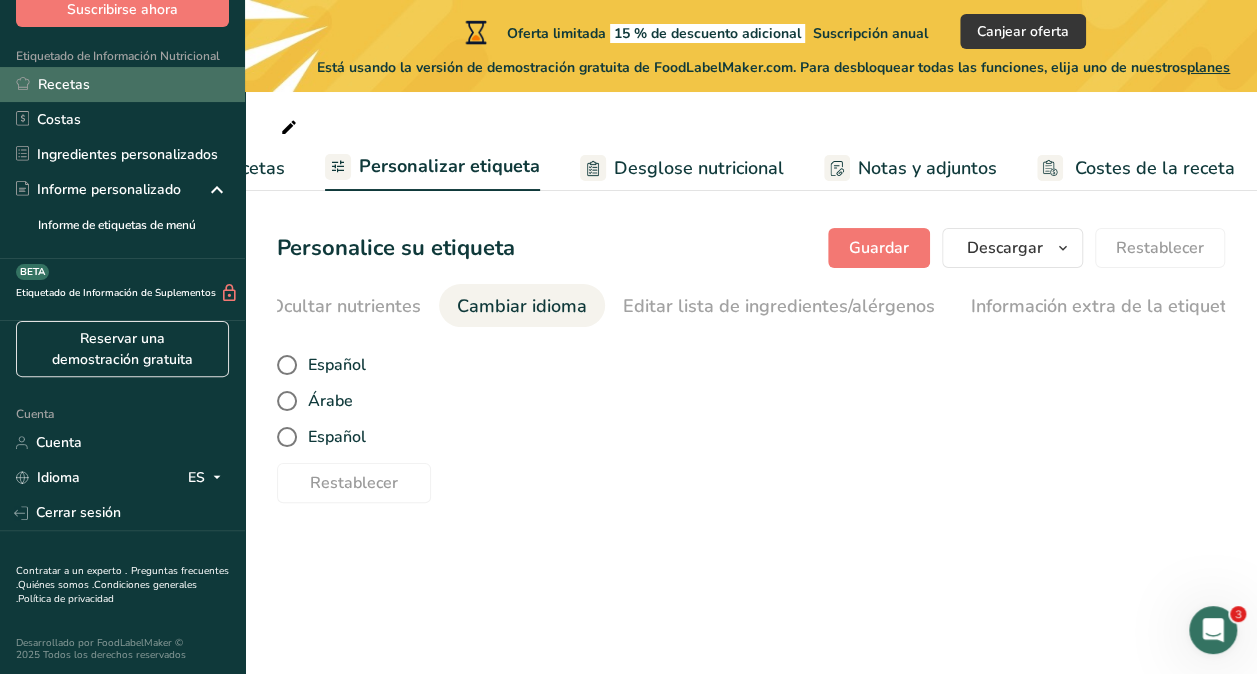 click on "Recetas" at bounding box center [122, 84] 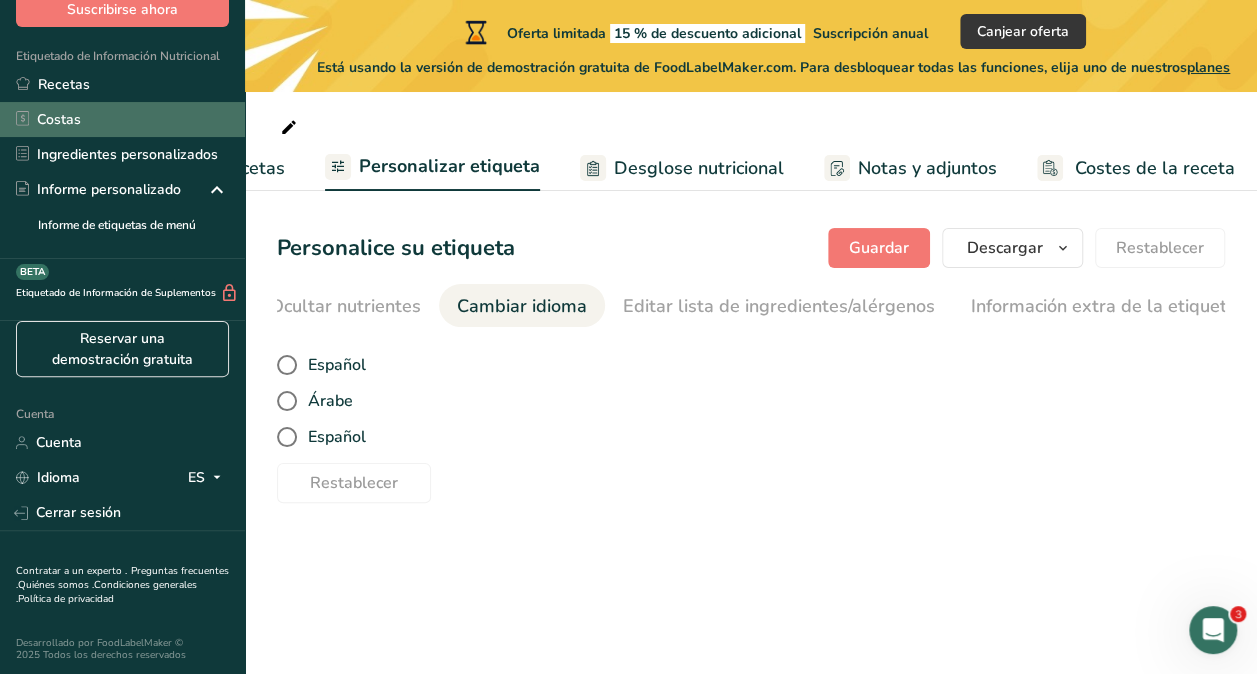 scroll, scrollTop: 0, scrollLeft: 0, axis: both 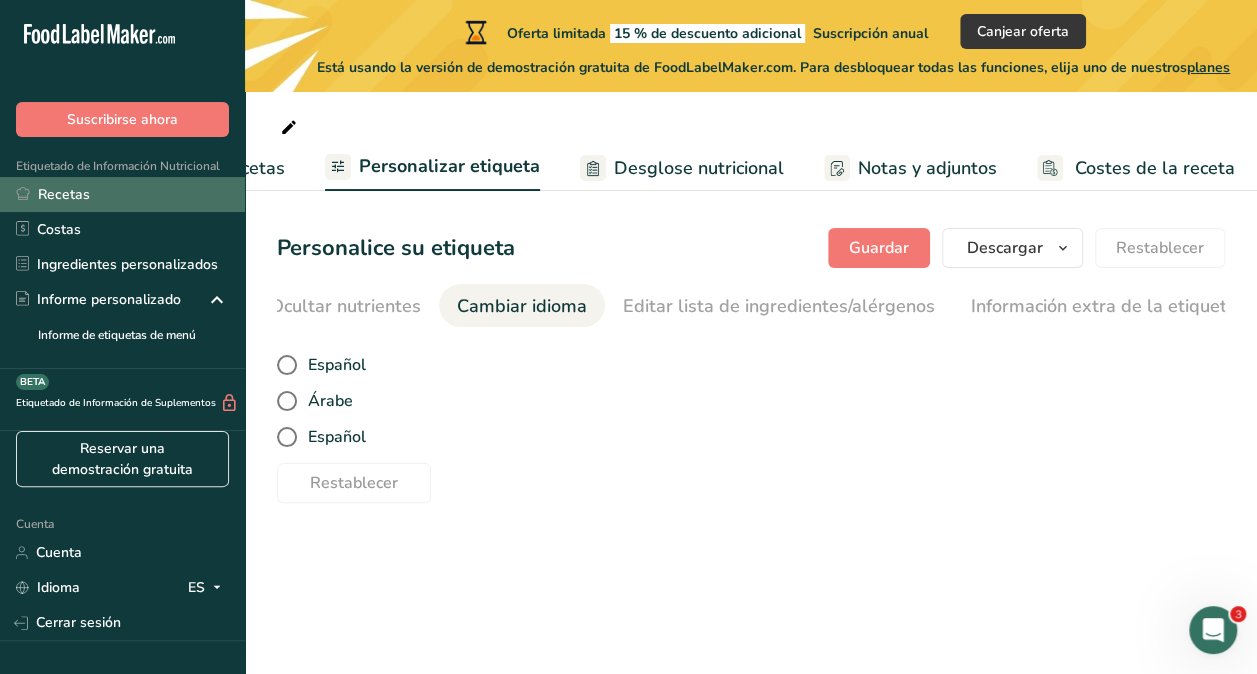 click on "Recetas" at bounding box center (122, 194) 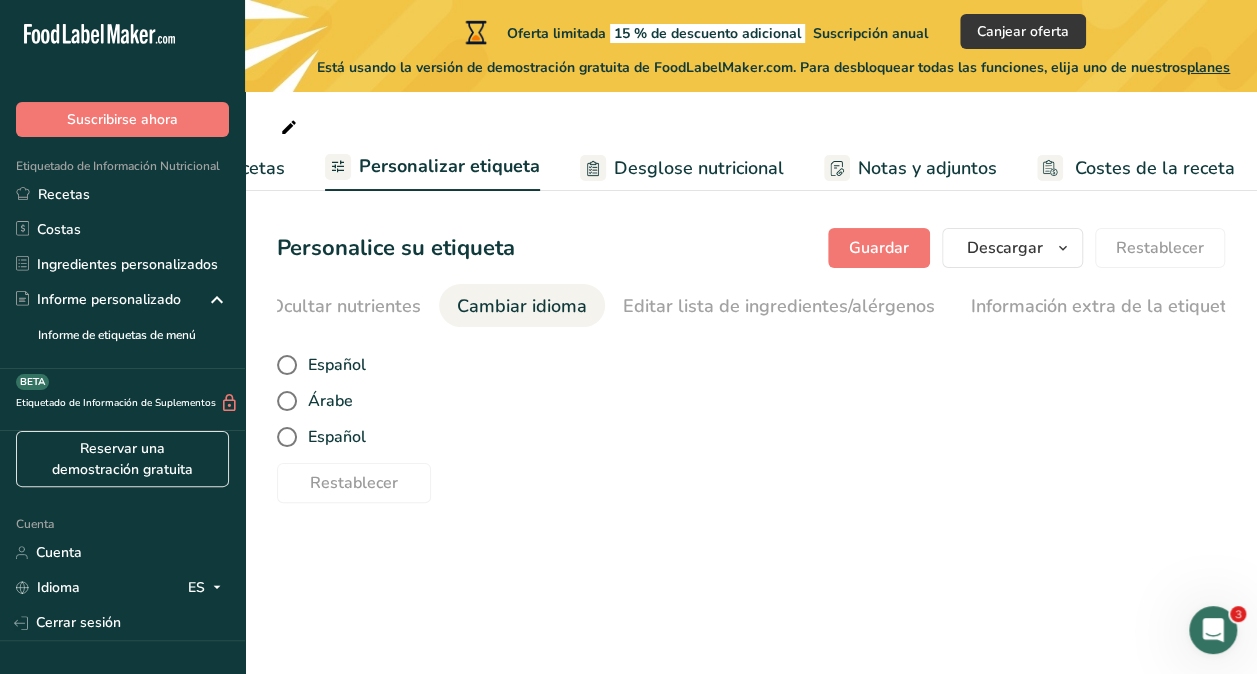drag, startPoint x: 148, startPoint y: 156, endPoint x: 161, endPoint y: 152, distance: 13.601471 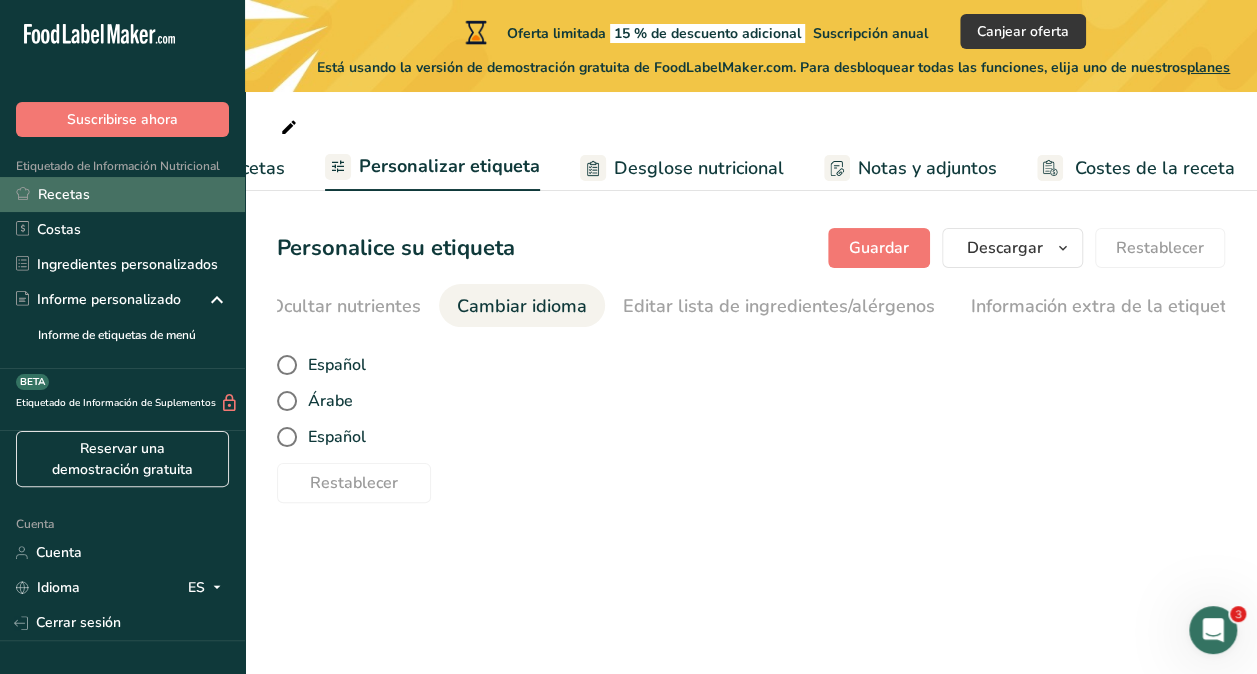 click on "Recetas" at bounding box center (122, 194) 